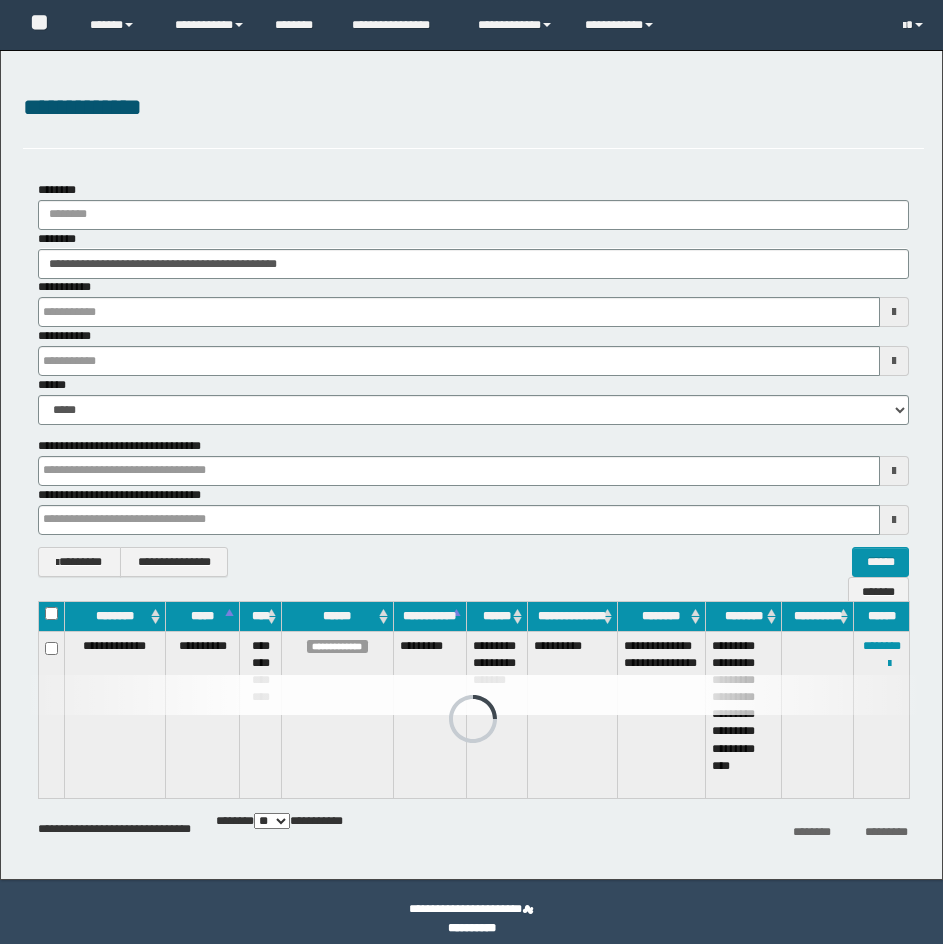 scroll, scrollTop: 14, scrollLeft: 0, axis: vertical 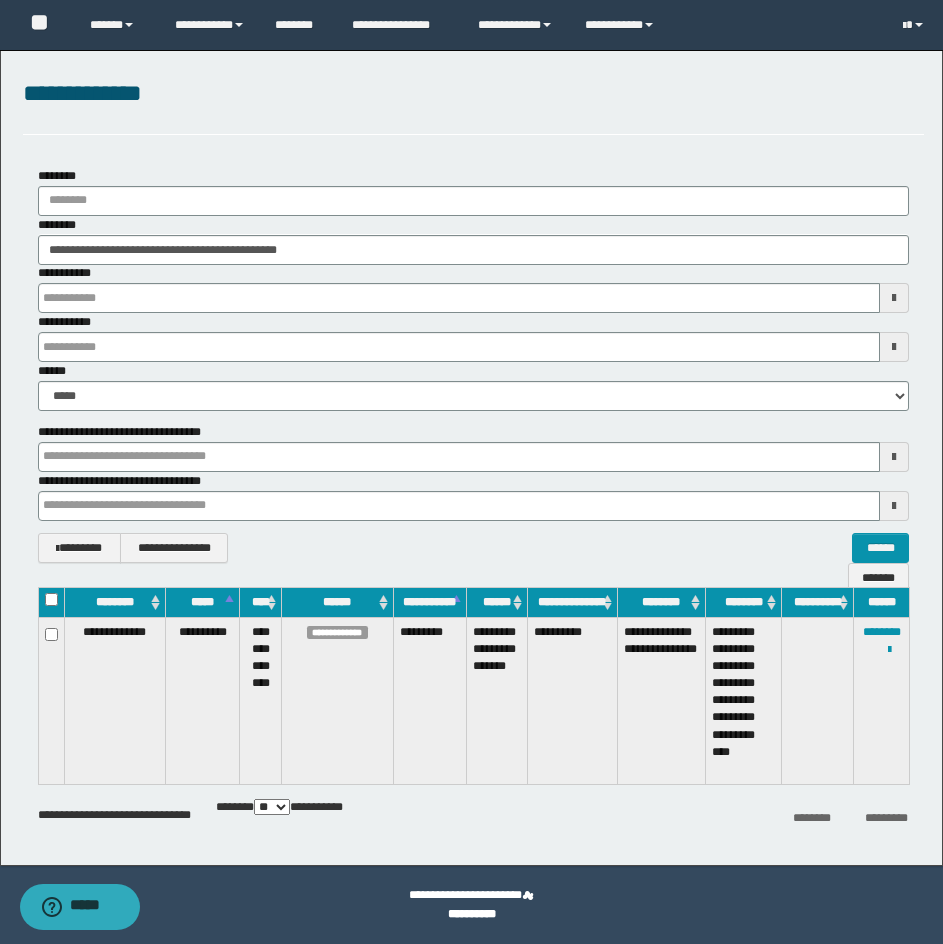 click on "**********" at bounding box center [473, 288] 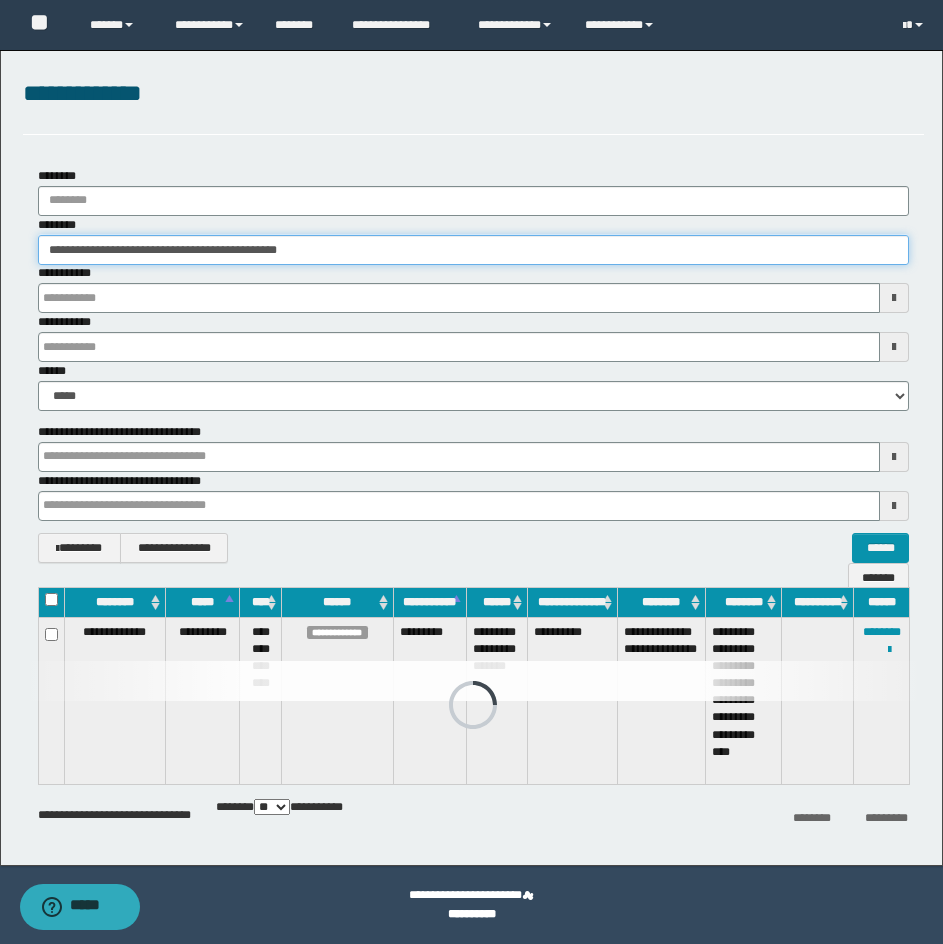 click on "**********" at bounding box center (473, 250) 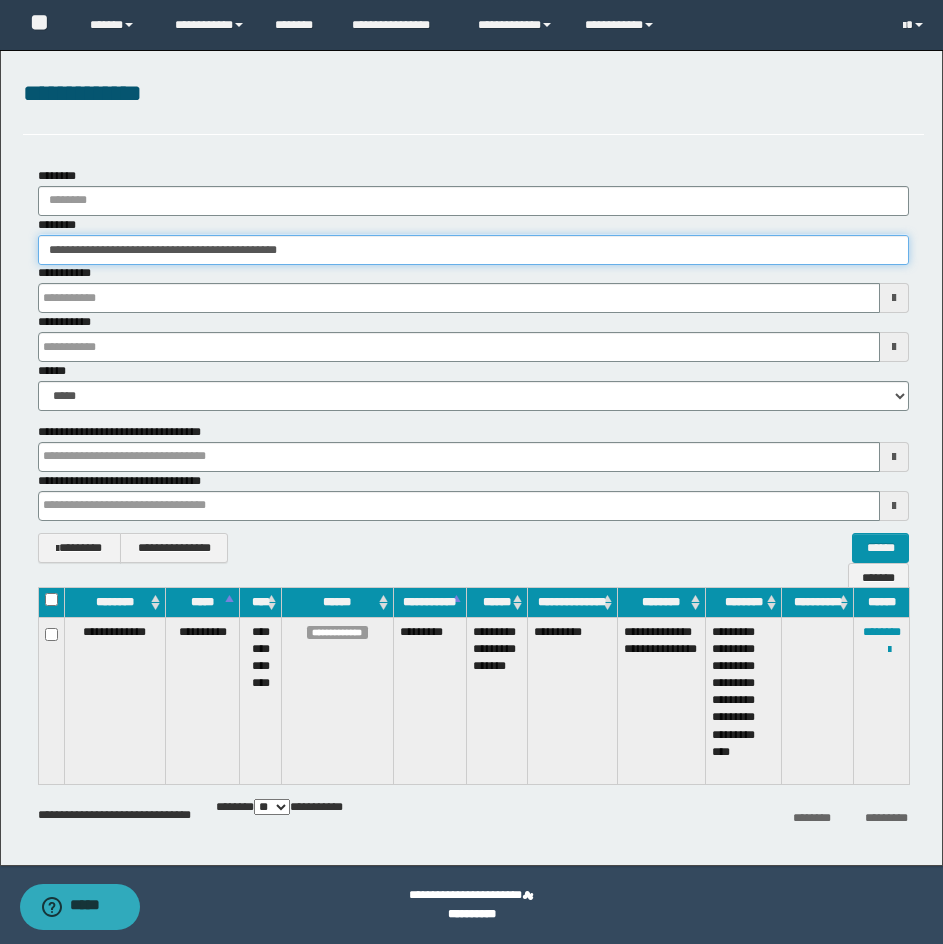 click on "**********" at bounding box center [473, 250] 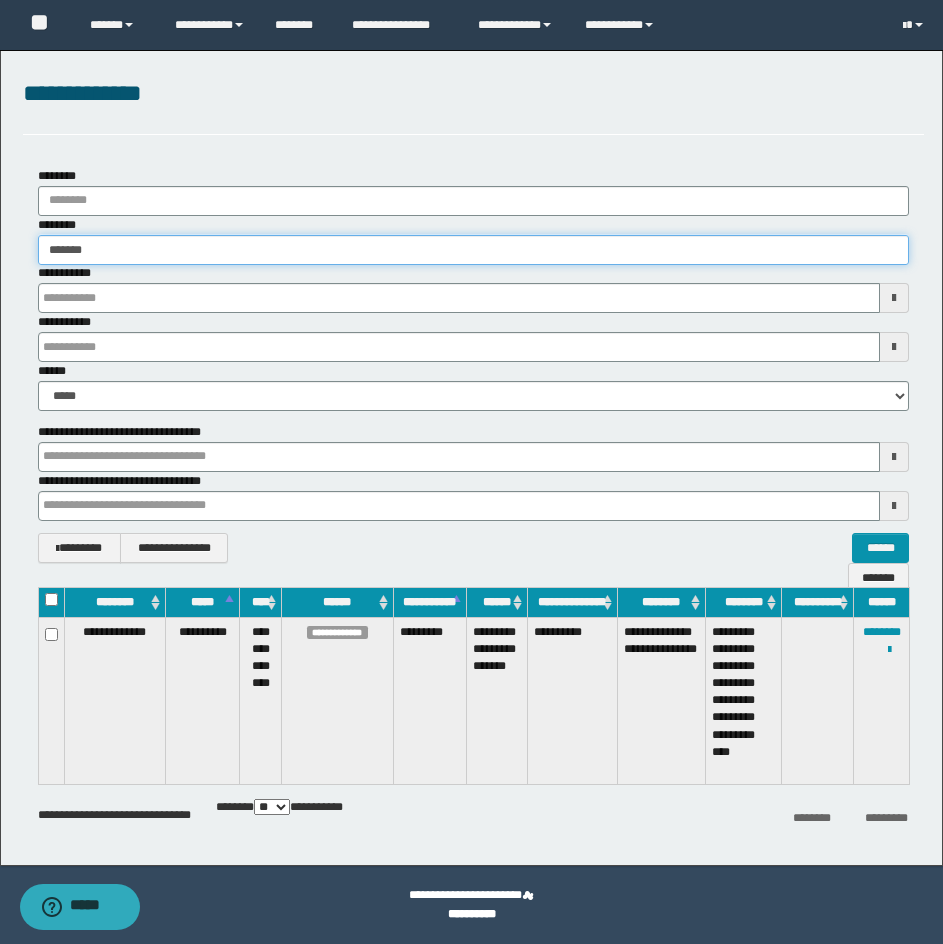 type on "*******" 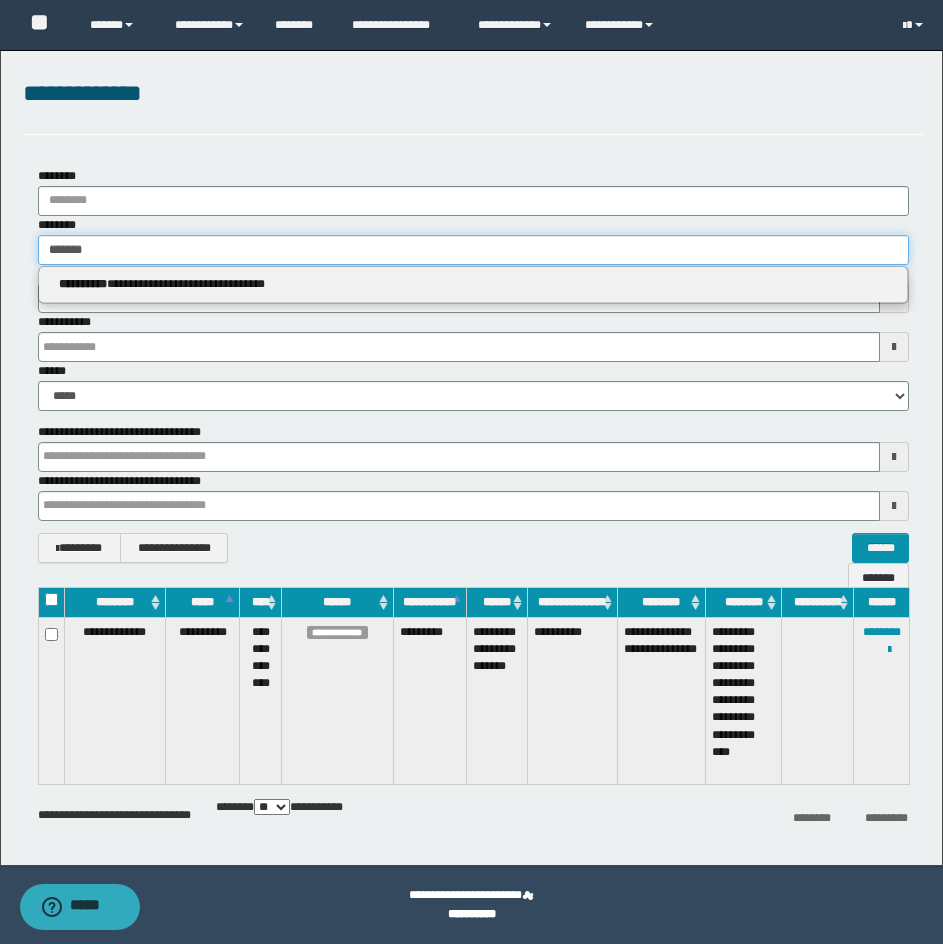 type on "*******" 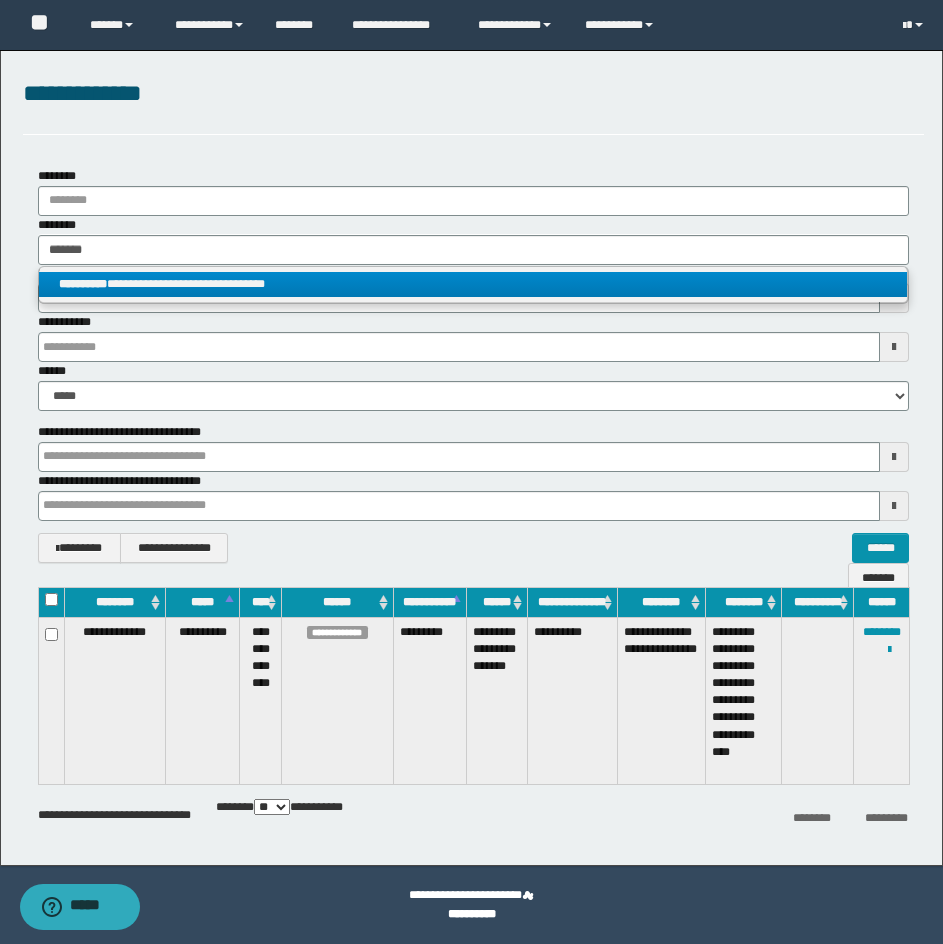 click on "**********" at bounding box center (83, 284) 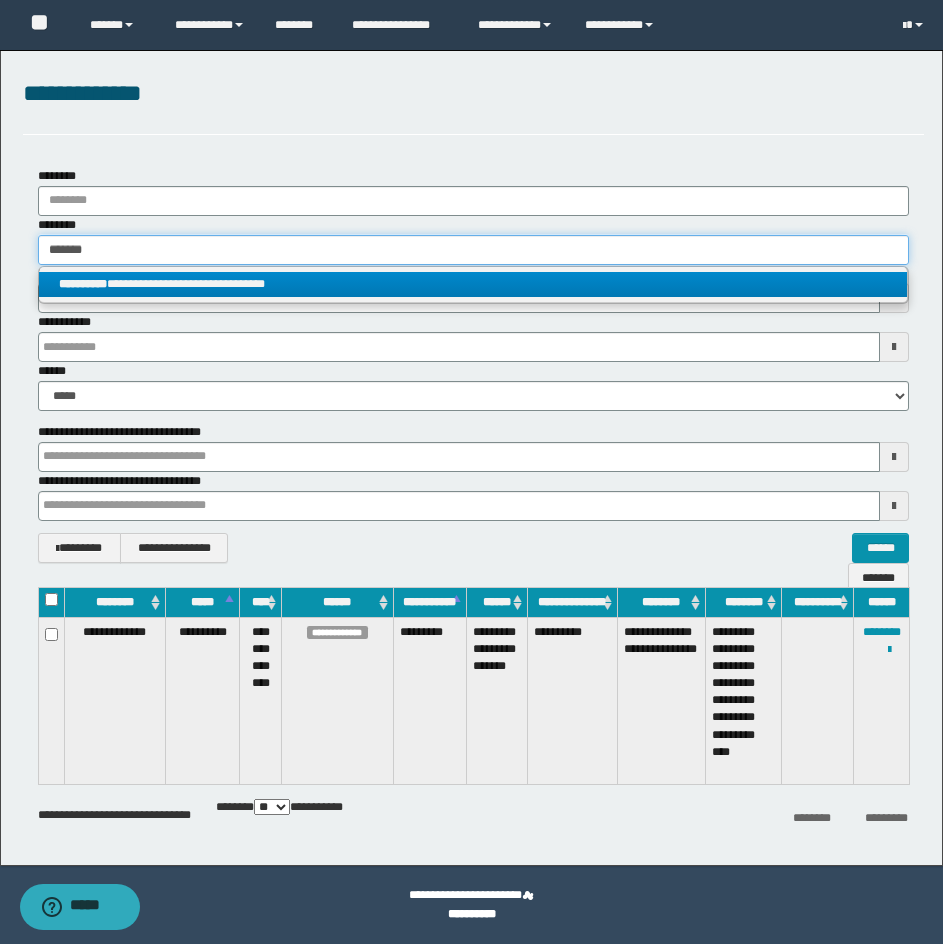 type 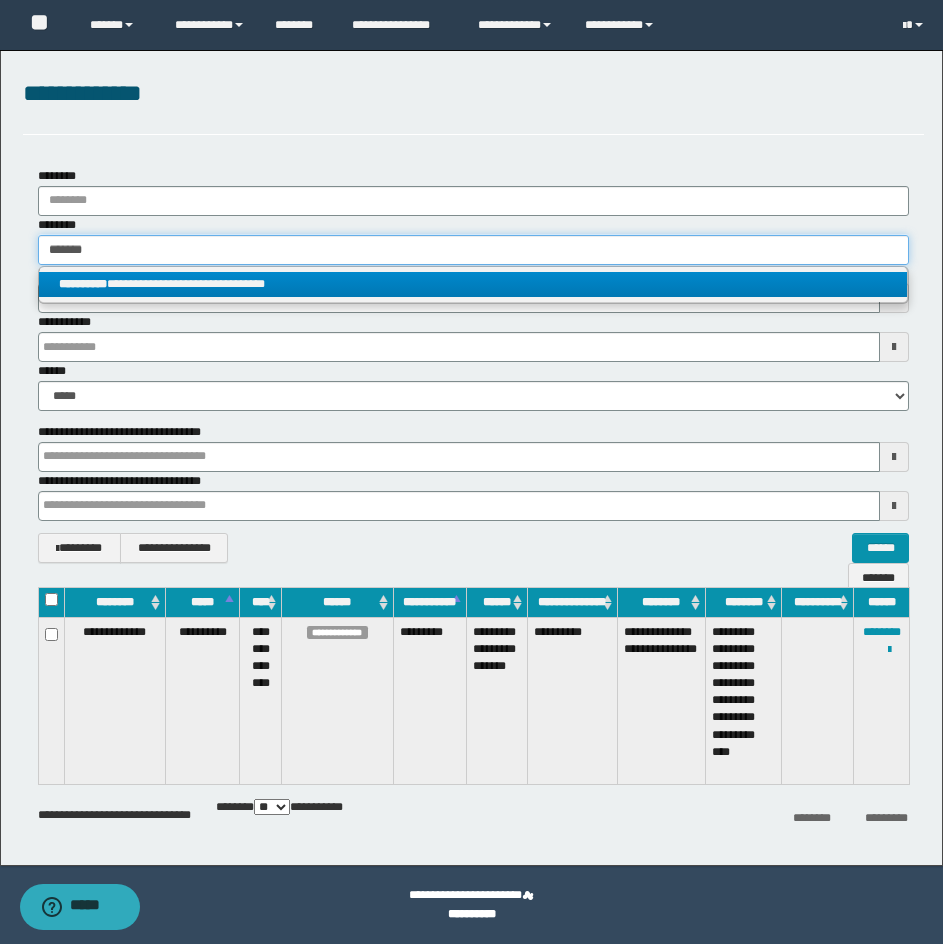 type on "**********" 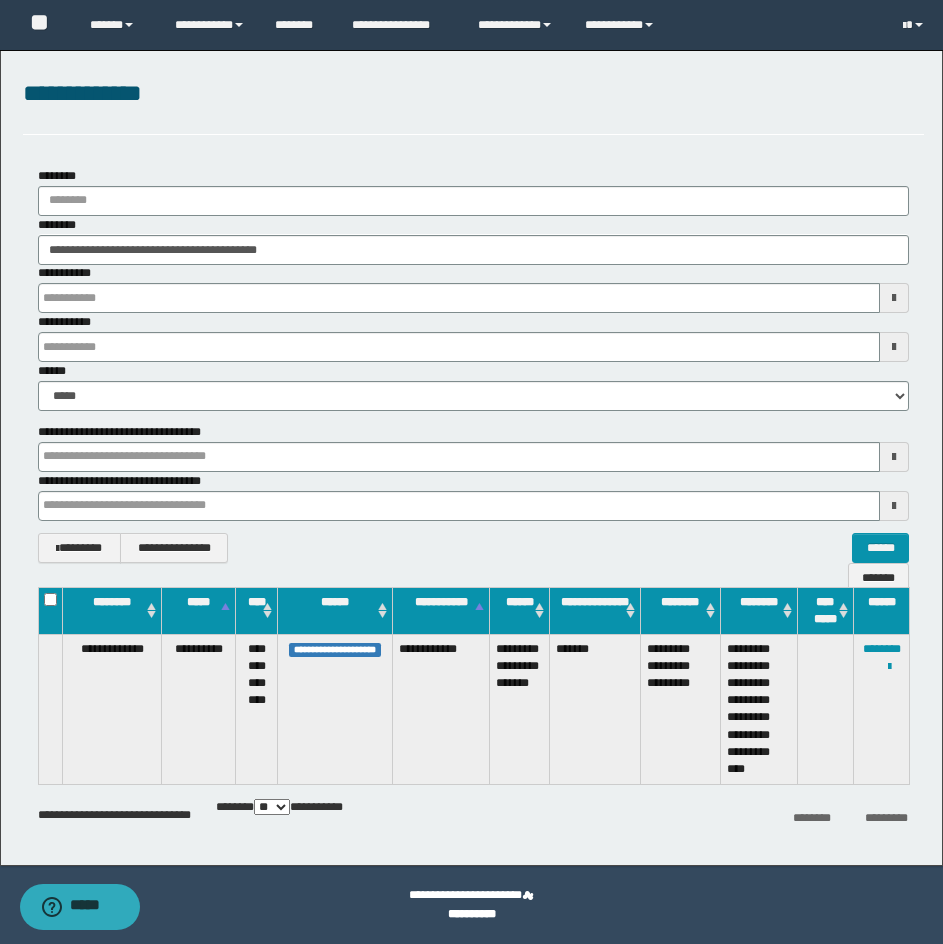 click on "**********" at bounding box center (441, 709) 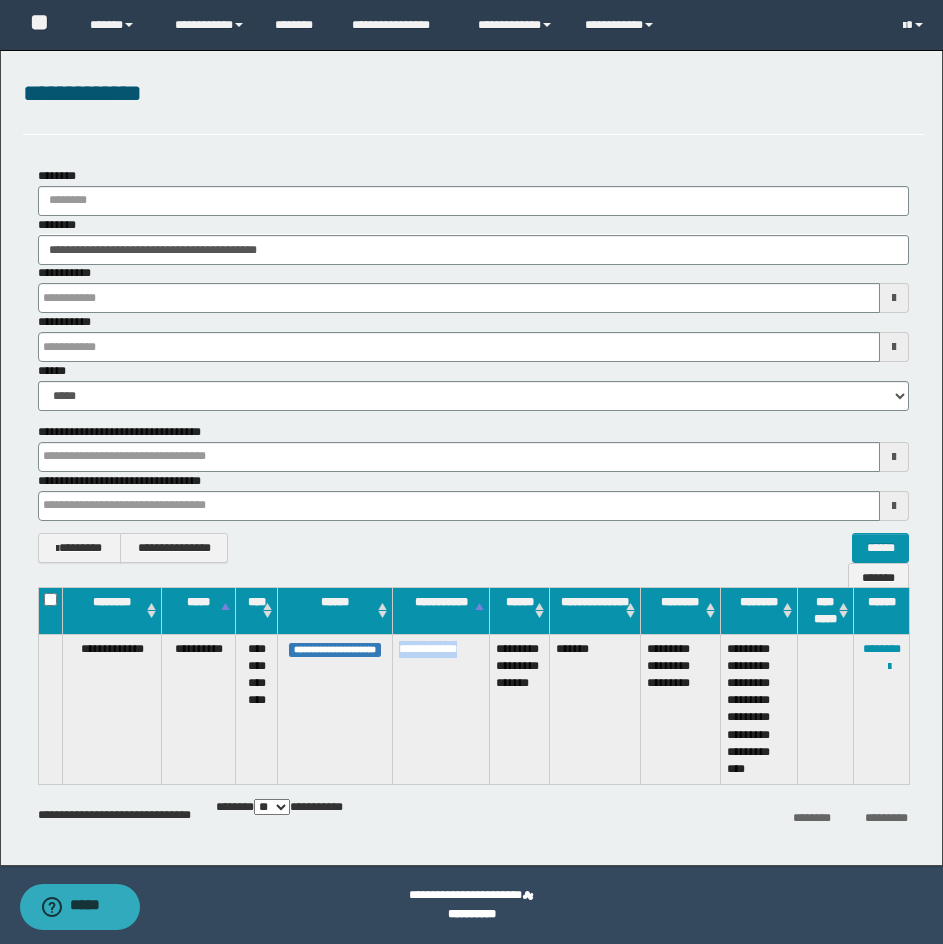 click on "**********" at bounding box center [441, 709] 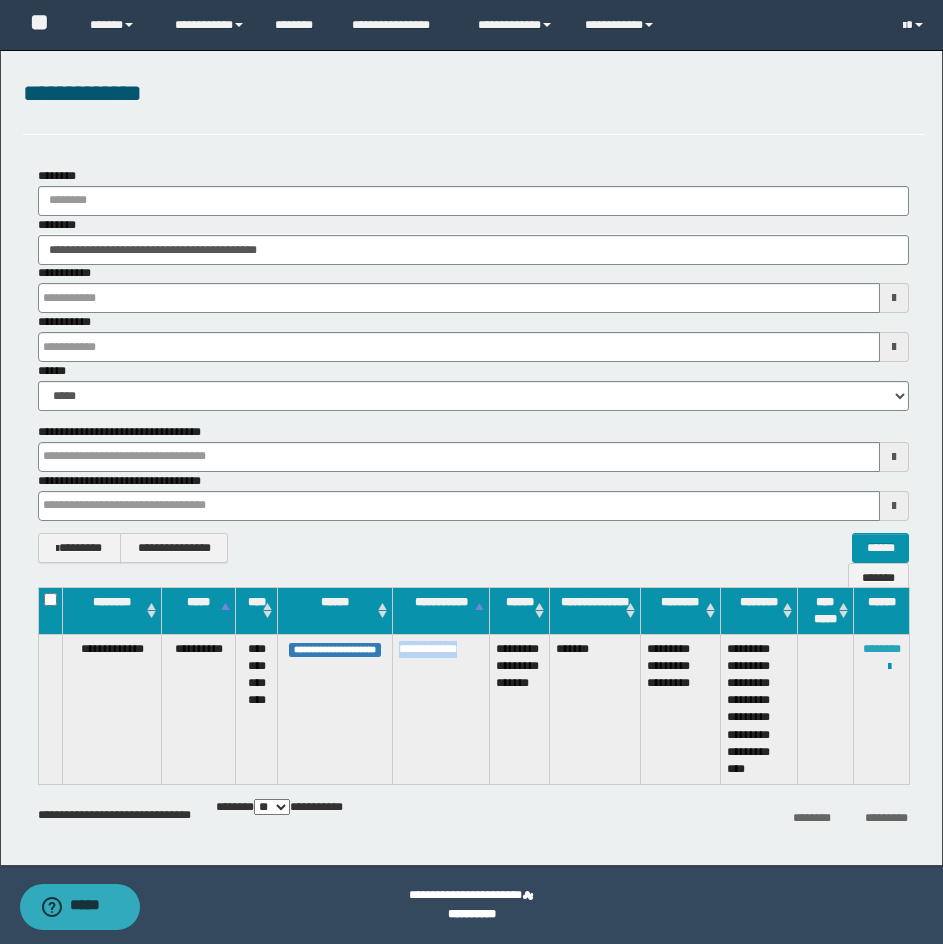 click on "********" at bounding box center (882, 649) 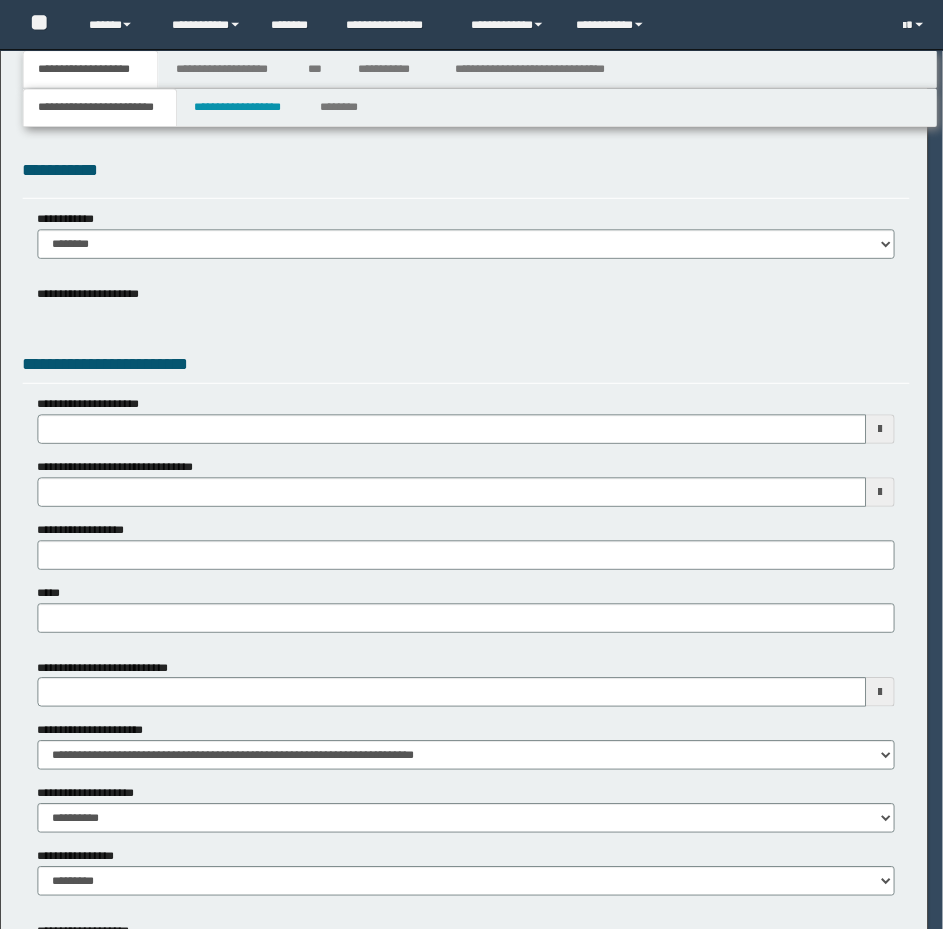 scroll, scrollTop: 0, scrollLeft: 0, axis: both 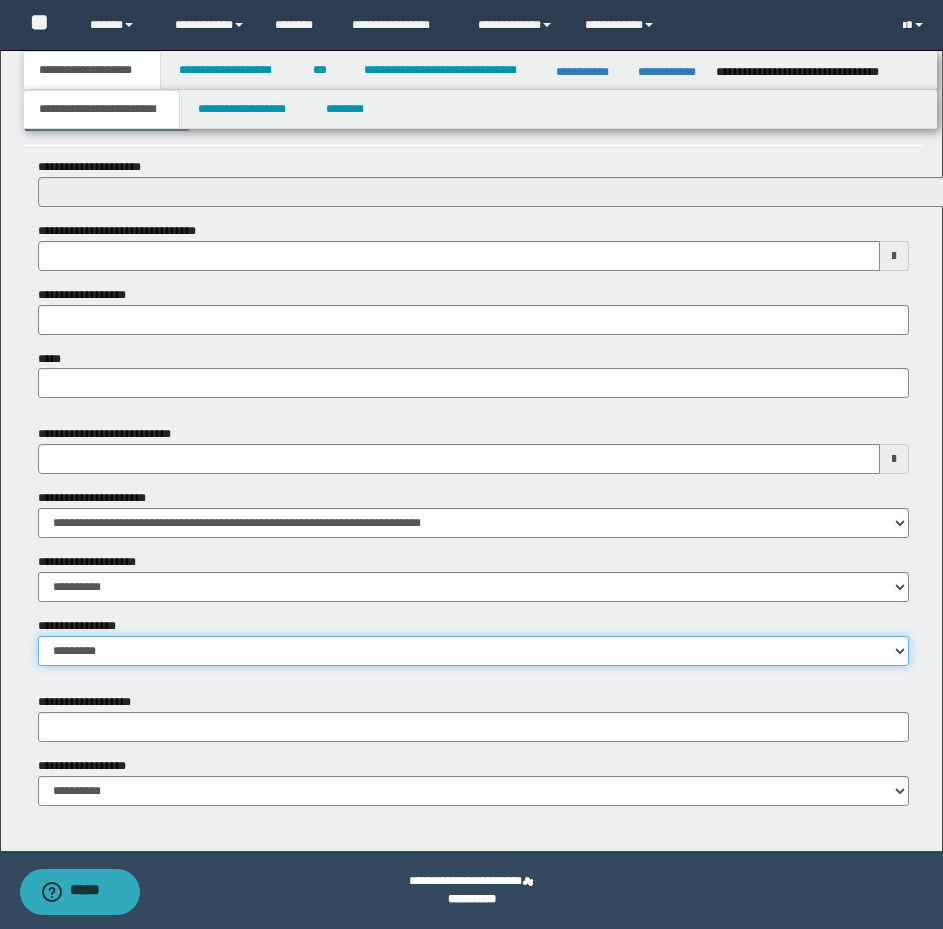 click on "**********" at bounding box center [473, 651] 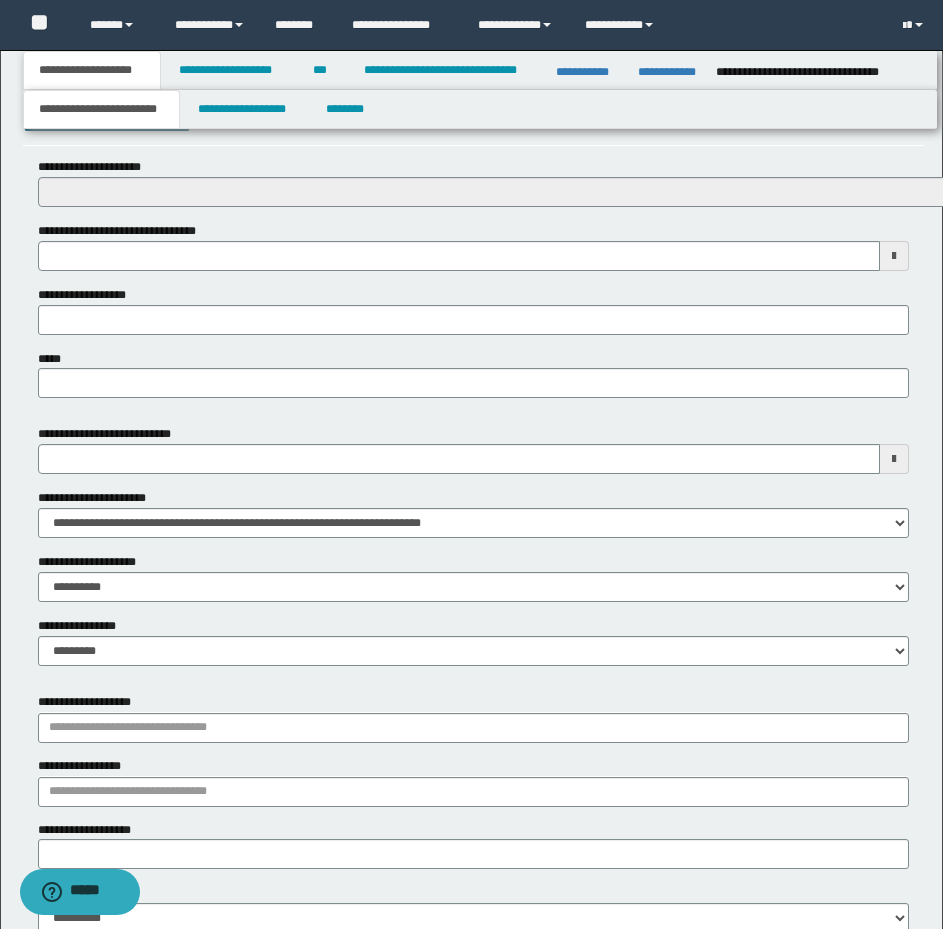click on "**********" at bounding box center (93, 702) 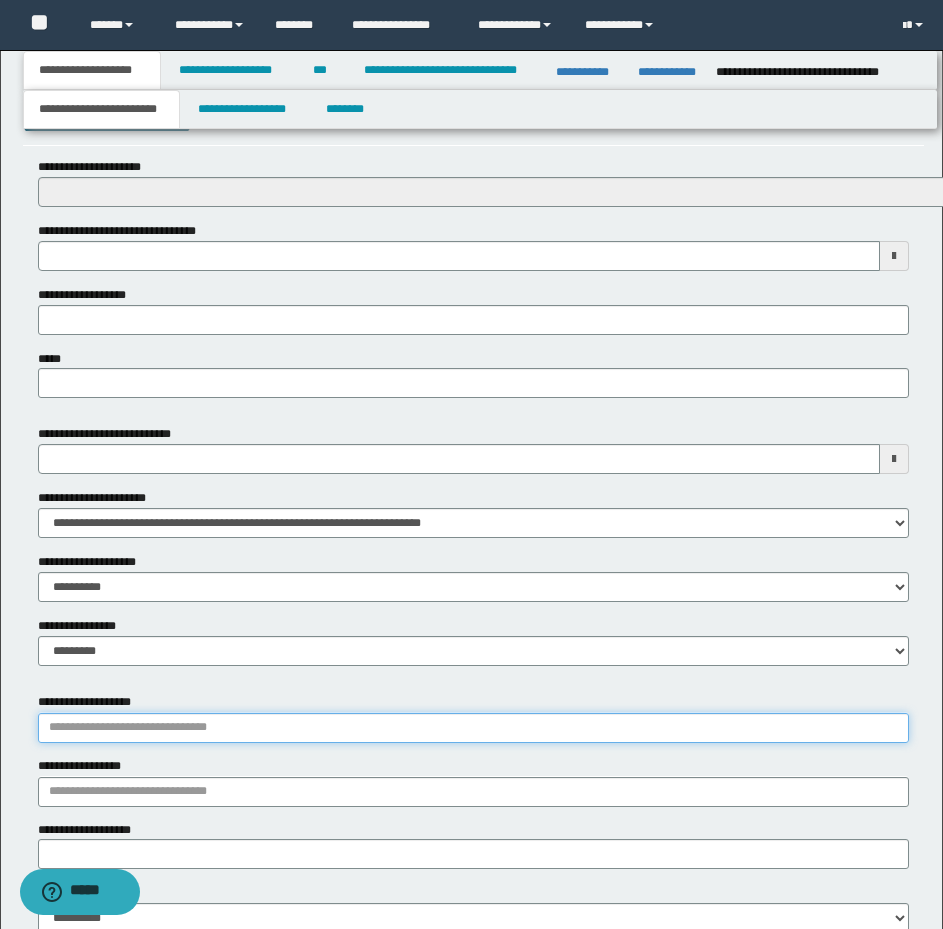 click on "**********" at bounding box center (473, 728) 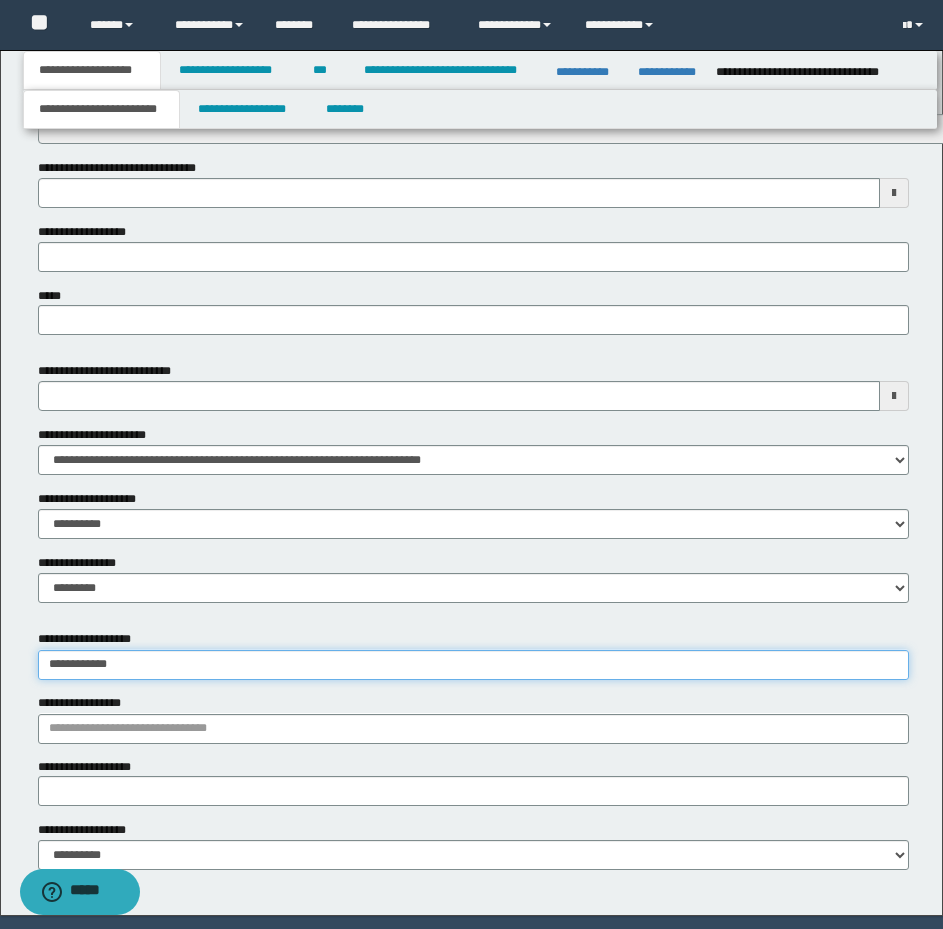 scroll, scrollTop: 863, scrollLeft: 0, axis: vertical 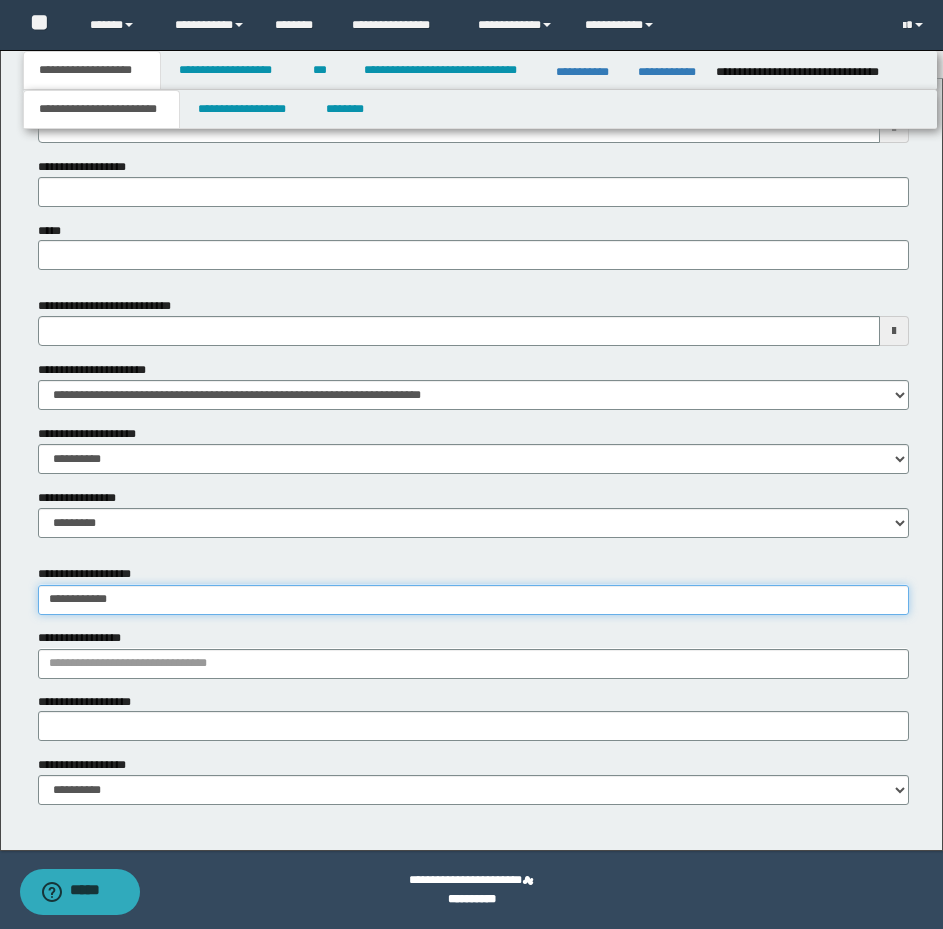 type on "**********" 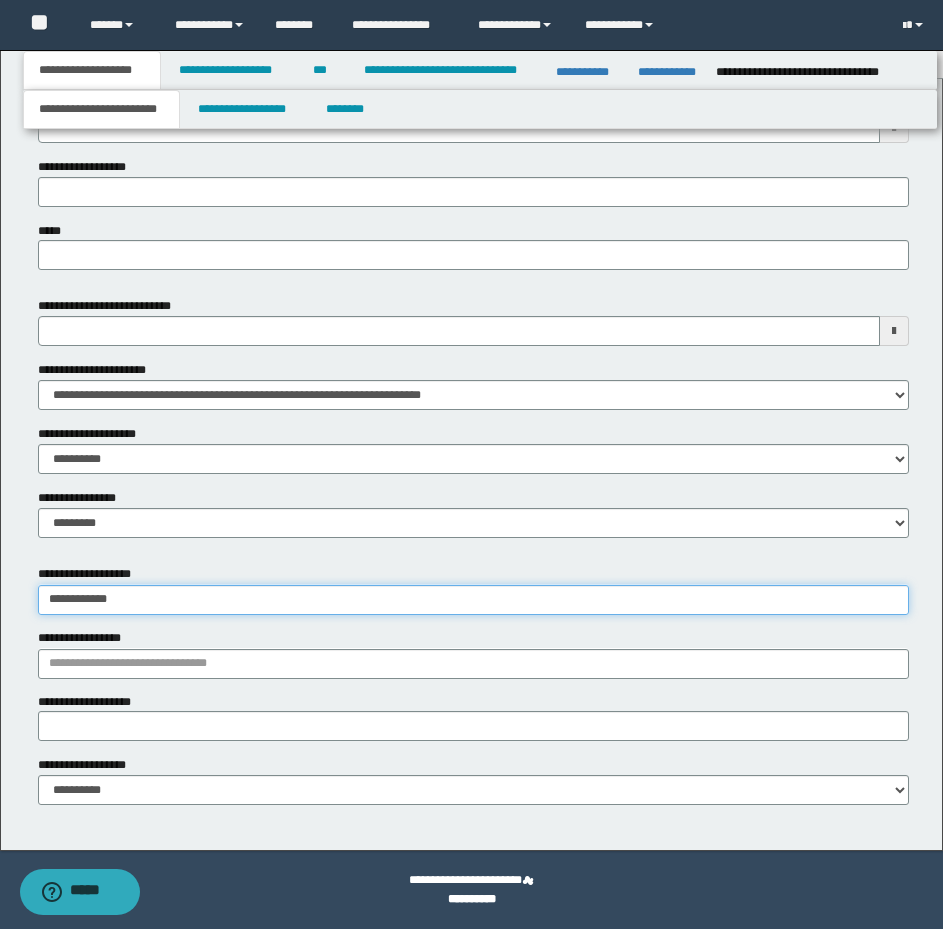 type on "**********" 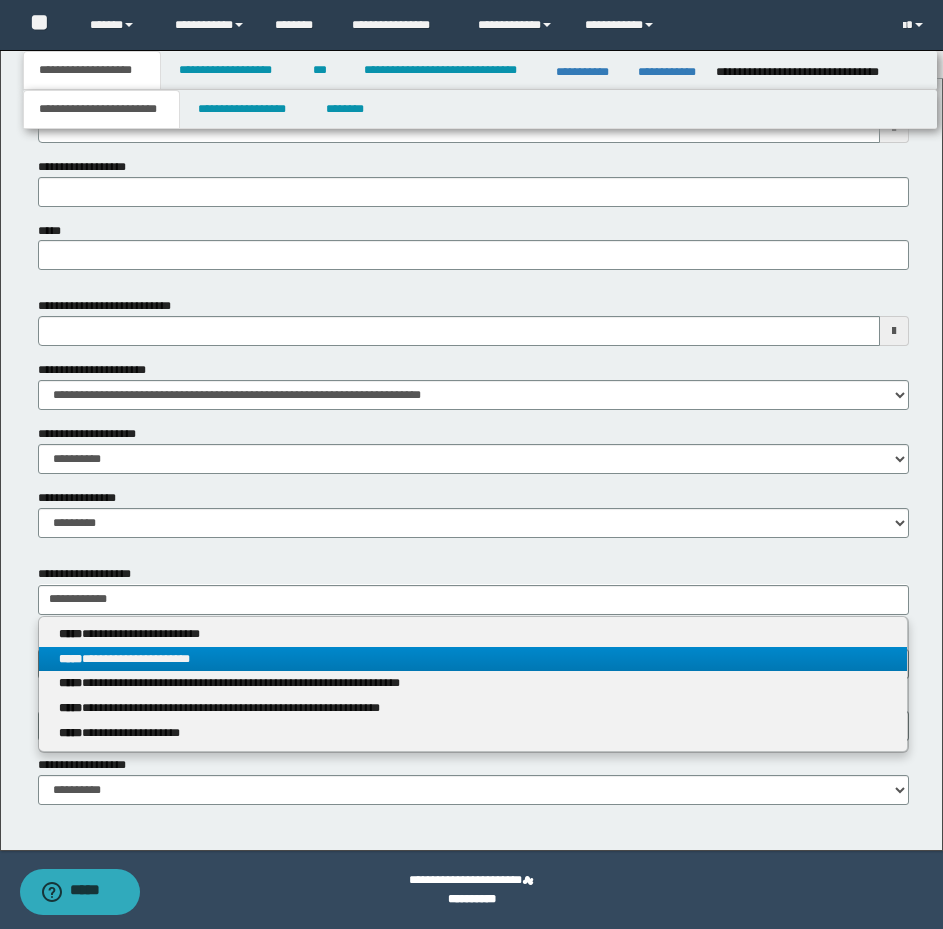 click on "**********" at bounding box center (473, 659) 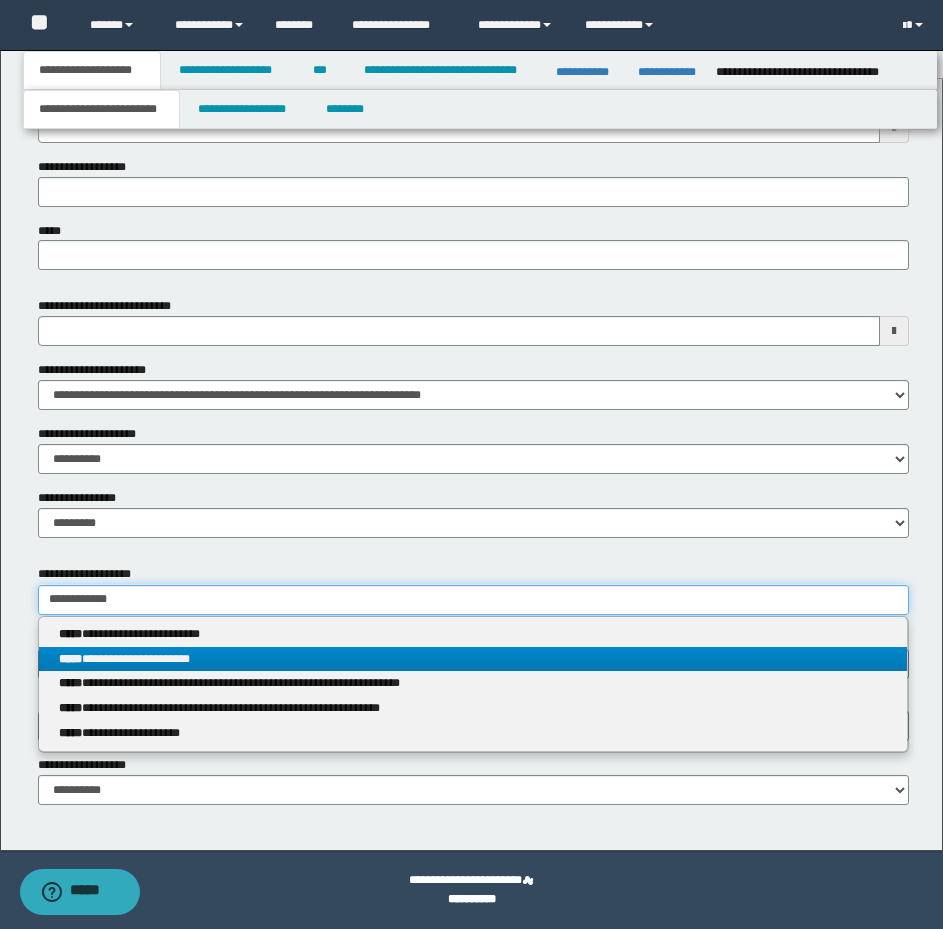 type 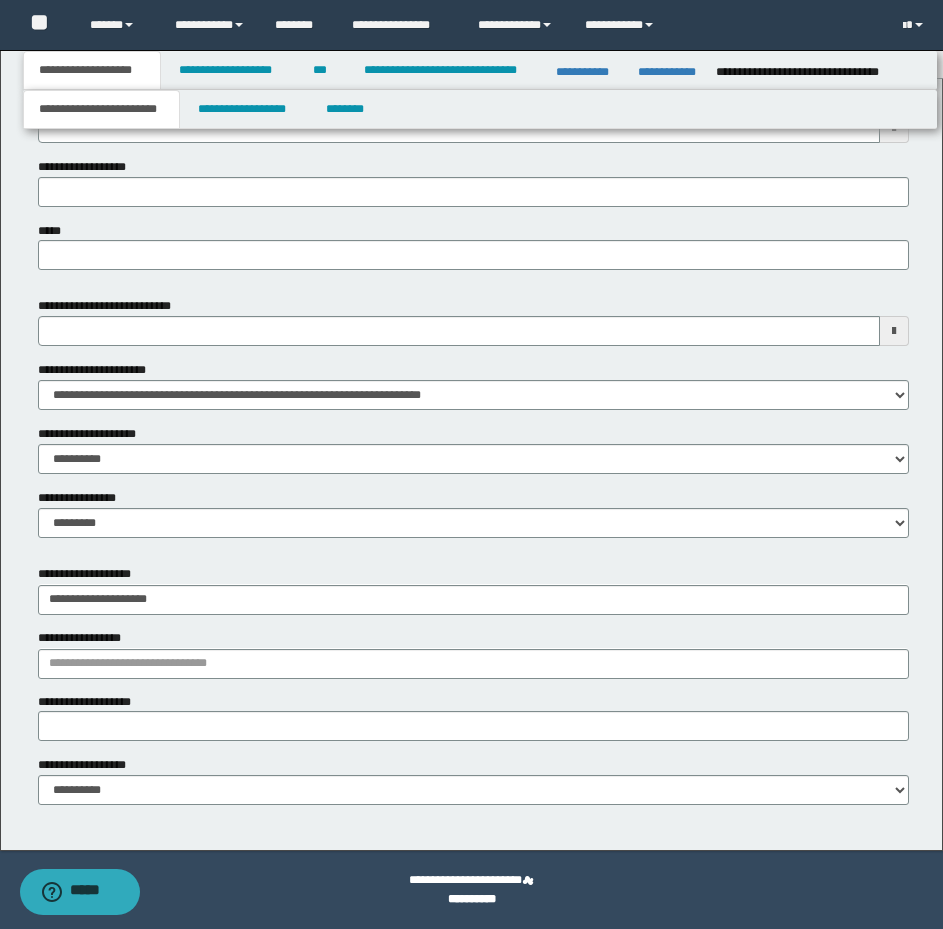 click on "**********" at bounding box center (473, 589) 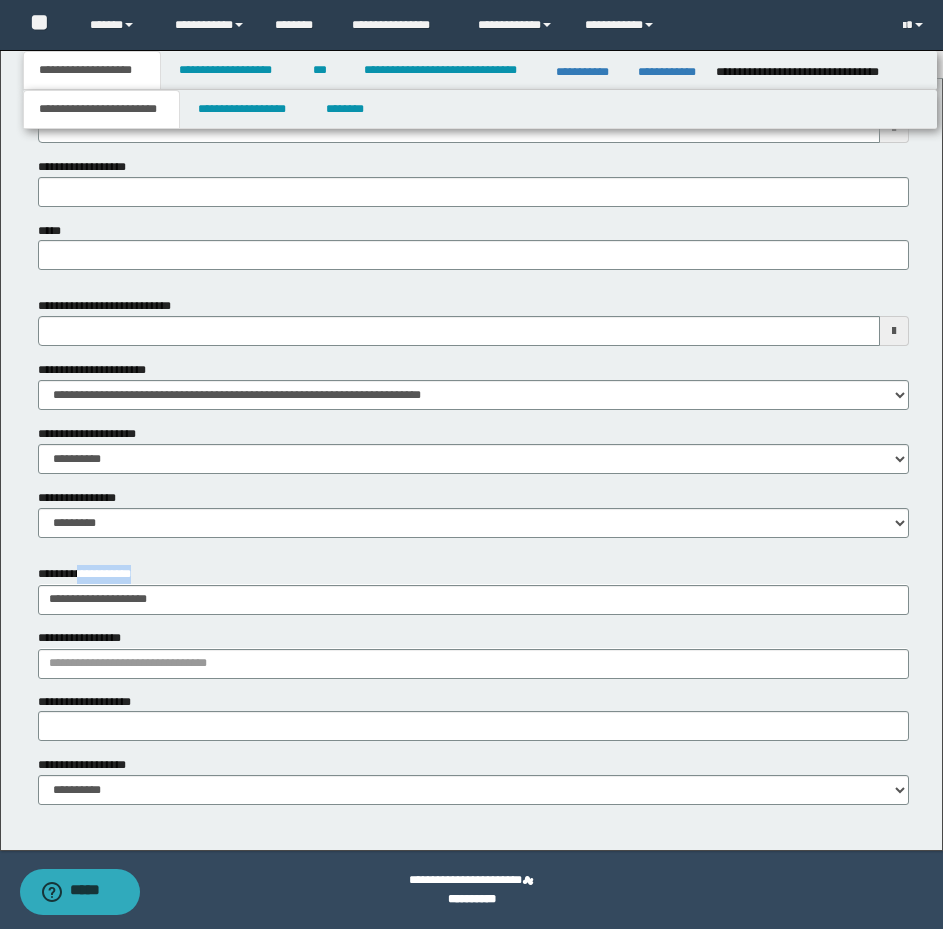 click on "**********" at bounding box center (473, 589) 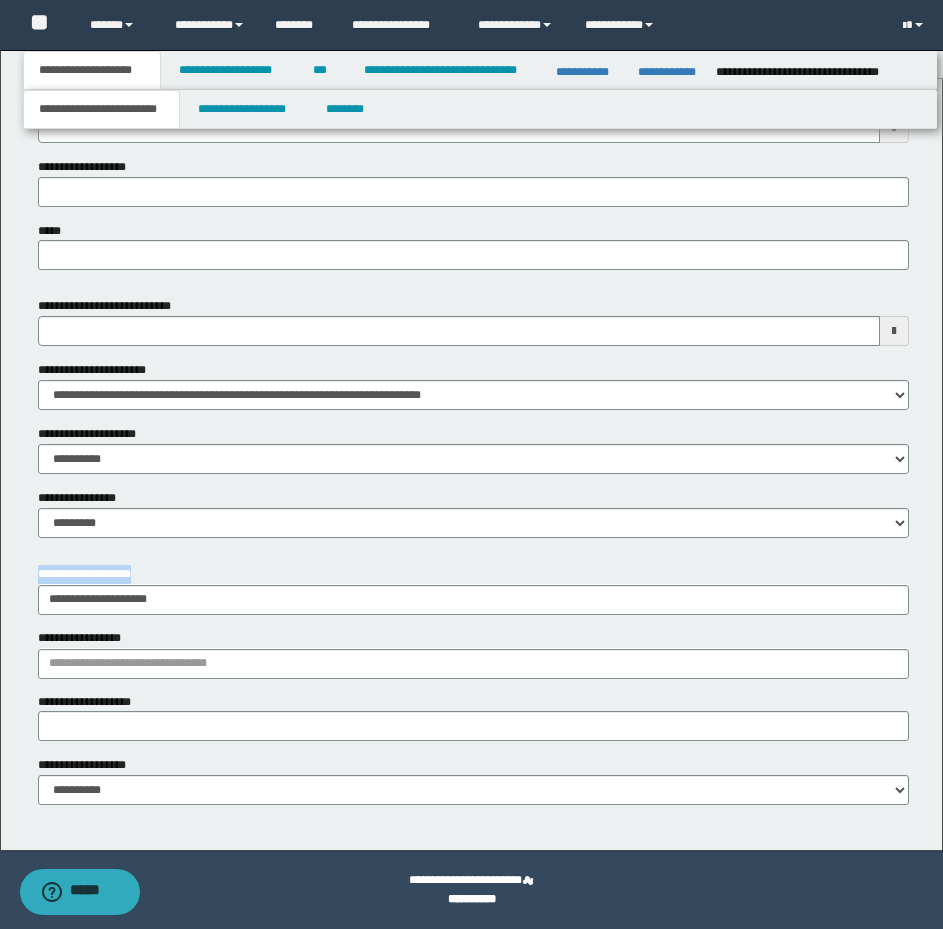 drag, startPoint x: 210, startPoint y: 580, endPoint x: 194, endPoint y: 601, distance: 26.400757 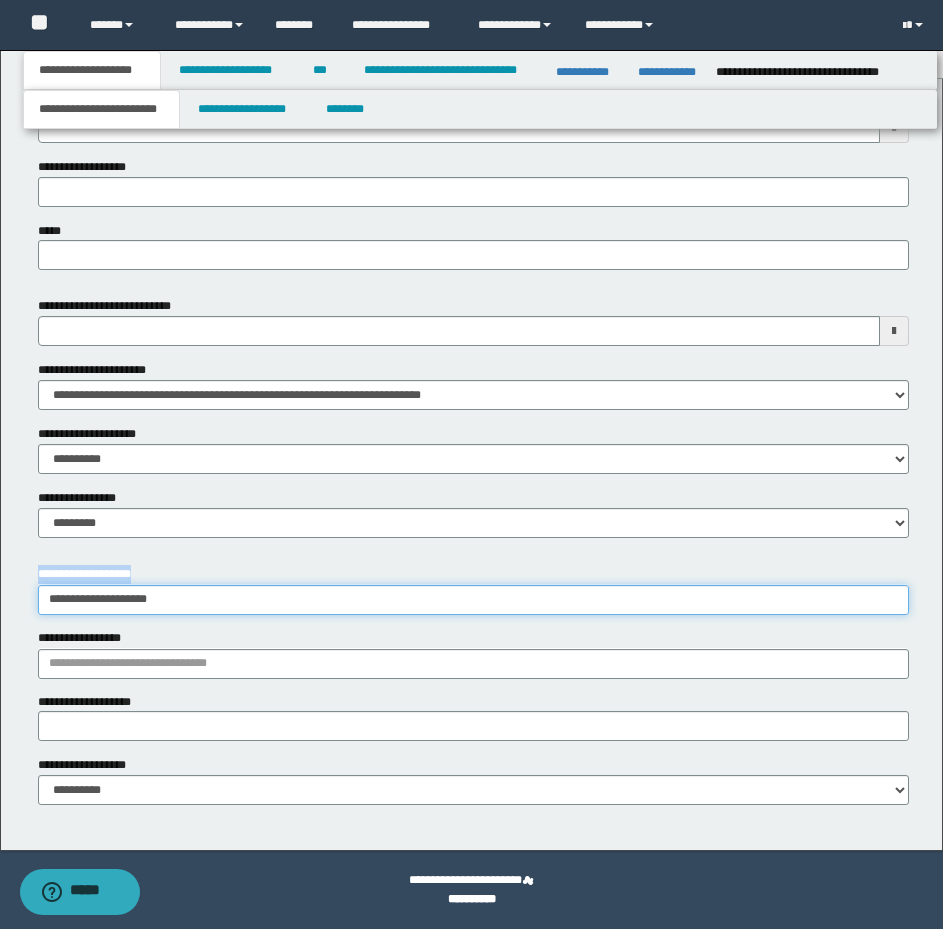 type on "**********" 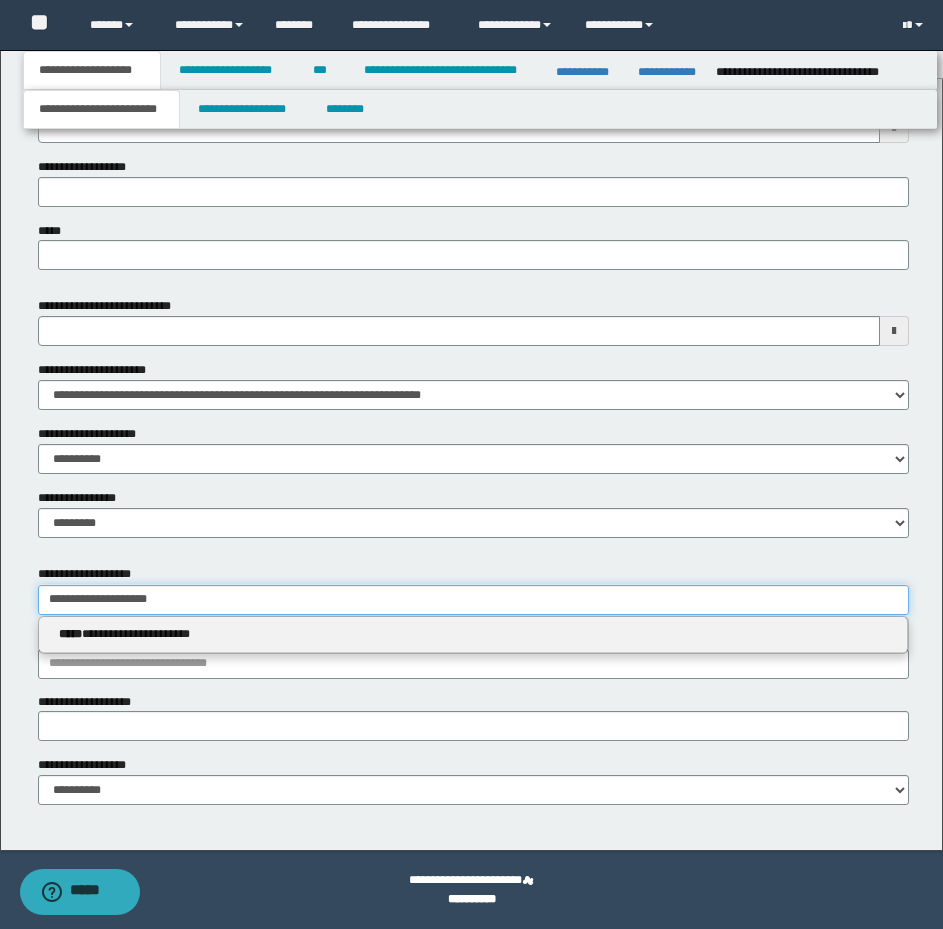 click on "**********" at bounding box center (473, 600) 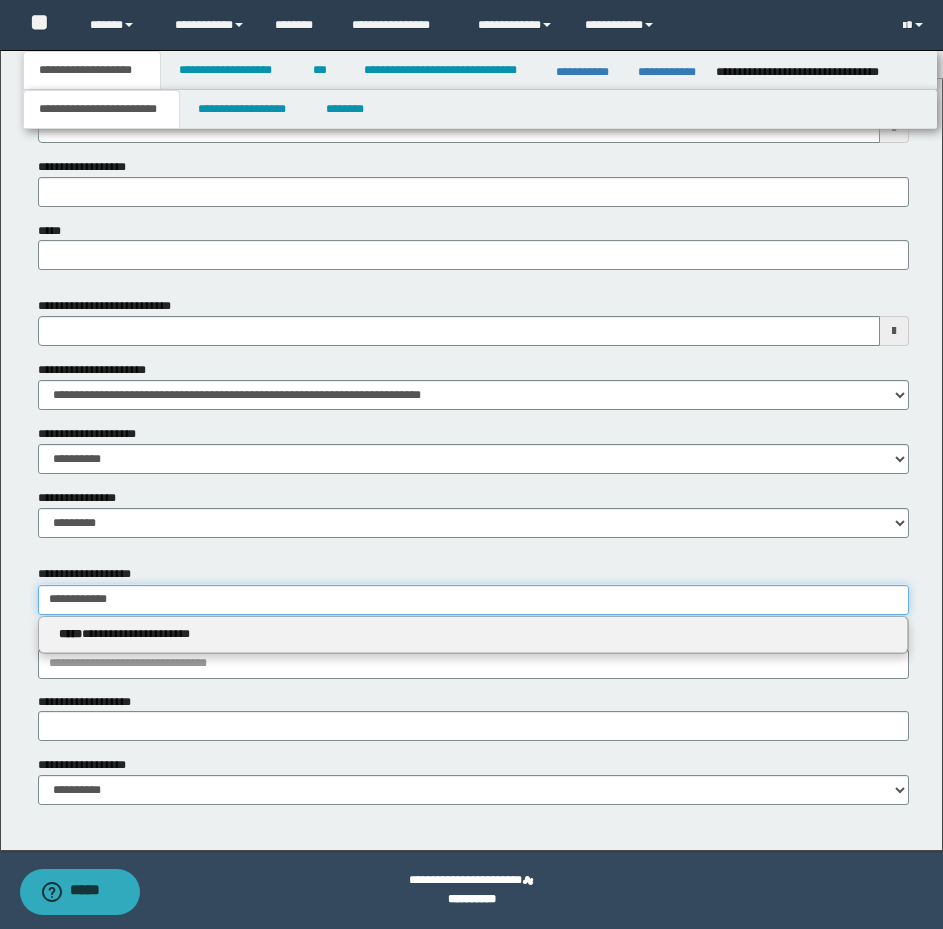 type on "**********" 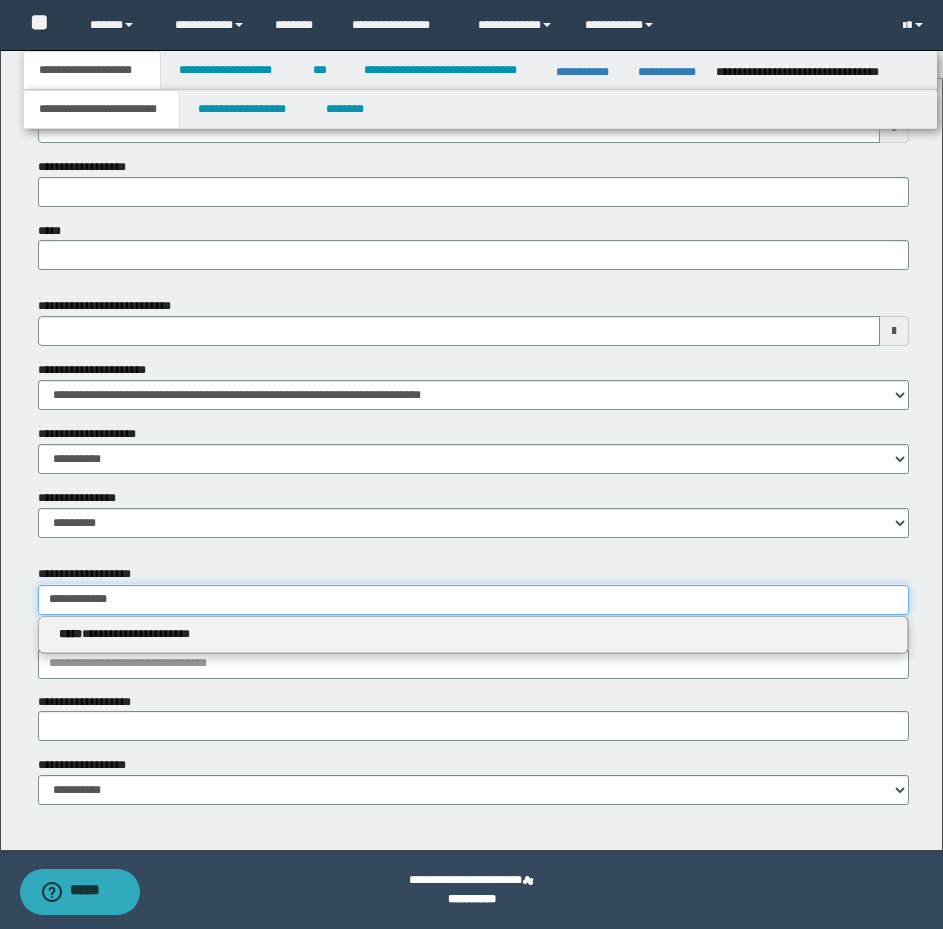 click on "**********" at bounding box center (473, 600) 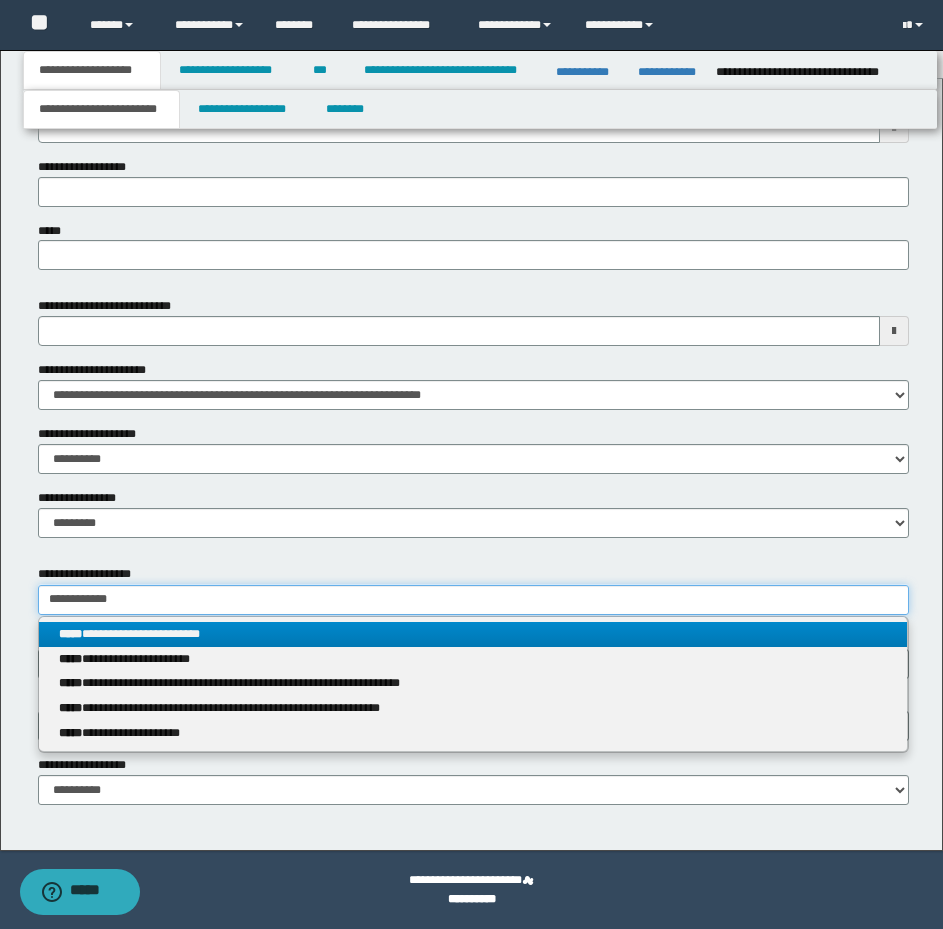 type on "**********" 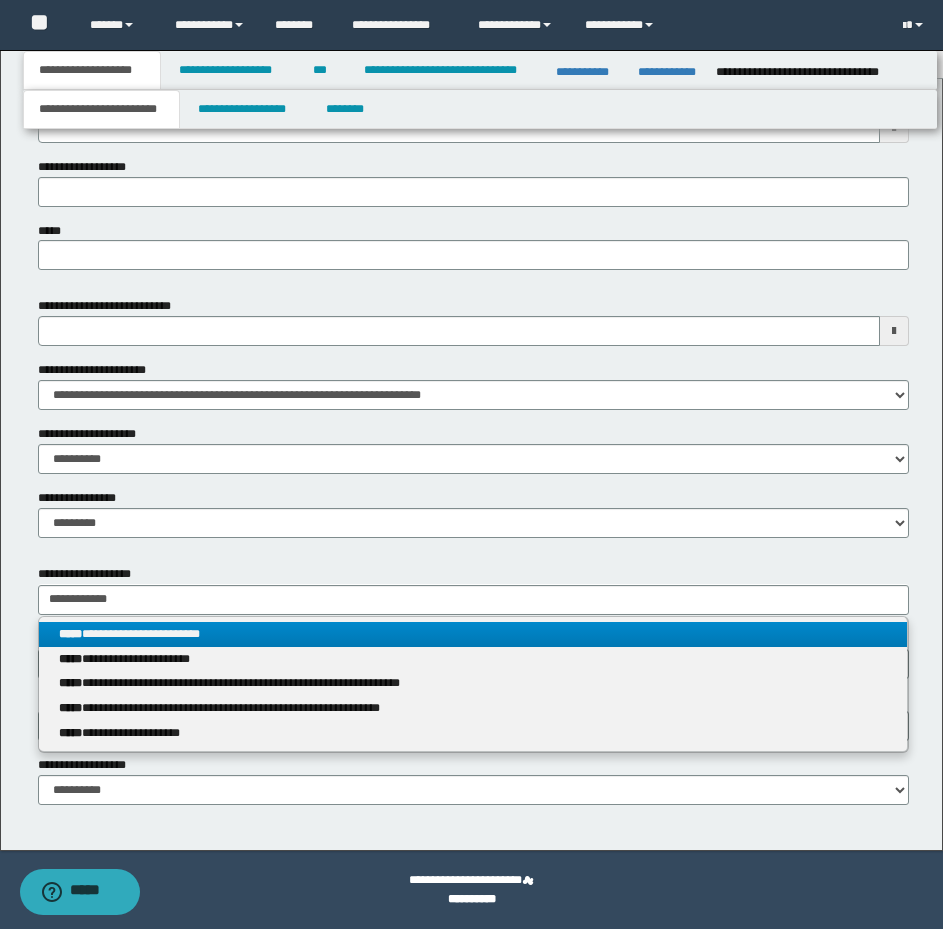 click on "**********" at bounding box center (473, 659) 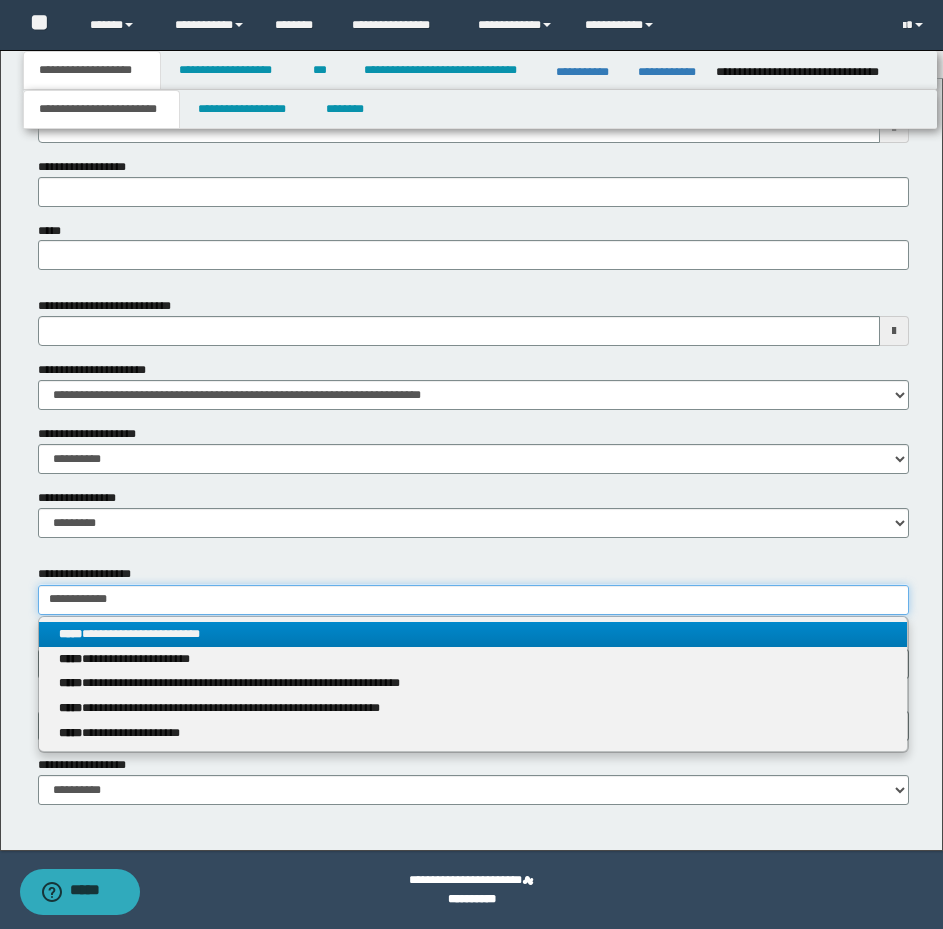 type 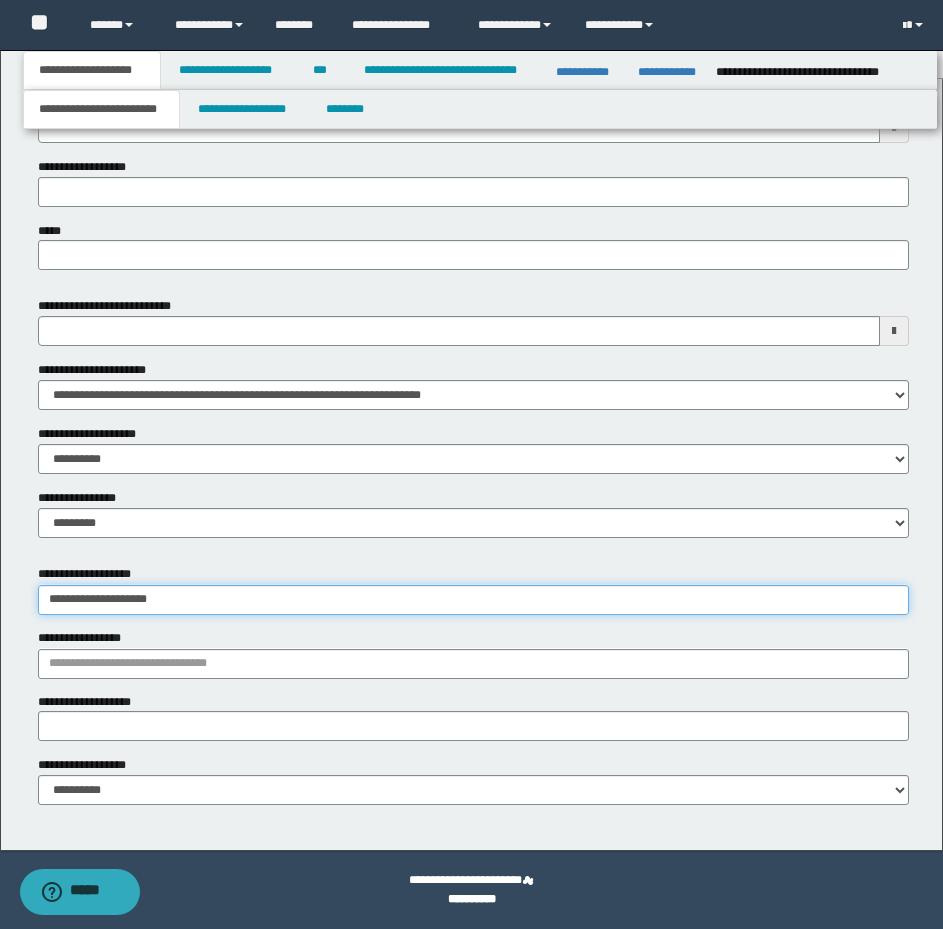click on "**********" at bounding box center (473, 600) 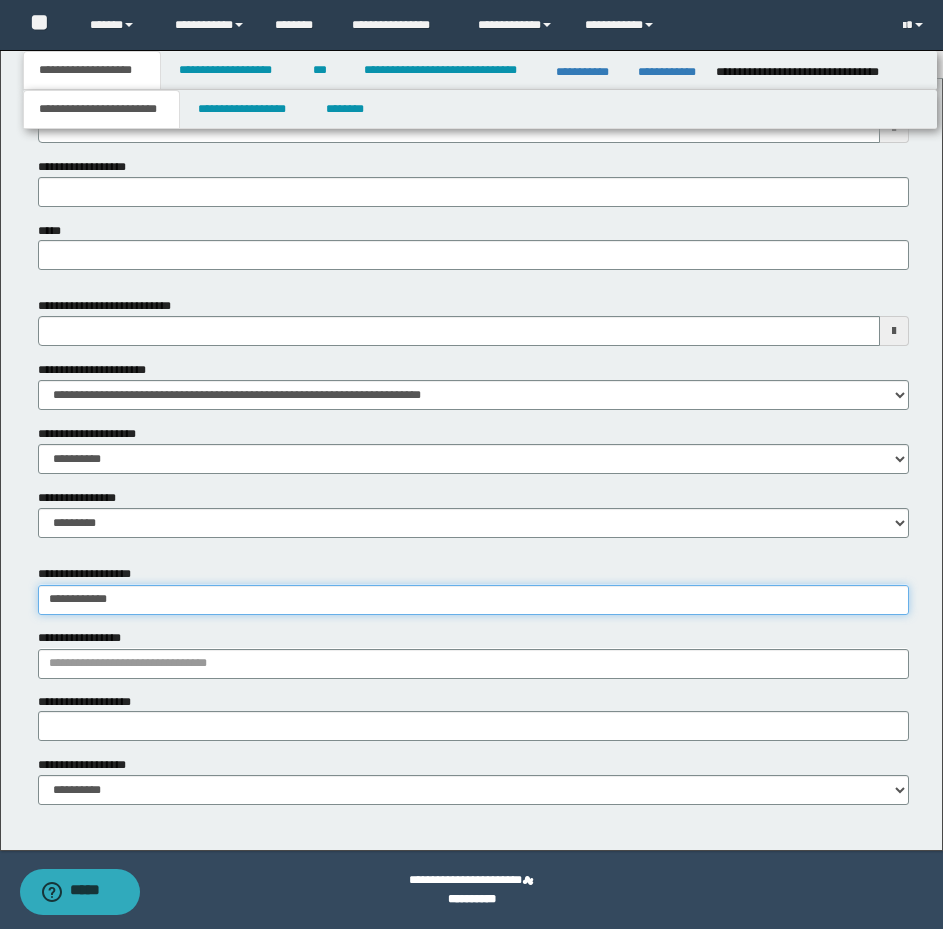 type on "**********" 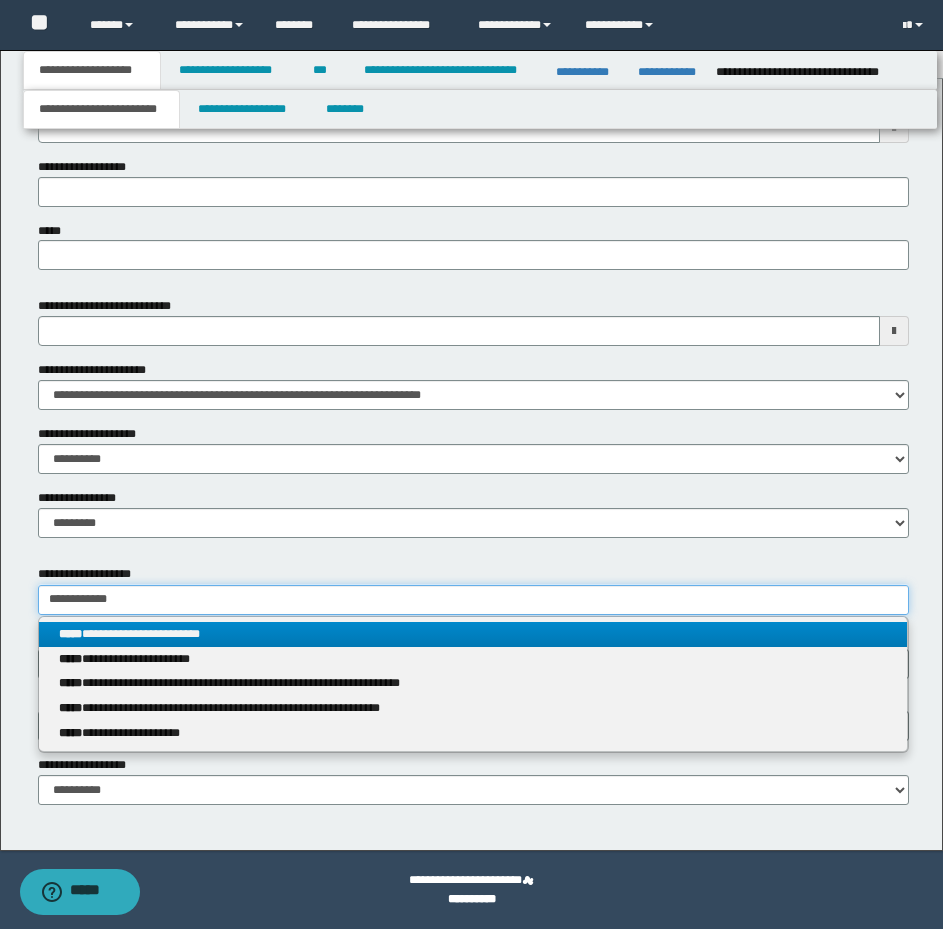 type on "**********" 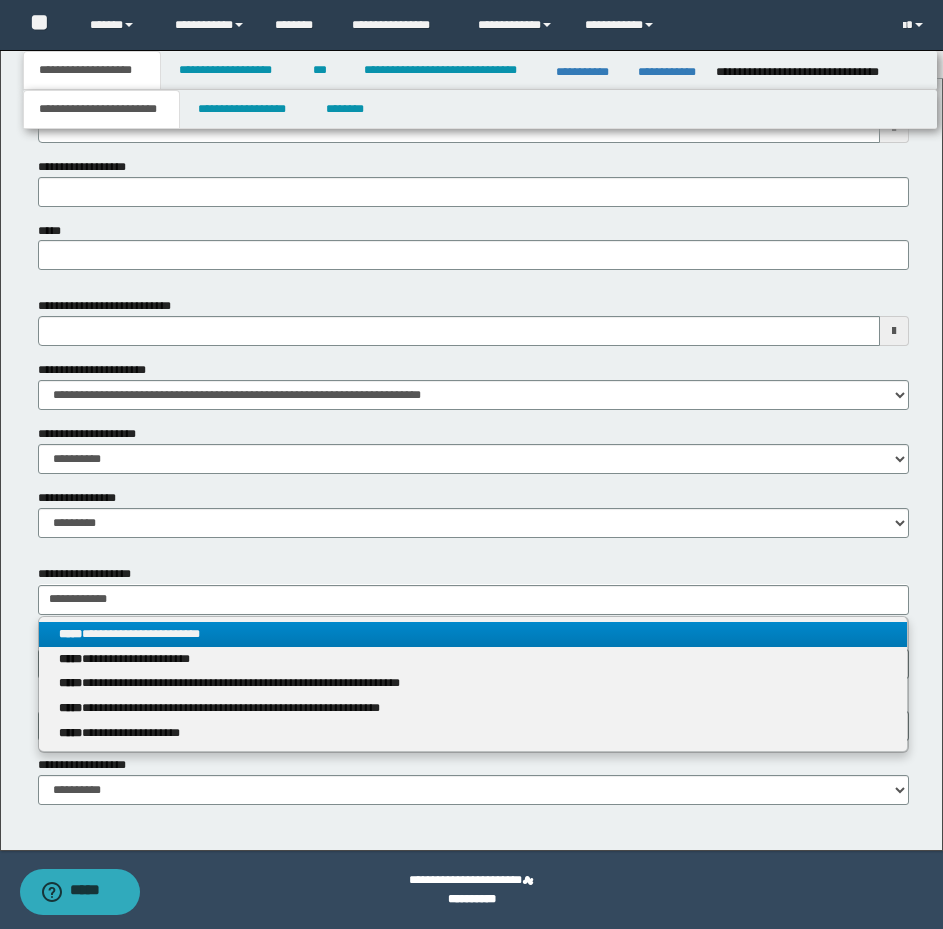 click on "**********" at bounding box center [473, 634] 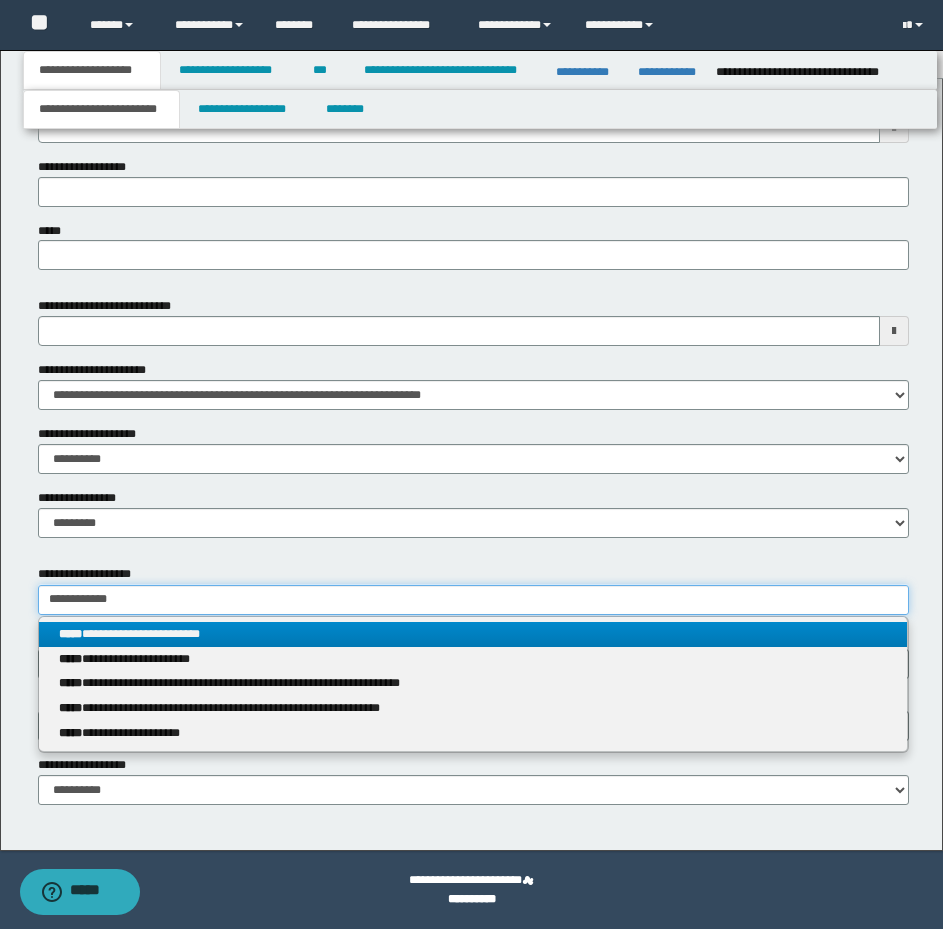type 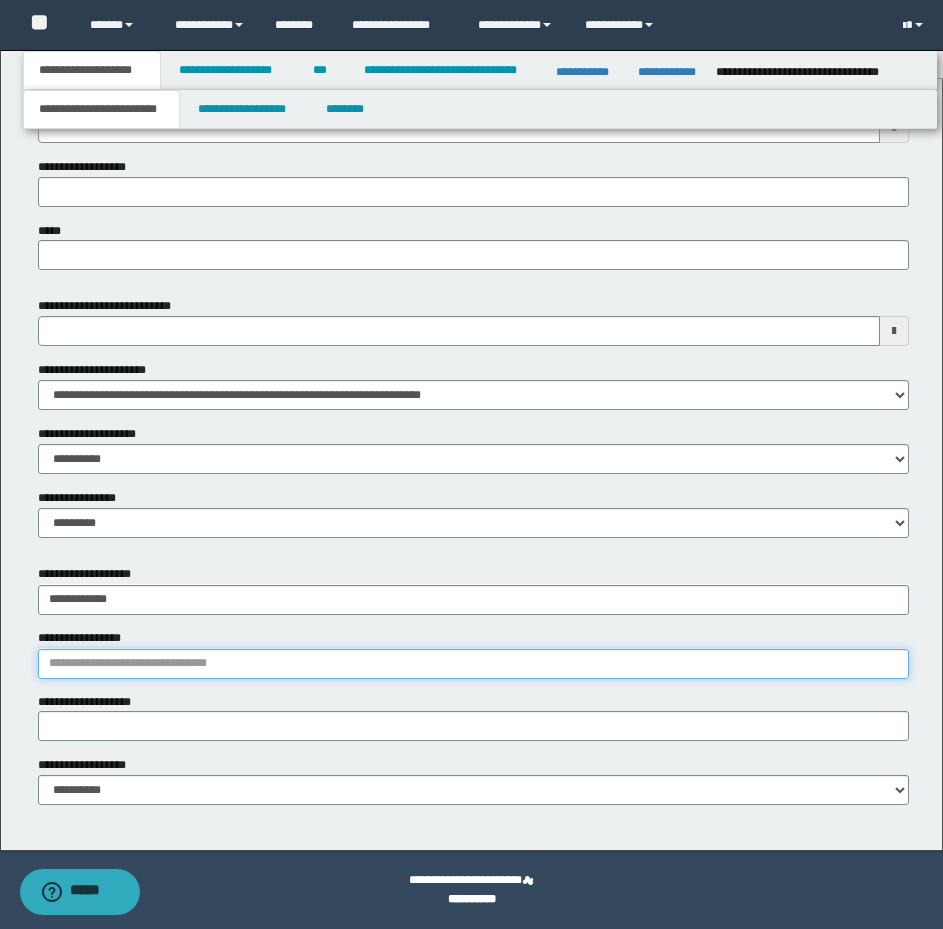 click on "**********" at bounding box center (473, 664) 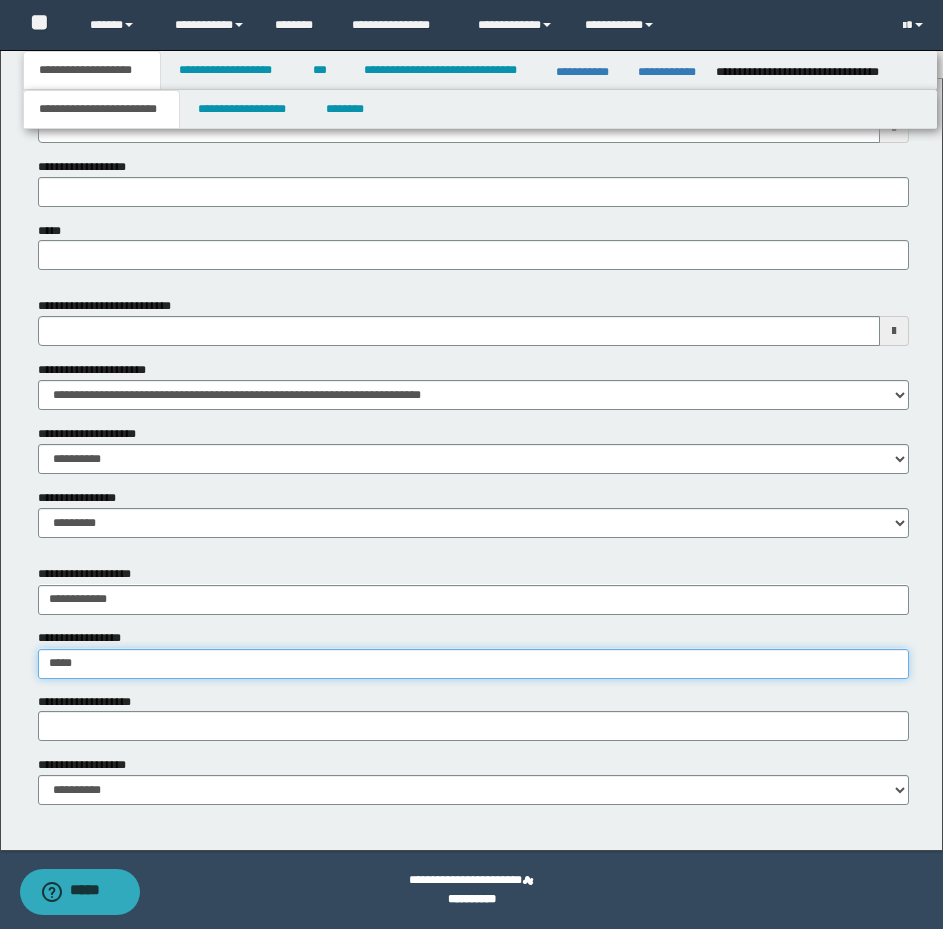 type on "*****" 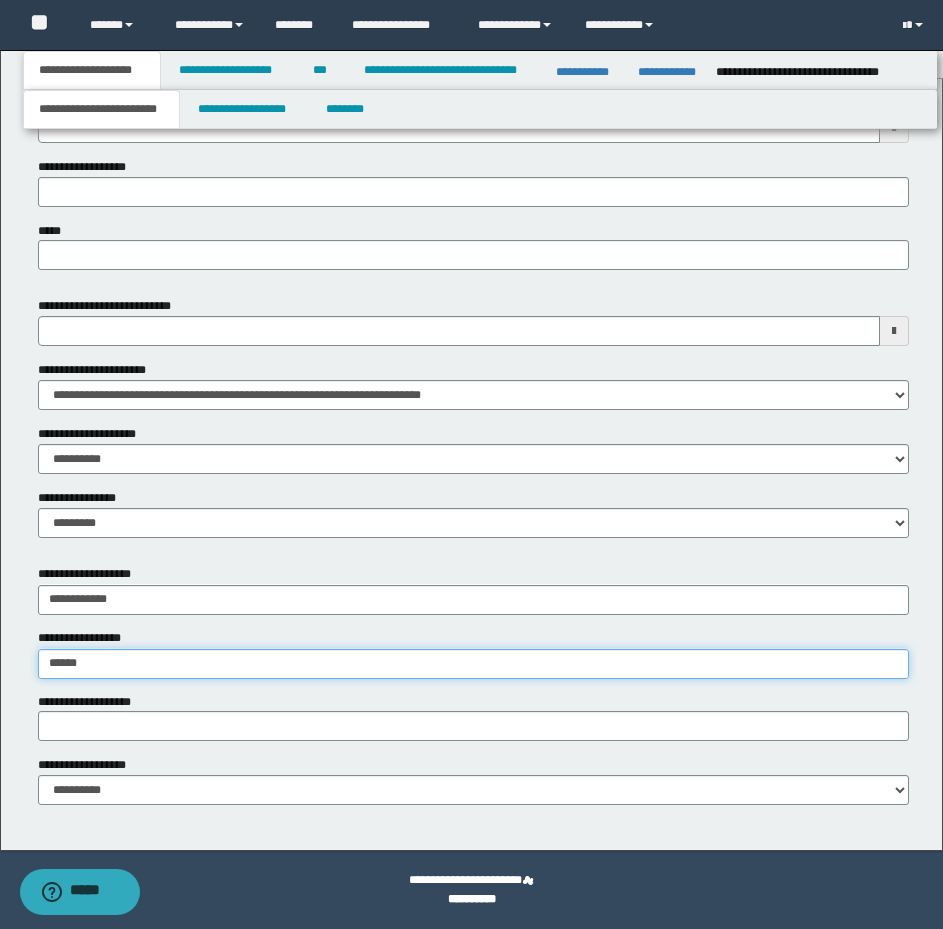type on "**********" 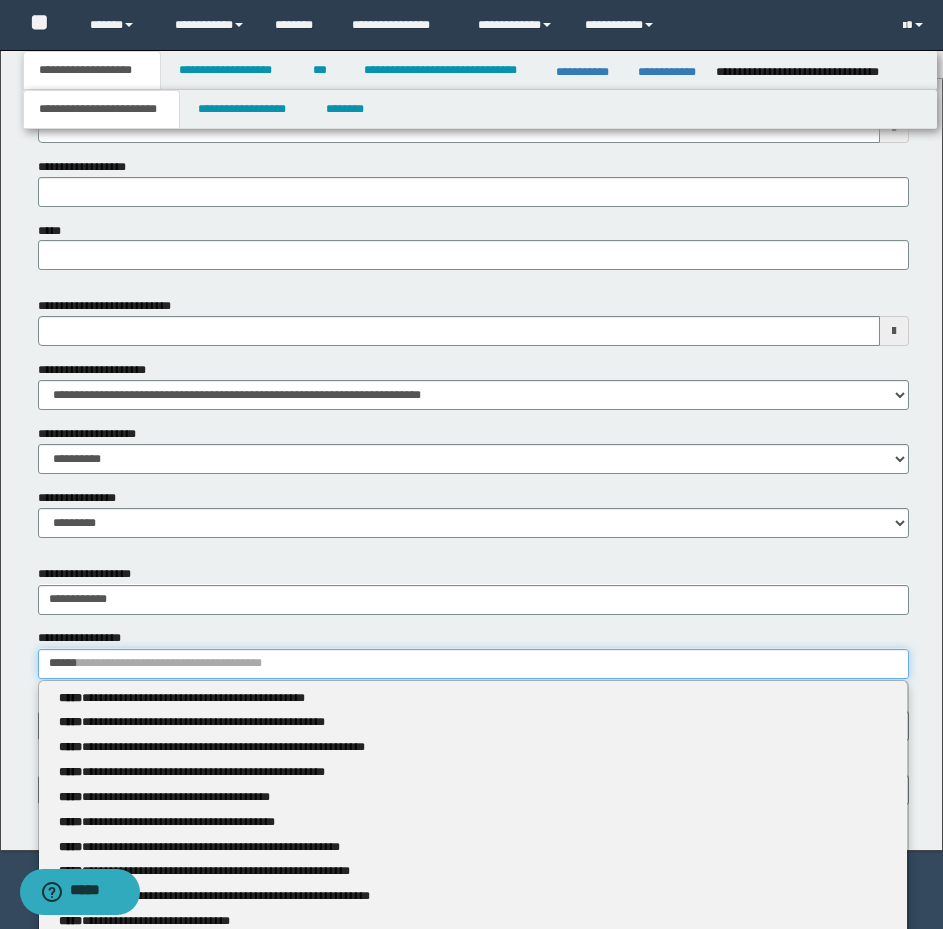 type 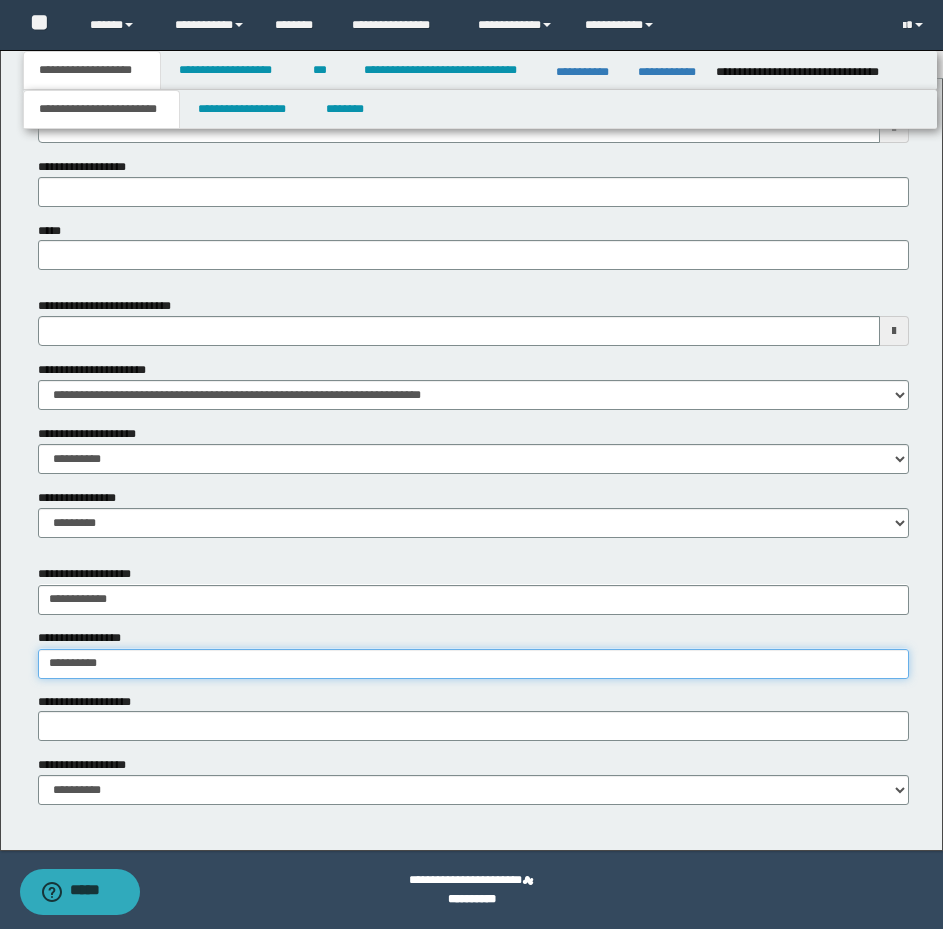 type on "**********" 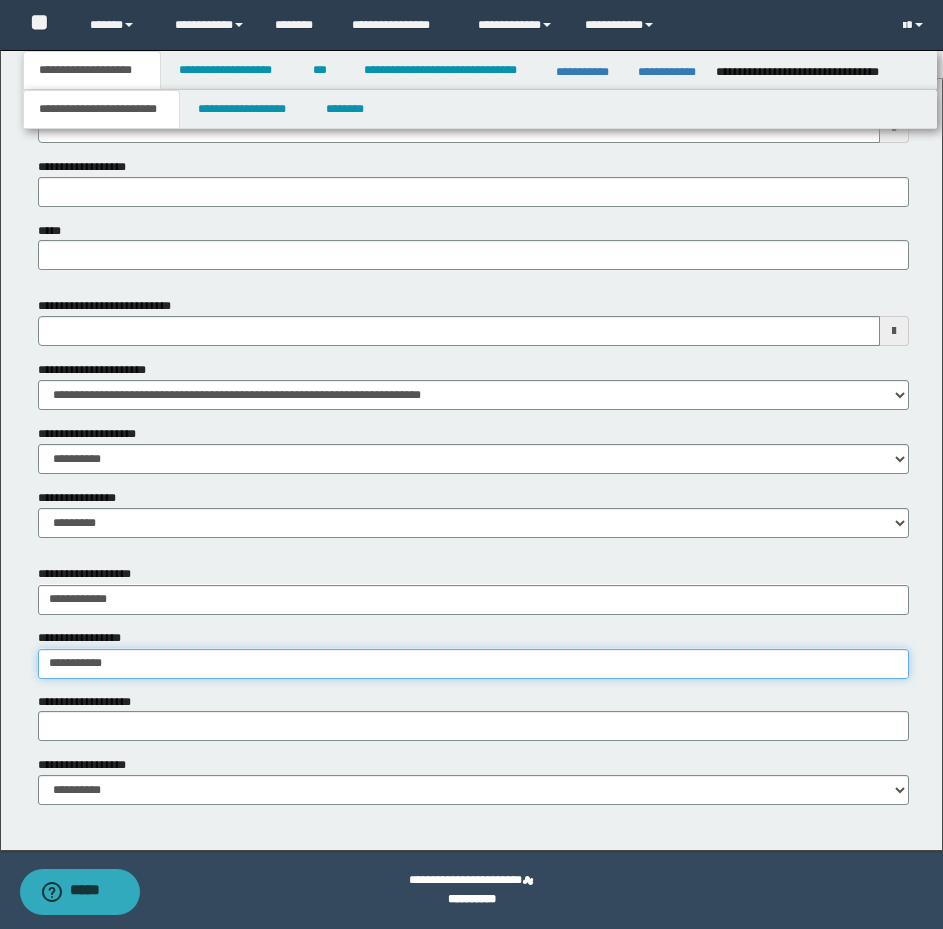 type on "**********" 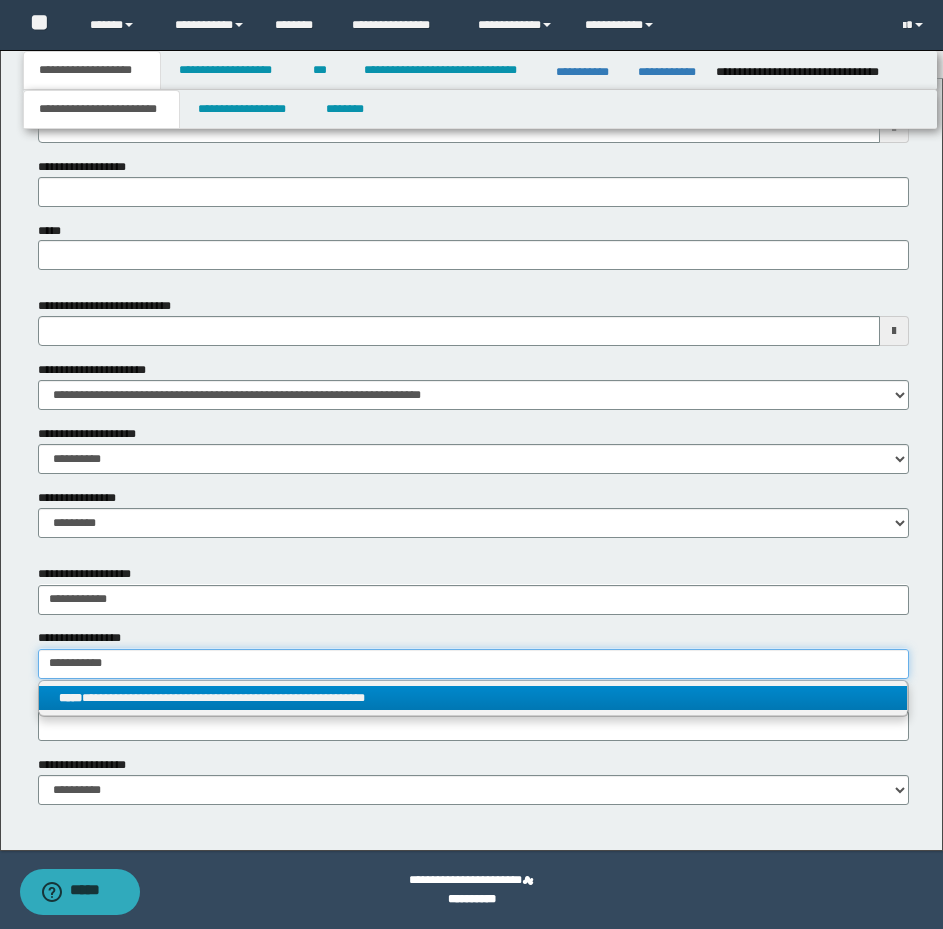 type on "**********" 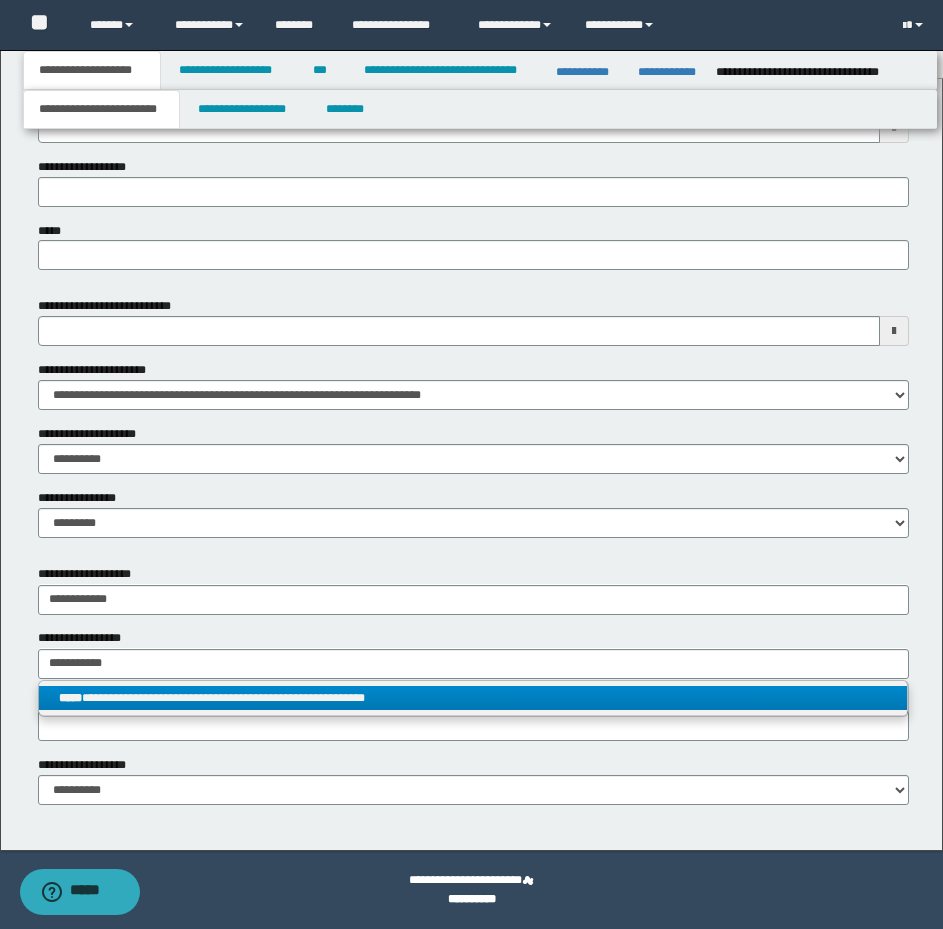 click on "**********" at bounding box center (473, 698) 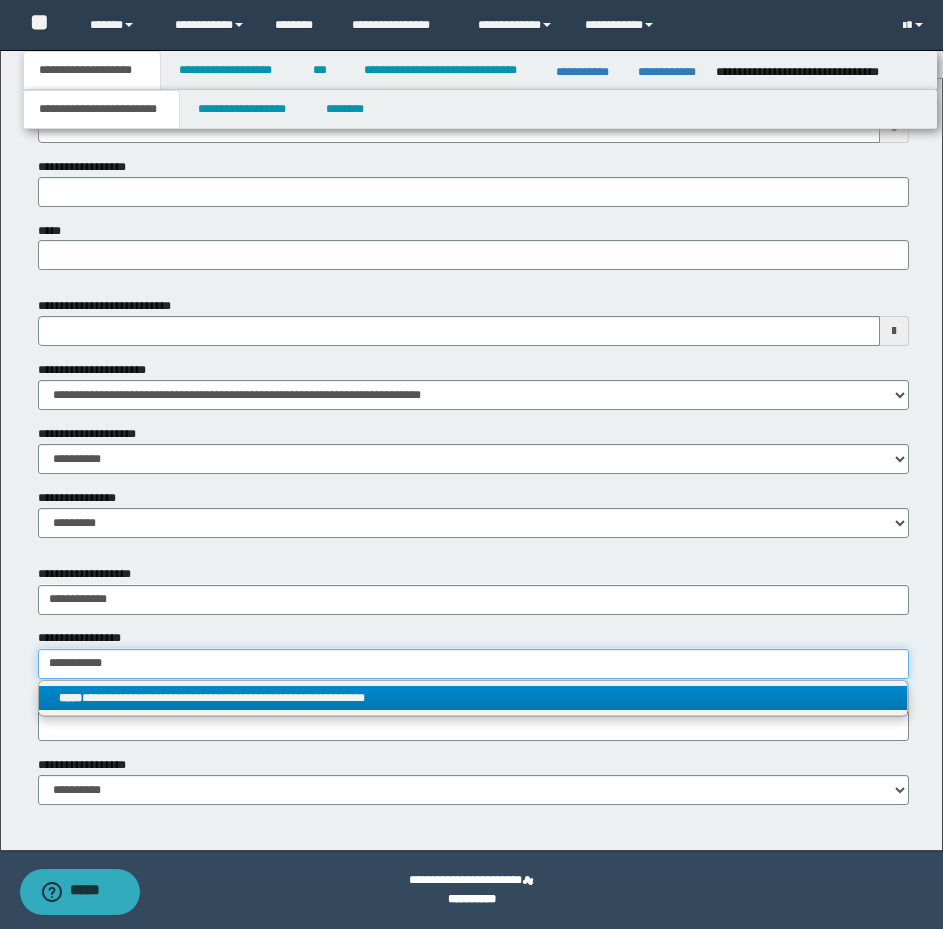 type 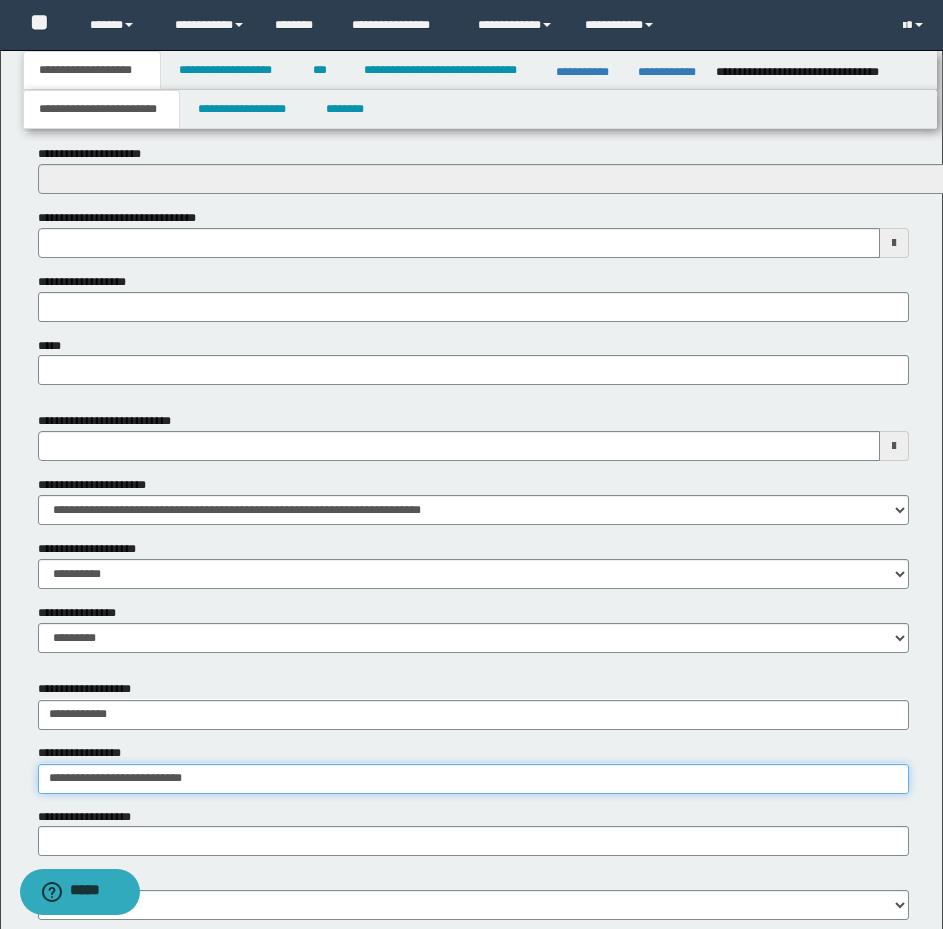 scroll, scrollTop: 663, scrollLeft: 0, axis: vertical 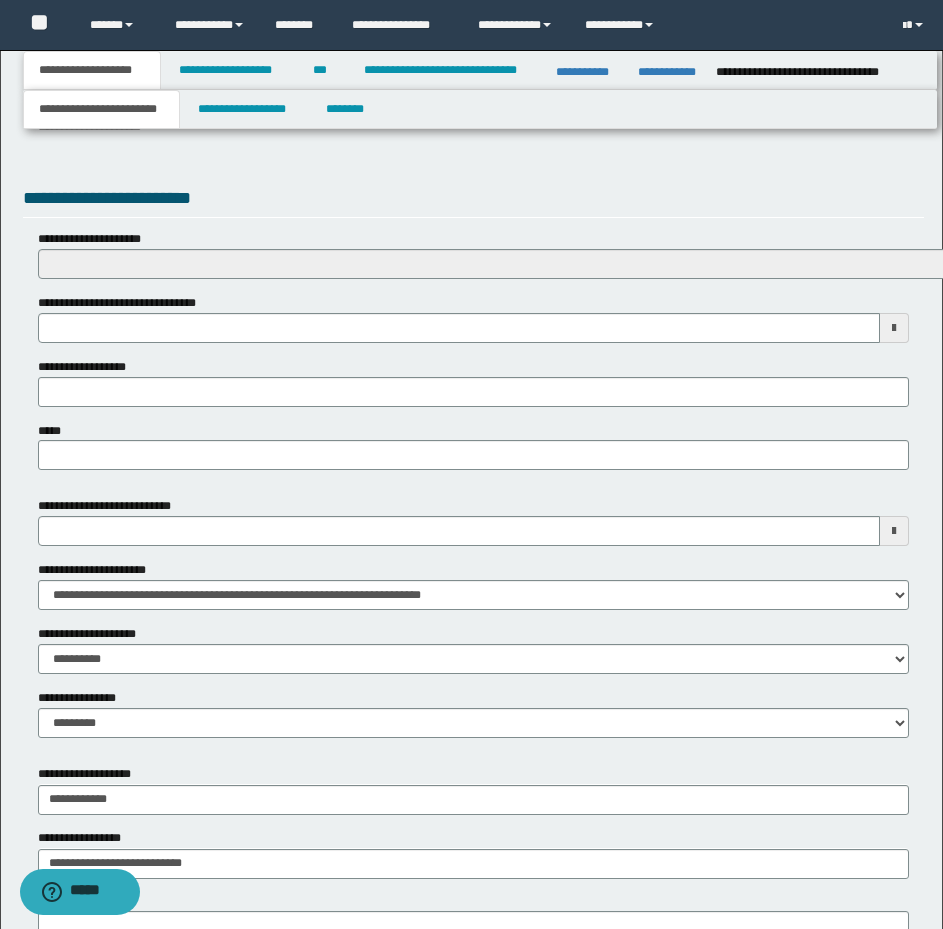 click on "**********" at bounding box center [473, 318] 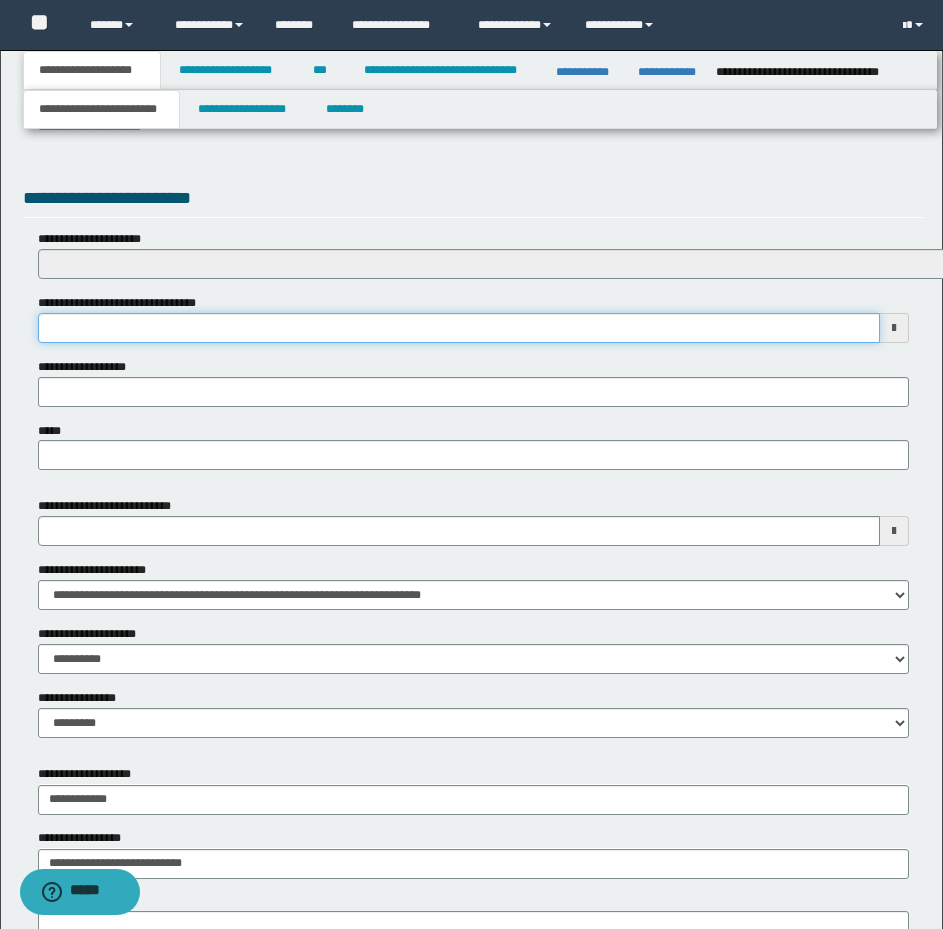 click on "**********" at bounding box center [459, 328] 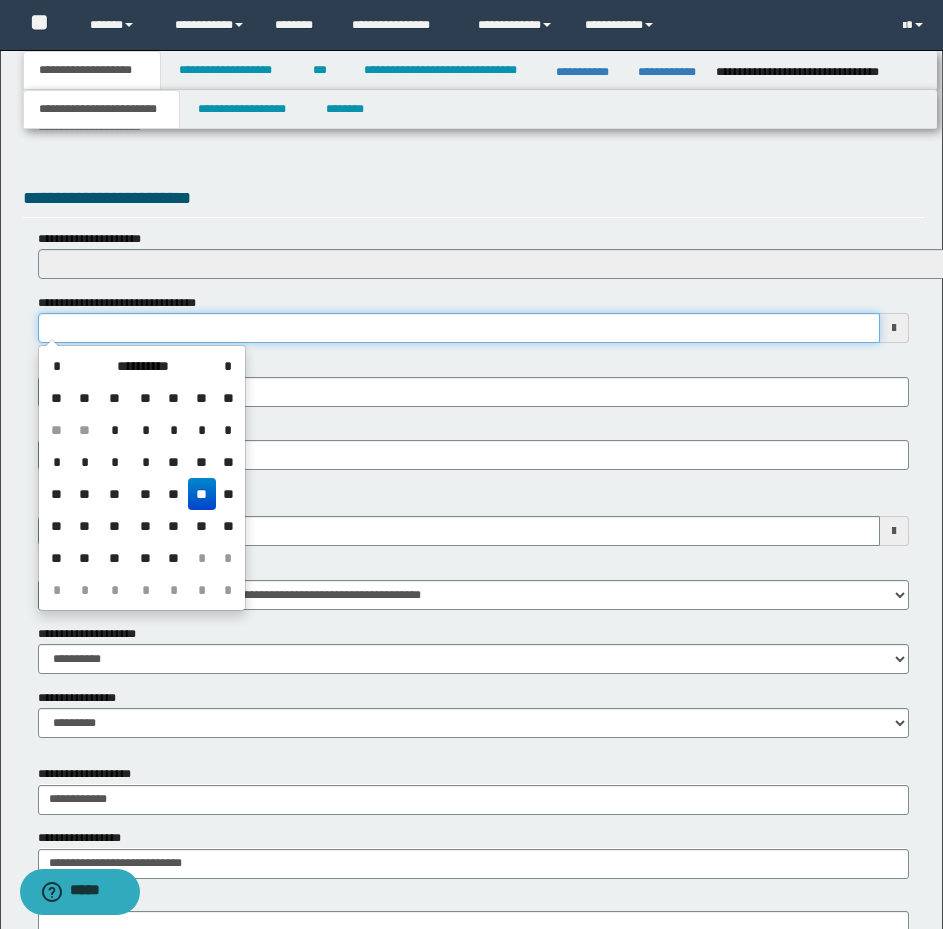 type on "**********" 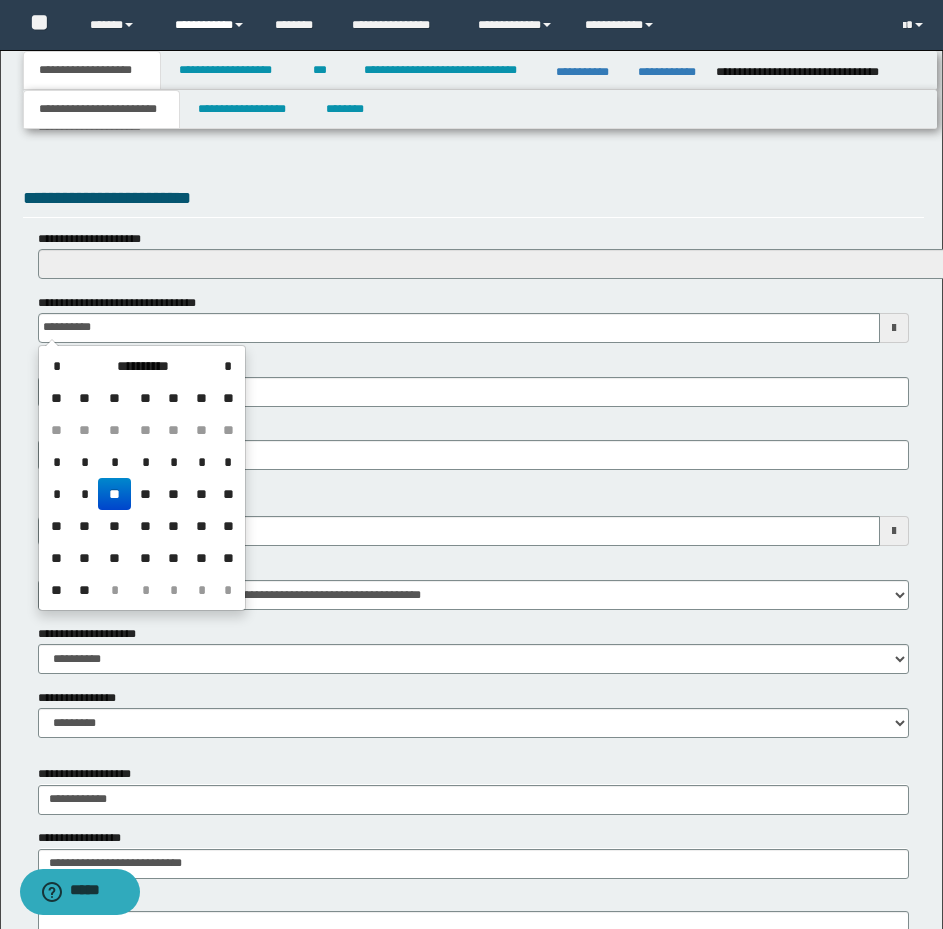 click on "**********" at bounding box center [210, 25] 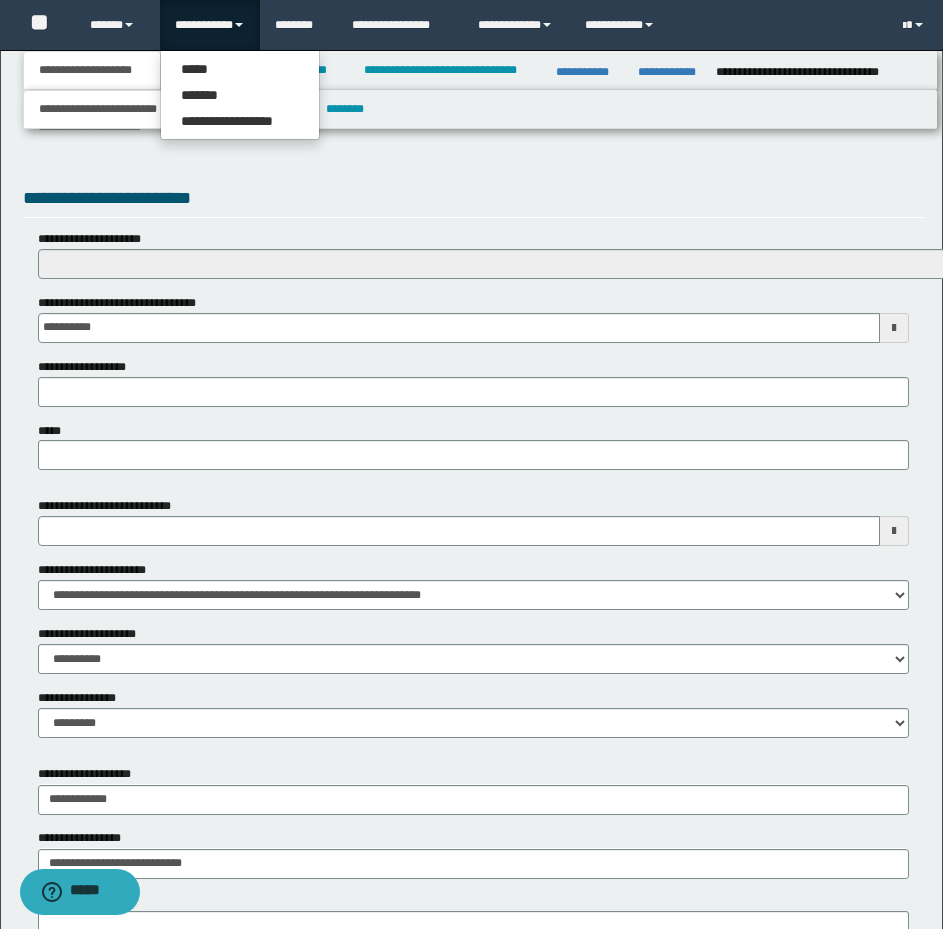 click on "**********" at bounding box center (92, 70) 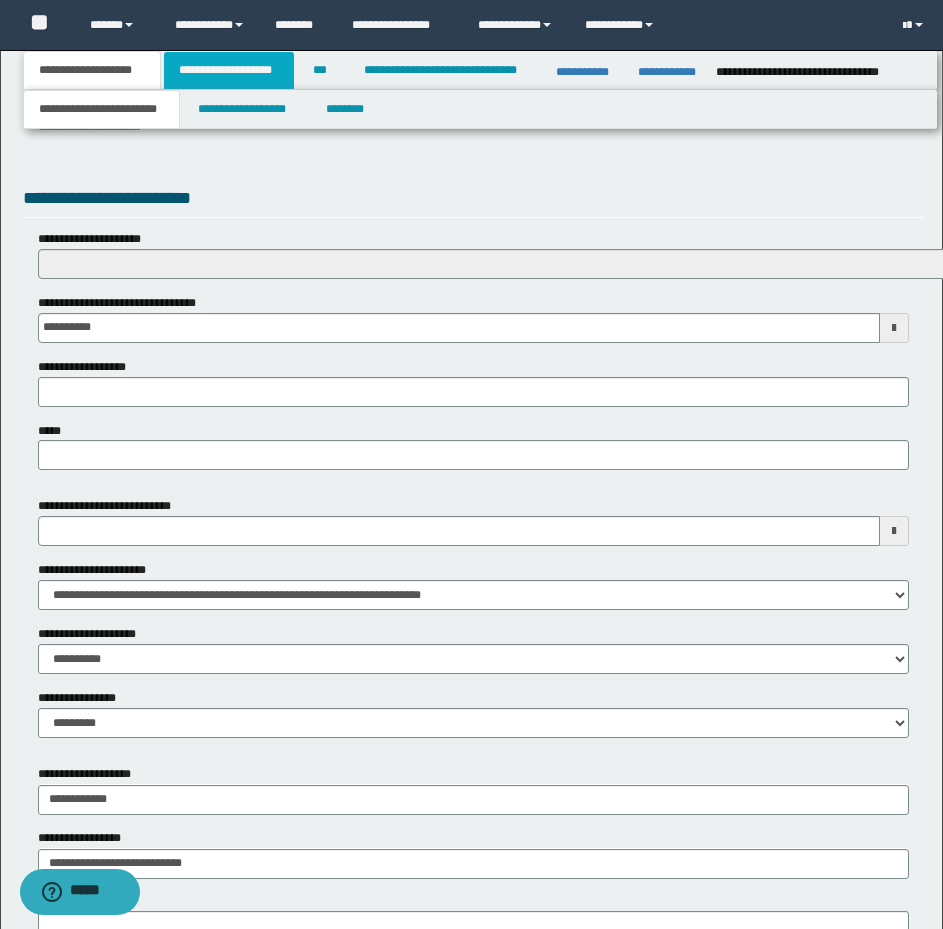 click on "**********" at bounding box center [229, 70] 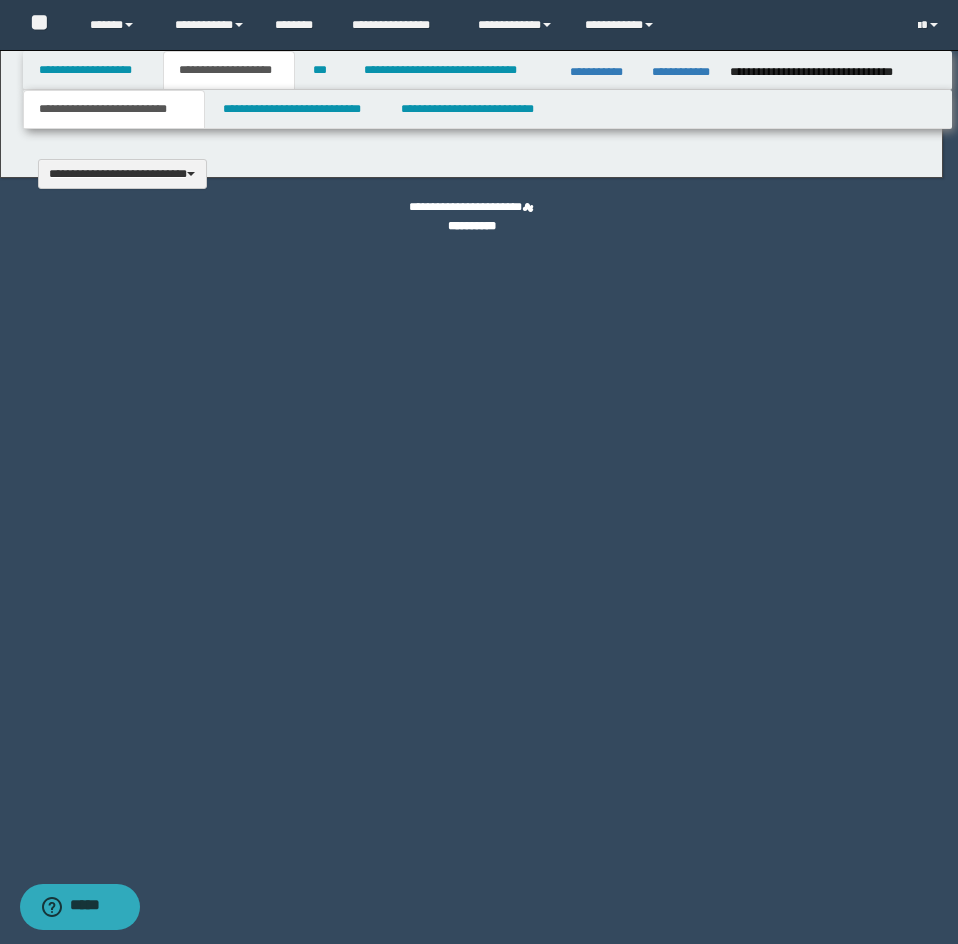 scroll, scrollTop: 0, scrollLeft: 0, axis: both 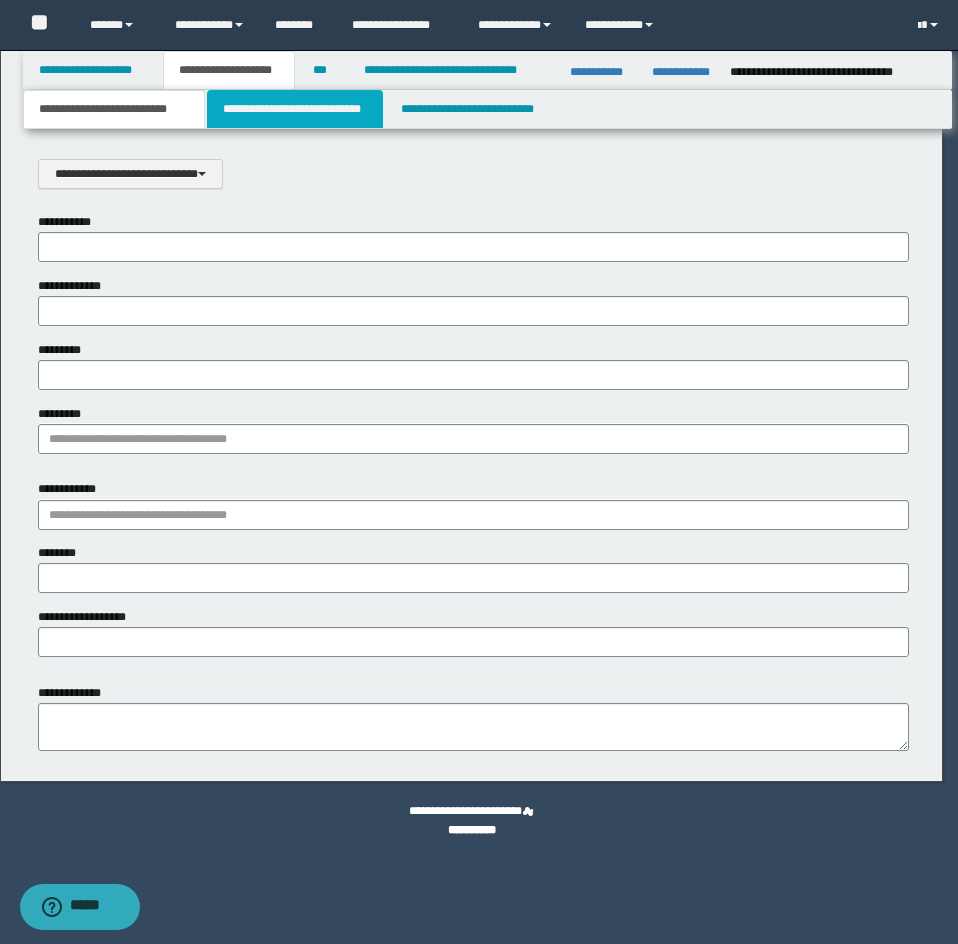 click on "**********" at bounding box center (295, 109) 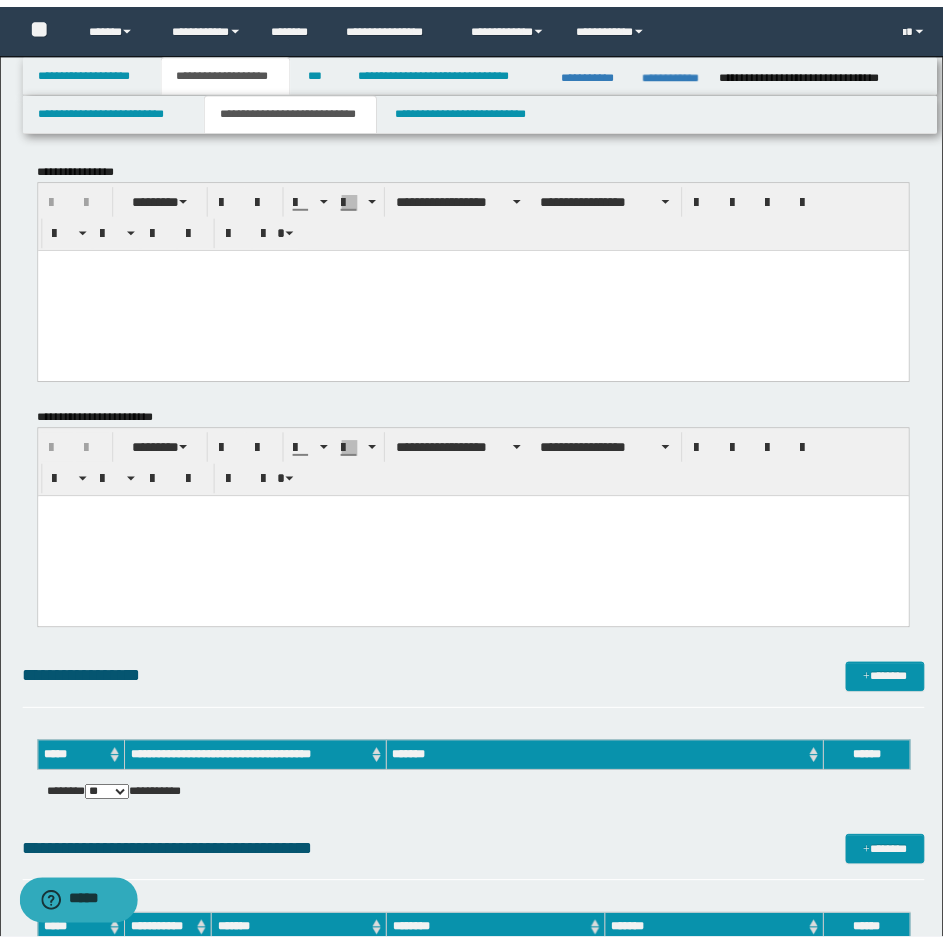 scroll, scrollTop: 0, scrollLeft: 0, axis: both 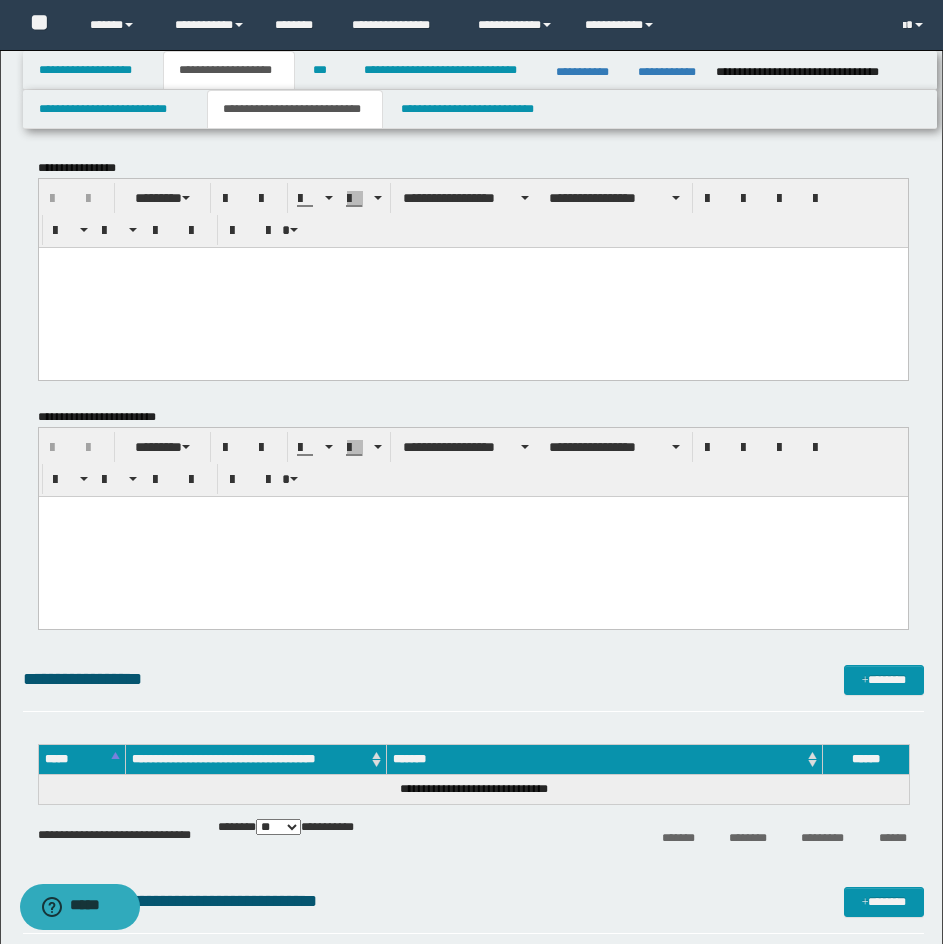 click at bounding box center (472, 287) 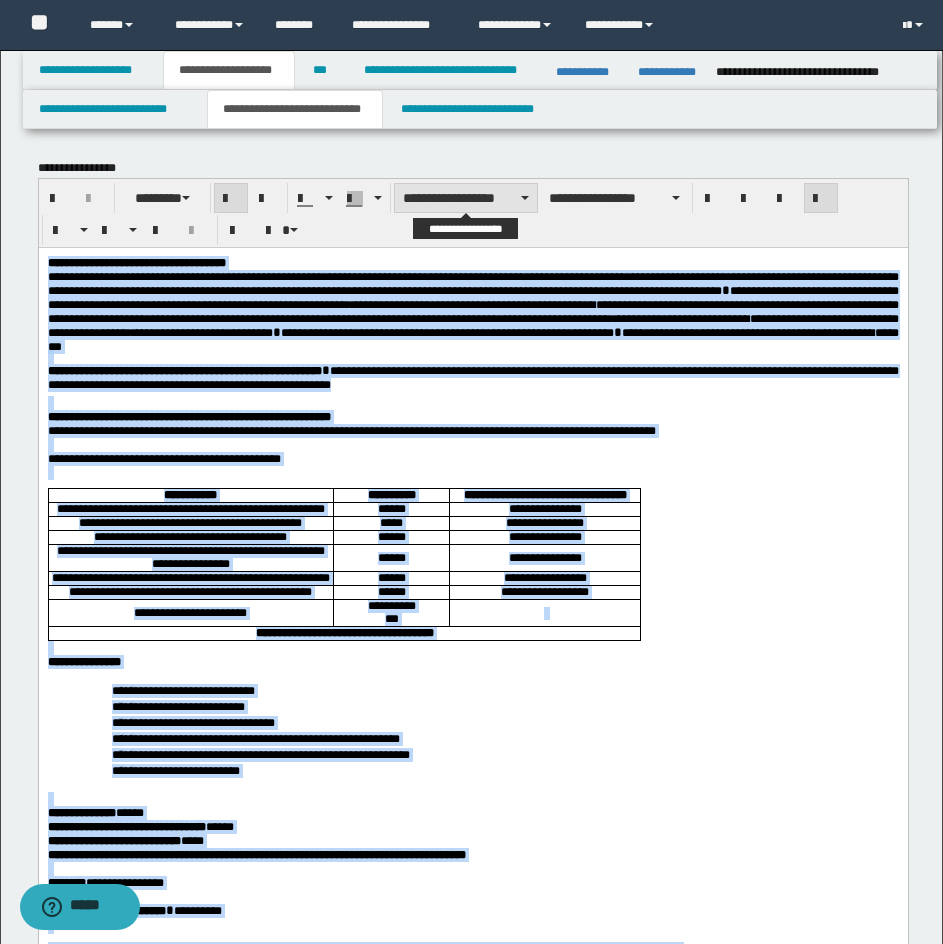 click on "**********" at bounding box center [466, 198] 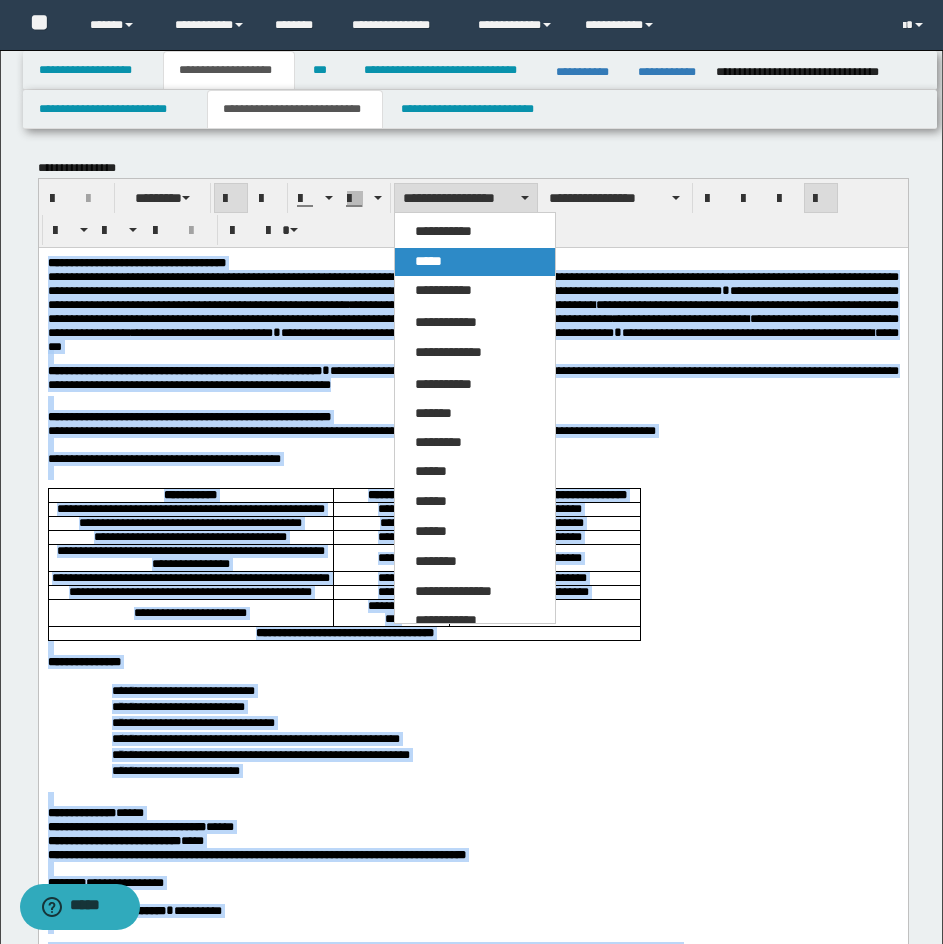 click on "*****" at bounding box center (475, 262) 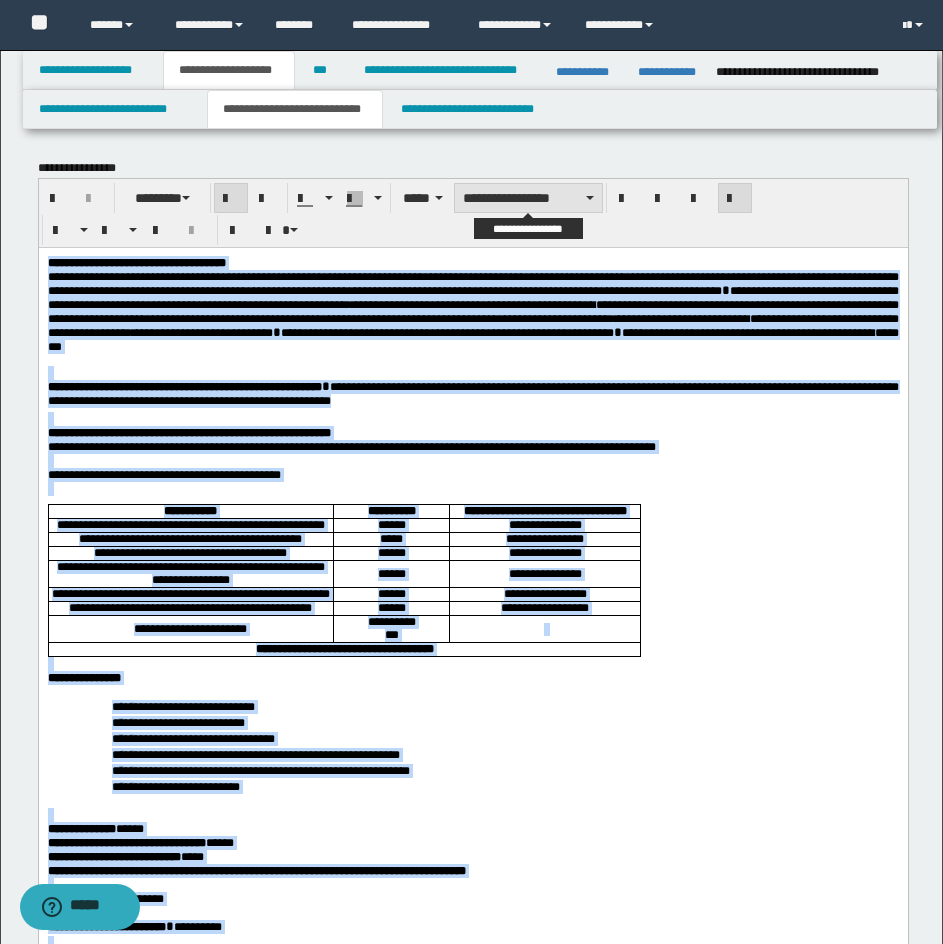 click on "**********" at bounding box center (528, 198) 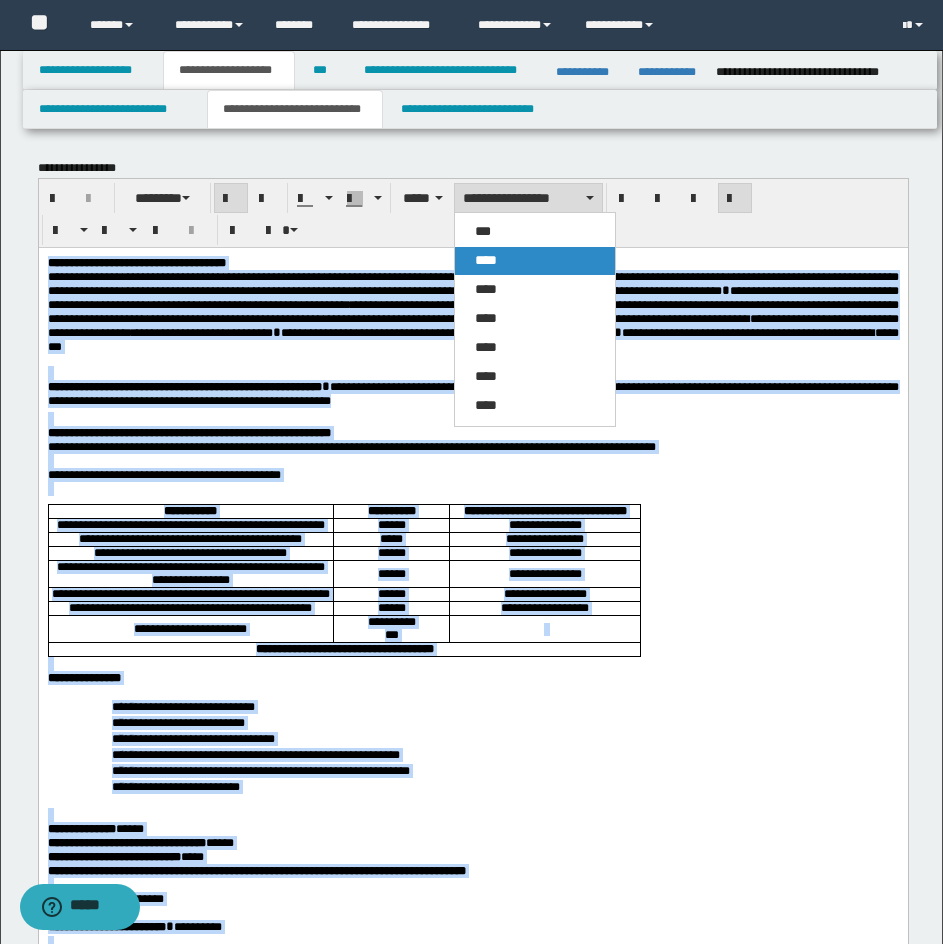 click on "****" at bounding box center [535, 261] 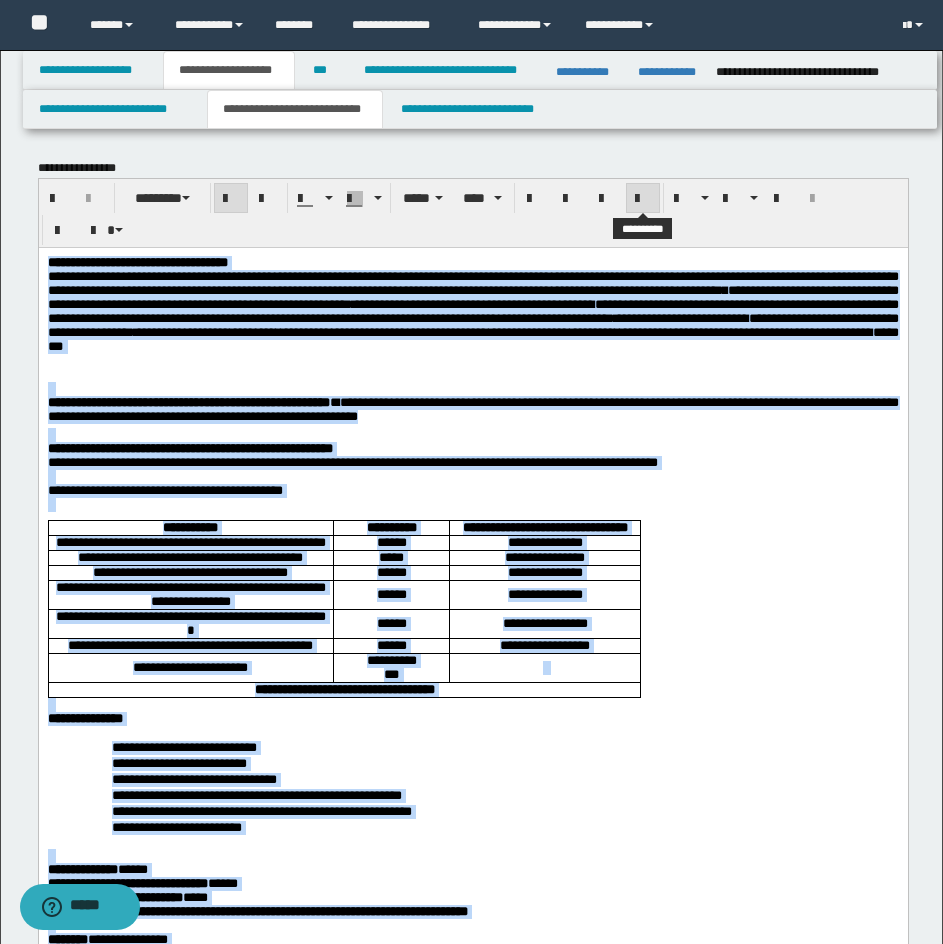 click at bounding box center [643, 198] 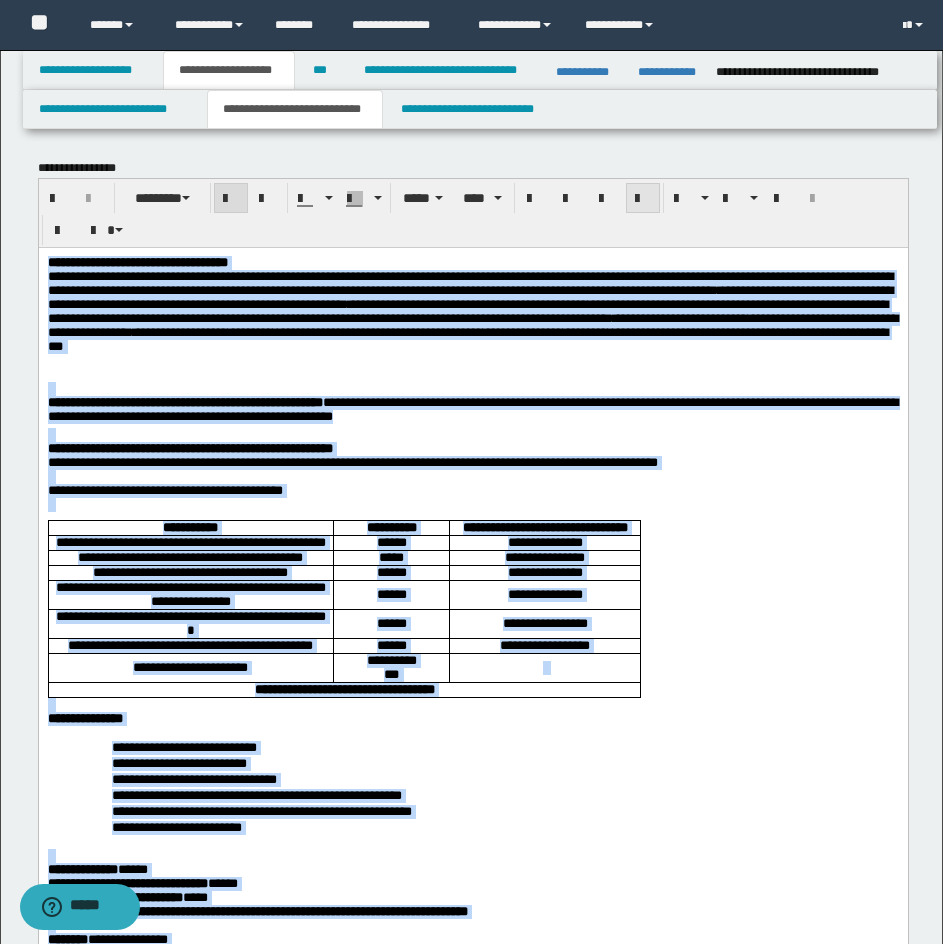 click at bounding box center (643, 198) 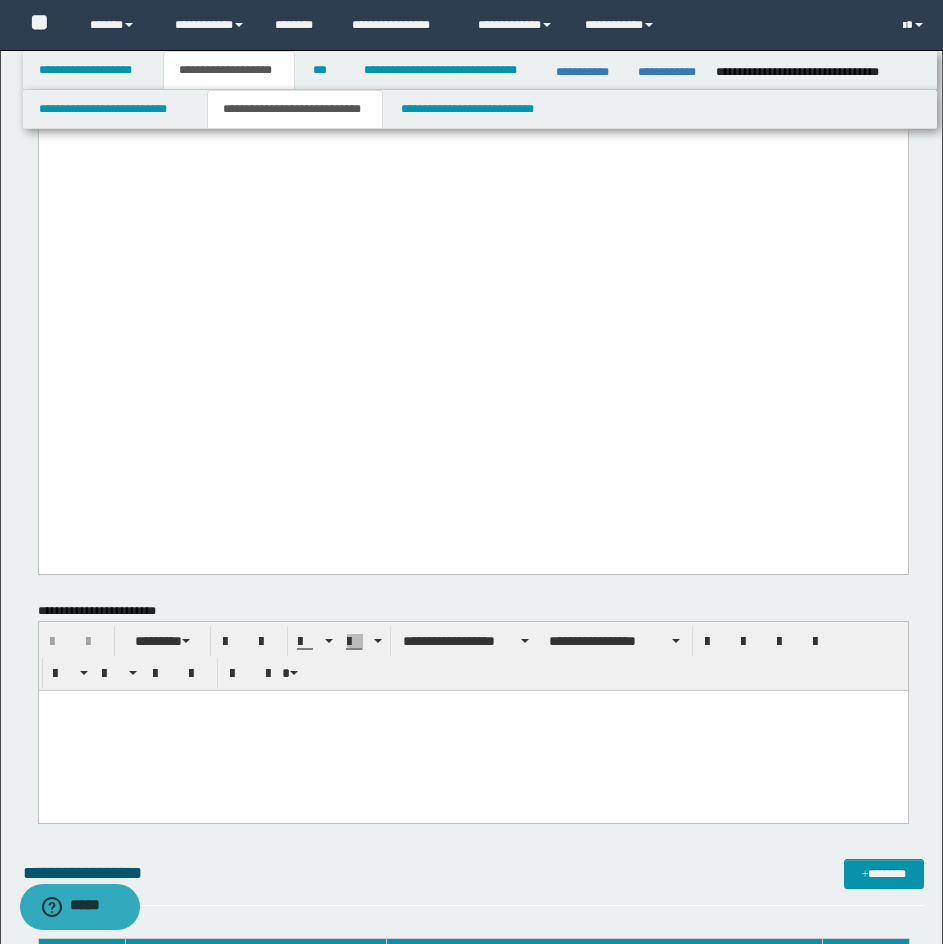 scroll, scrollTop: 3300, scrollLeft: 0, axis: vertical 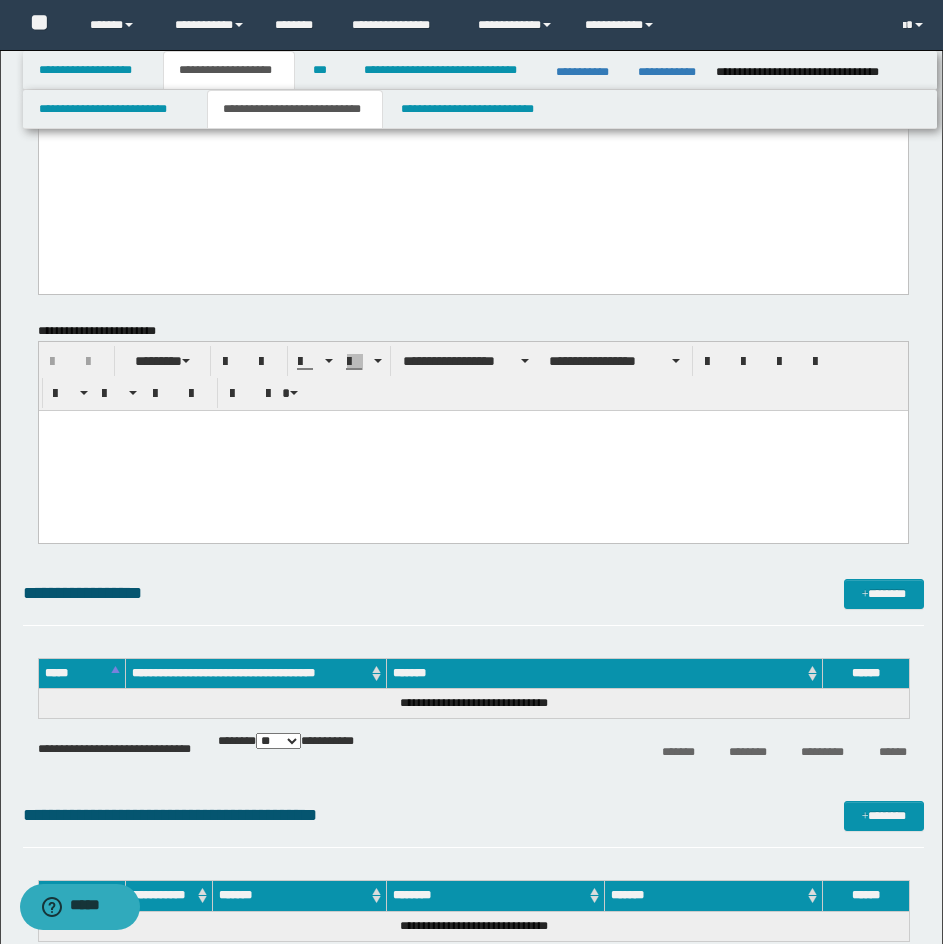 click at bounding box center (472, 425) 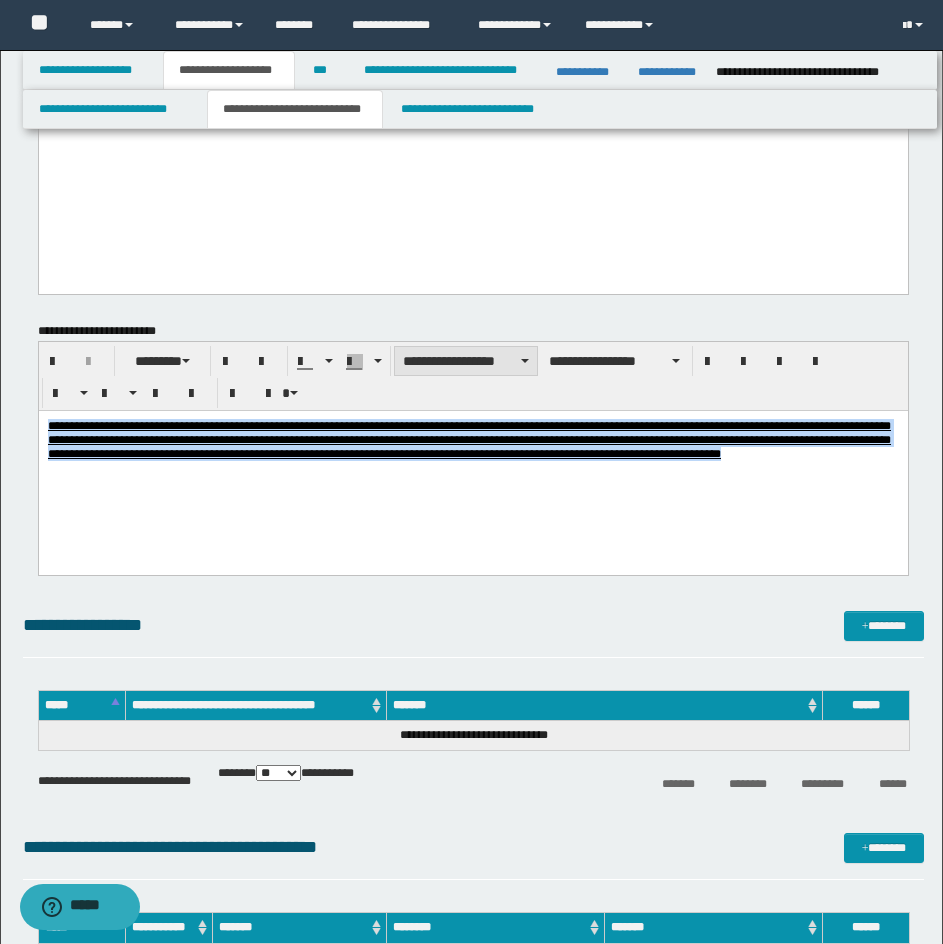click on "**********" at bounding box center (466, 361) 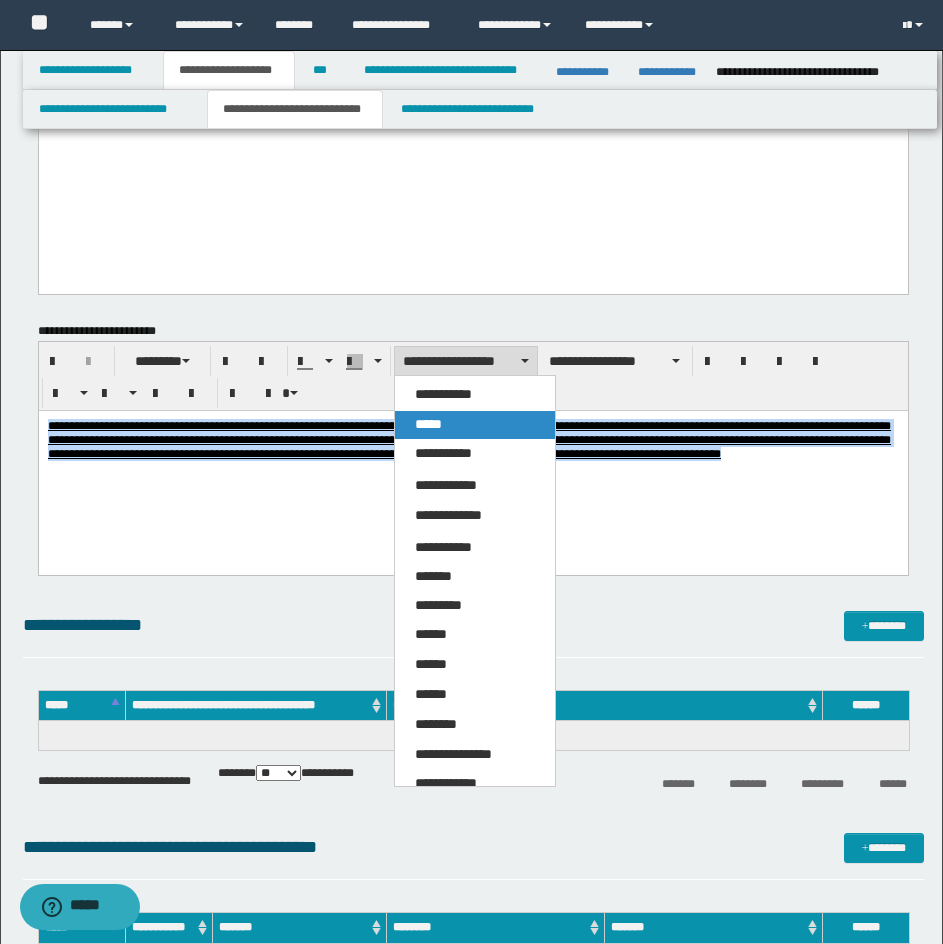 click on "*****" at bounding box center [475, 425] 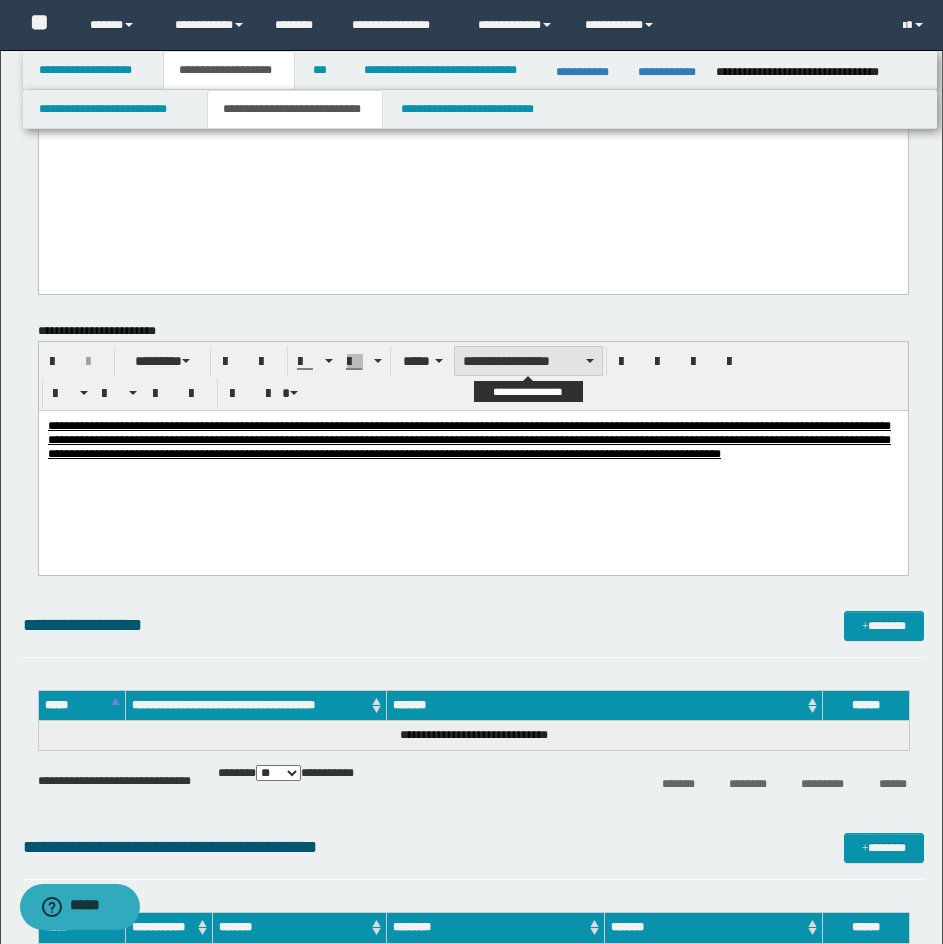 click on "**********" at bounding box center [528, 361] 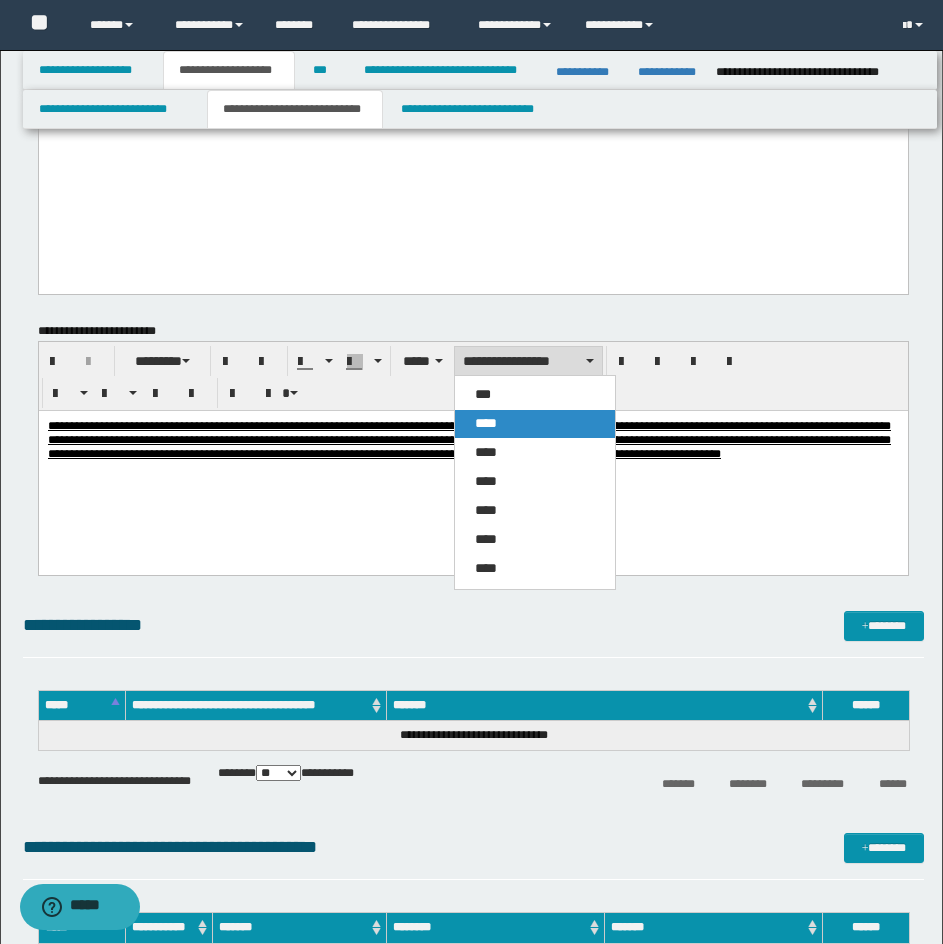 click on "****" at bounding box center (535, 424) 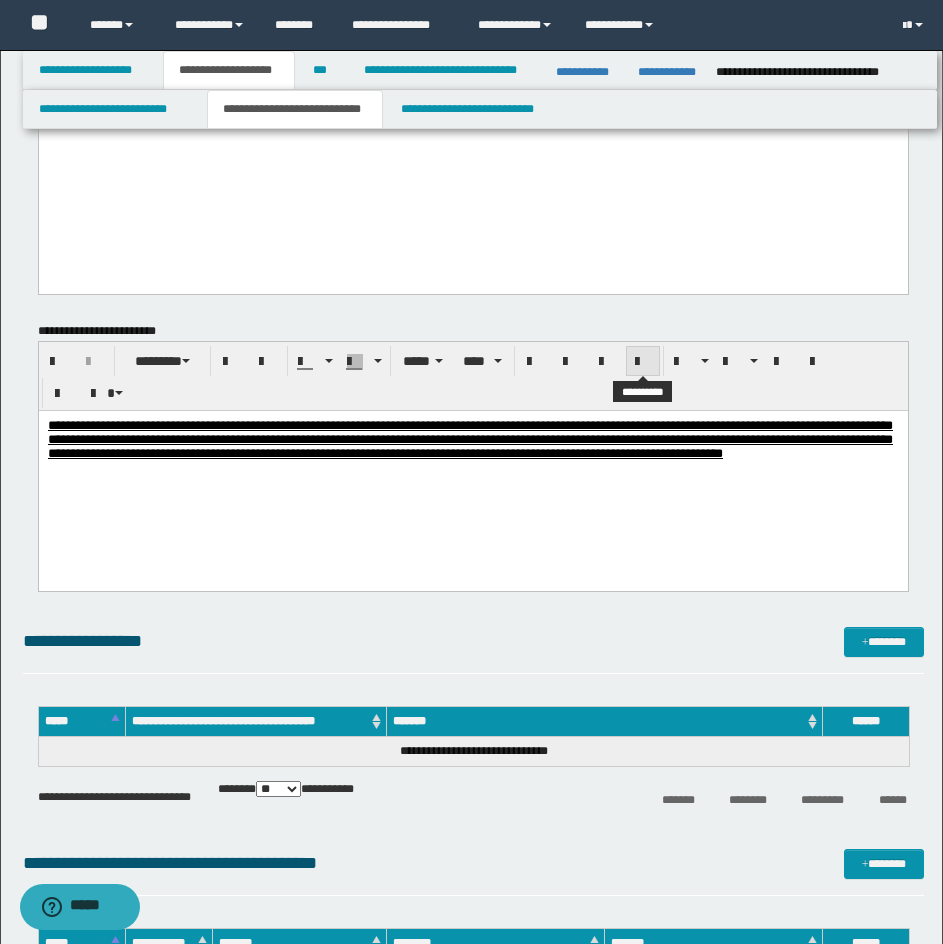 click at bounding box center [643, 361] 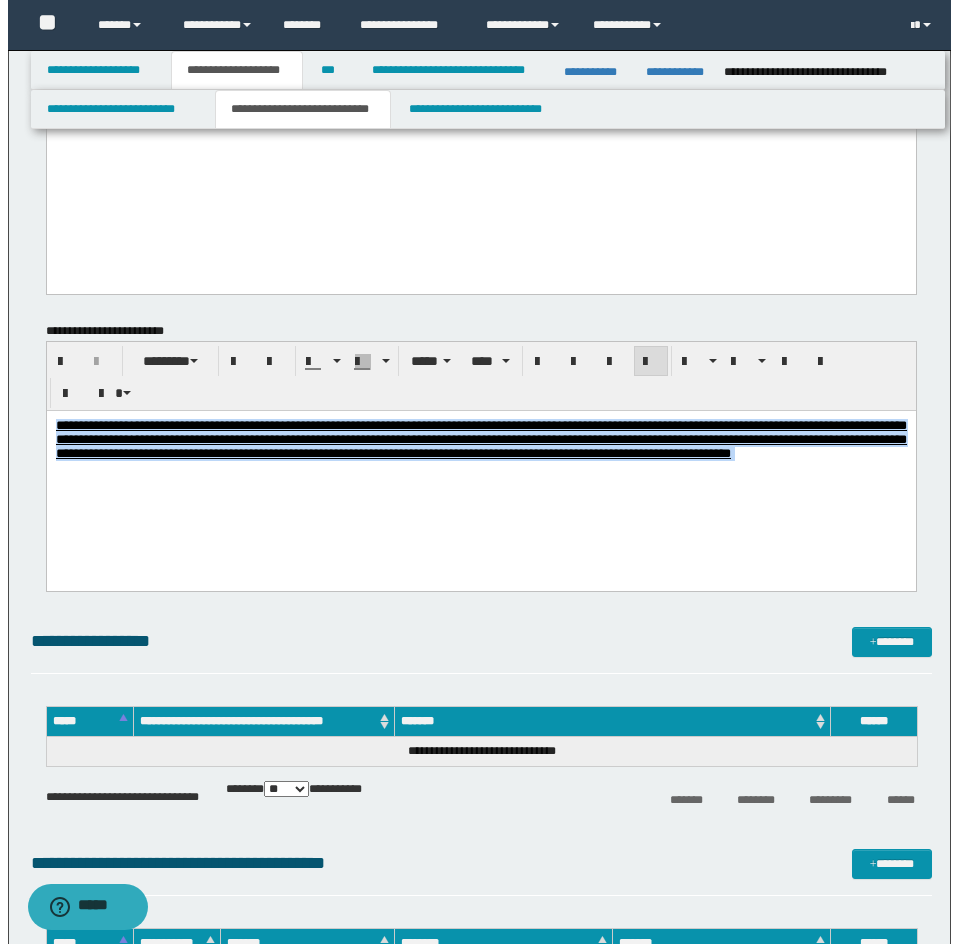 scroll, scrollTop: 3500, scrollLeft: 0, axis: vertical 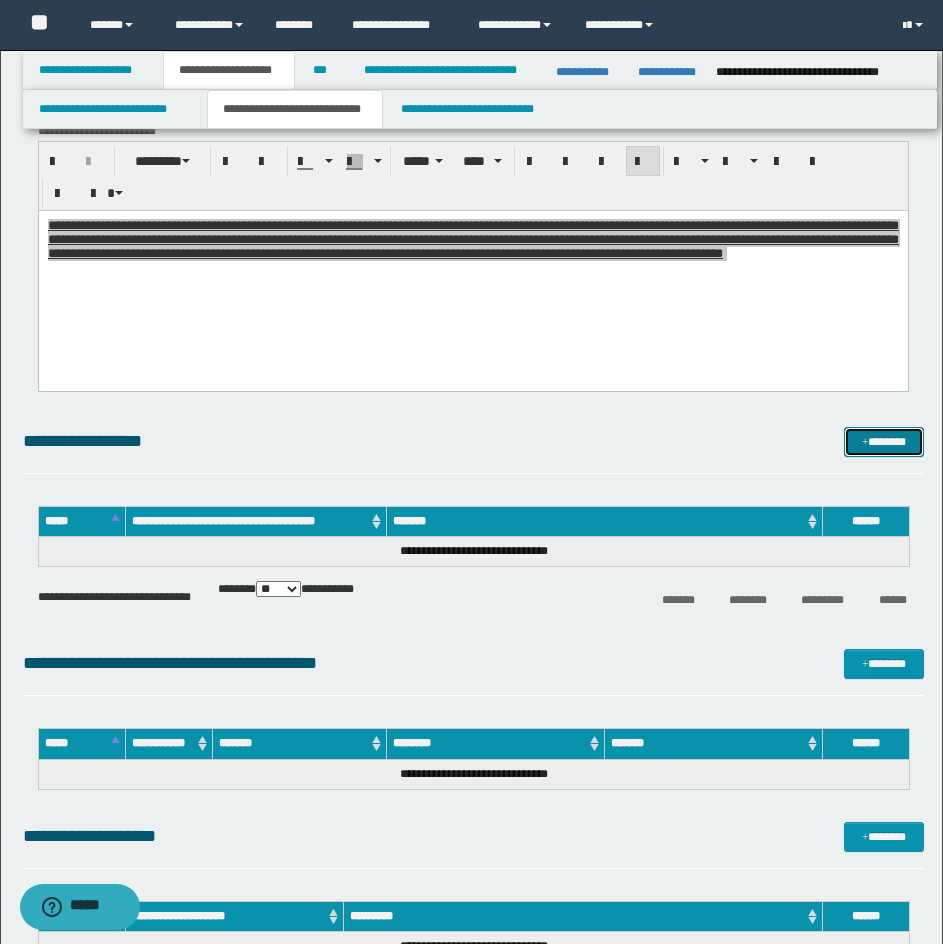 click on "*******" at bounding box center [884, 442] 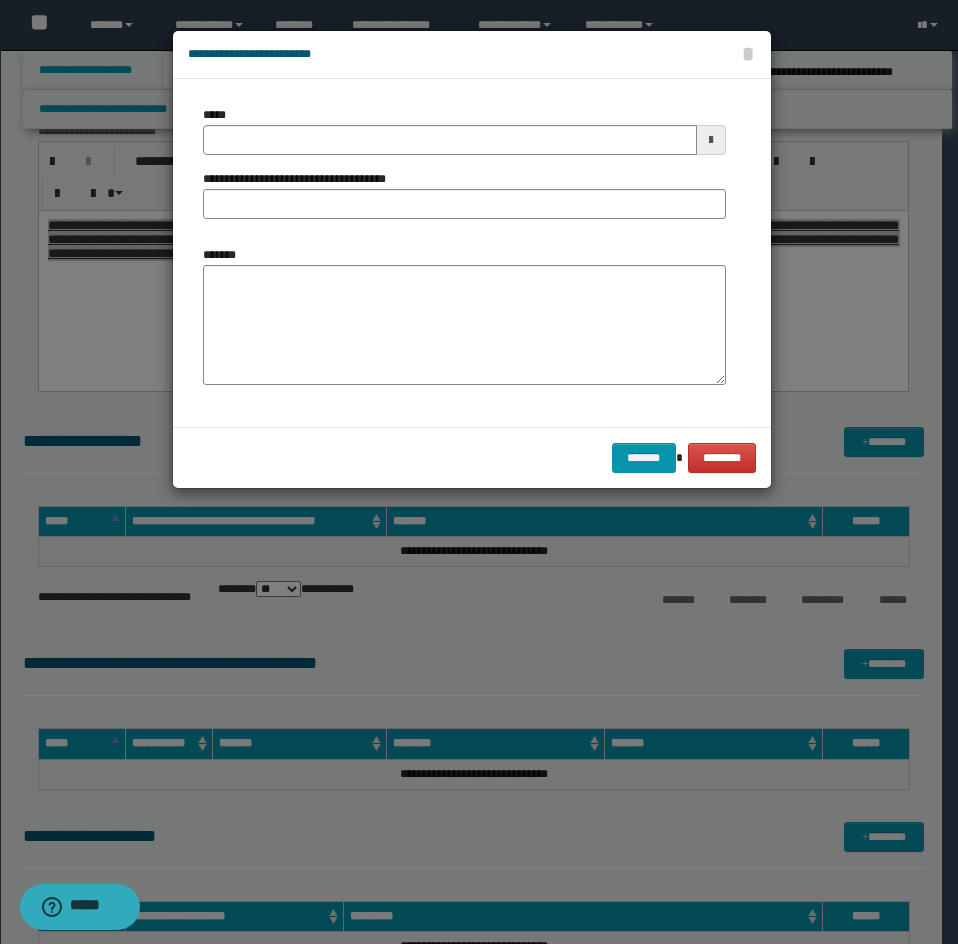 click on "**********" at bounding box center [464, 194] 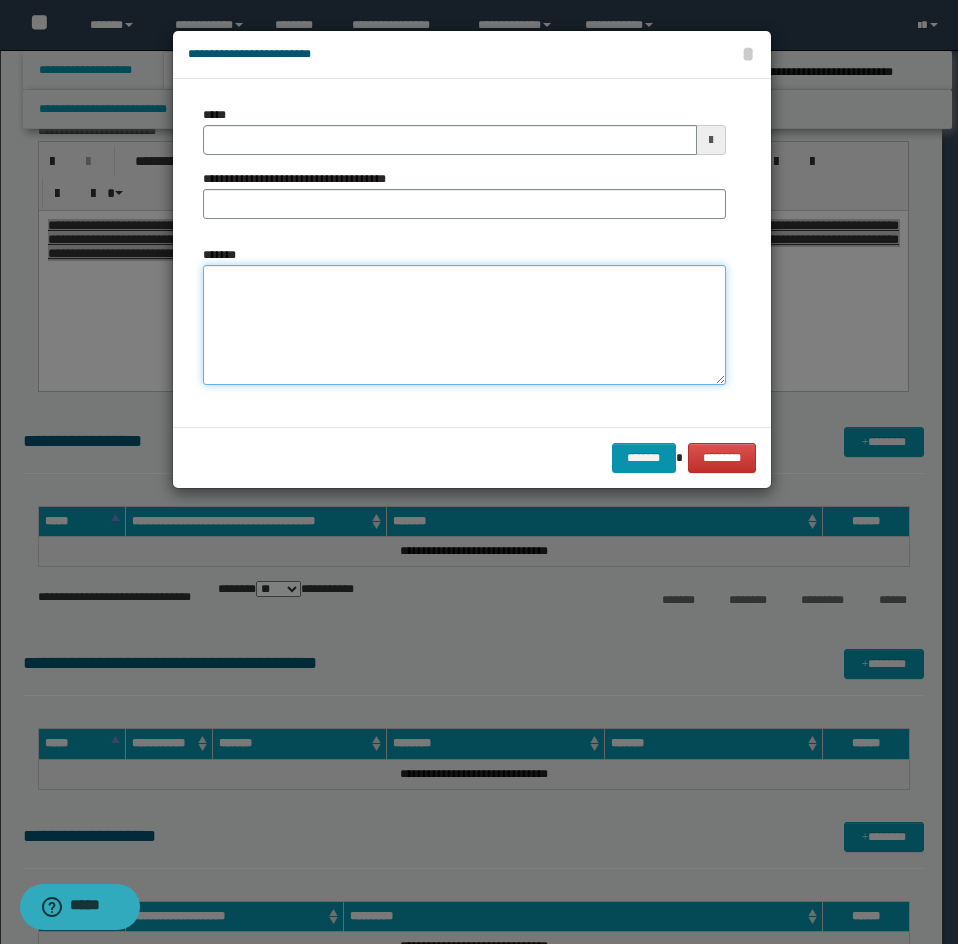 click on "*******" at bounding box center (464, 325) 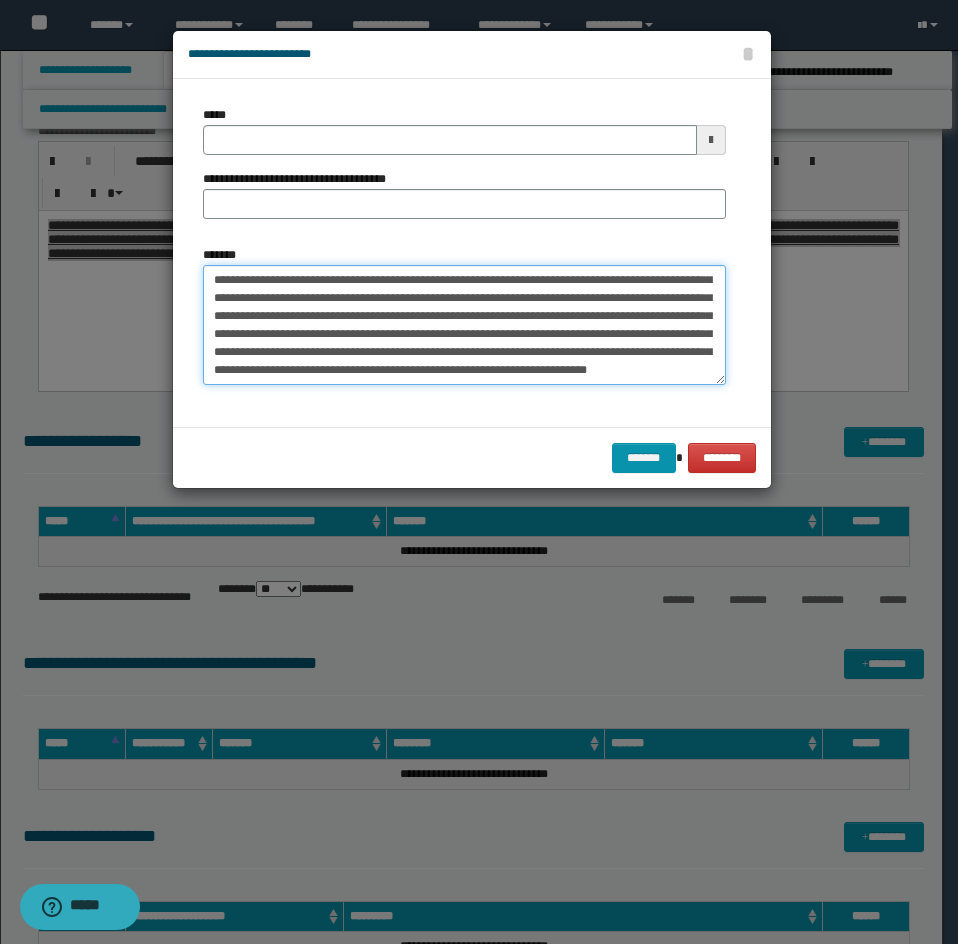 scroll, scrollTop: 0, scrollLeft: 0, axis: both 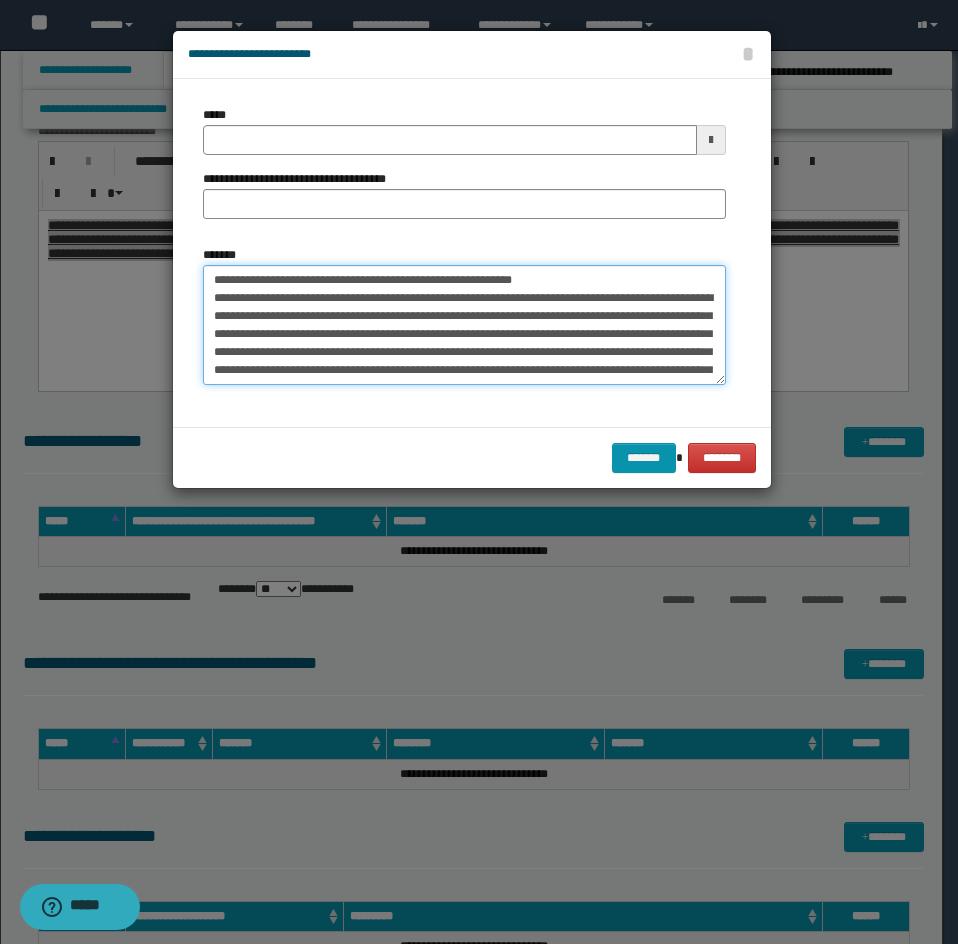 click on "*******" at bounding box center [464, 325] 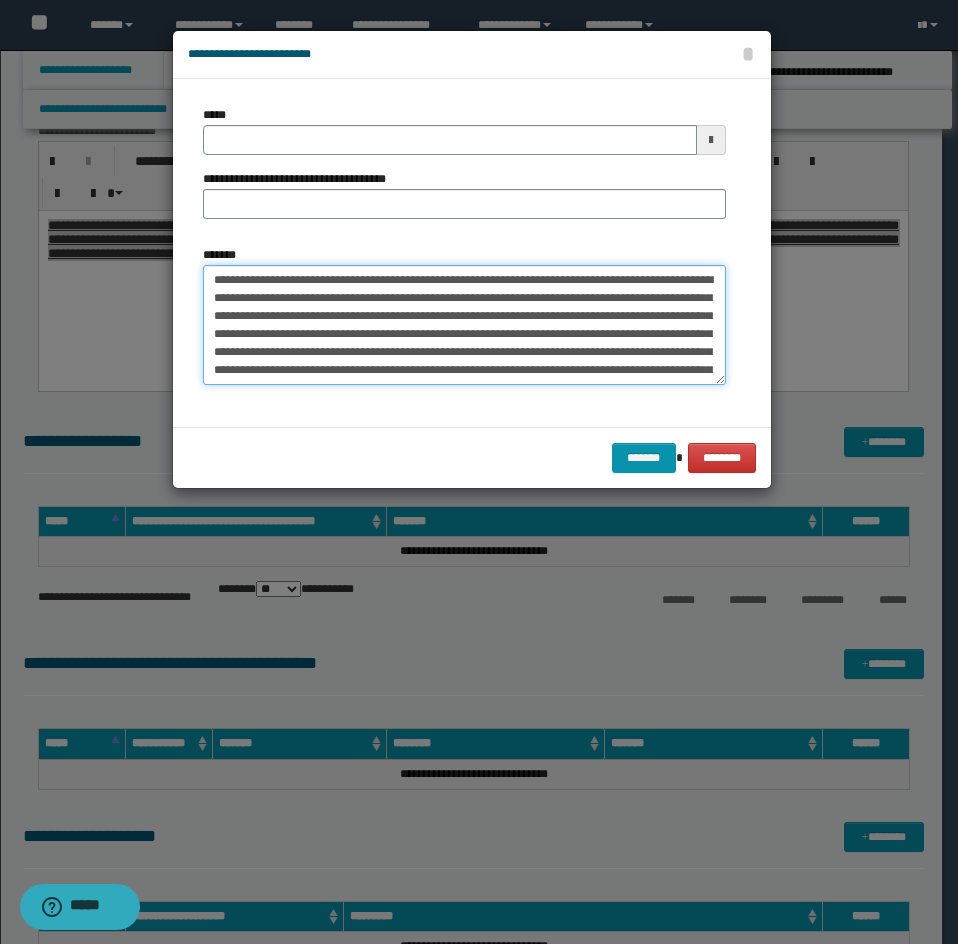 type on "**********" 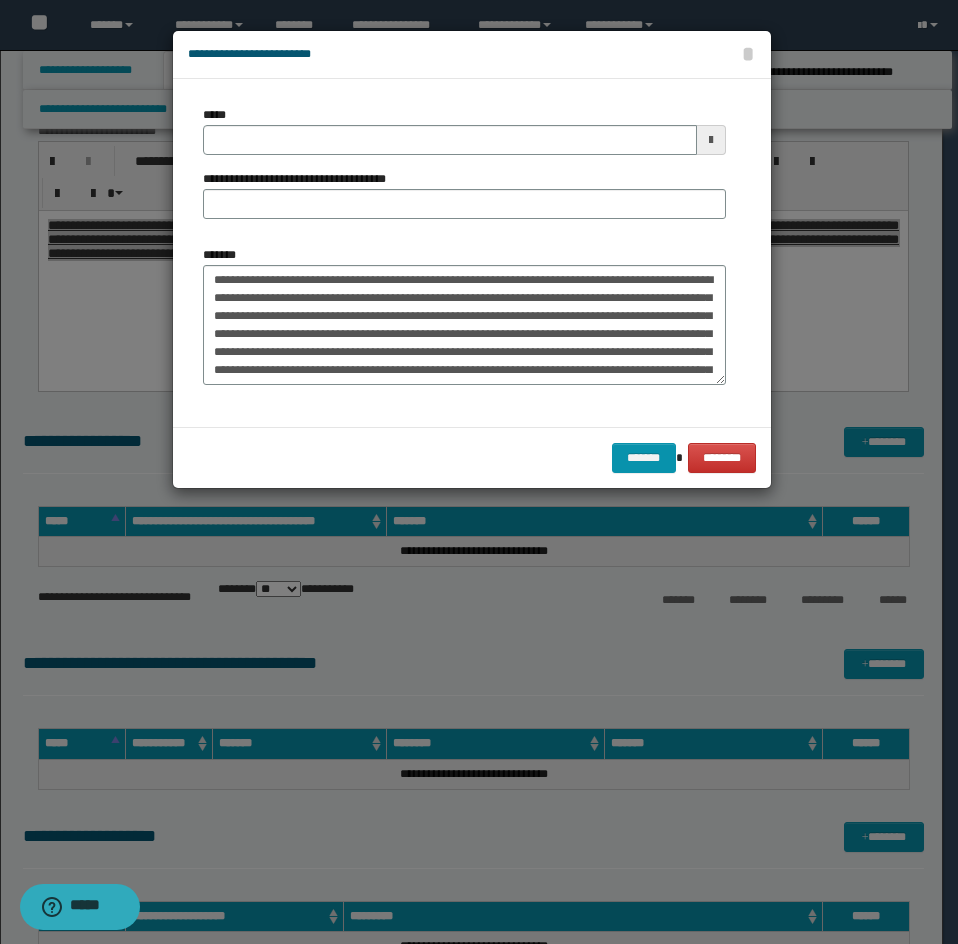 drag, startPoint x: 251, startPoint y: 170, endPoint x: 250, endPoint y: 138, distance: 32.01562 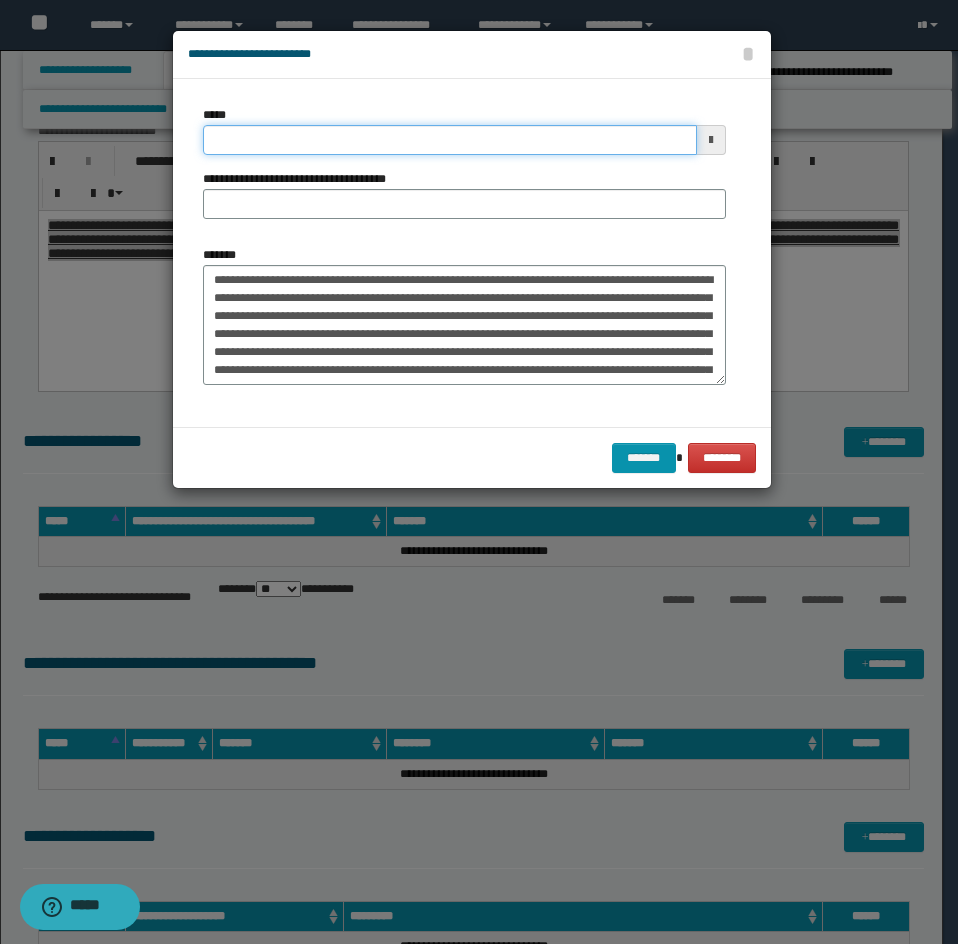 click on "*****" at bounding box center (450, 140) 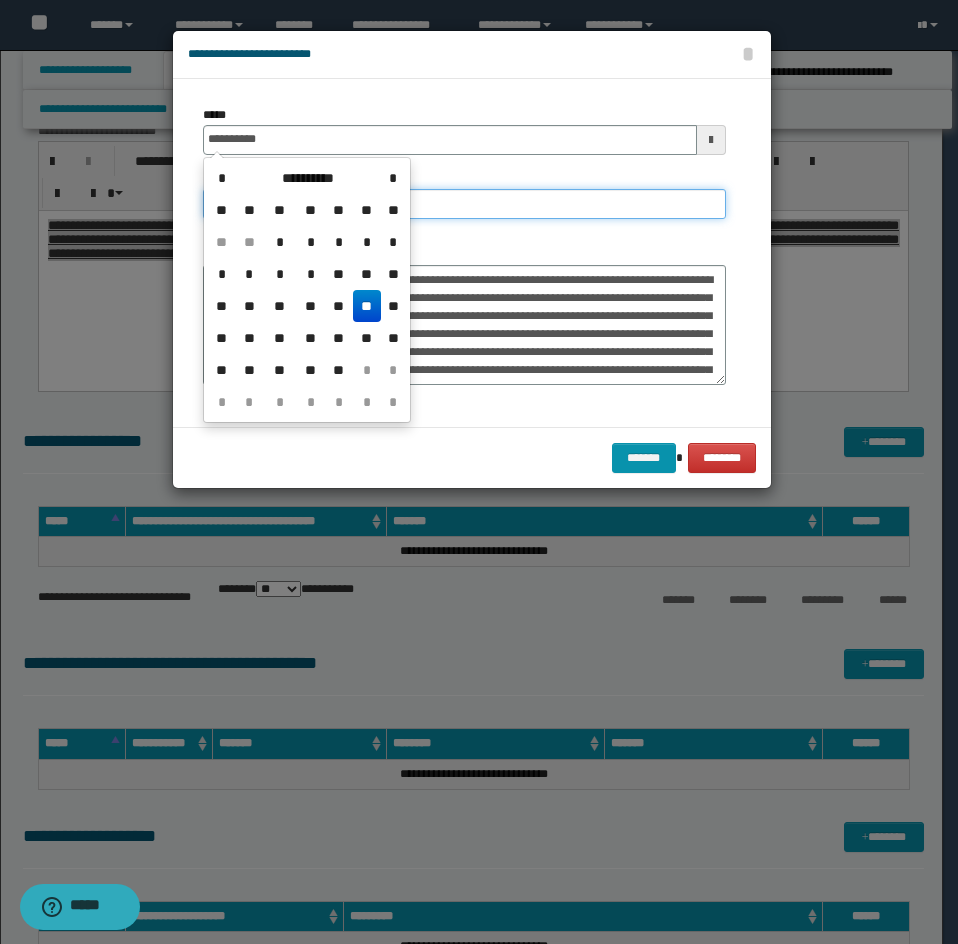 type on "**********" 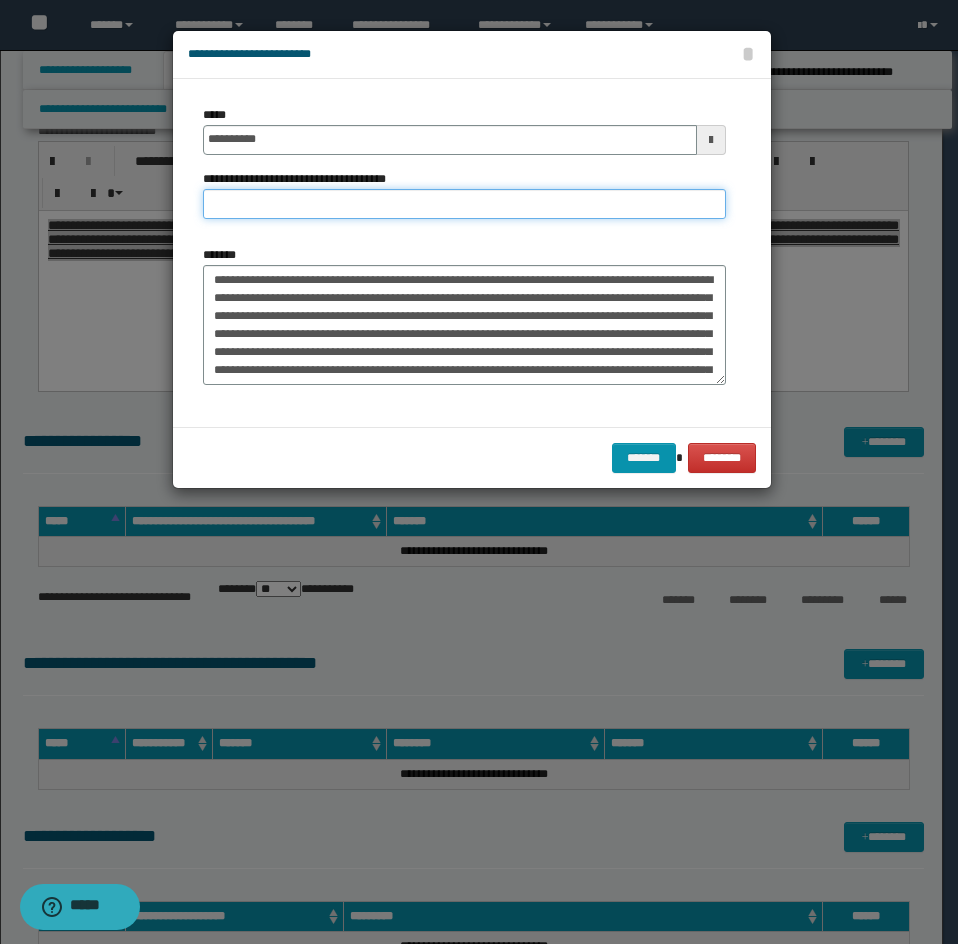 paste on "**********" 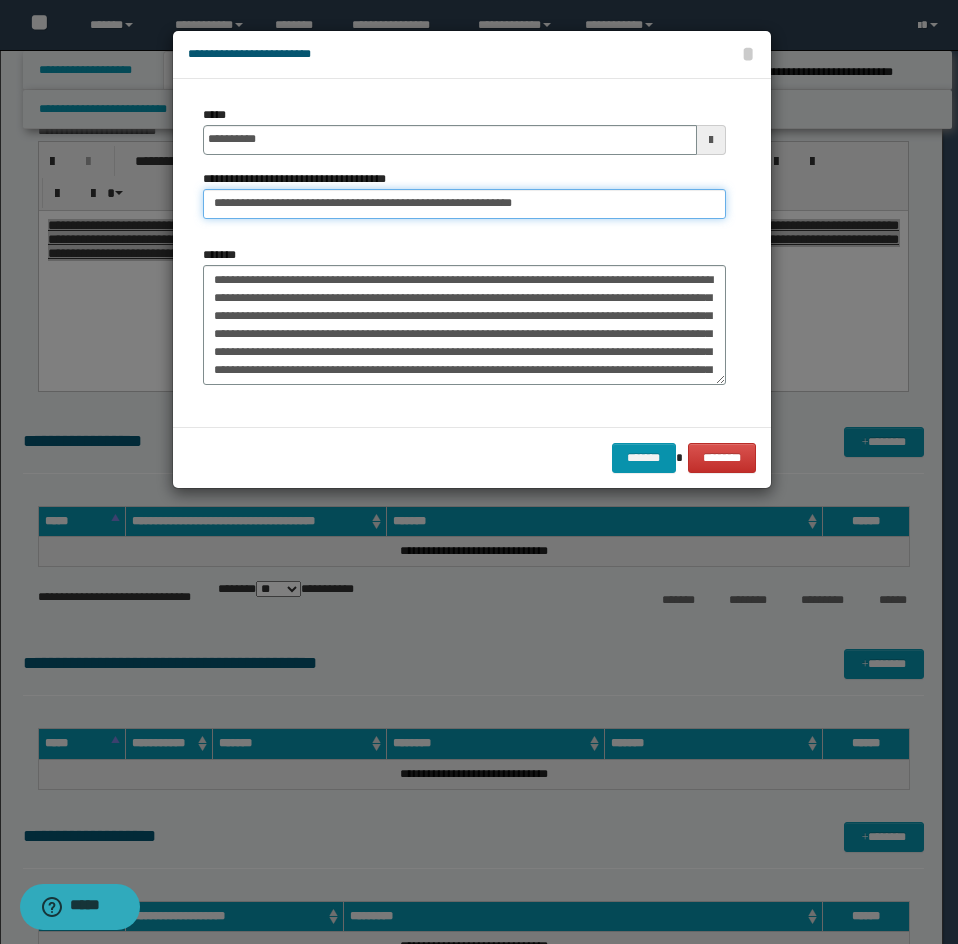 drag, startPoint x: 282, startPoint y: 207, endPoint x: 140, endPoint y: 257, distance: 150.54567 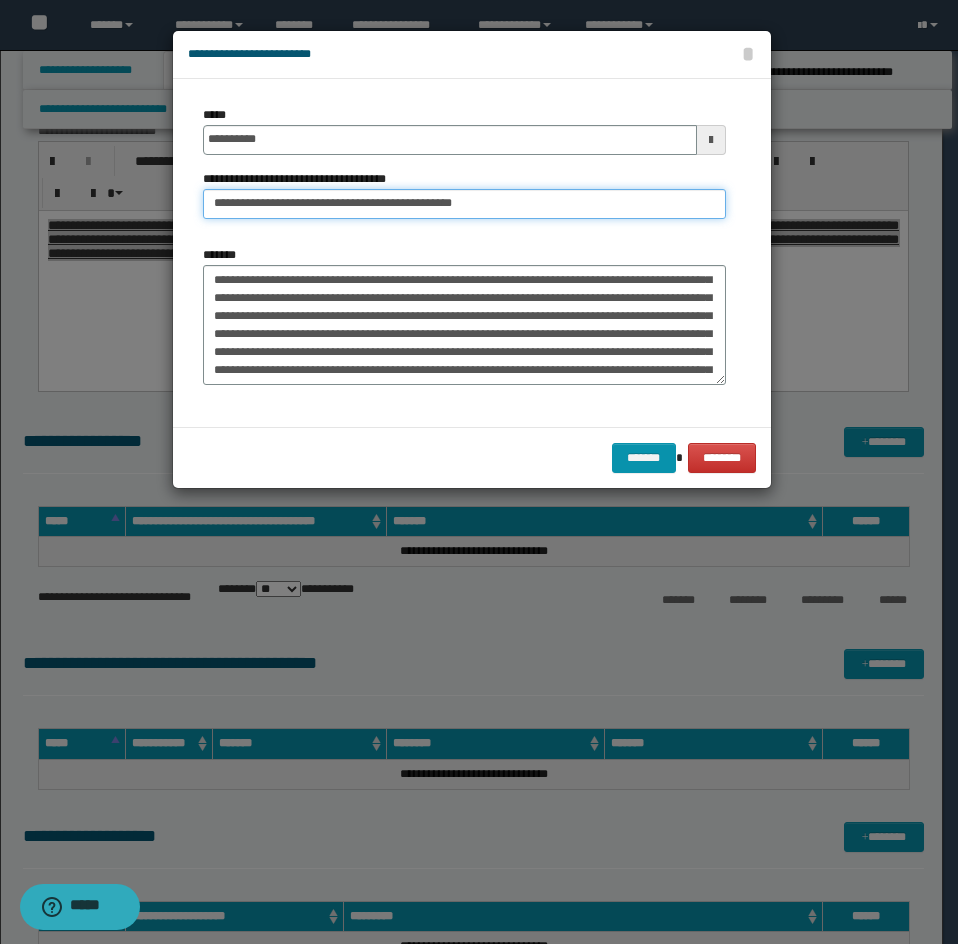 scroll, scrollTop: 100, scrollLeft: 0, axis: vertical 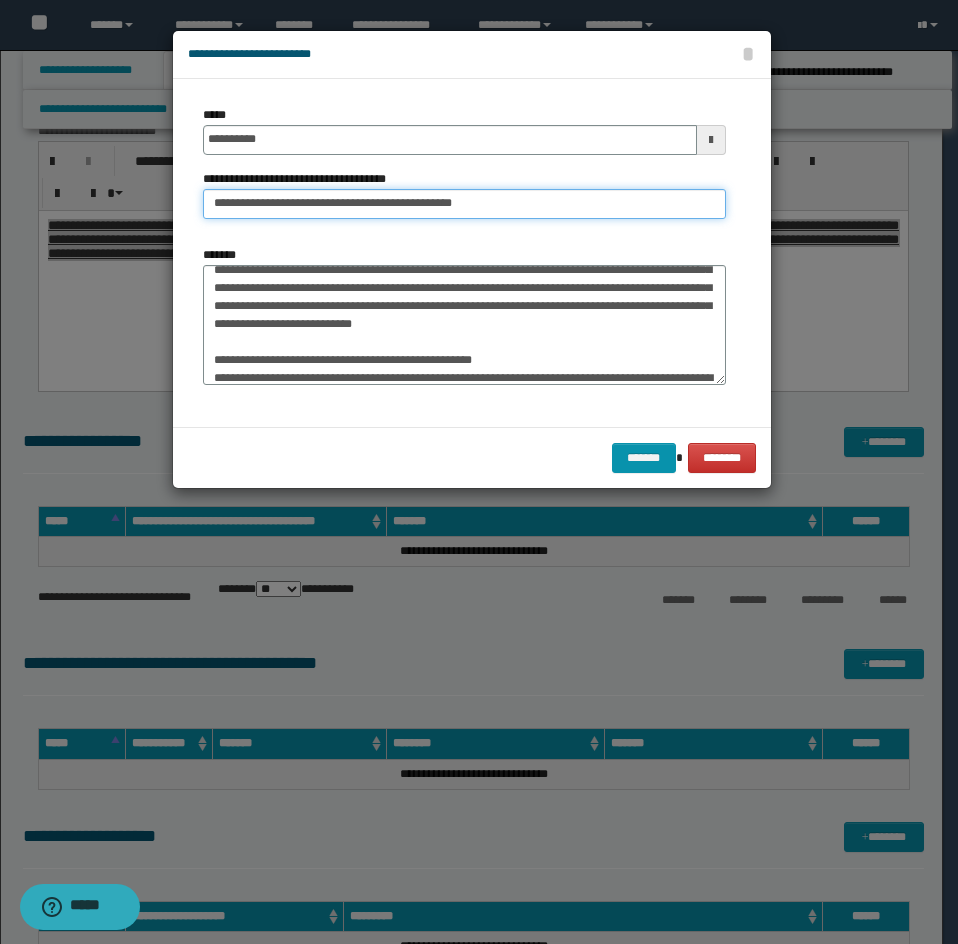 type on "**********" 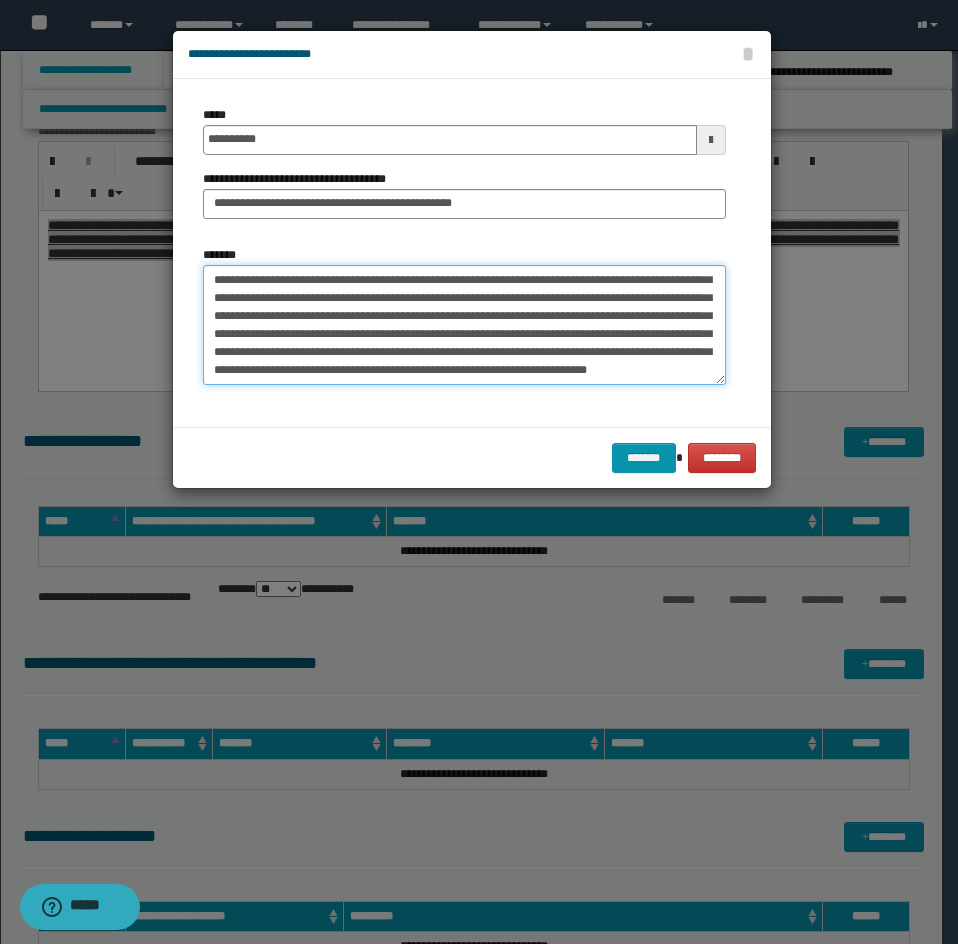 drag, startPoint x: 211, startPoint y: 374, endPoint x: 243, endPoint y: 383, distance: 33.24154 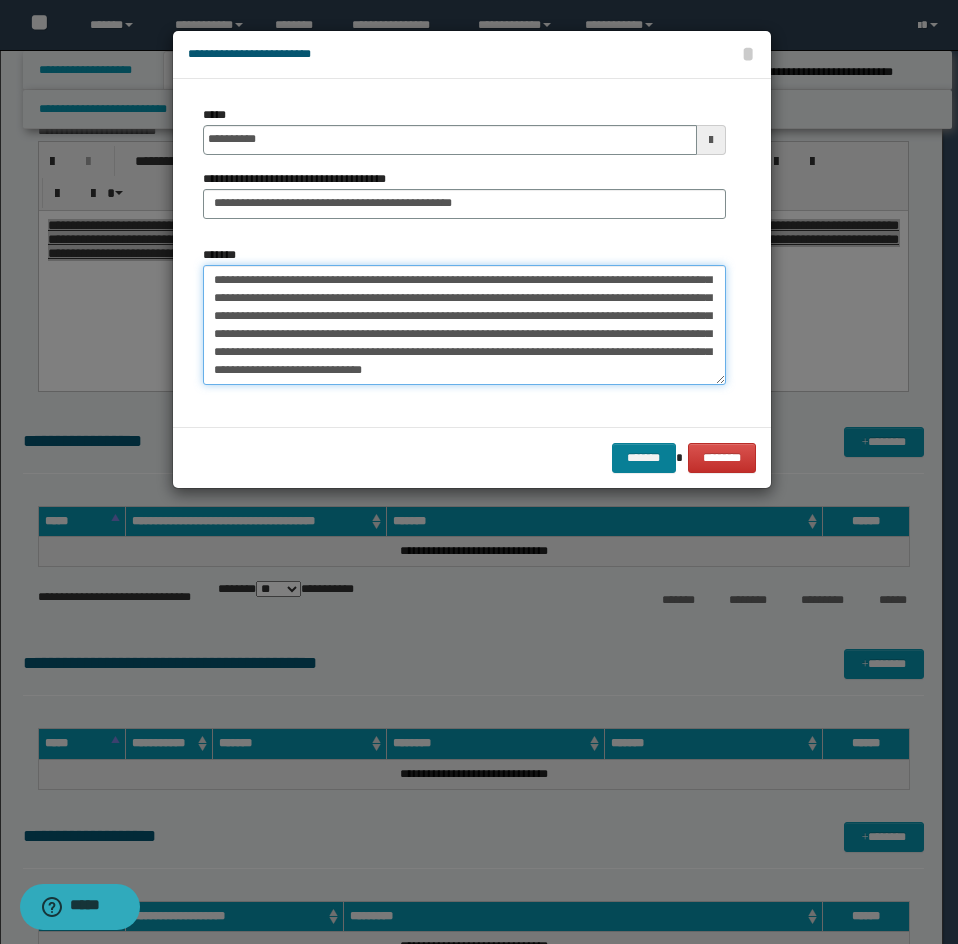 scroll, scrollTop: 108, scrollLeft: 0, axis: vertical 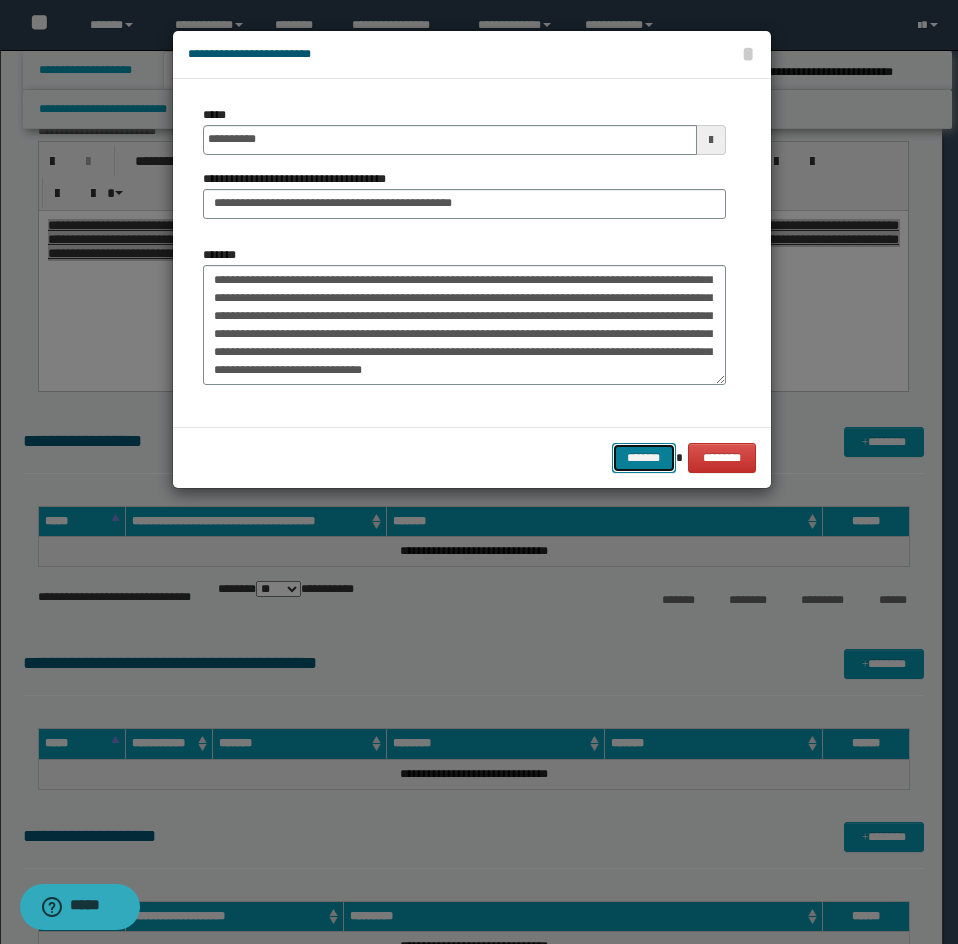 click on "*******" at bounding box center [644, 458] 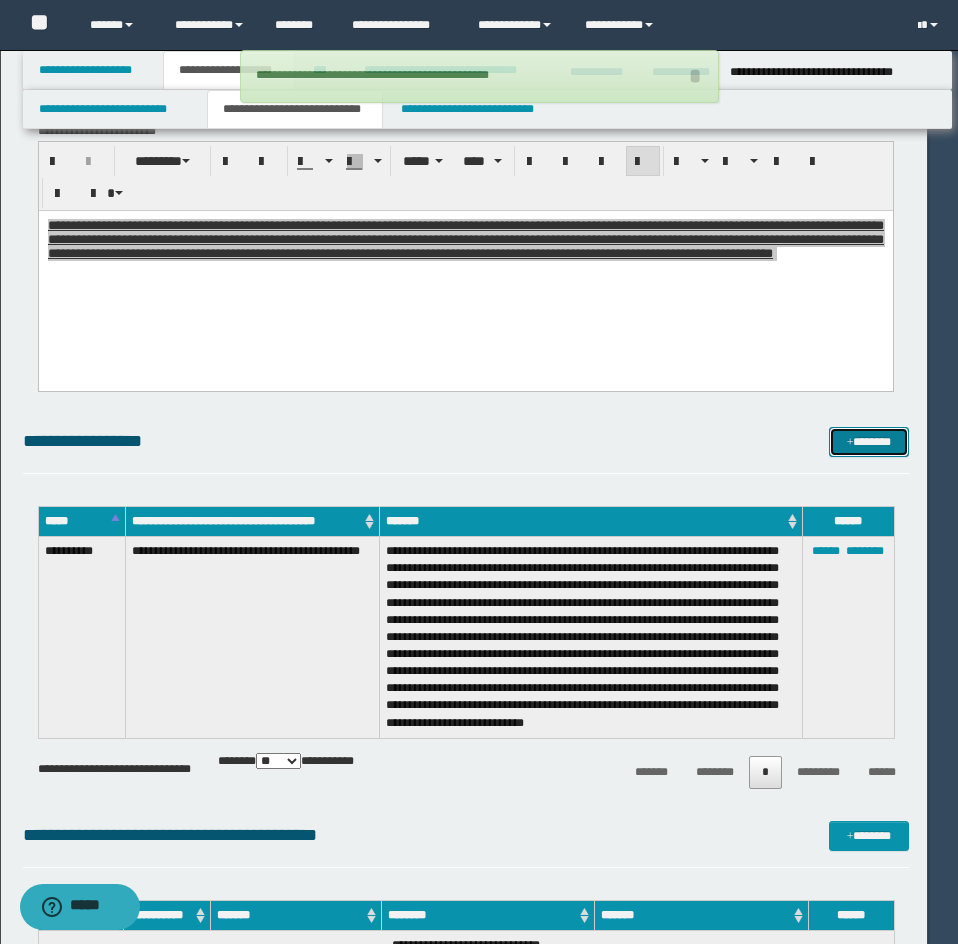 type 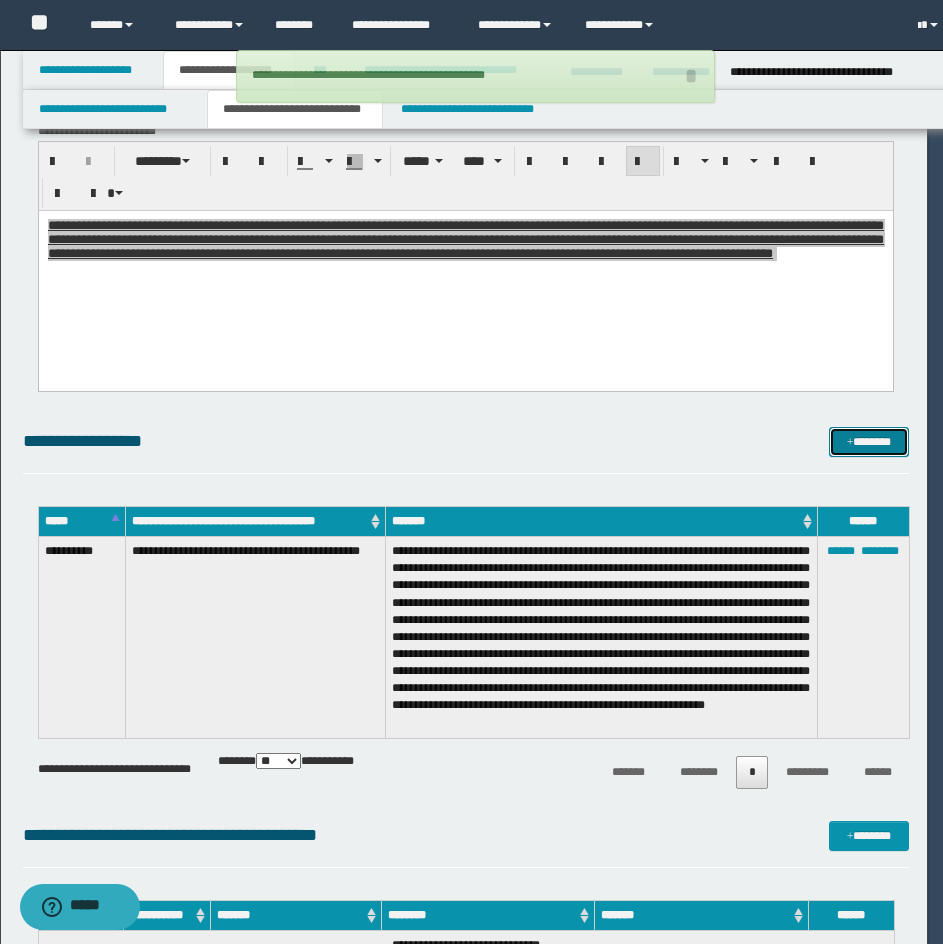 click on "*******" at bounding box center (869, 442) 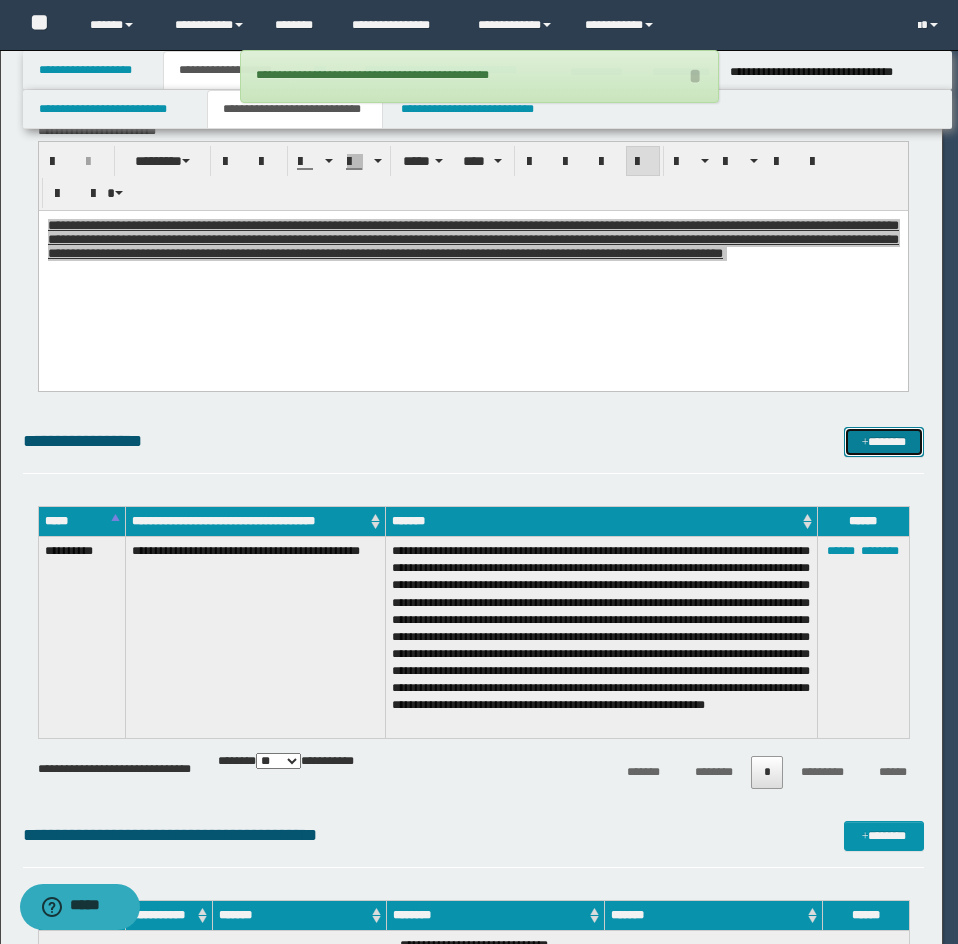 scroll, scrollTop: 0, scrollLeft: 0, axis: both 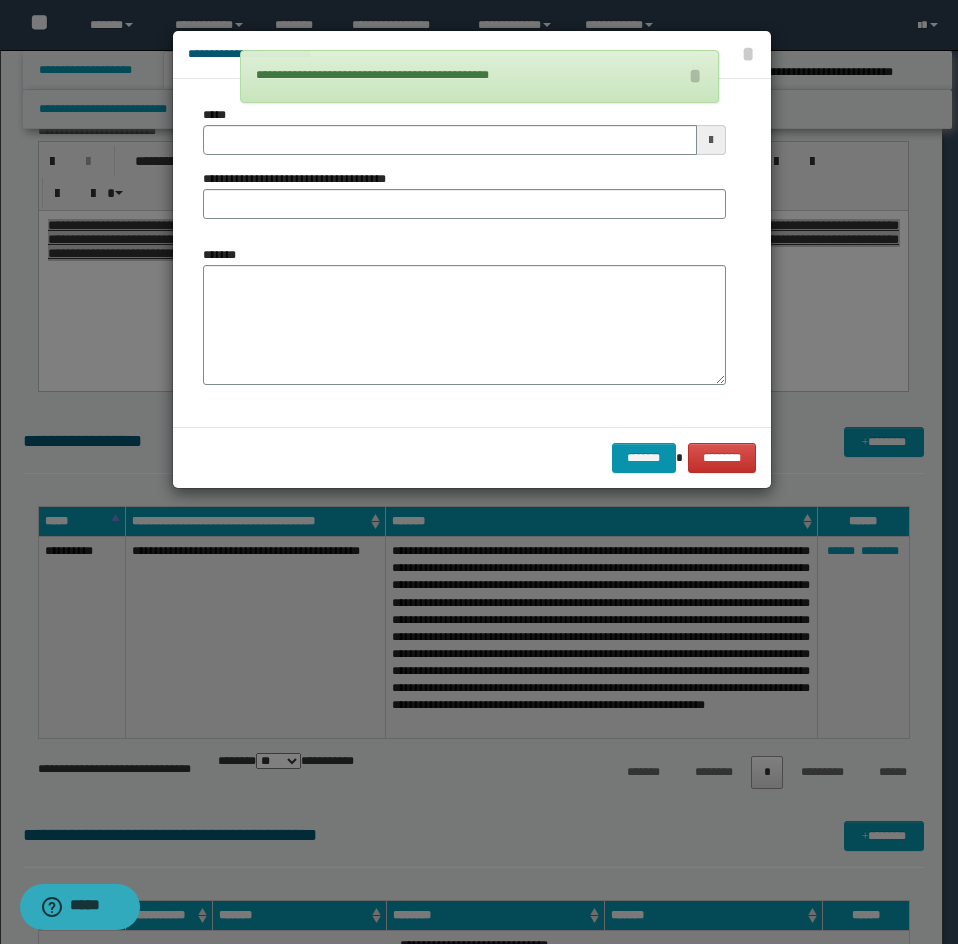 drag, startPoint x: 328, startPoint y: 303, endPoint x: 313, endPoint y: 277, distance: 30.016663 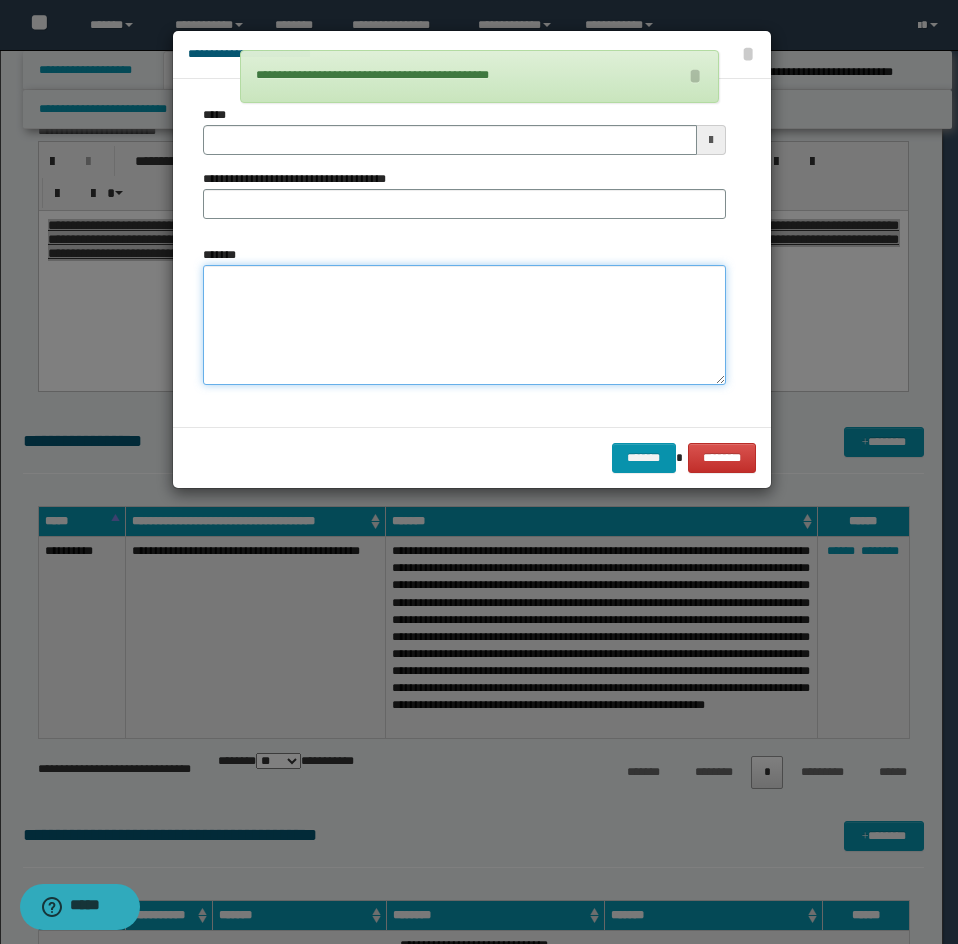 click on "*******" at bounding box center (464, 325) 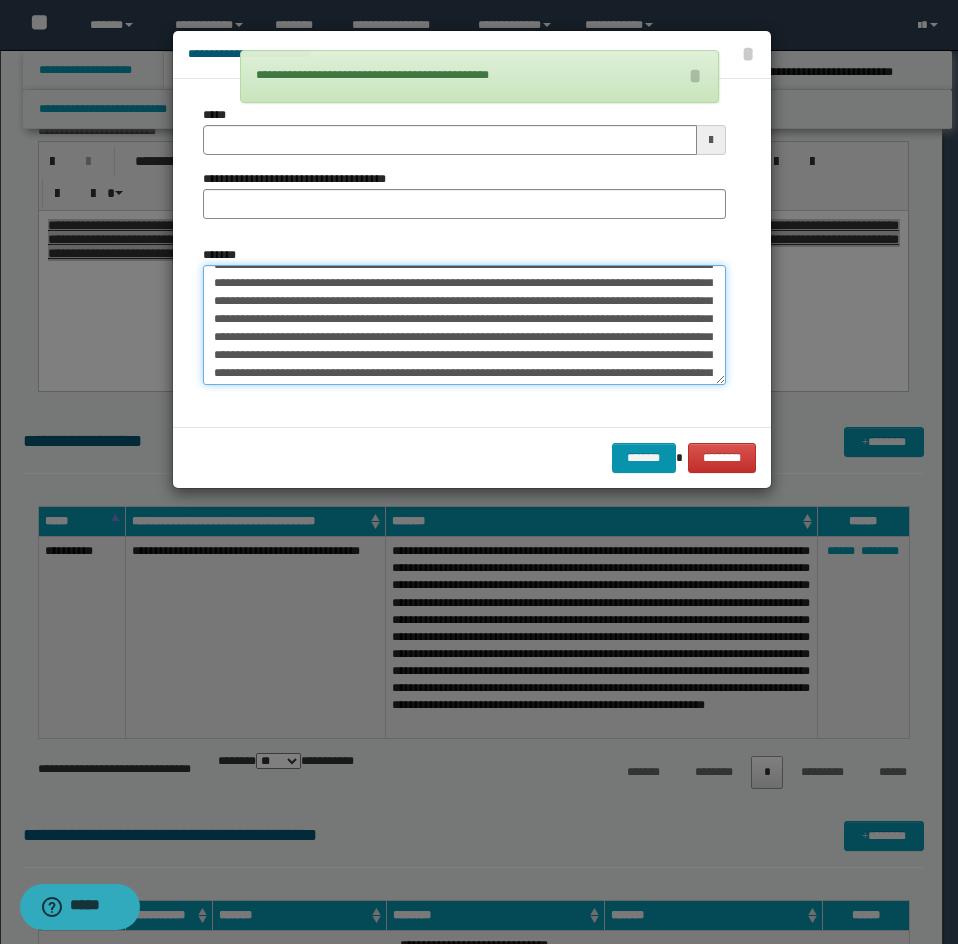 scroll, scrollTop: 0, scrollLeft: 0, axis: both 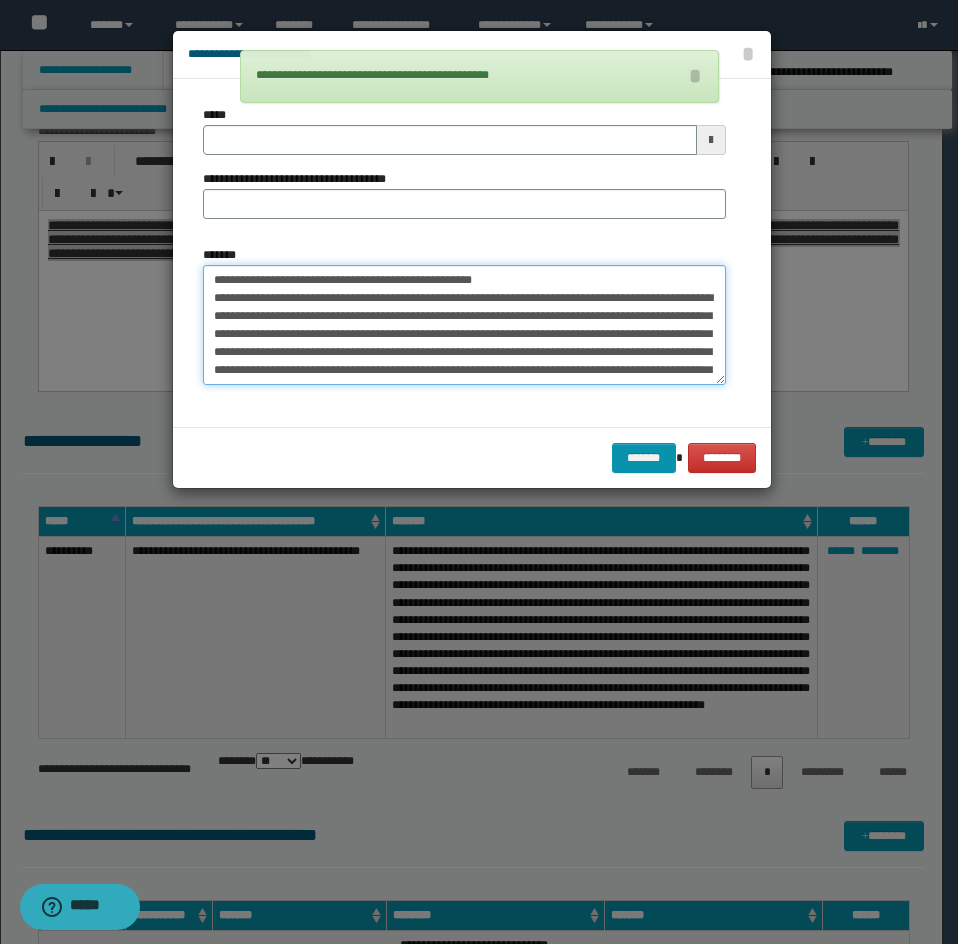 click on "*******" at bounding box center (464, 325) 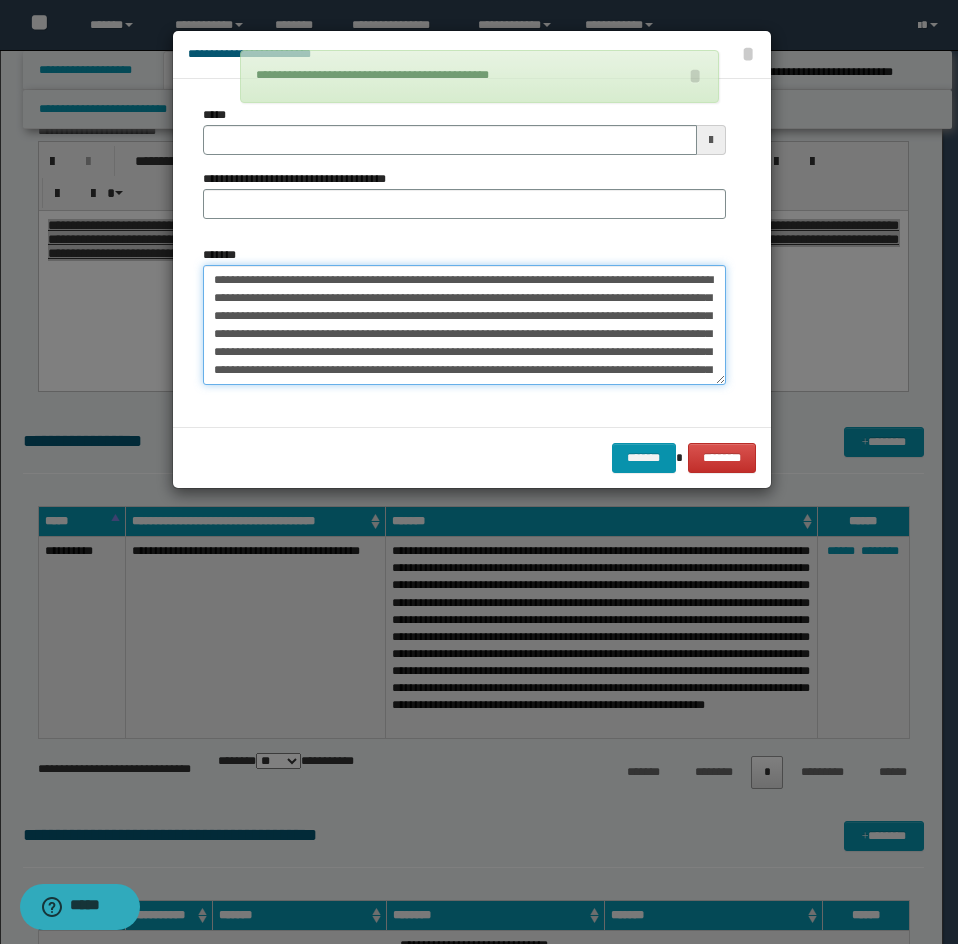 type 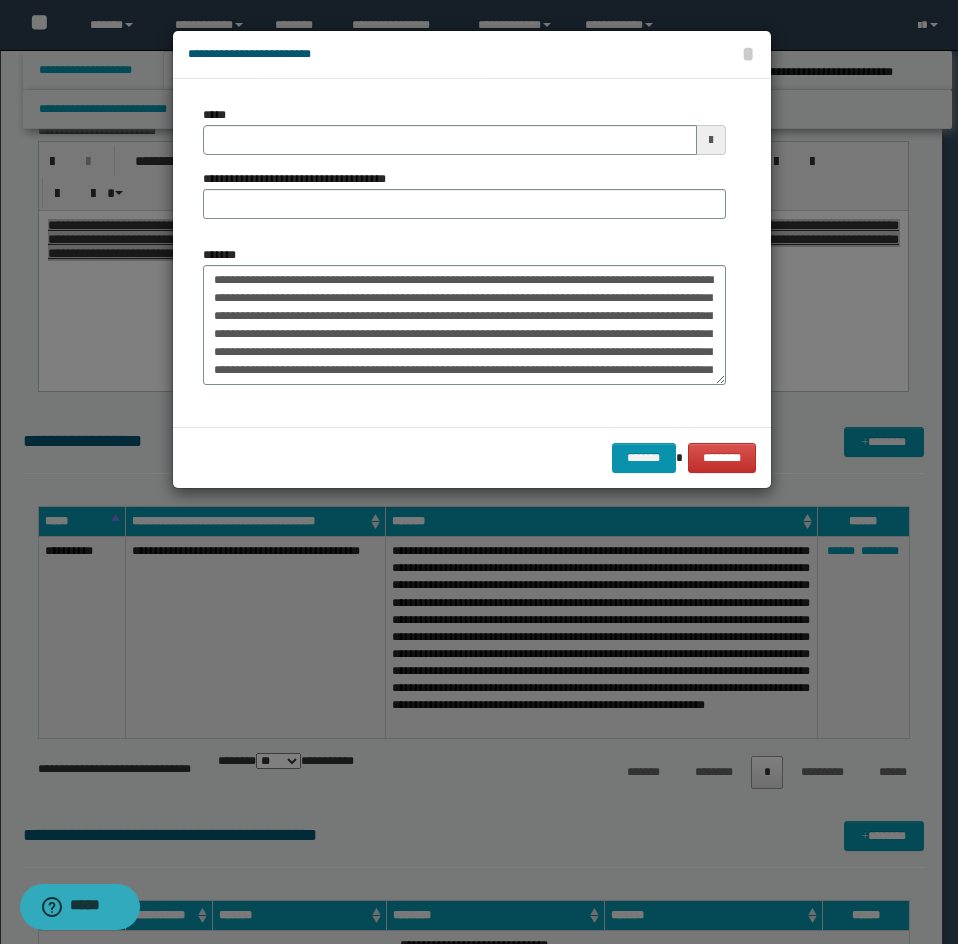 click on "*****" at bounding box center (464, 130) 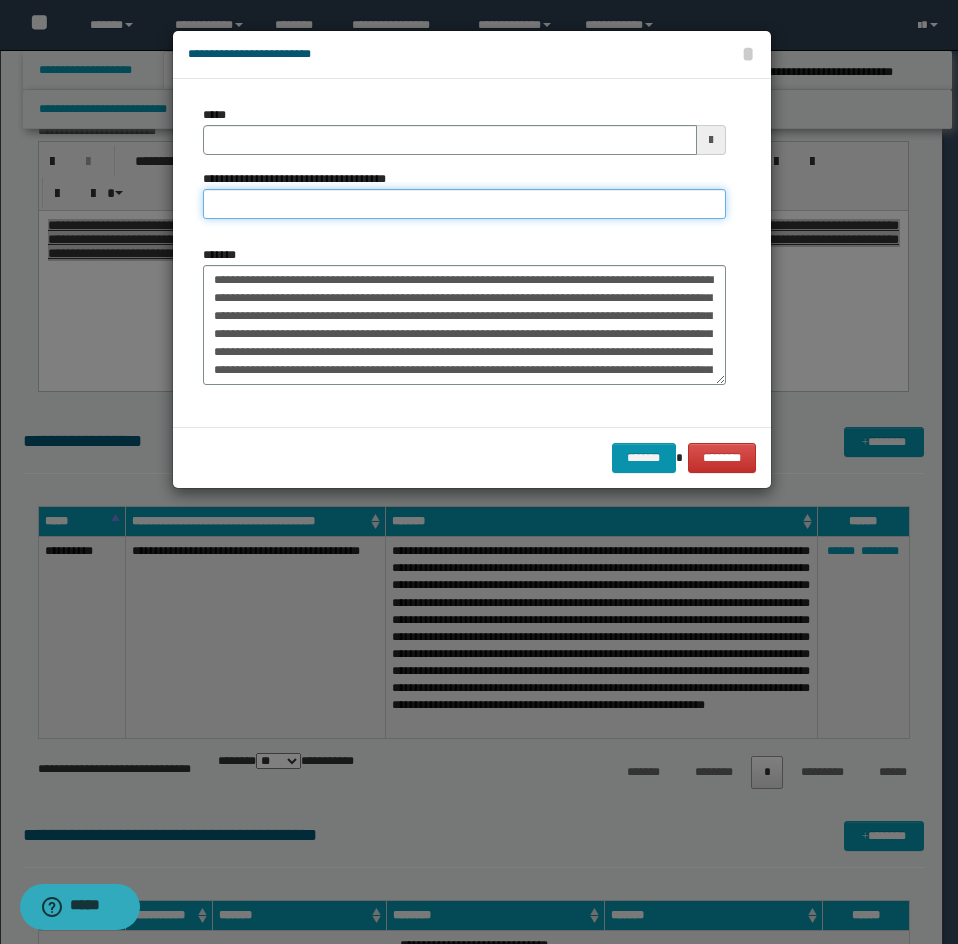 drag, startPoint x: 475, startPoint y: 194, endPoint x: 361, endPoint y: 138, distance: 127.01181 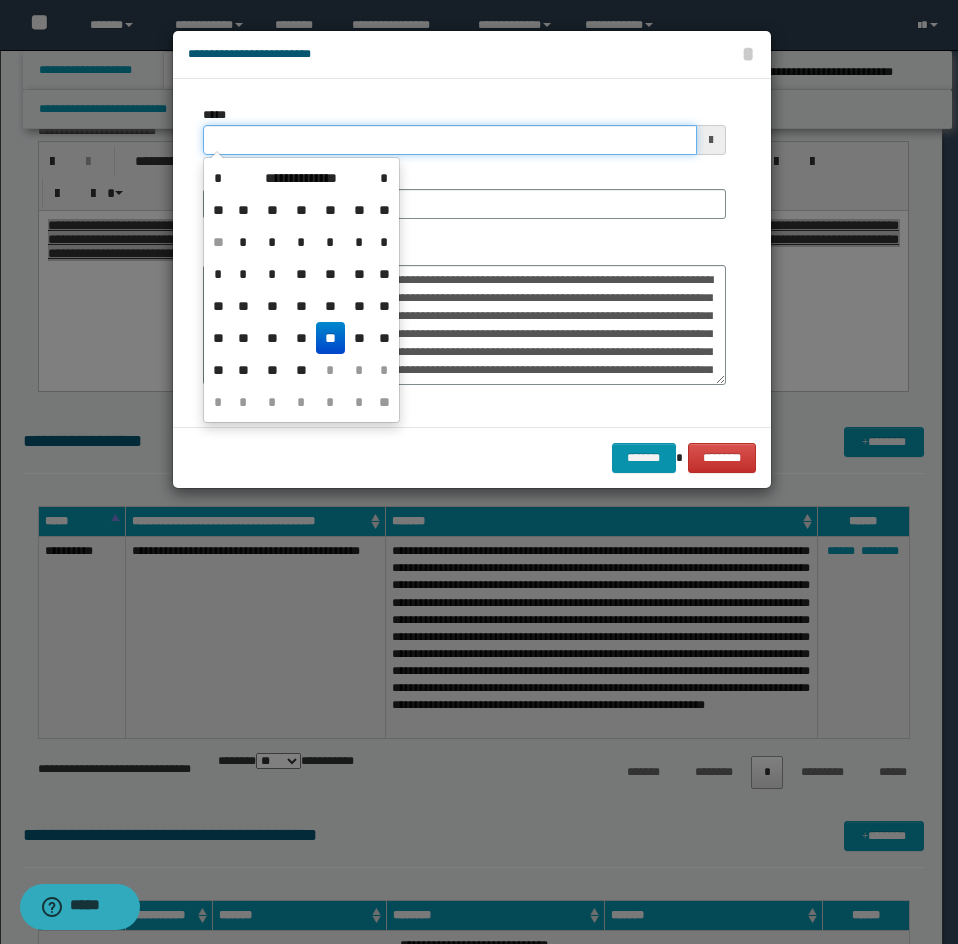 click on "*****" at bounding box center [450, 140] 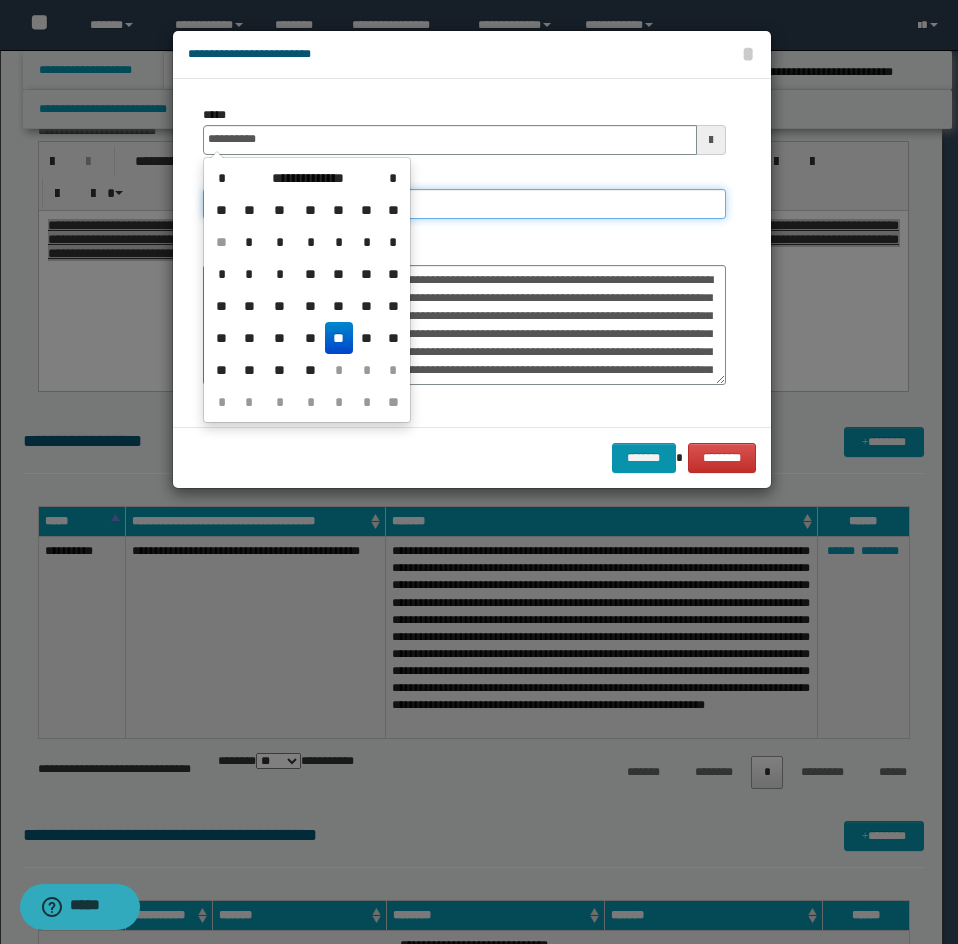 type on "**********" 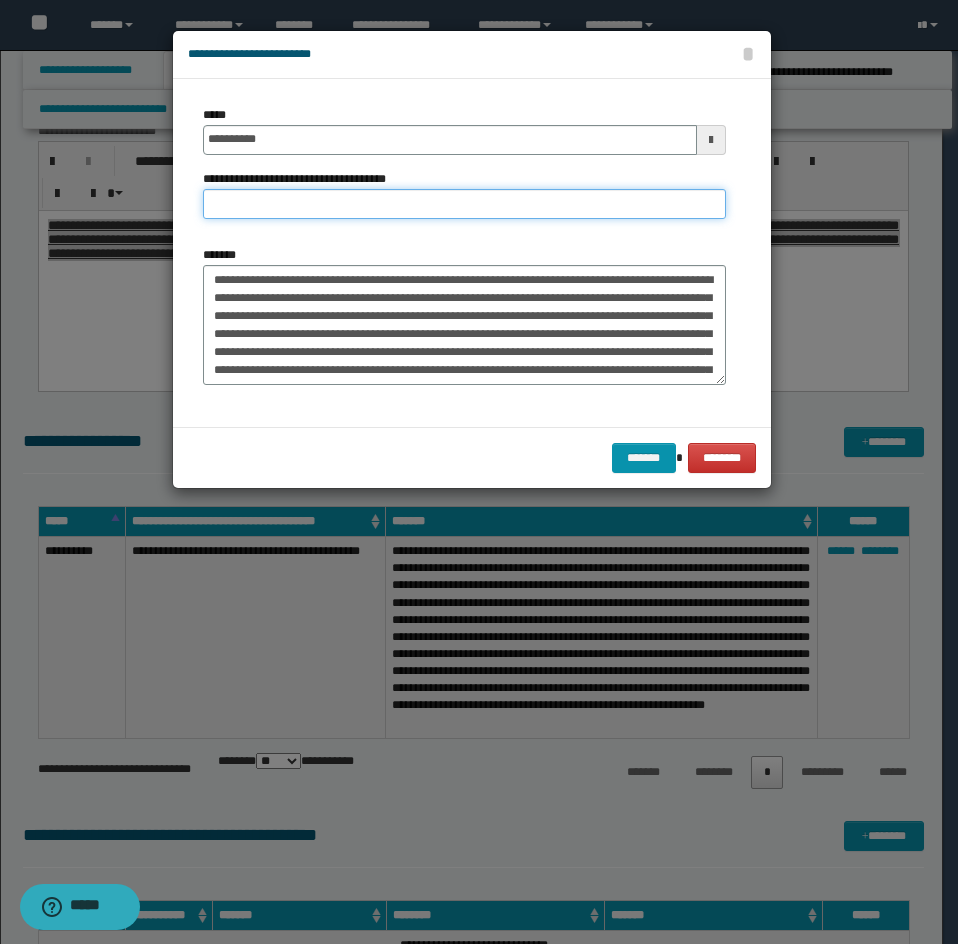 paste on "**********" 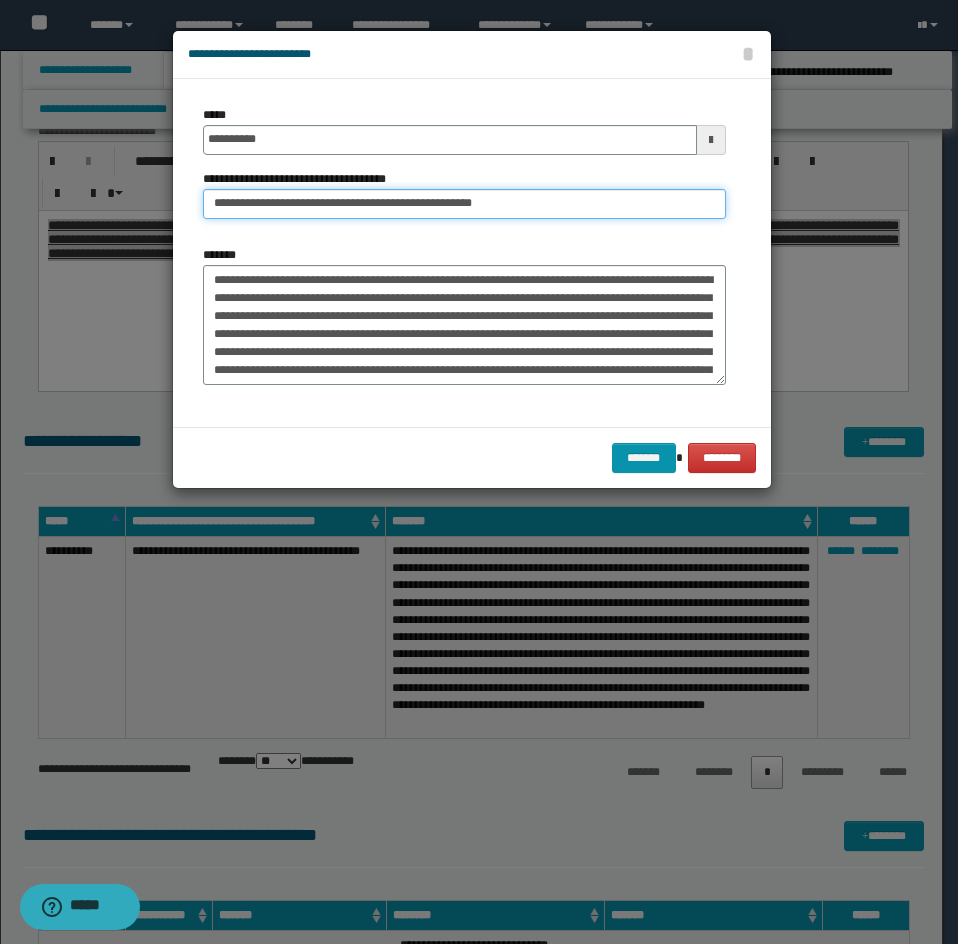 drag, startPoint x: 287, startPoint y: 206, endPoint x: 74, endPoint y: 285, distance: 227.17834 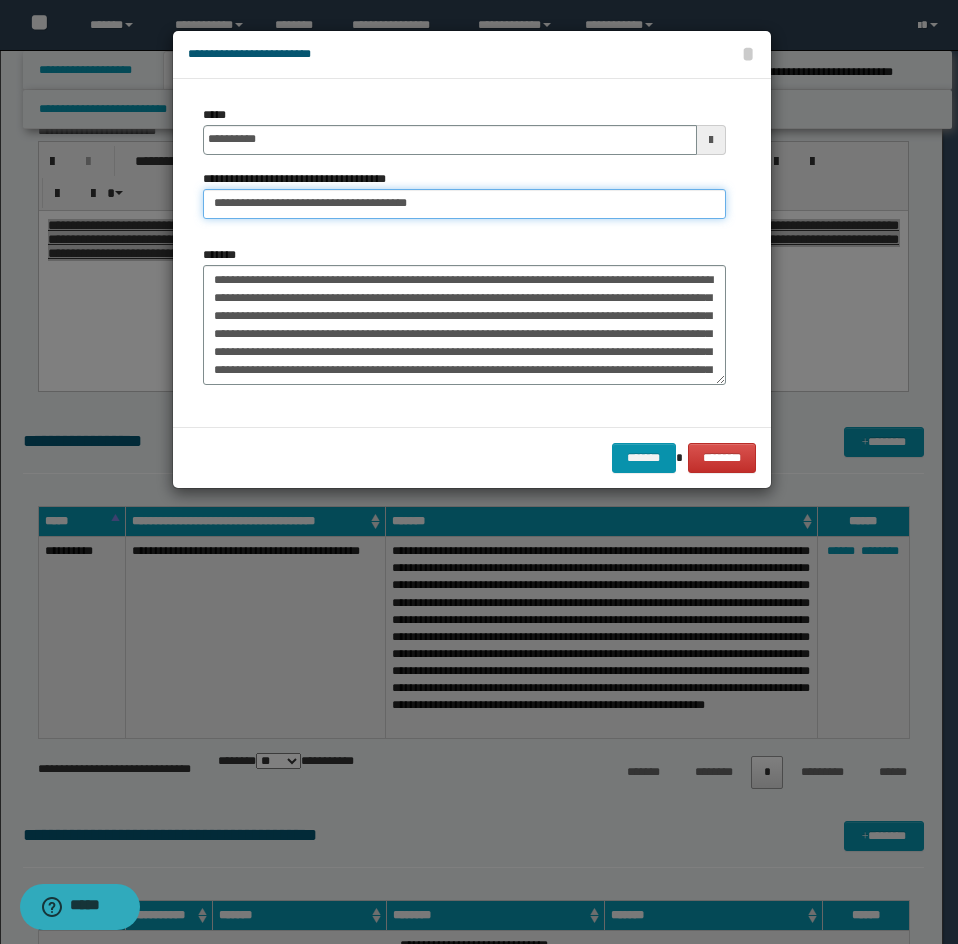 type on "**********" 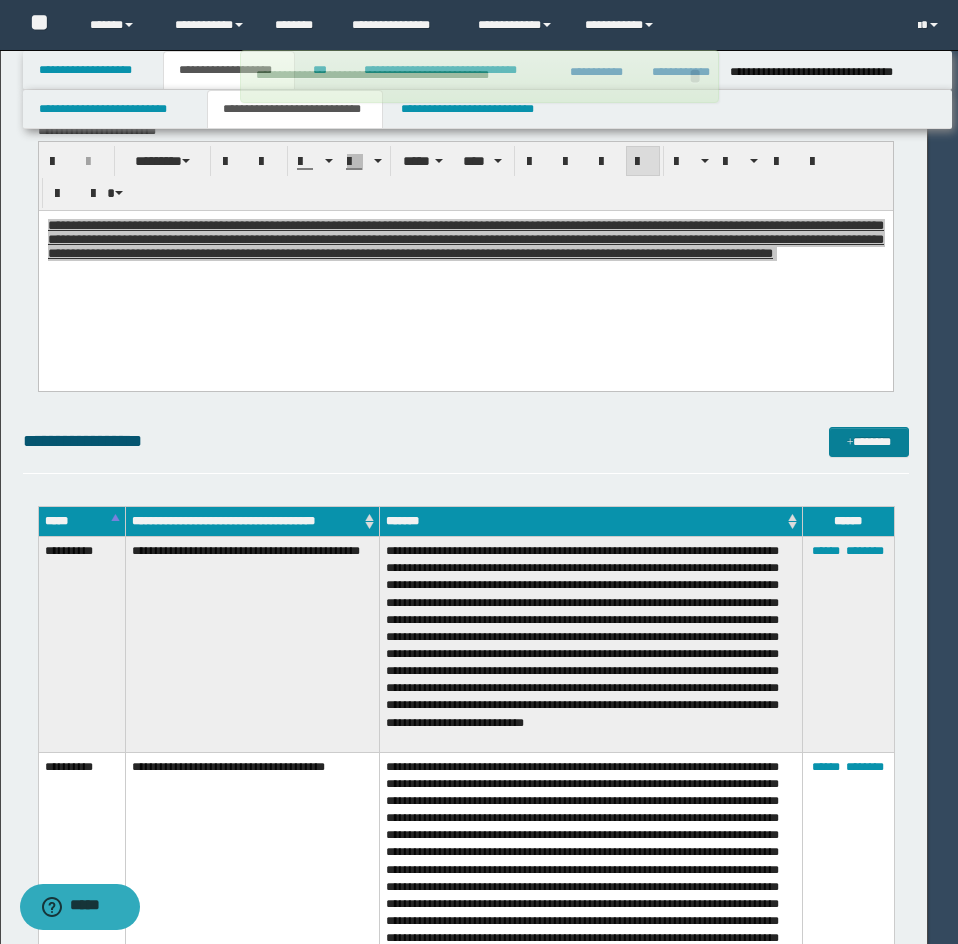 type 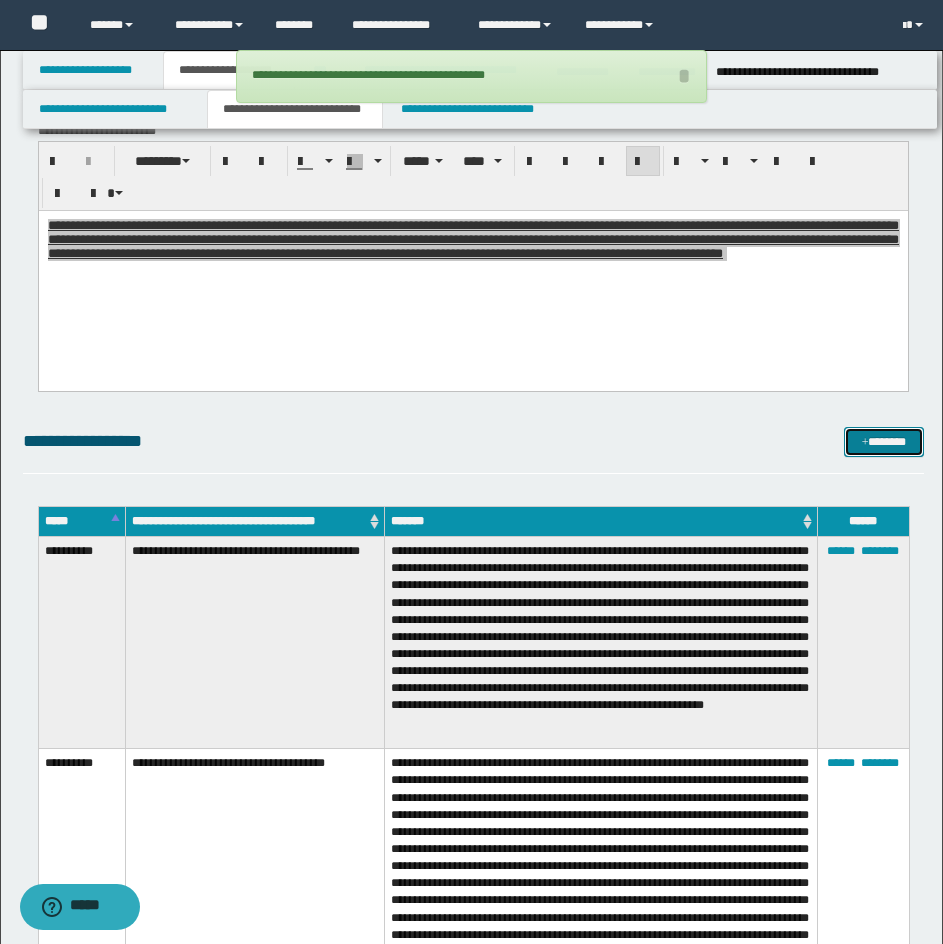 click on "*******" at bounding box center (884, 442) 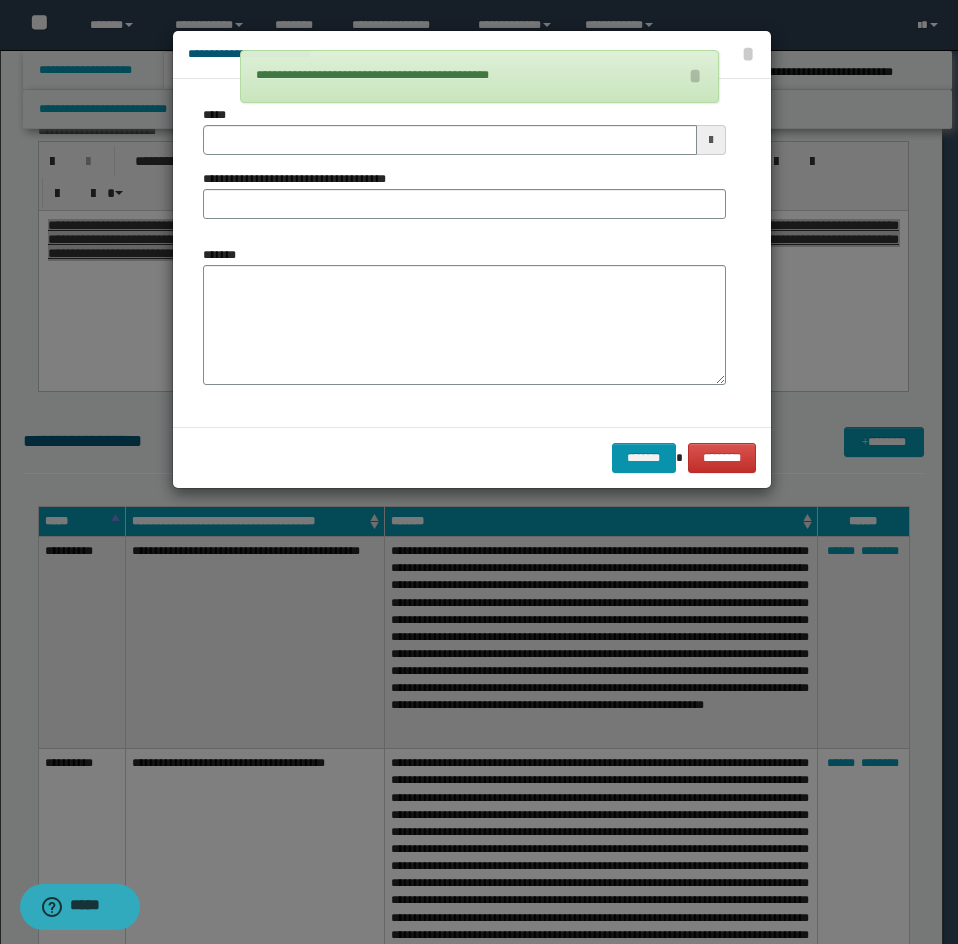 click on "*******" at bounding box center (464, 315) 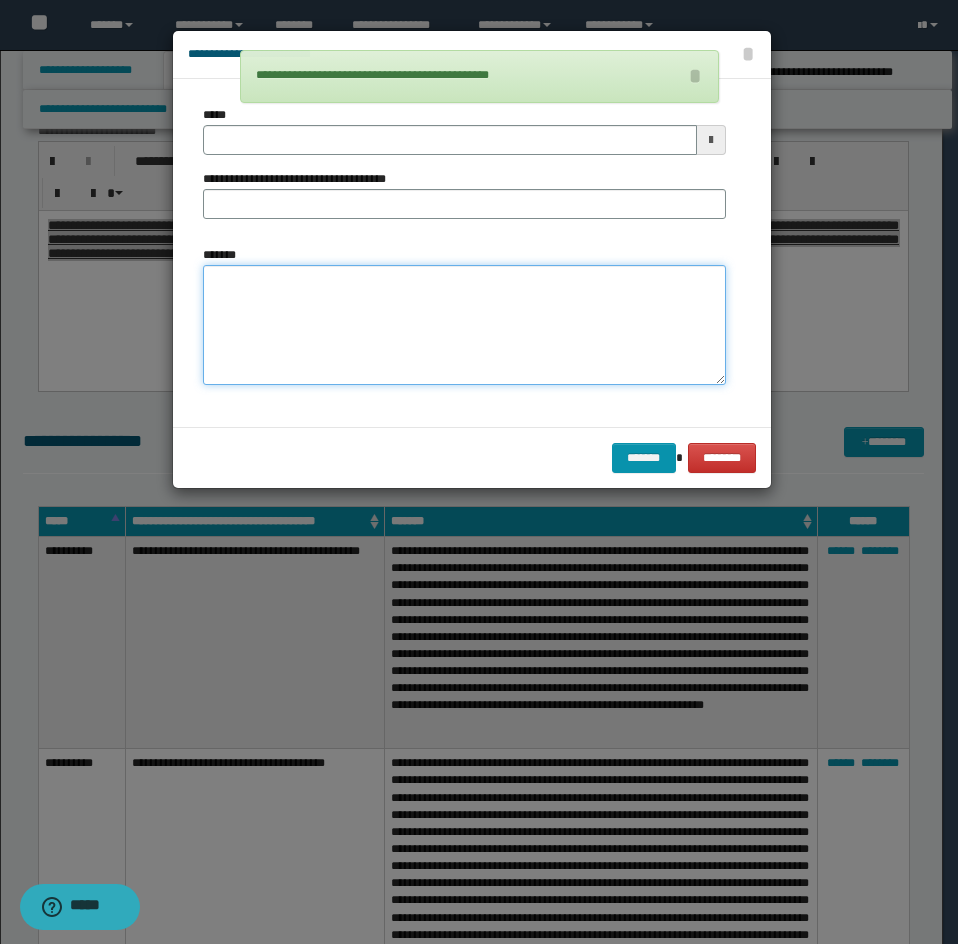 click on "*******" at bounding box center (464, 325) 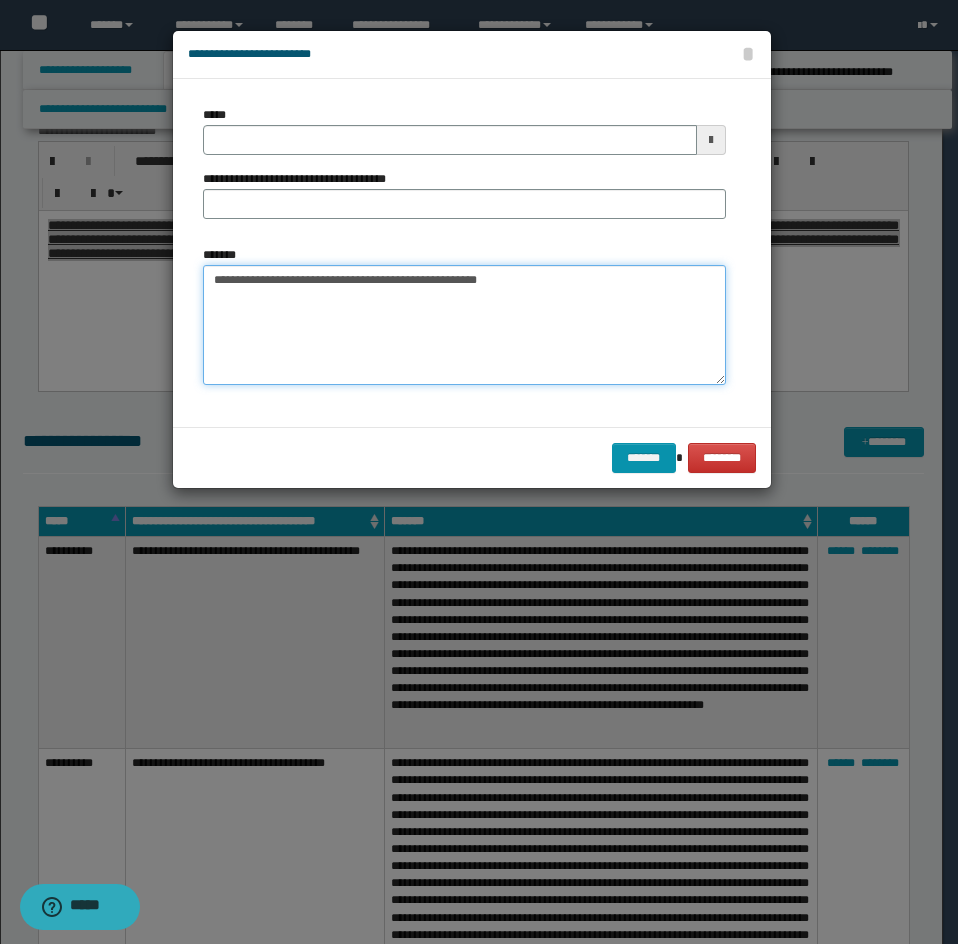 click on "**********" at bounding box center [464, 325] 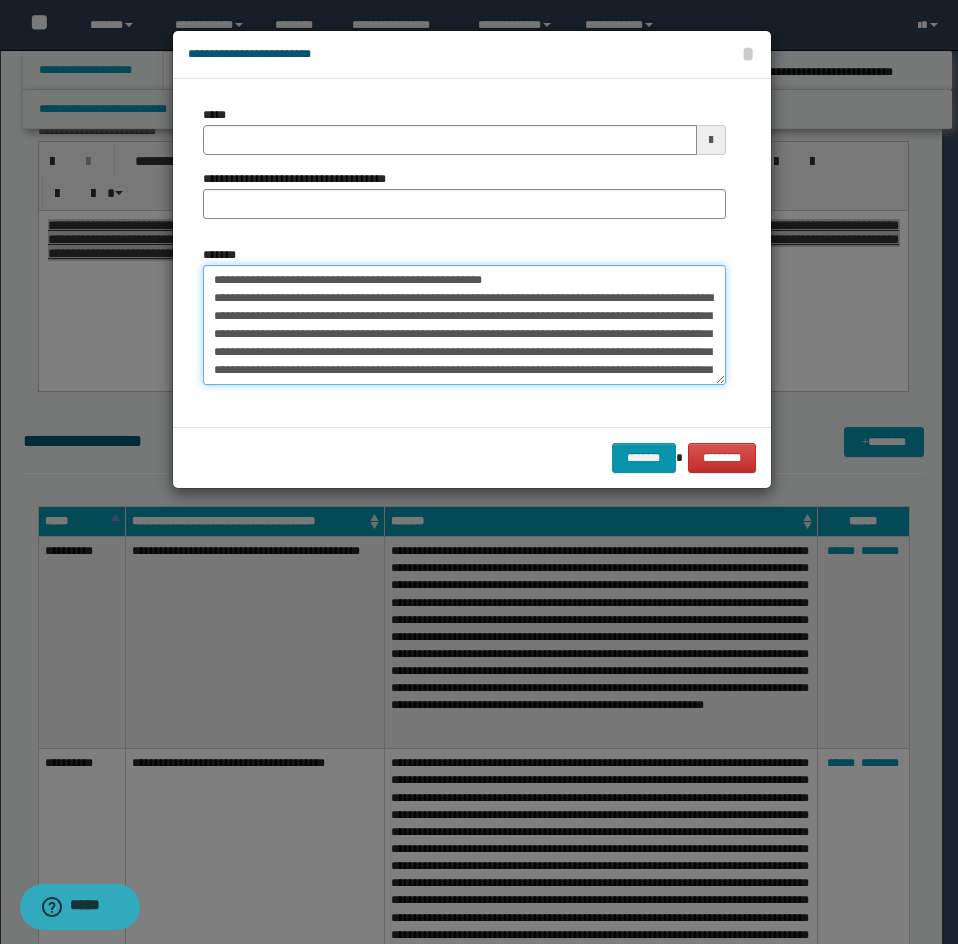click on "*******" at bounding box center [464, 325] 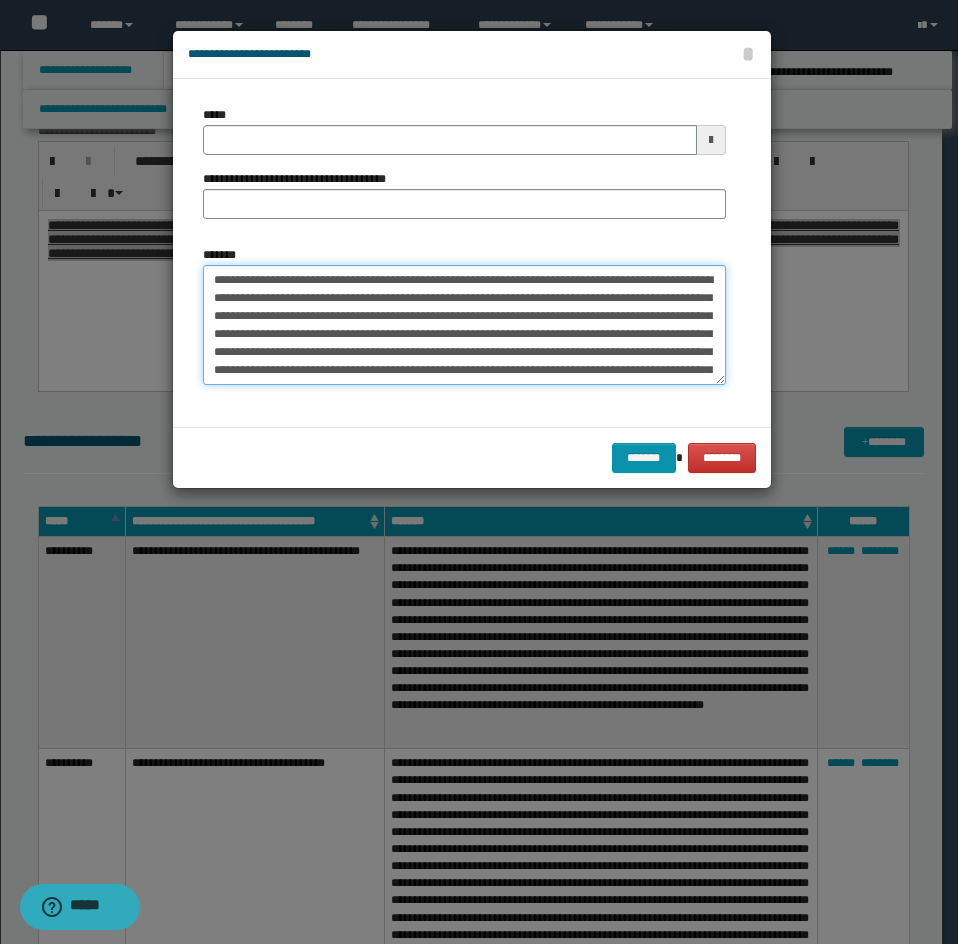 type 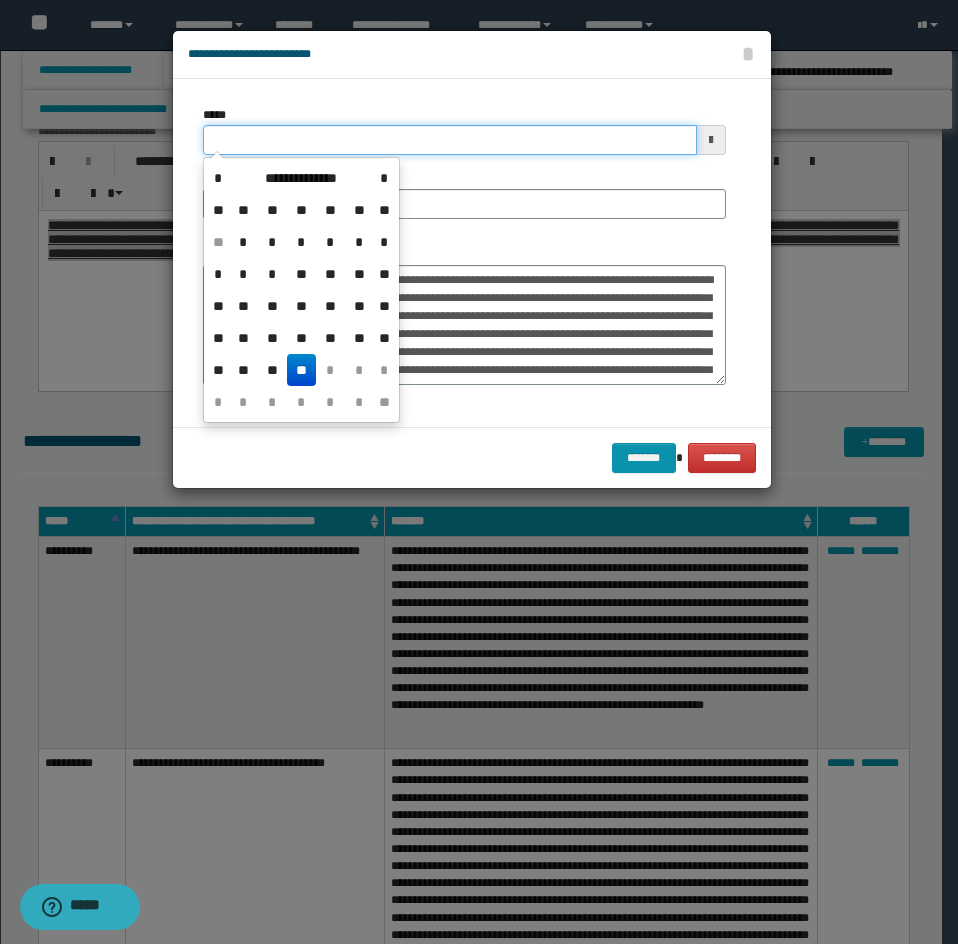 click on "*****" at bounding box center (450, 140) 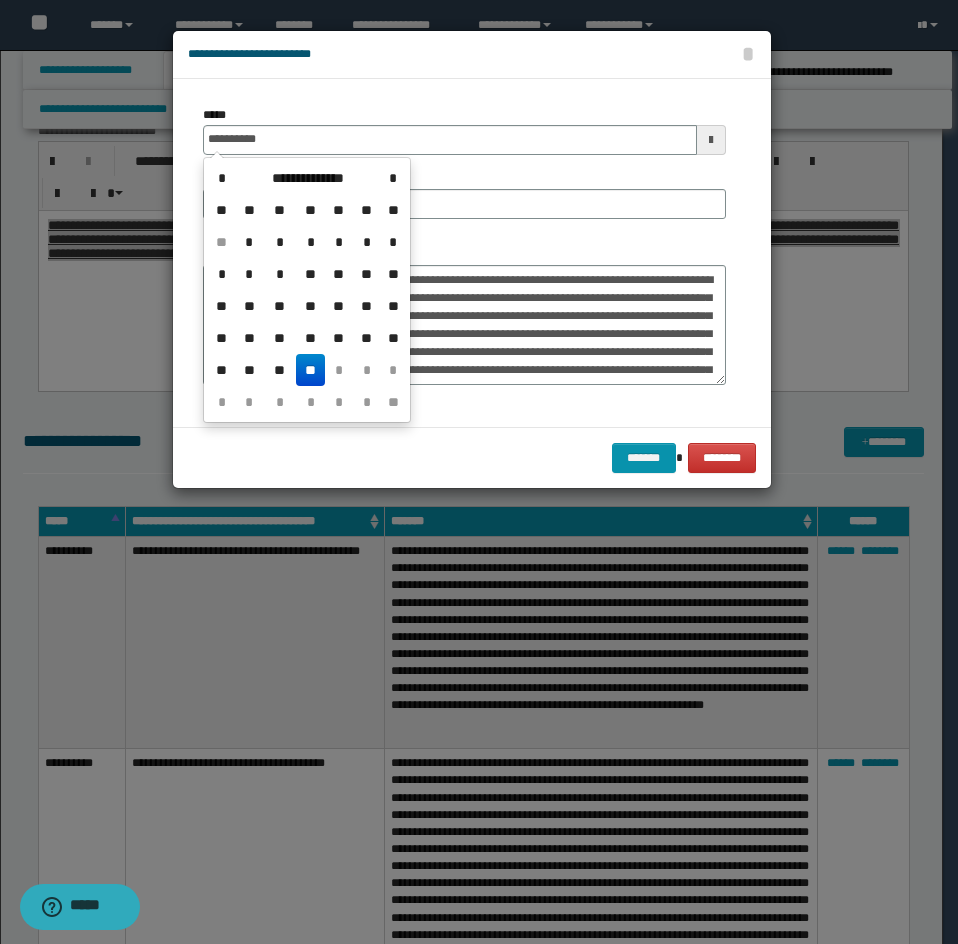 type on "**********" 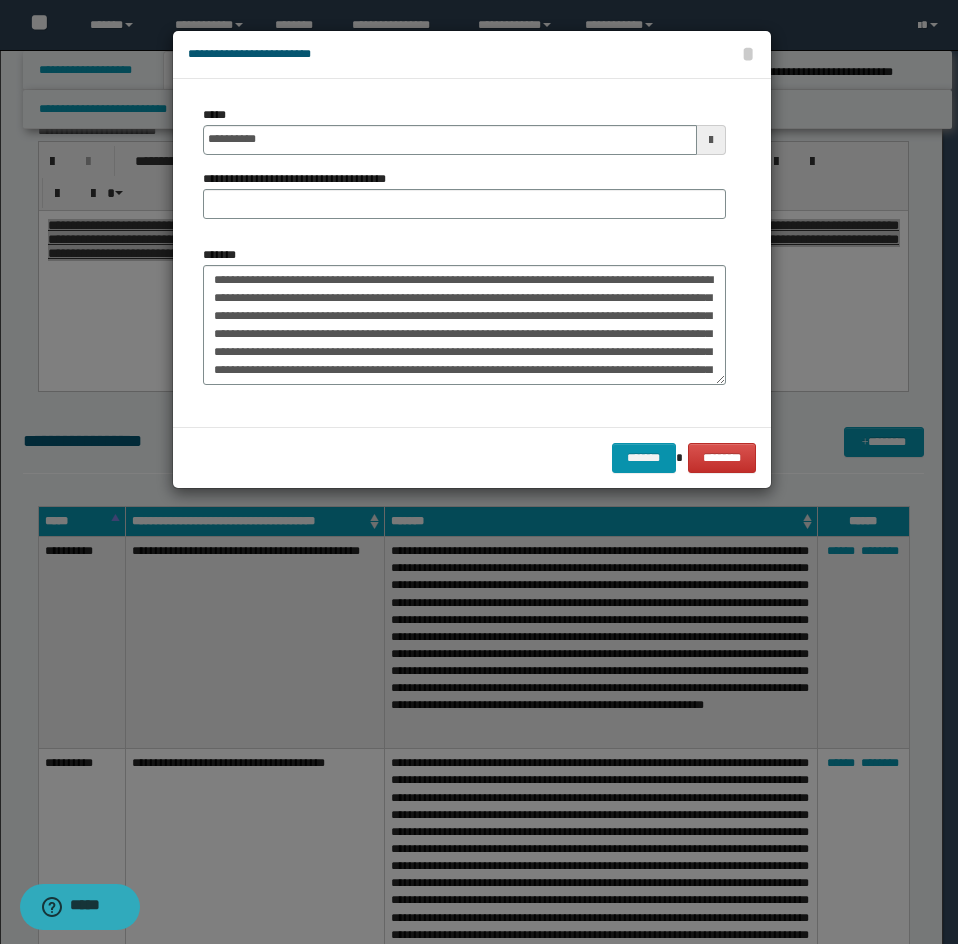 drag, startPoint x: 490, startPoint y: 221, endPoint x: 320, endPoint y: 200, distance: 171.29214 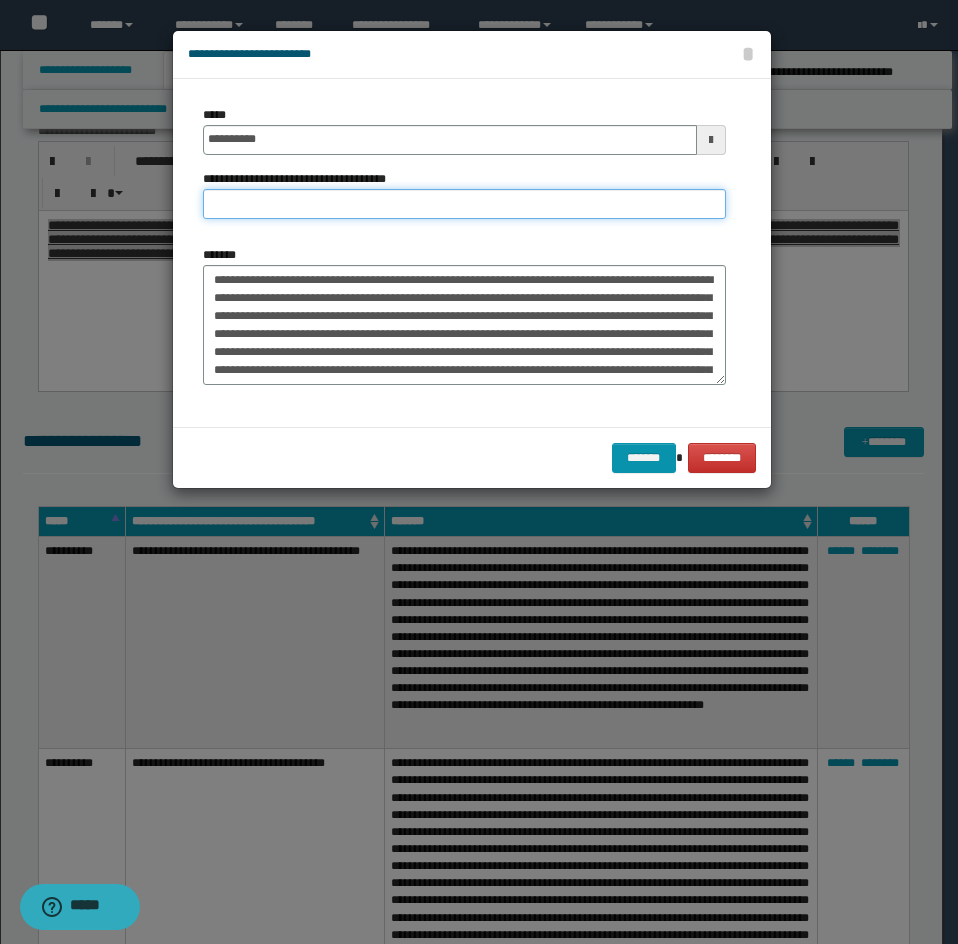 paste on "**********" 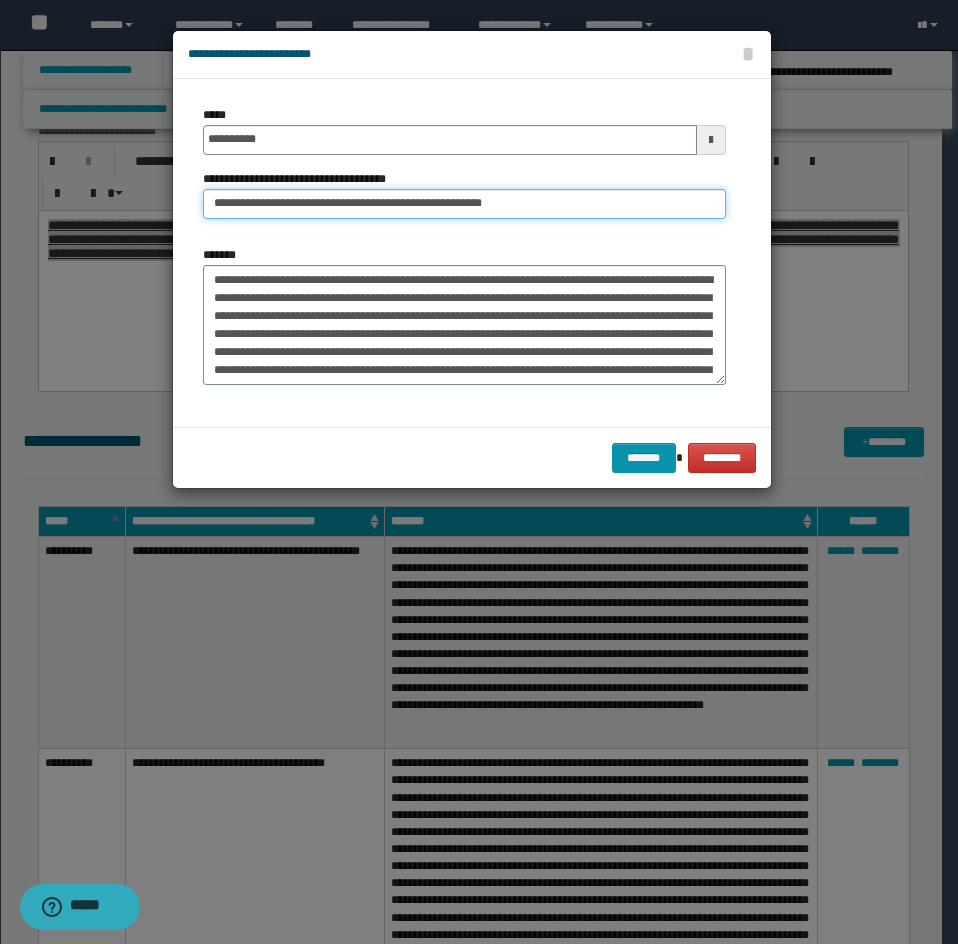 drag, startPoint x: 287, startPoint y: 204, endPoint x: 133, endPoint y: 281, distance: 172.17723 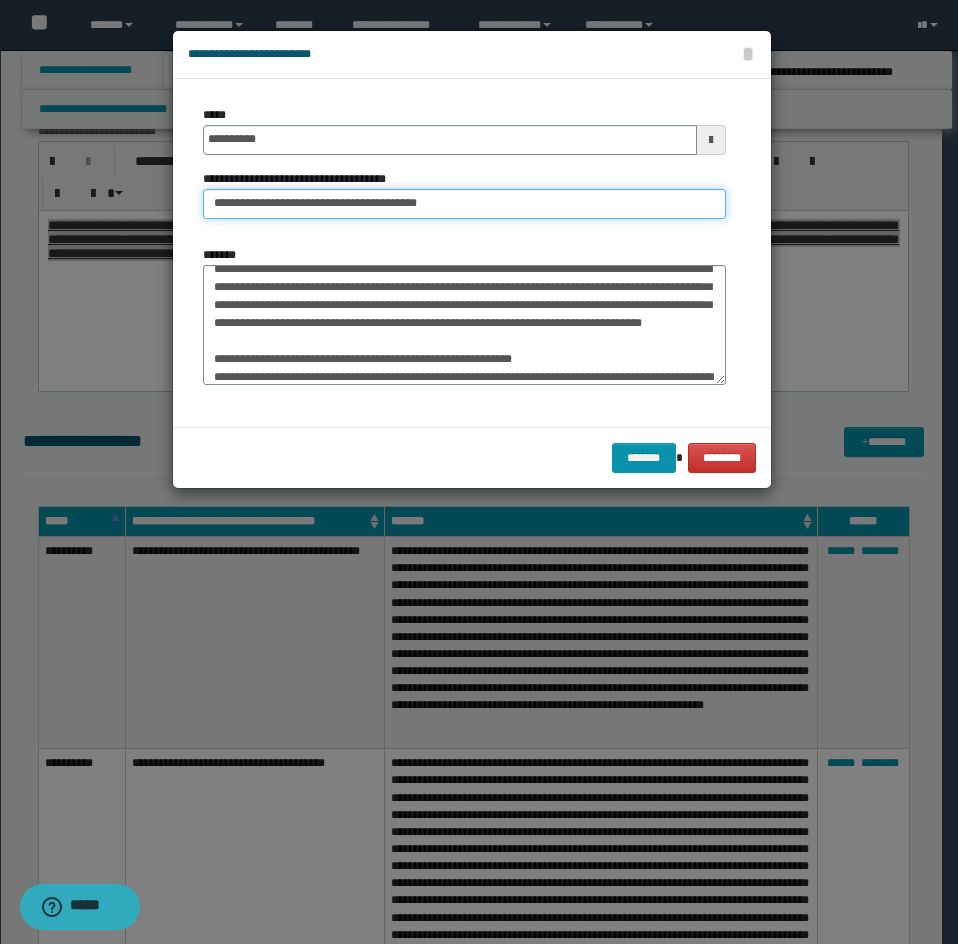 scroll, scrollTop: 100, scrollLeft: 0, axis: vertical 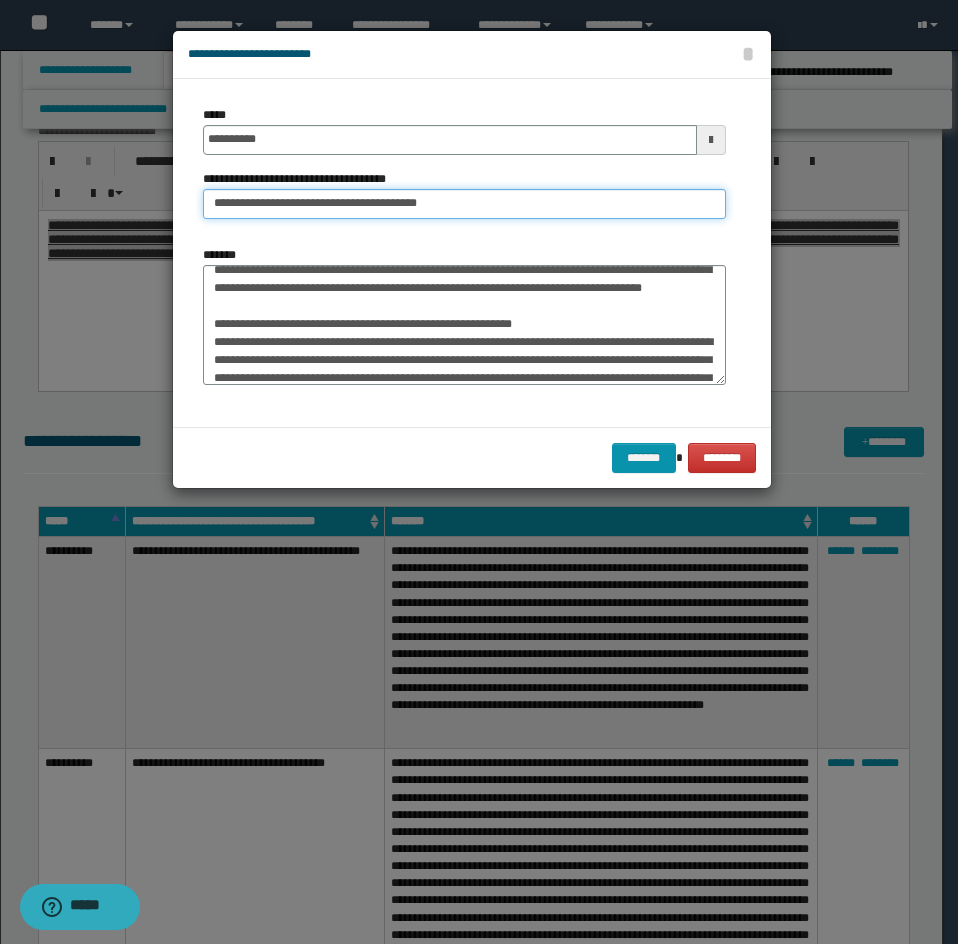type on "**********" 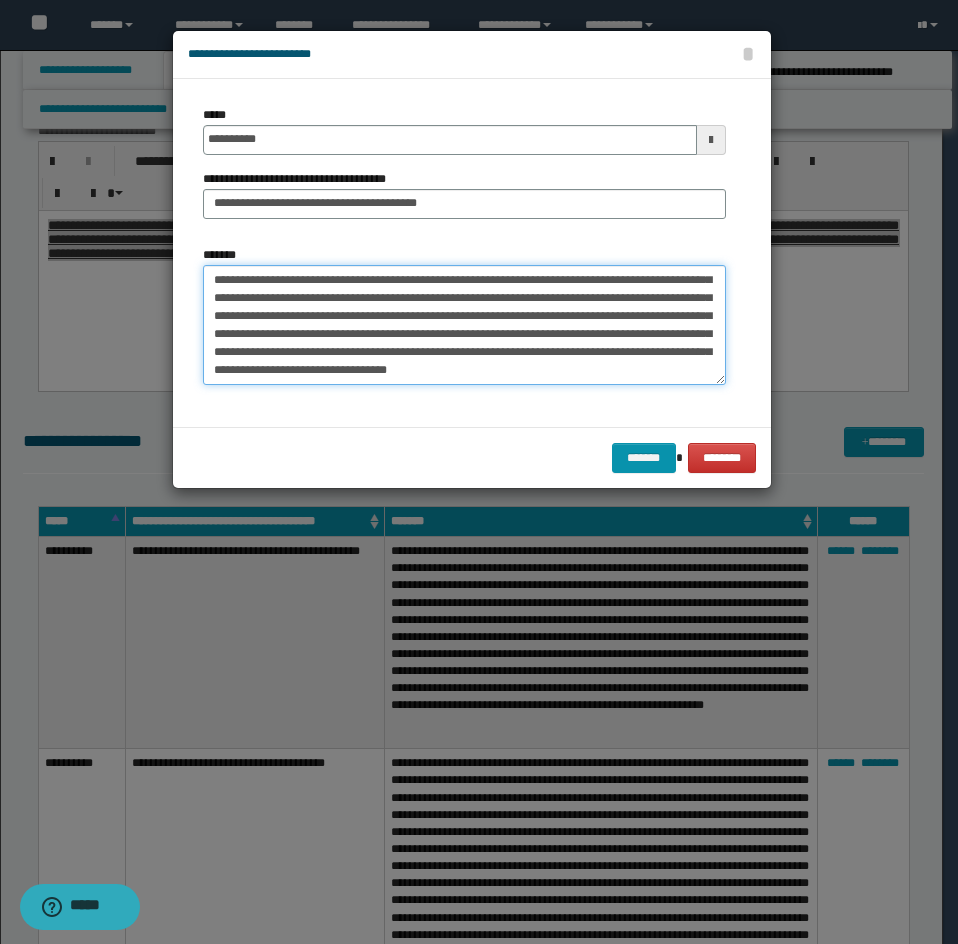 drag, startPoint x: 203, startPoint y: 337, endPoint x: 297, endPoint y: 385, distance: 105.546196 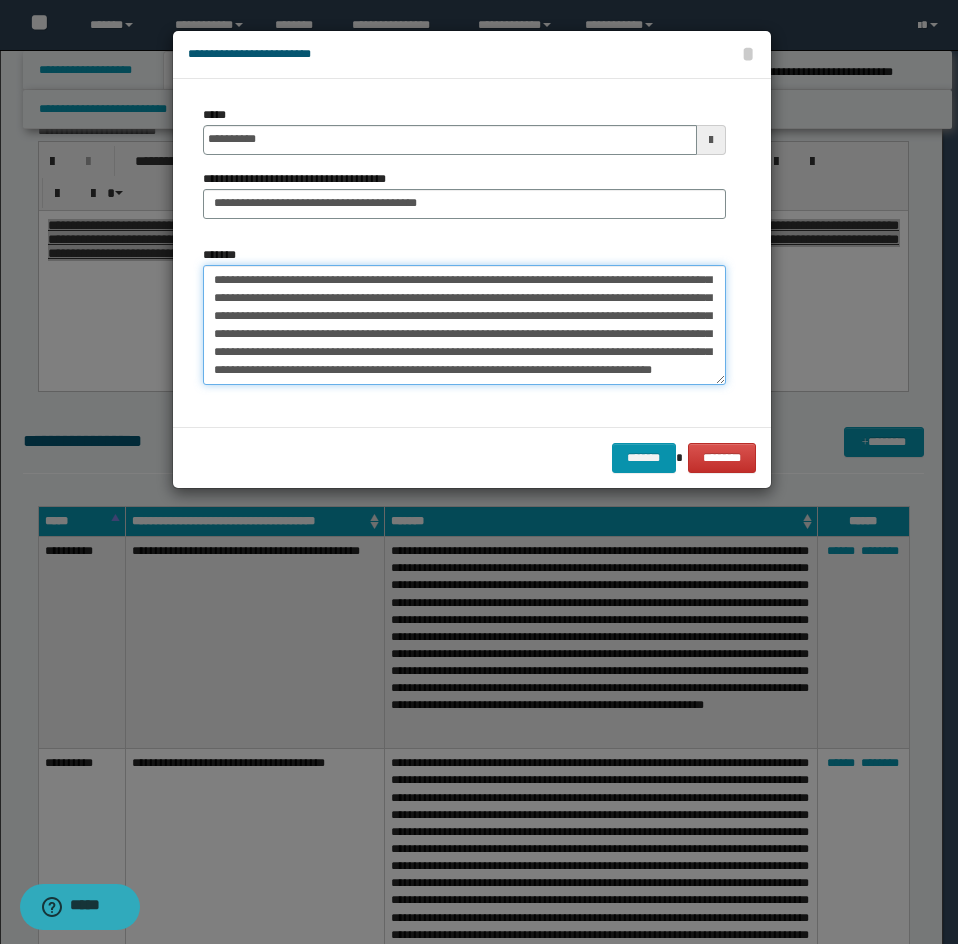 scroll, scrollTop: 72, scrollLeft: 0, axis: vertical 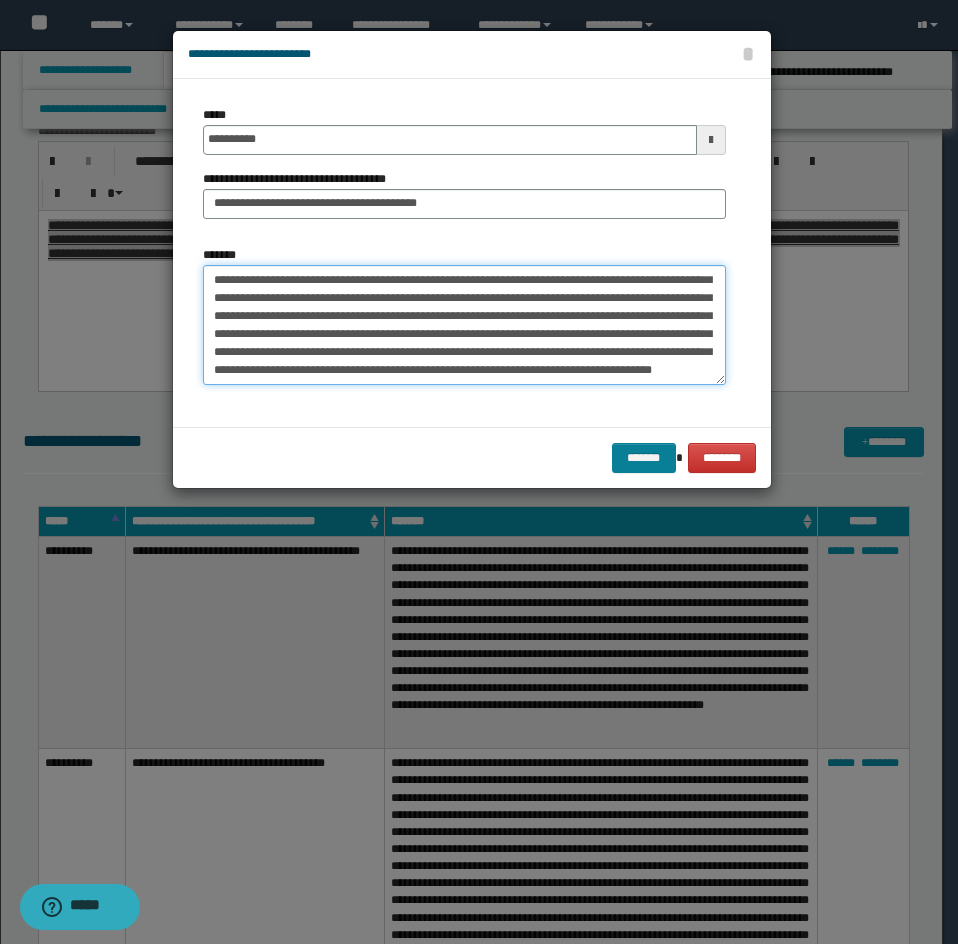 type on "**********" 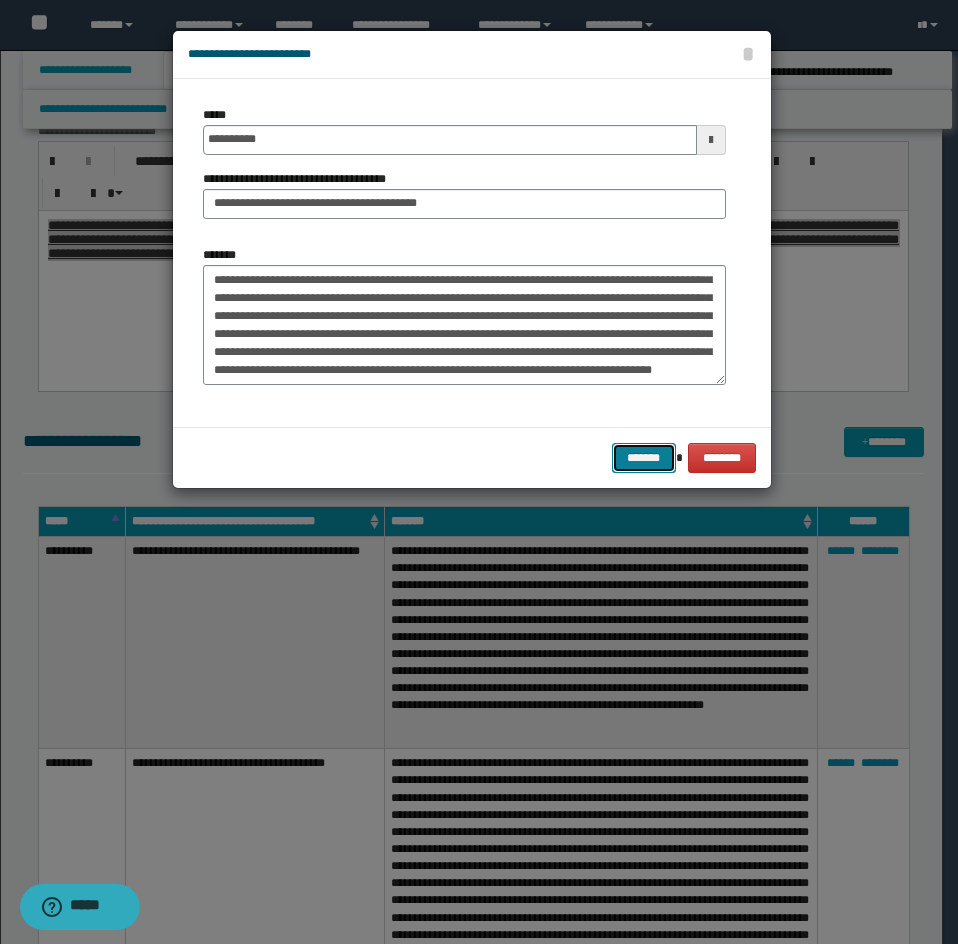 click on "*******" at bounding box center (644, 458) 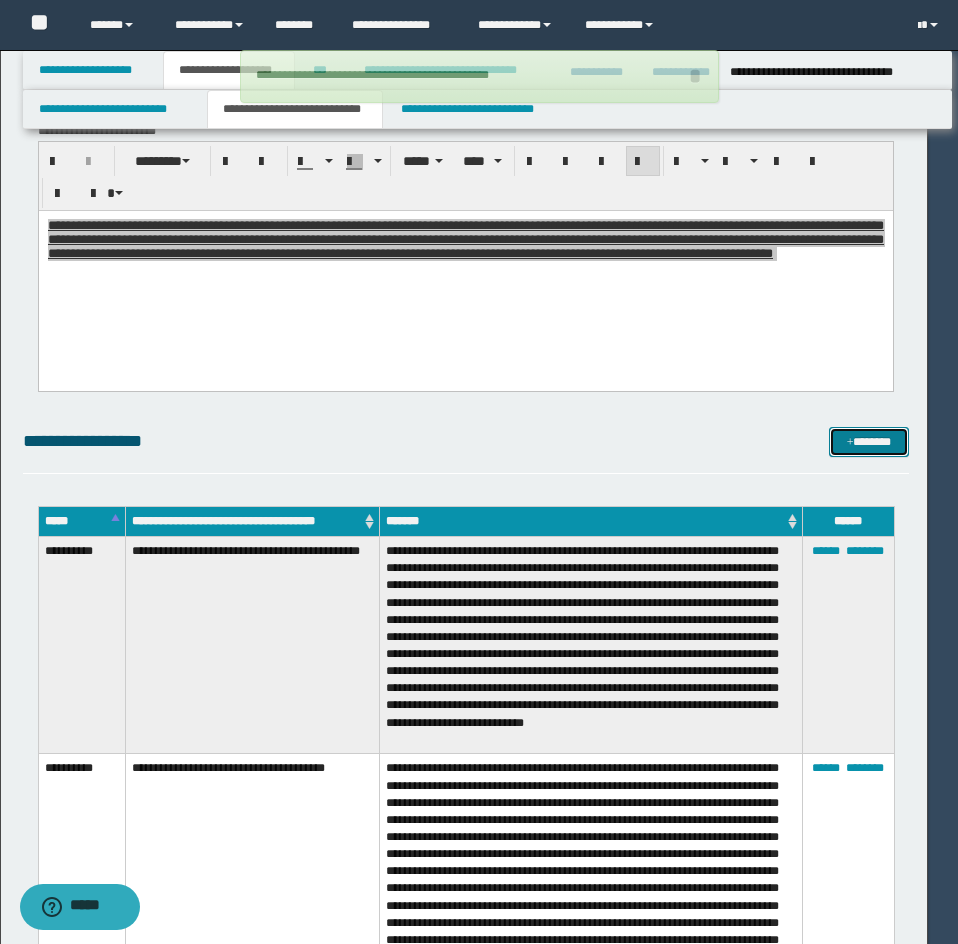 type 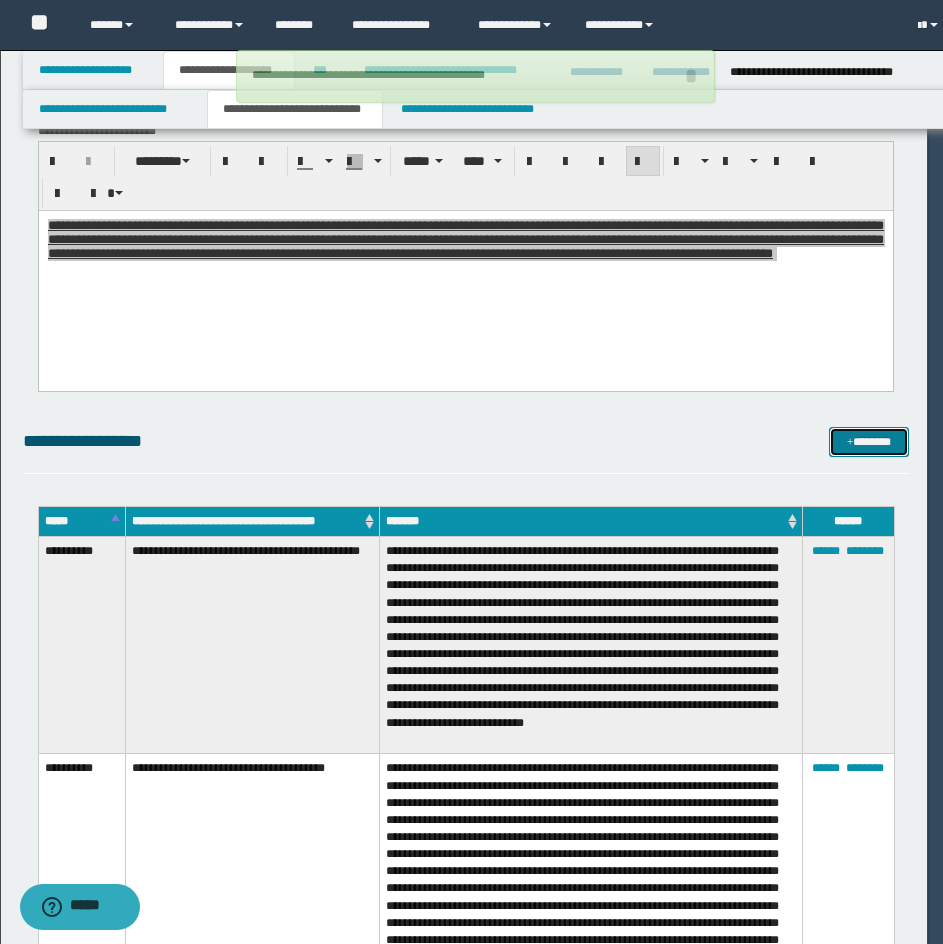 click on "*******" at bounding box center [869, 442] 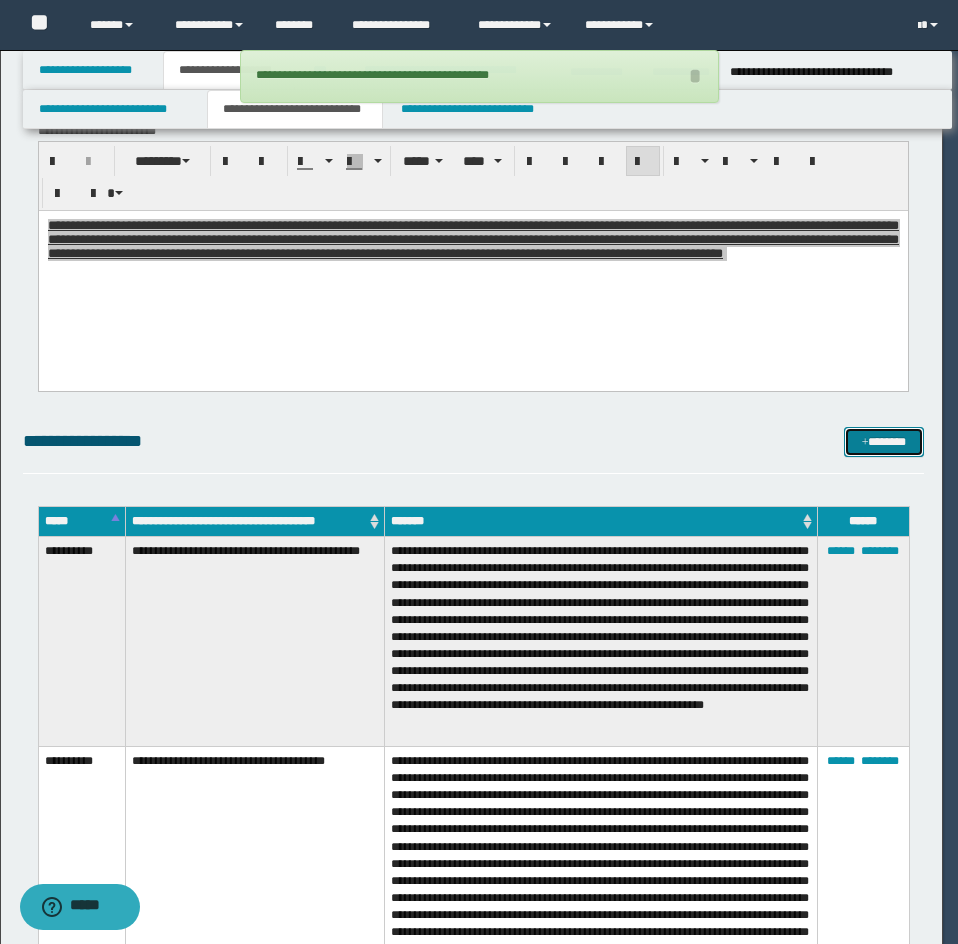 scroll, scrollTop: 0, scrollLeft: 0, axis: both 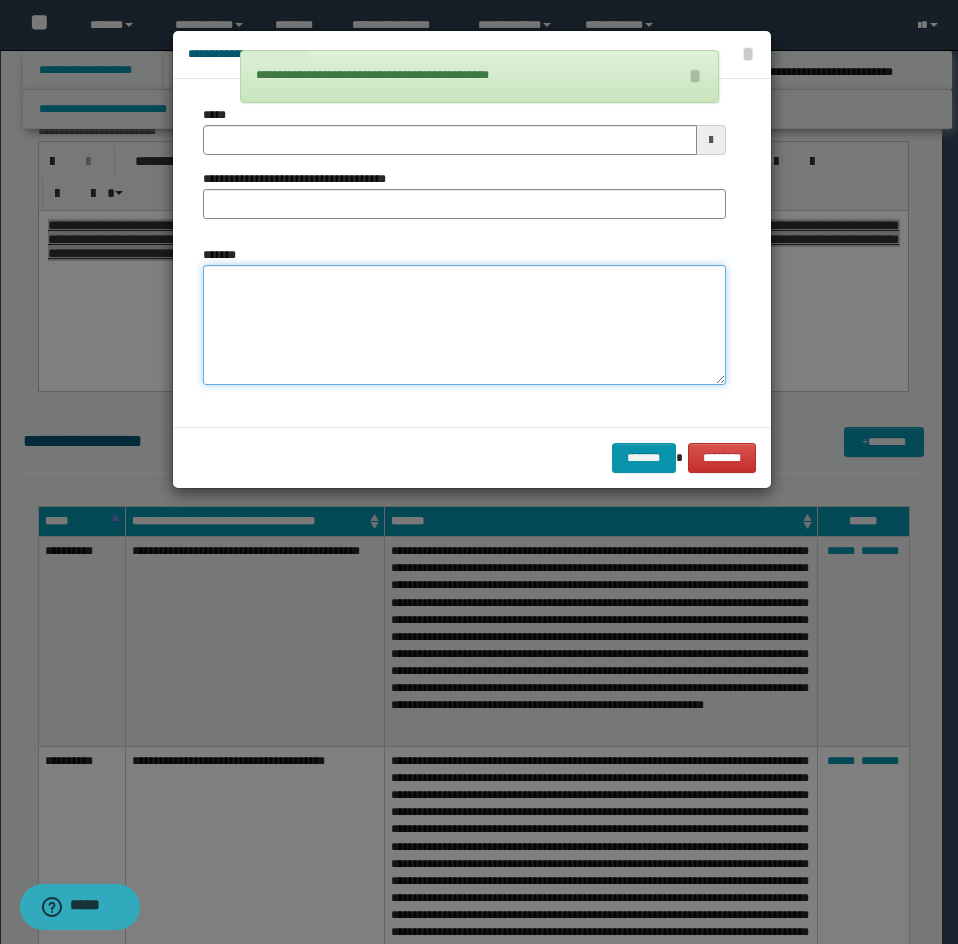 click on "*******" at bounding box center [464, 325] 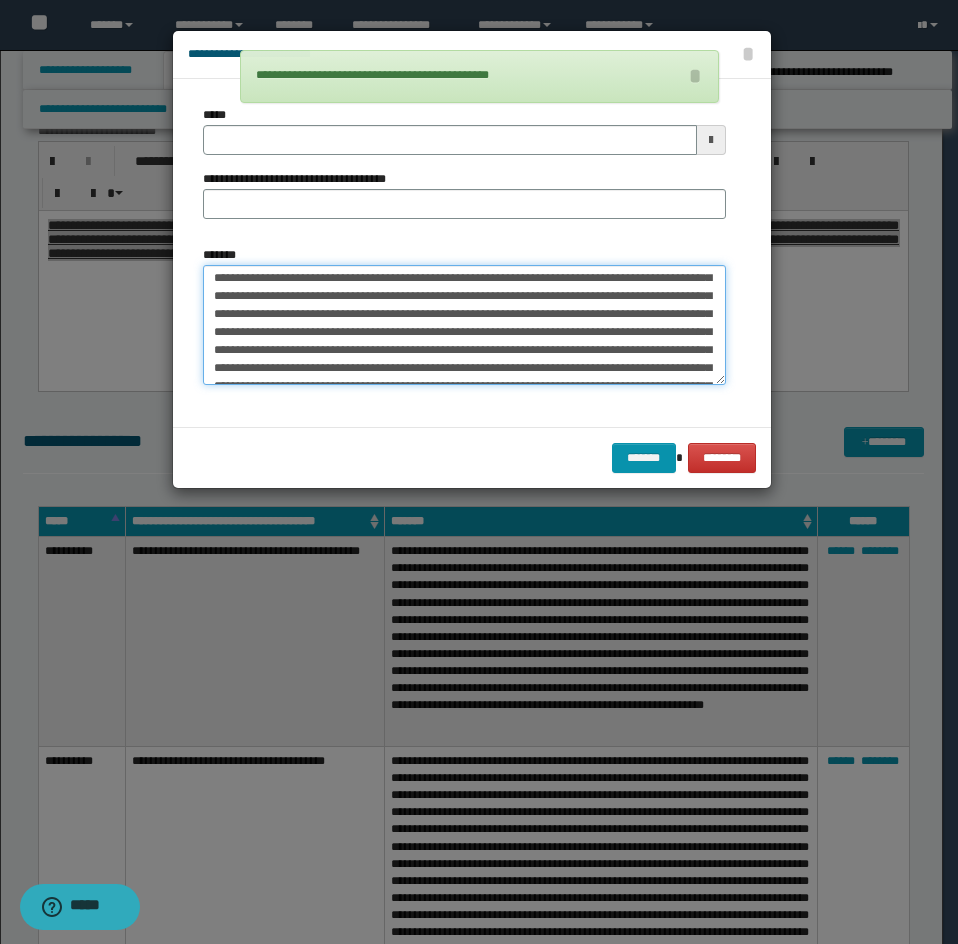scroll, scrollTop: 0, scrollLeft: 0, axis: both 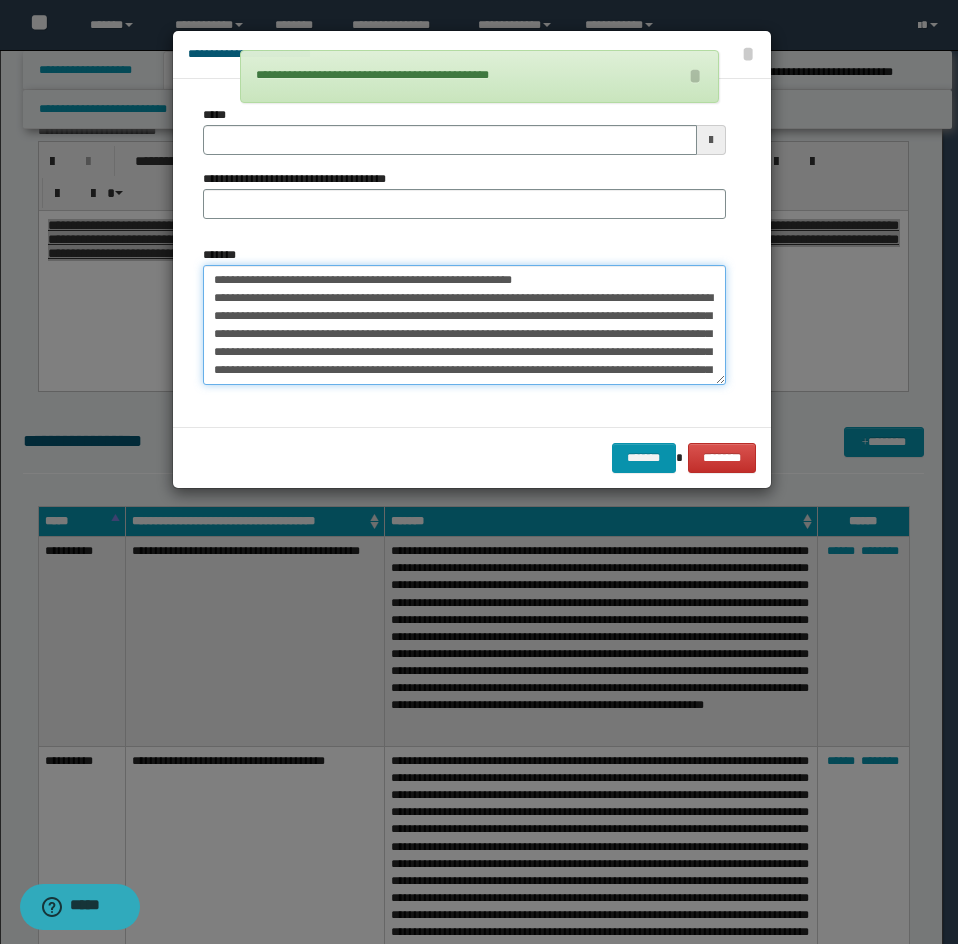 click on "*******" at bounding box center (464, 325) 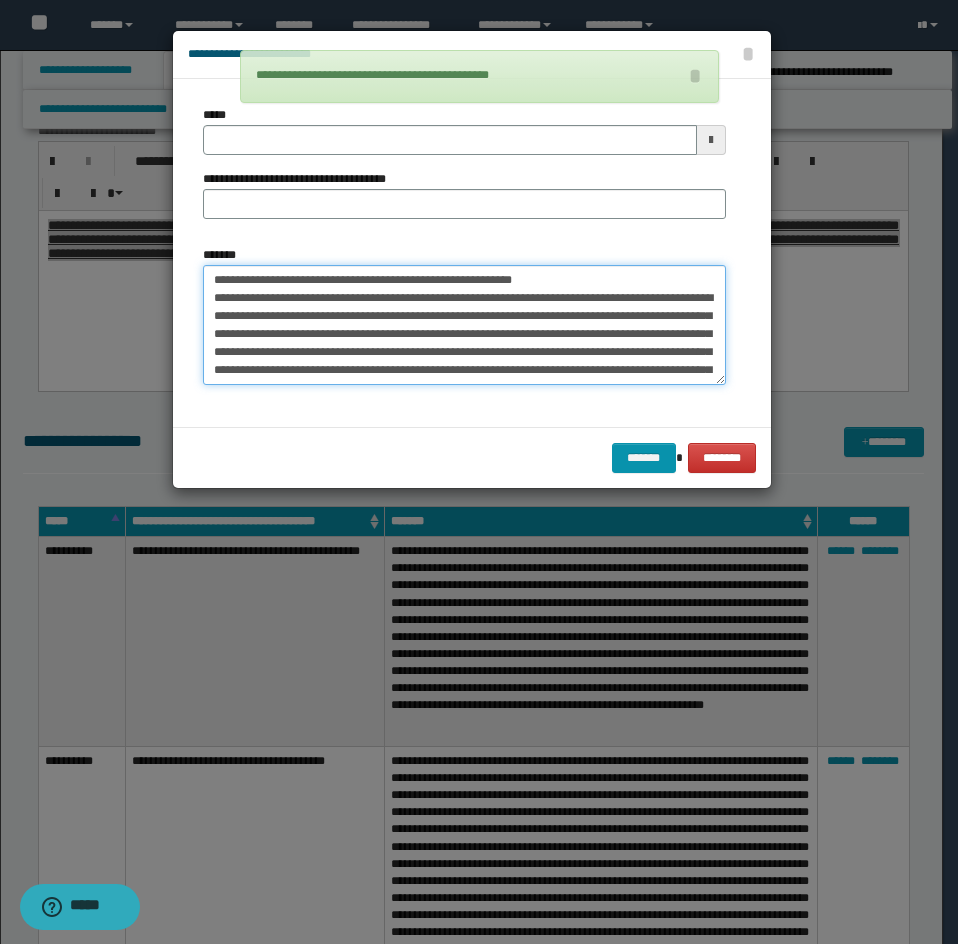 click on "*******" at bounding box center (464, 325) 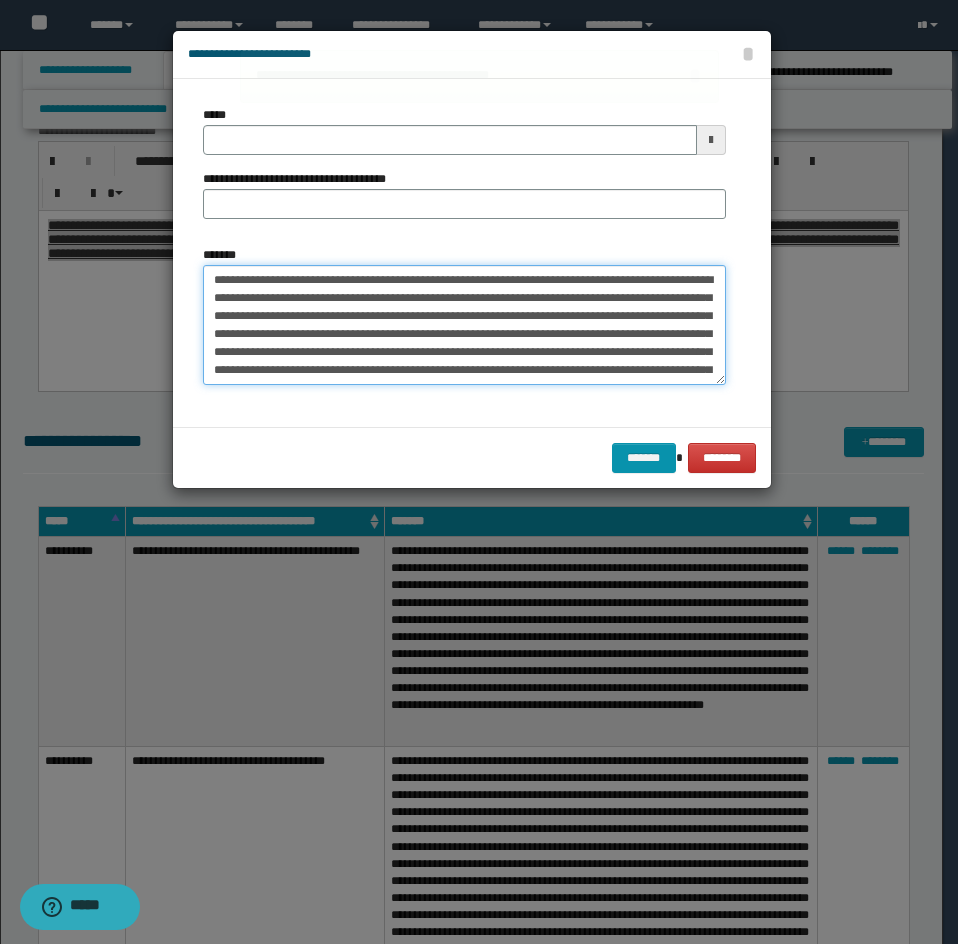 type 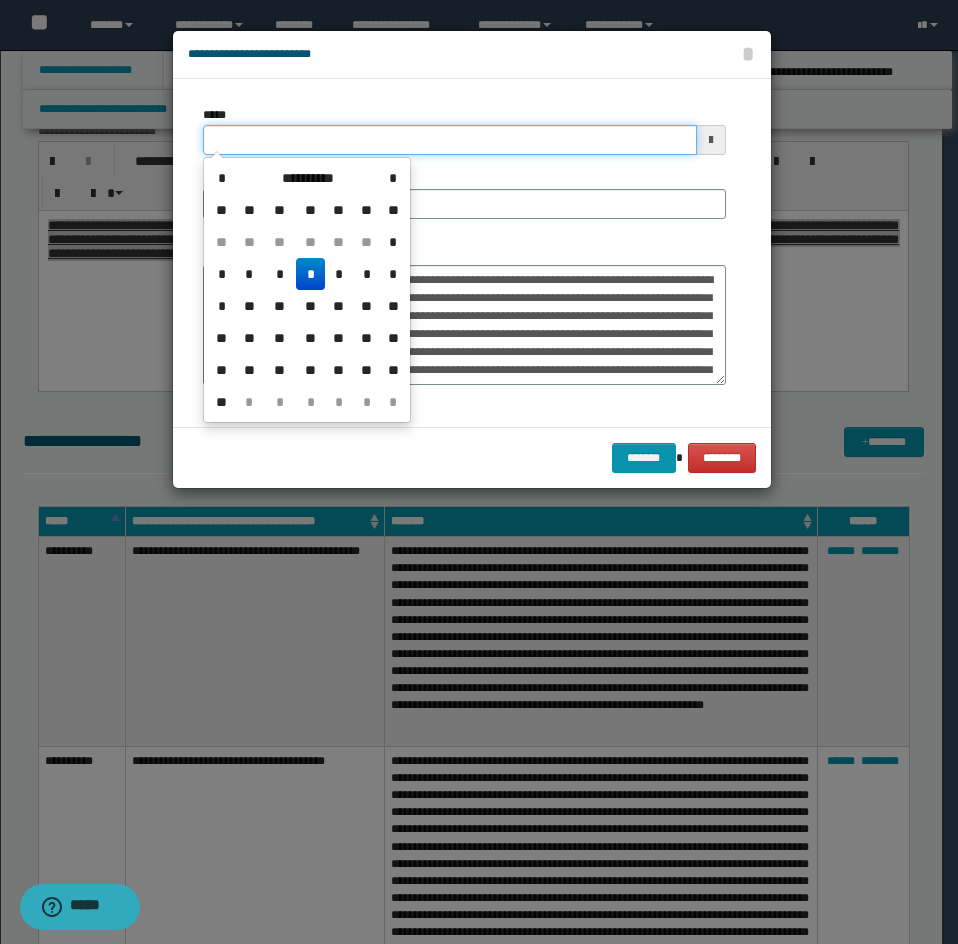 drag, startPoint x: 236, startPoint y: 130, endPoint x: 406, endPoint y: 170, distance: 174.64249 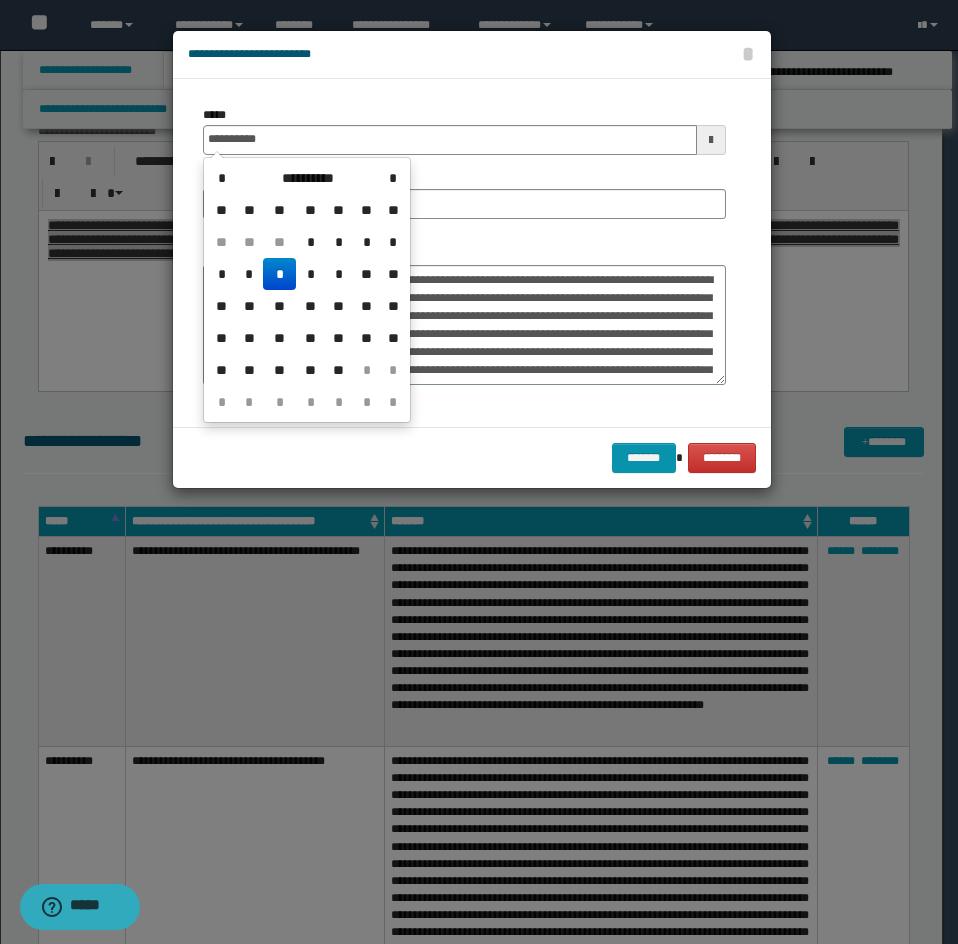 drag, startPoint x: 406, startPoint y: 170, endPoint x: 441, endPoint y: 201, distance: 46.75468 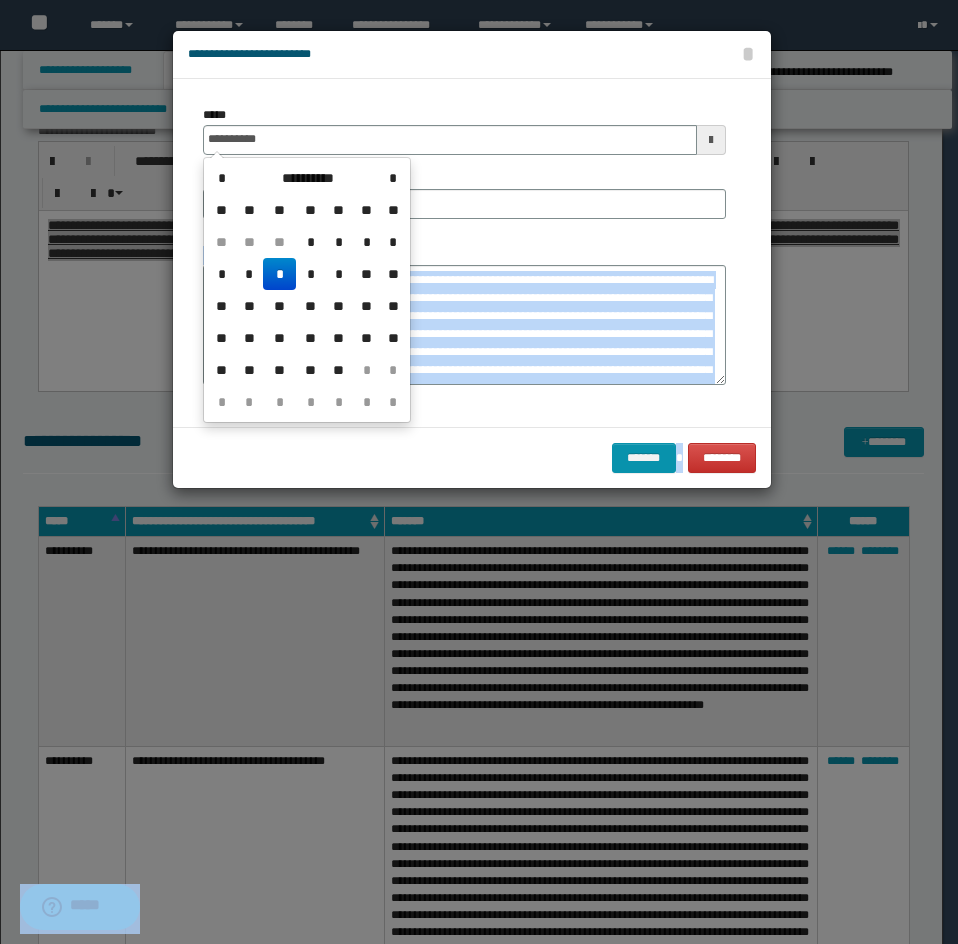 click on "**" at bounding box center (393, 210) 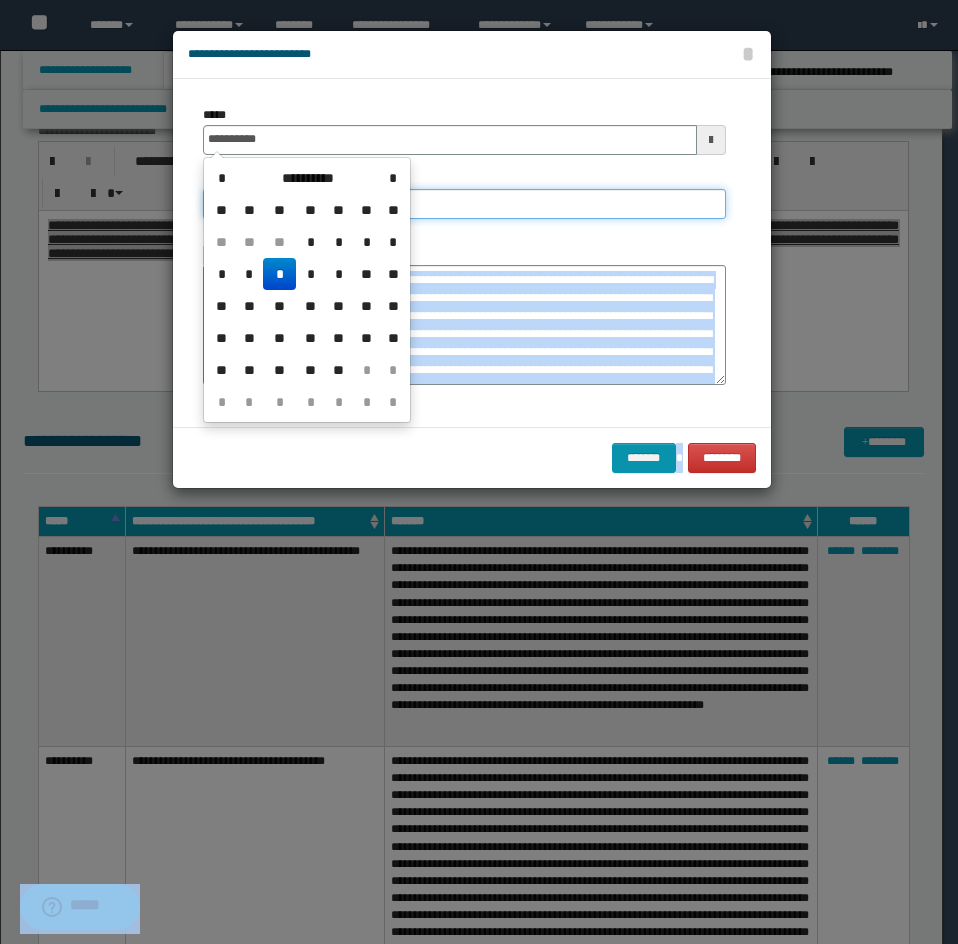 type on "**********" 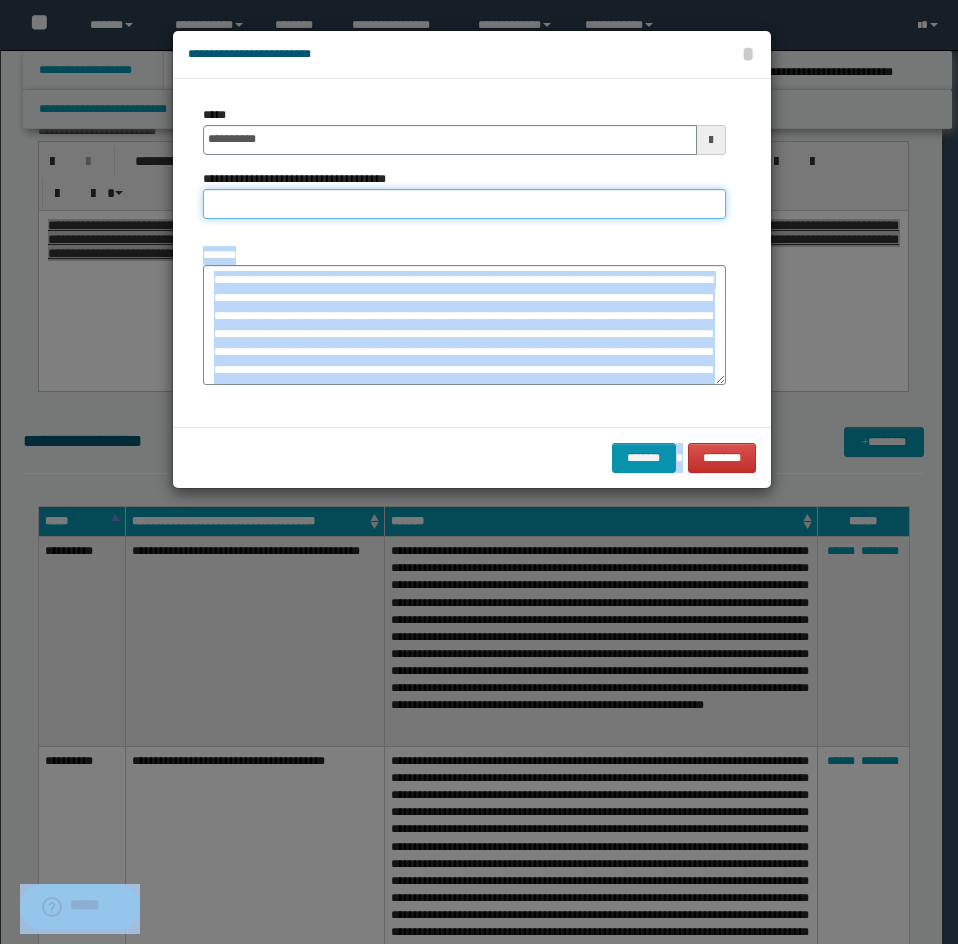 click on "**********" at bounding box center [464, 204] 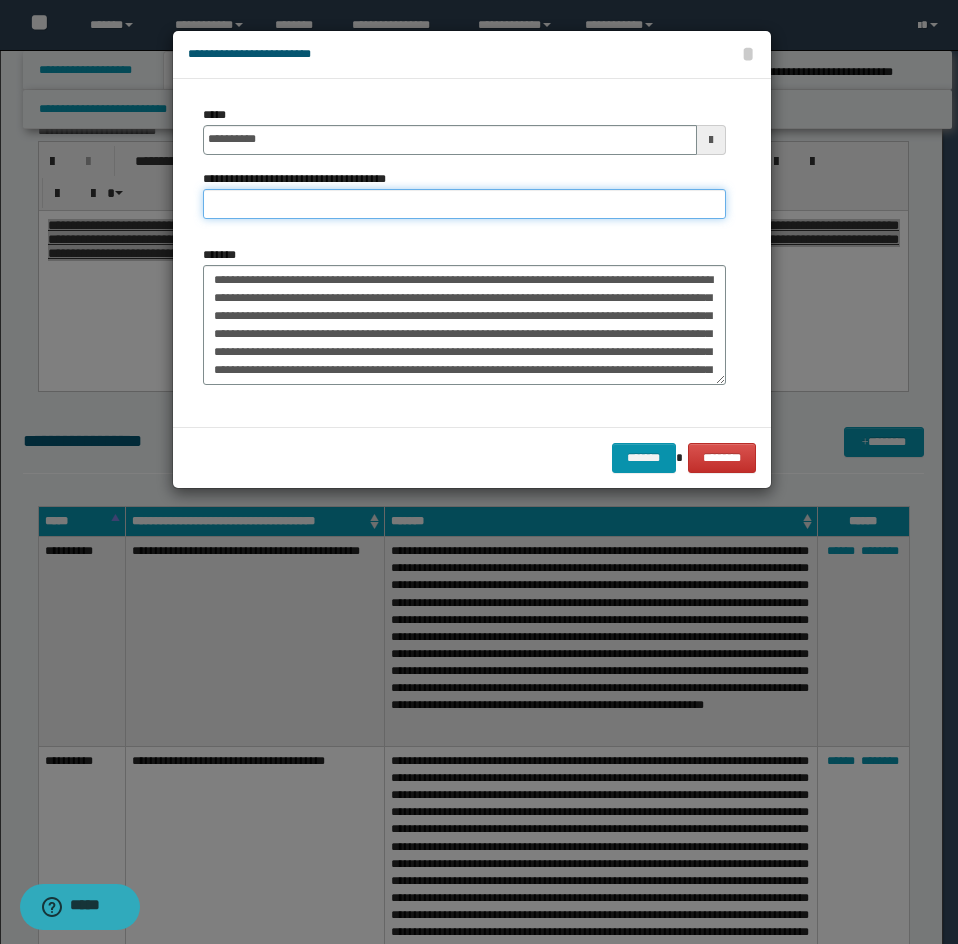 paste on "**********" 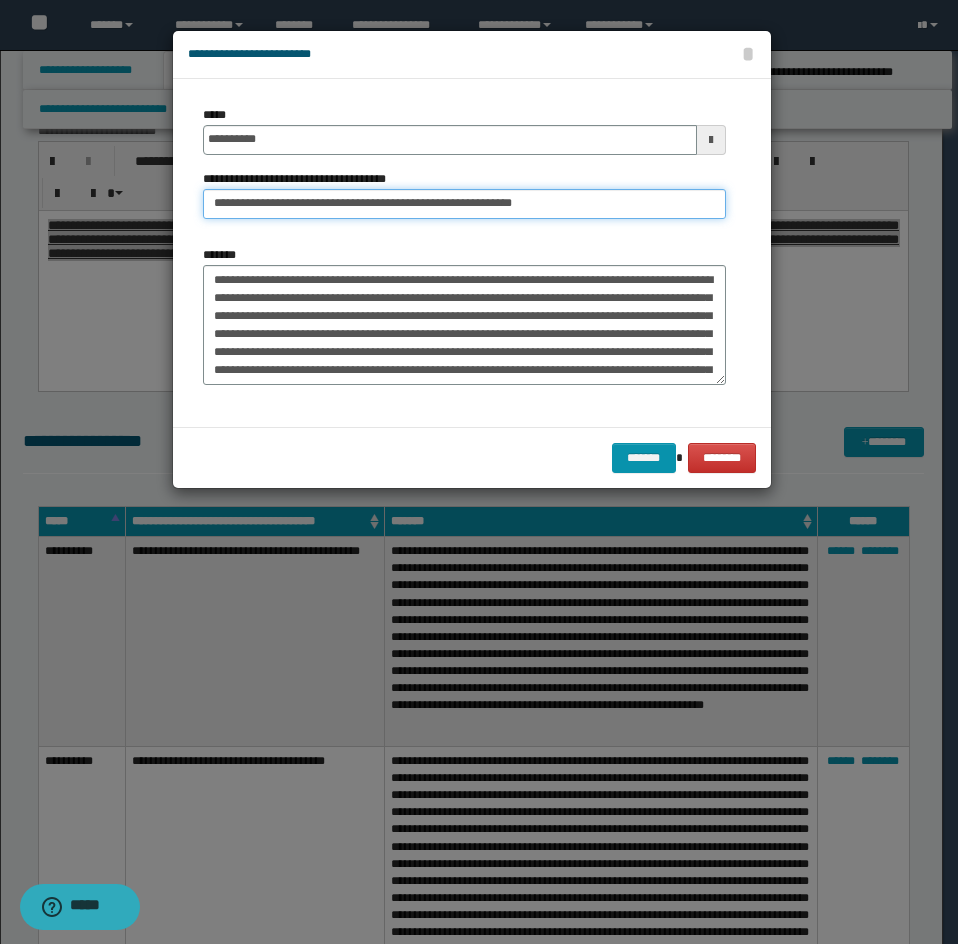 drag, startPoint x: 286, startPoint y: 199, endPoint x: 83, endPoint y: 307, distance: 229.9413 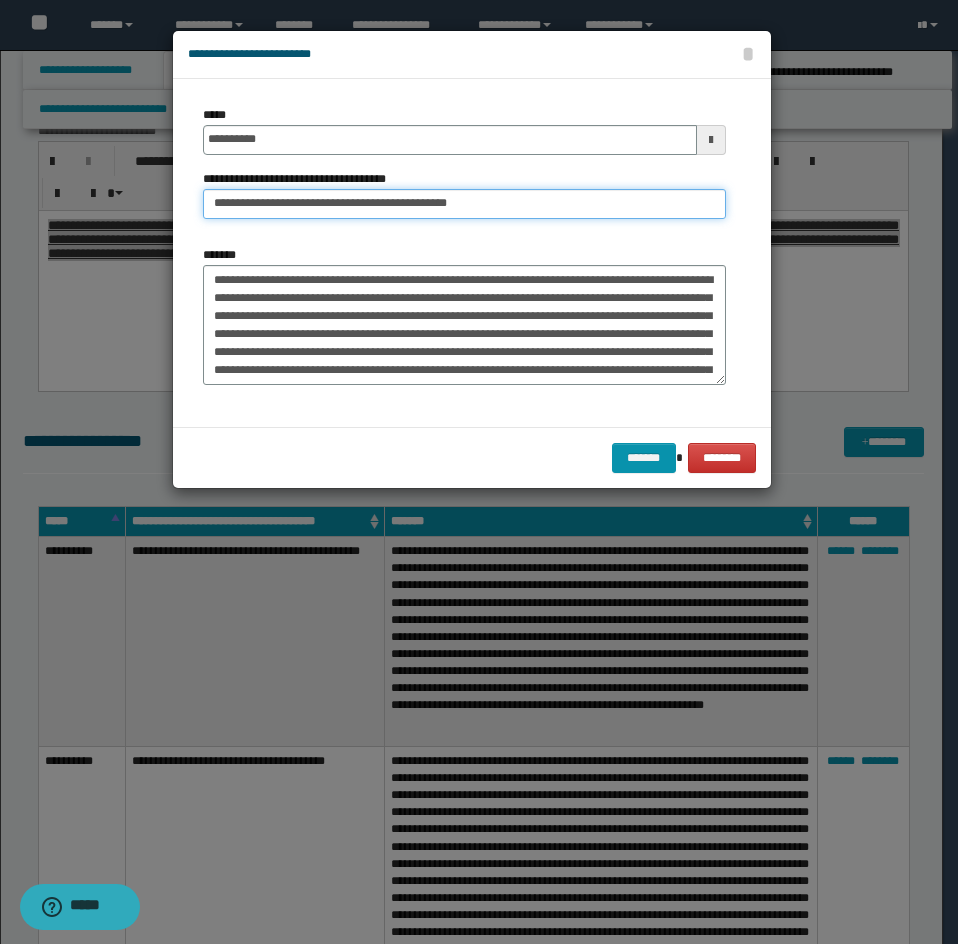 type on "**********" 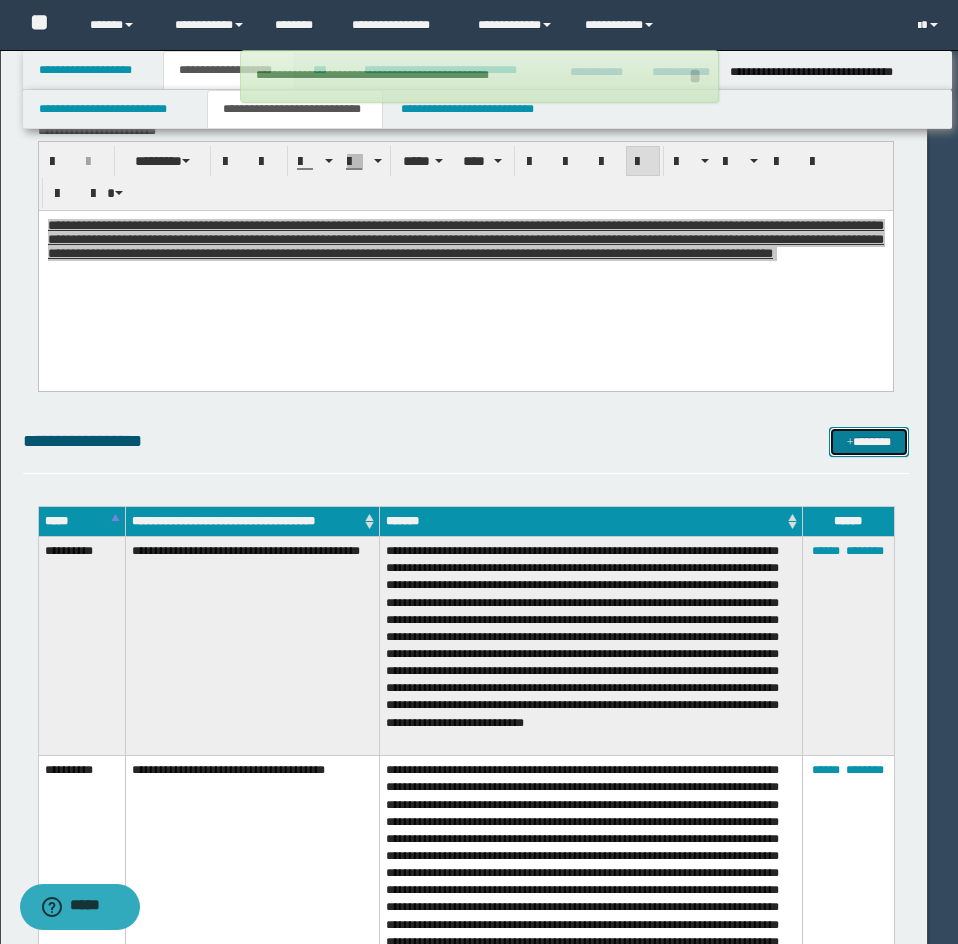 type 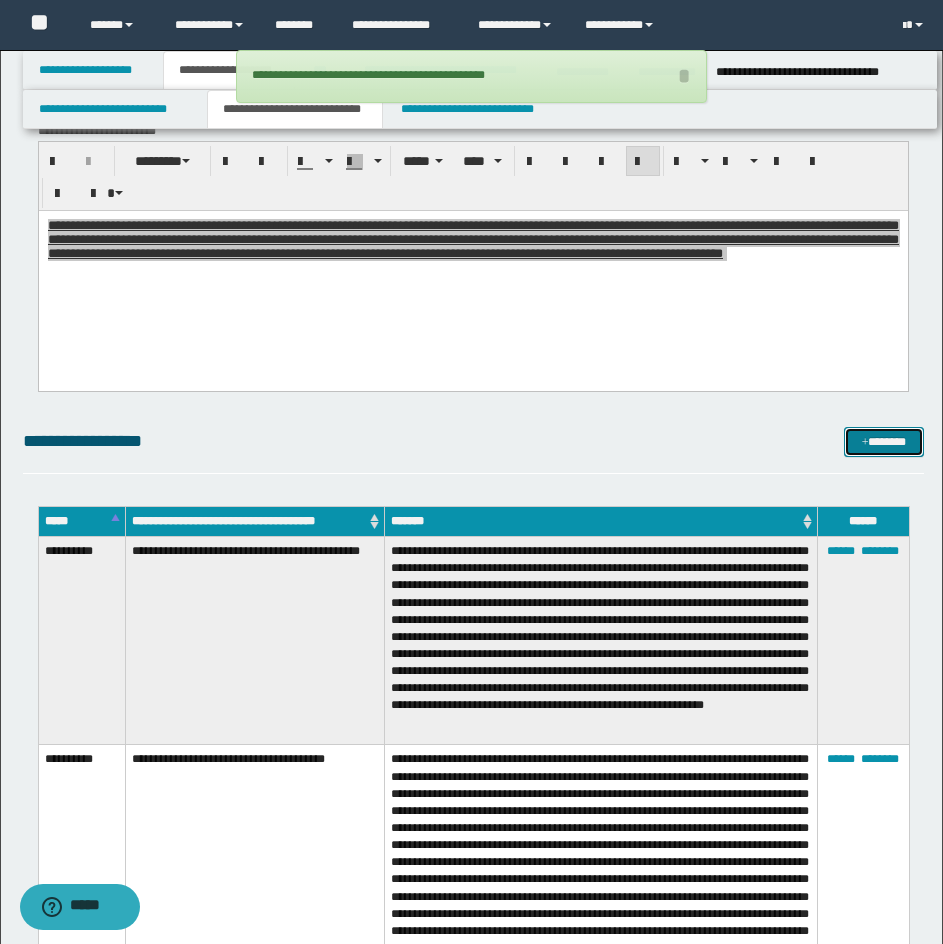 click on "*******" at bounding box center [884, 442] 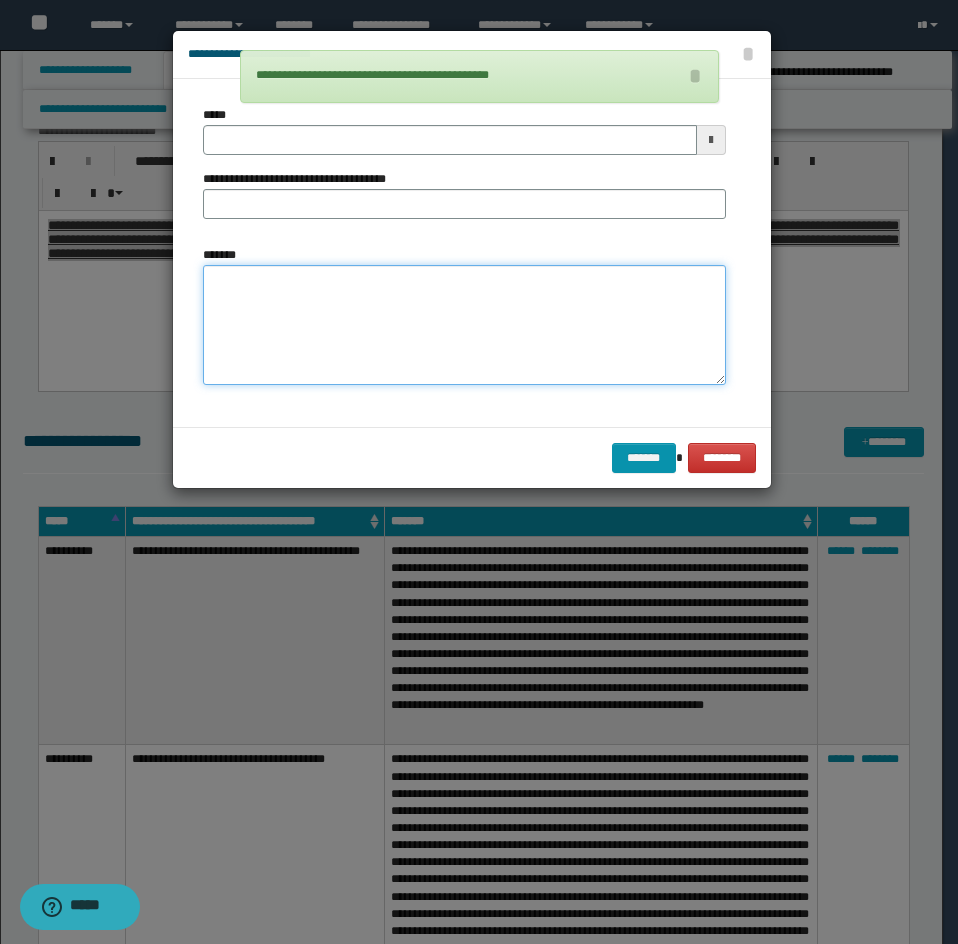 click on "*******" at bounding box center (464, 325) 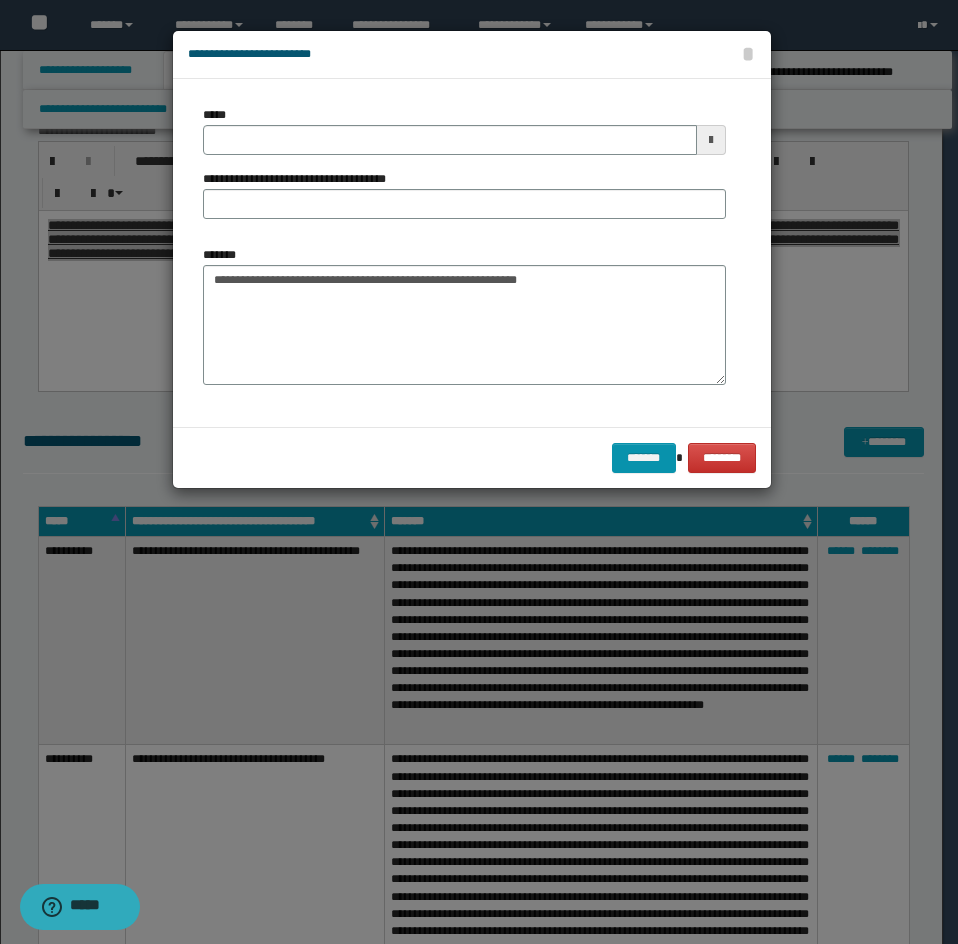 click on "**********" at bounding box center (464, 315) 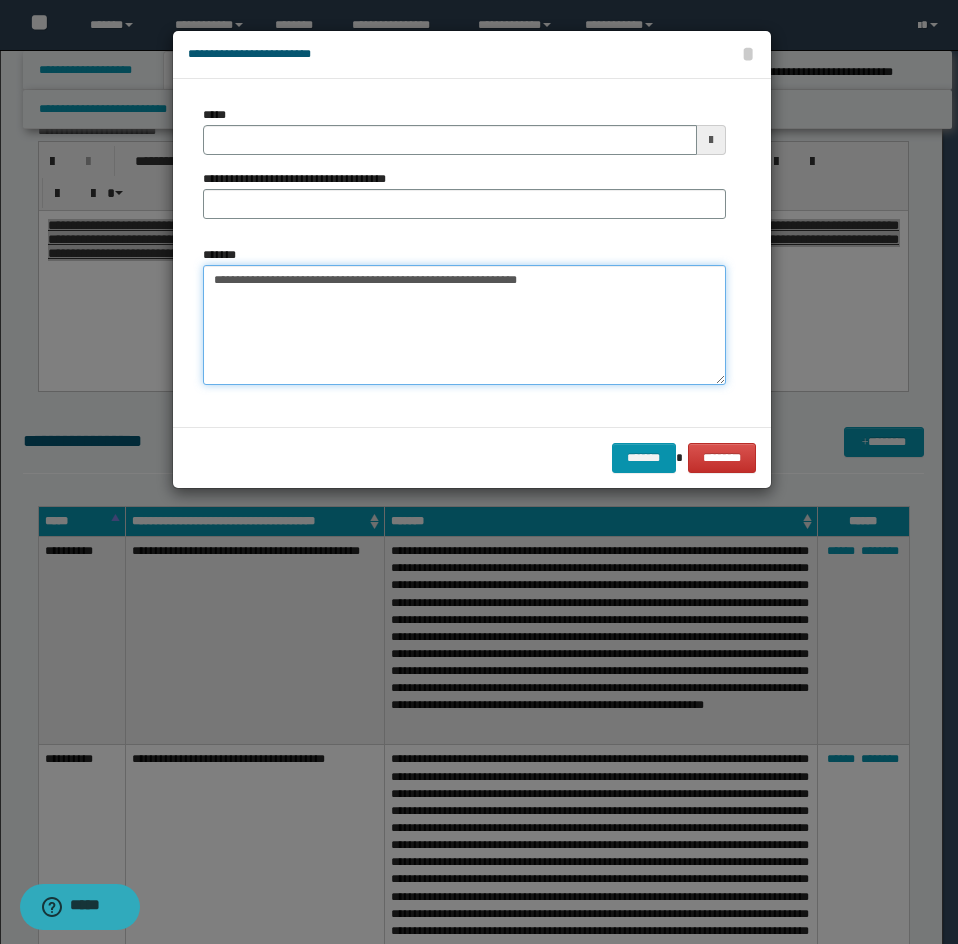 click on "**********" at bounding box center (464, 325) 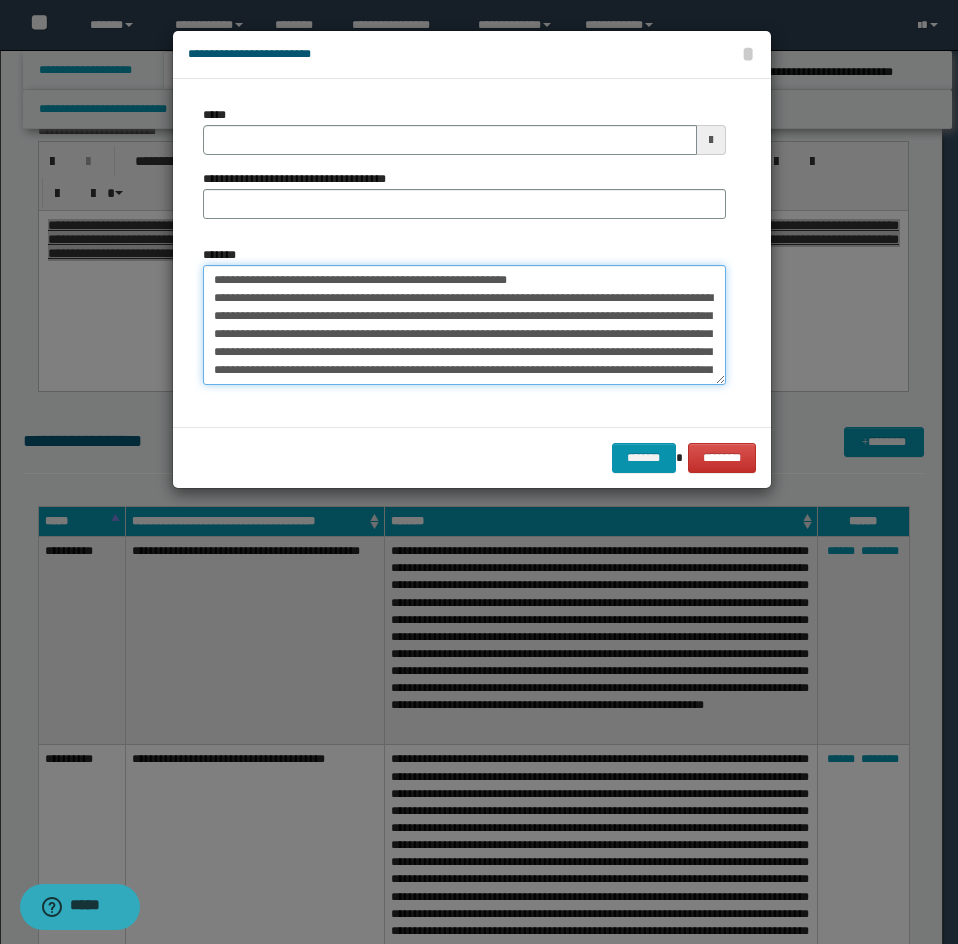 click on "*******" at bounding box center (464, 325) 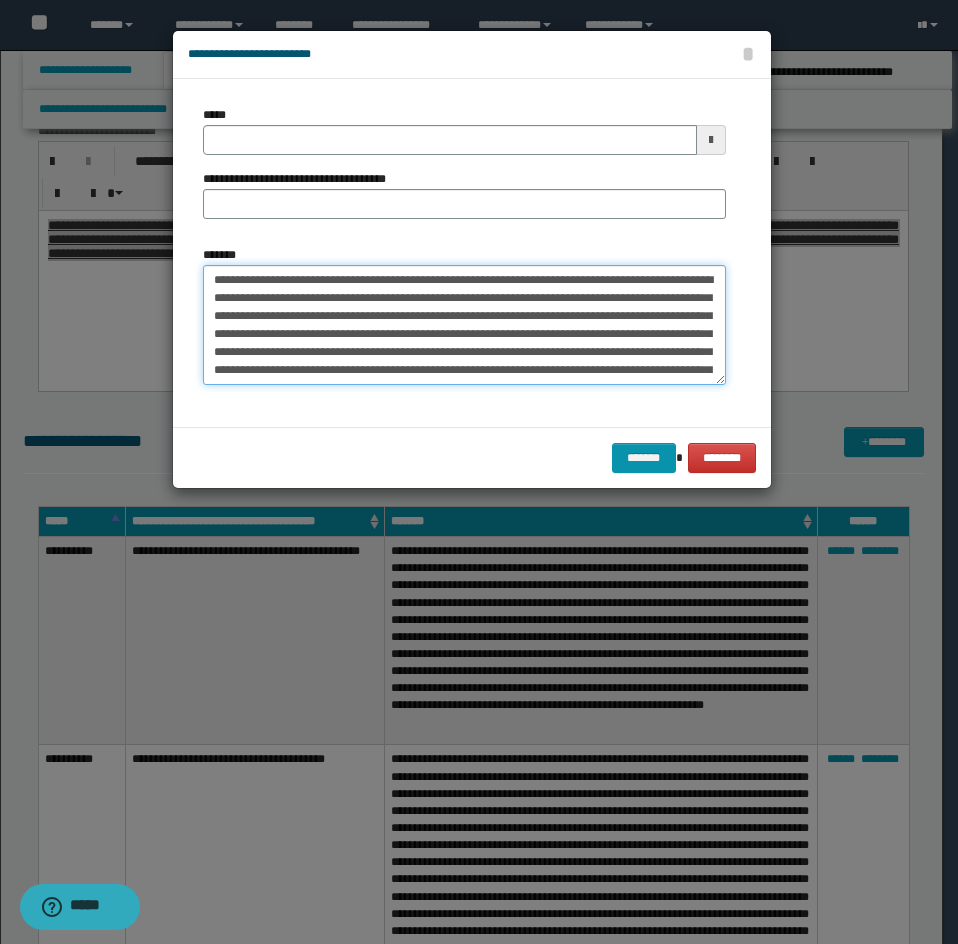 type 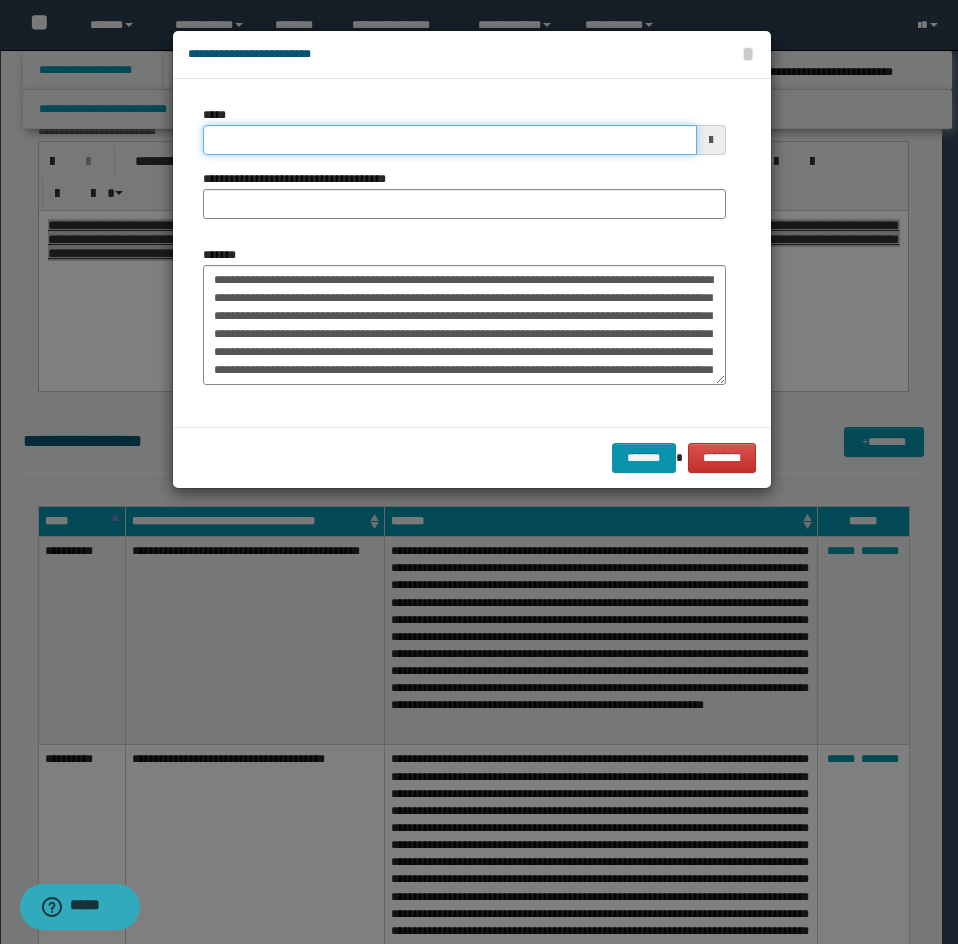 click on "*****" at bounding box center [450, 140] 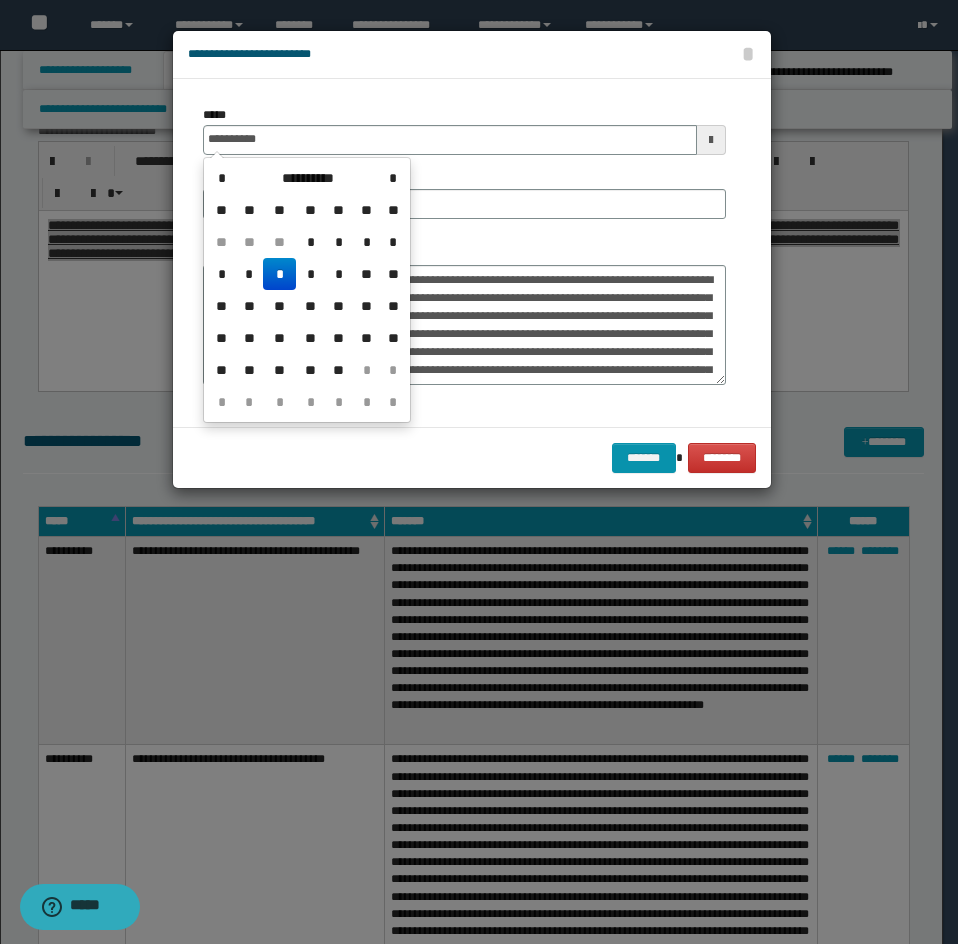 type on "**********" 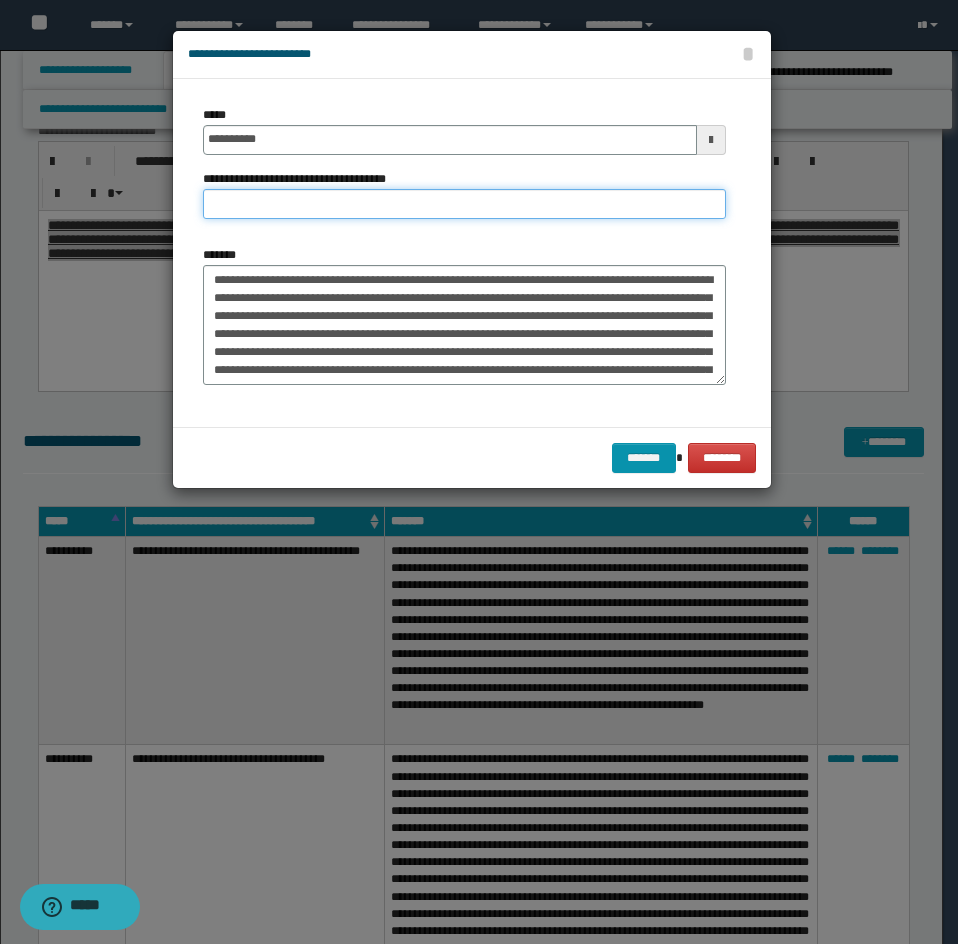 click on "**********" at bounding box center [464, 204] 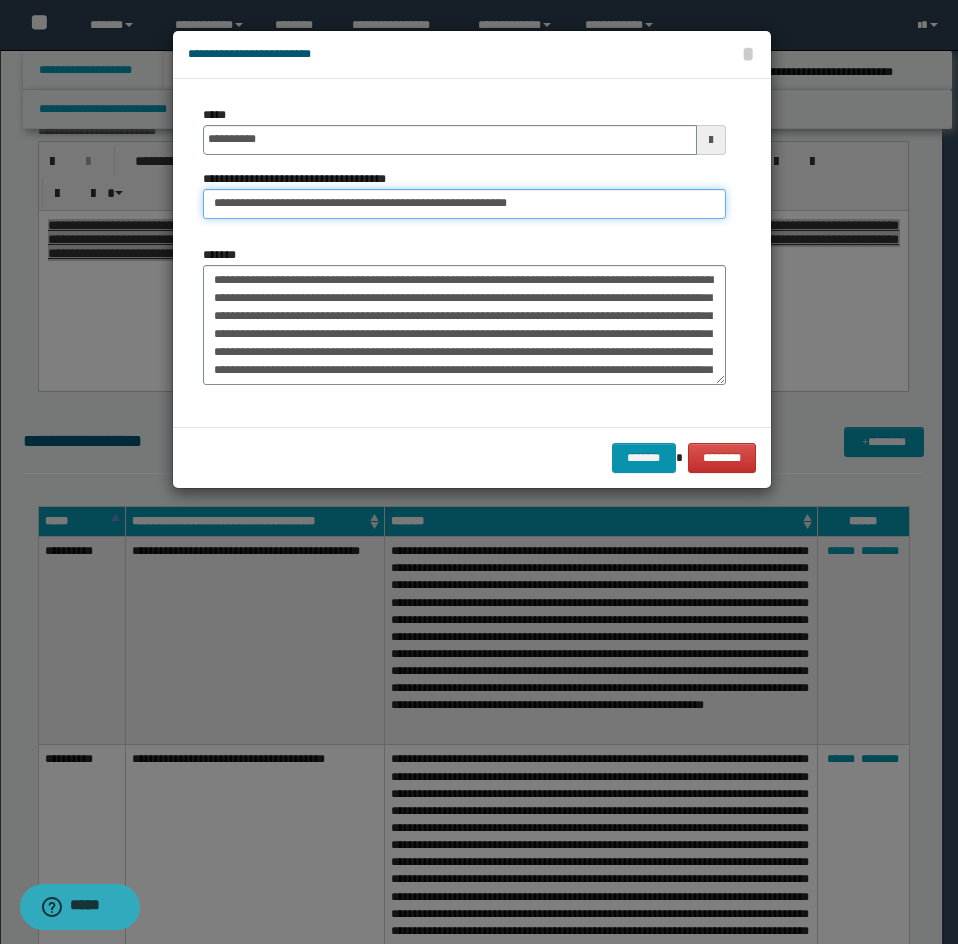 drag, startPoint x: 285, startPoint y: 213, endPoint x: 135, endPoint y: 248, distance: 154.02922 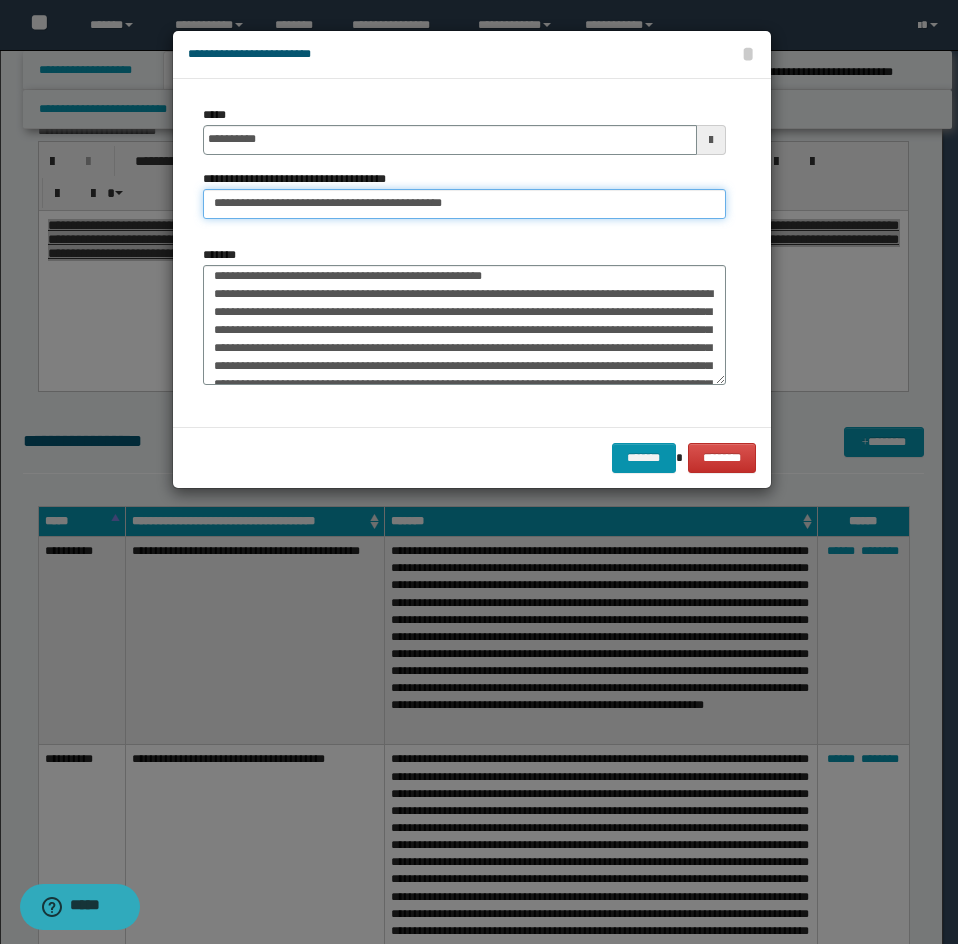 type on "**********" 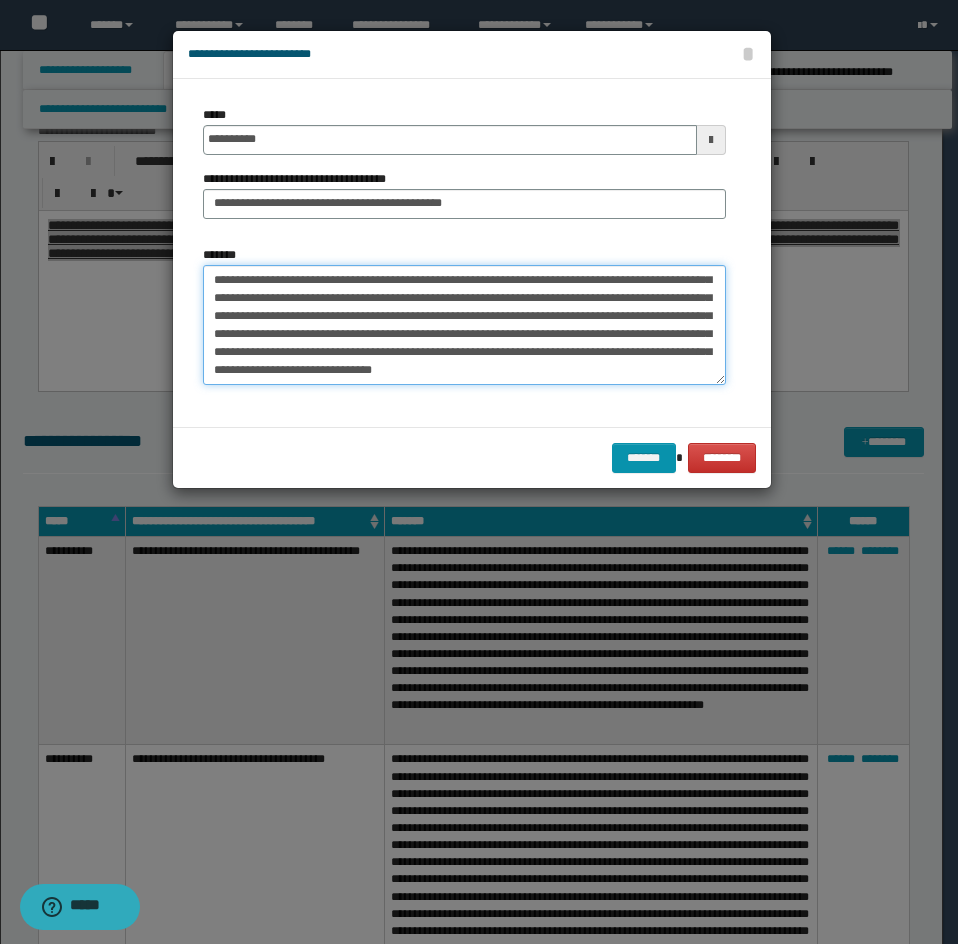 drag, startPoint x: 207, startPoint y: 333, endPoint x: 304, endPoint y: 376, distance: 106.10372 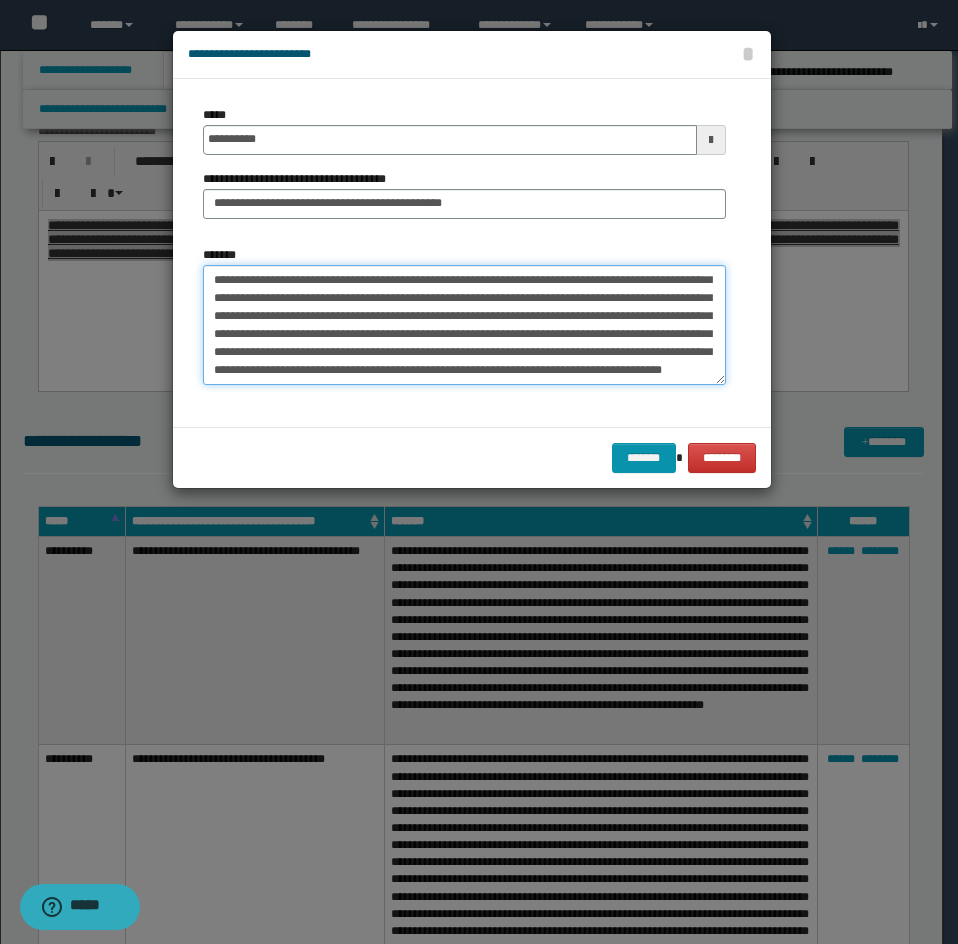 scroll, scrollTop: 360, scrollLeft: 0, axis: vertical 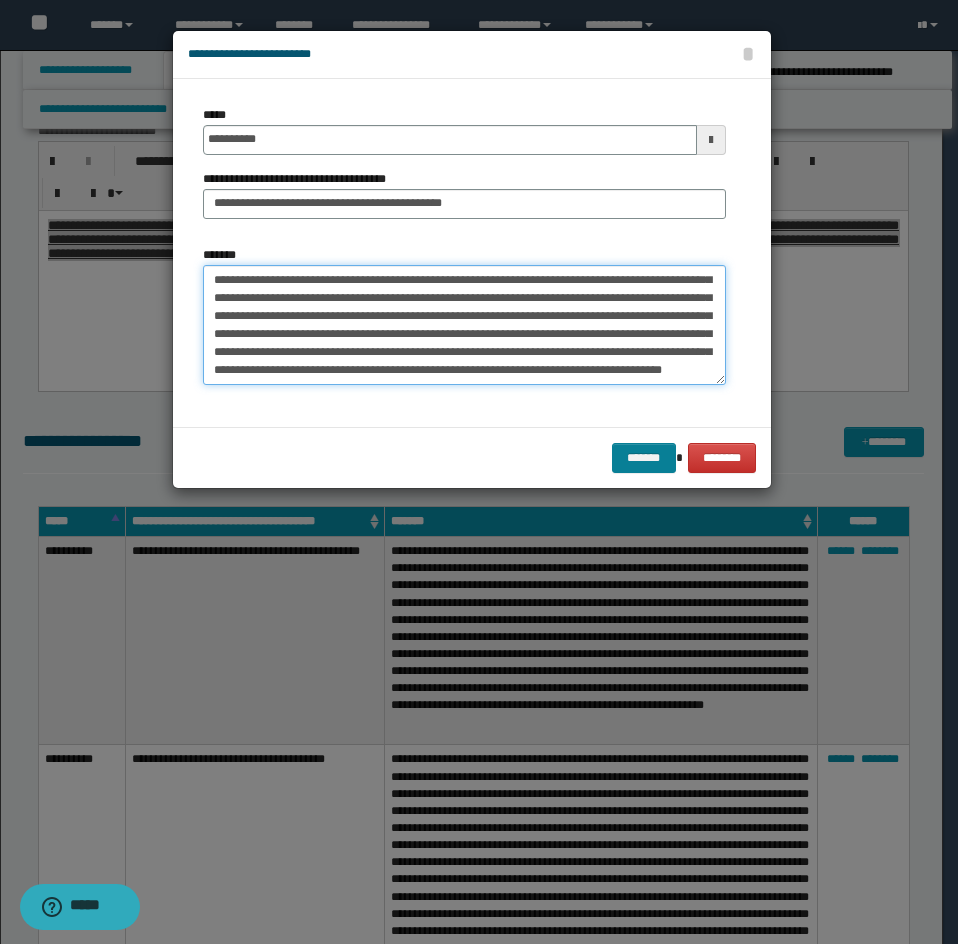 type on "**********" 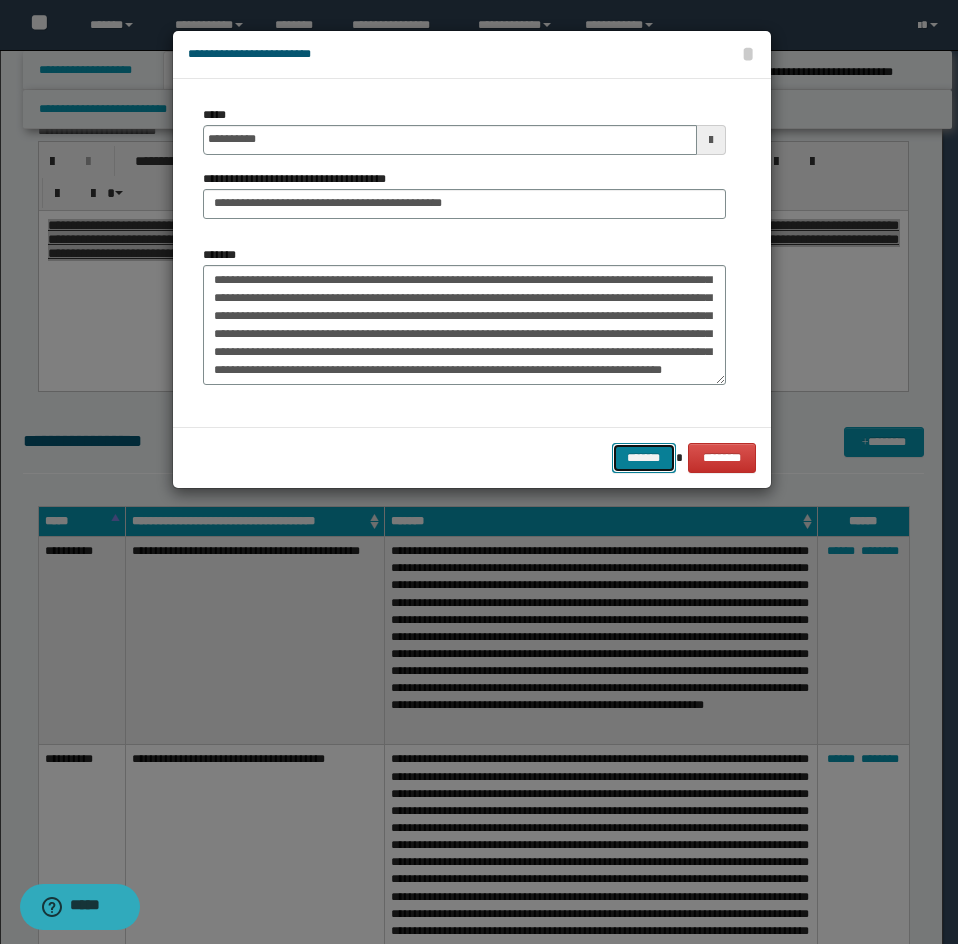 drag, startPoint x: 630, startPoint y: 452, endPoint x: 653, endPoint y: 446, distance: 23.769728 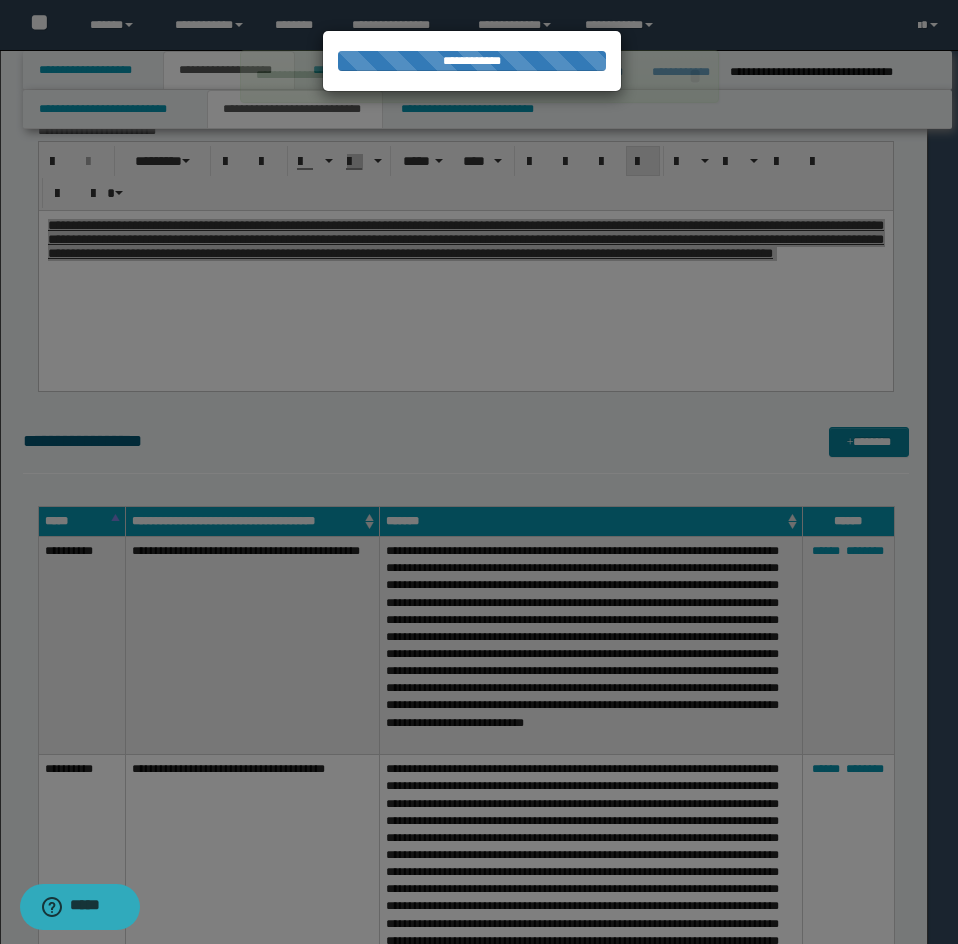type 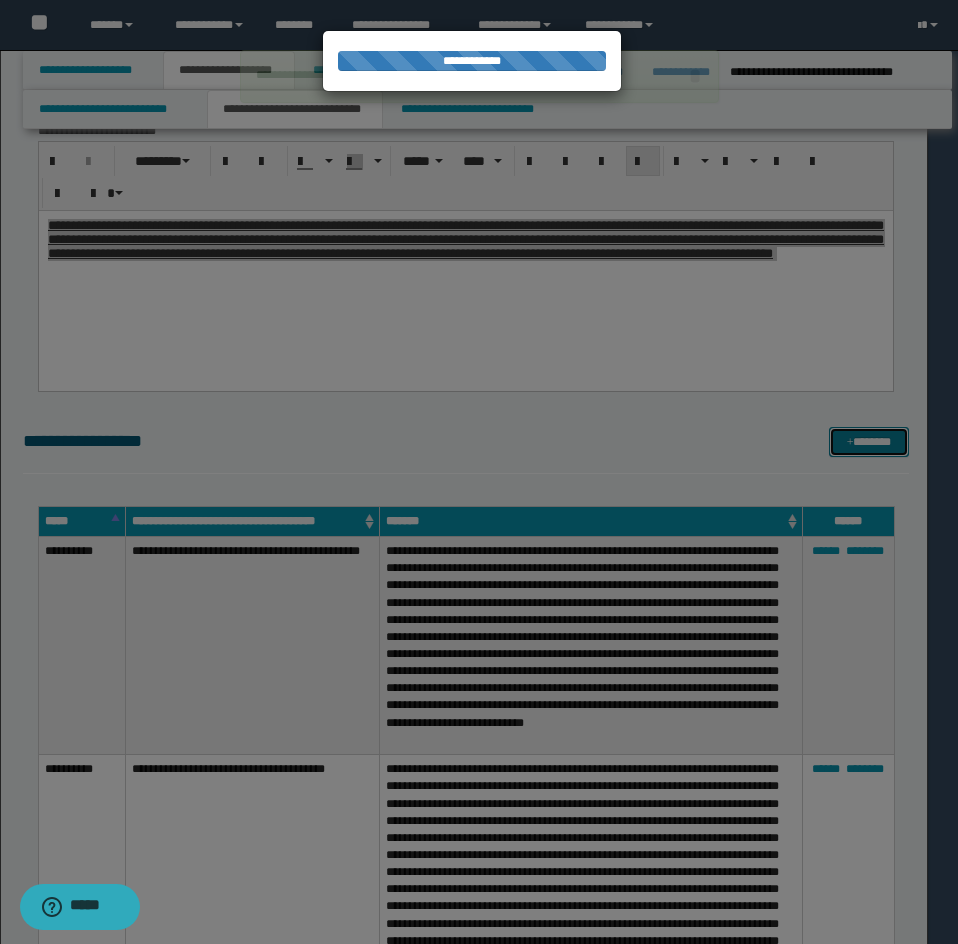 click on "*******" at bounding box center (869, 442) 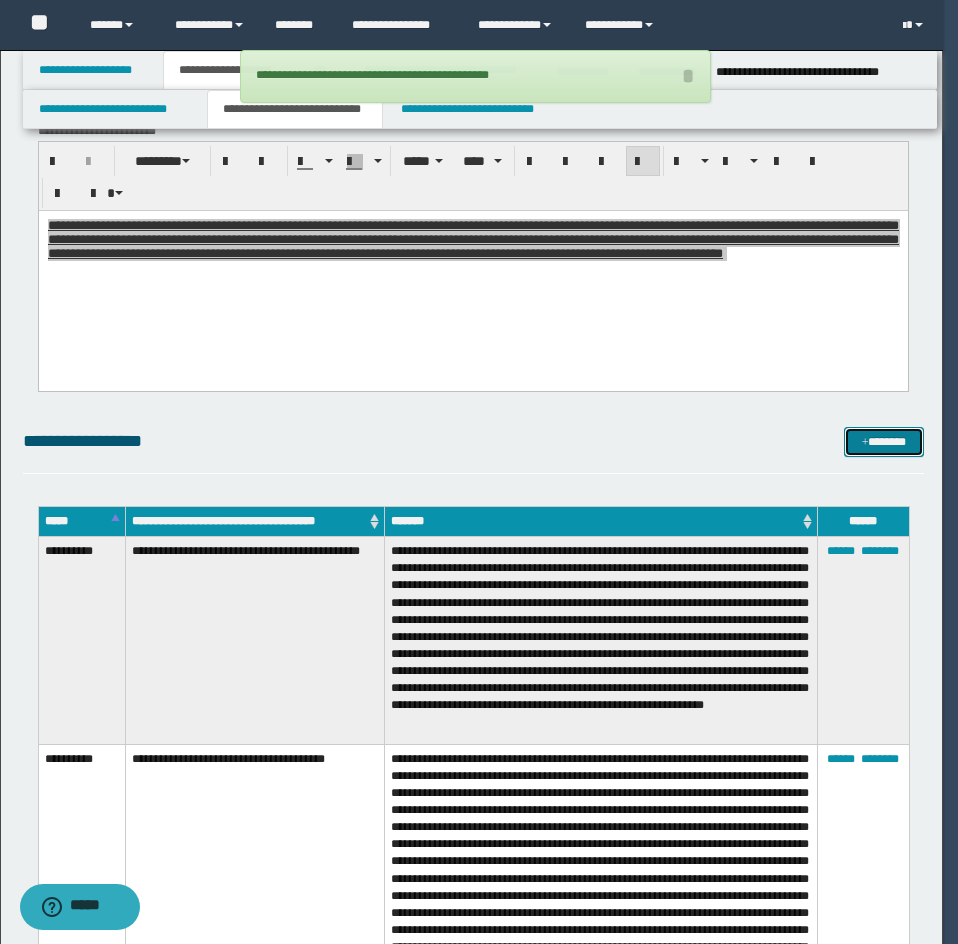 scroll, scrollTop: 0, scrollLeft: 0, axis: both 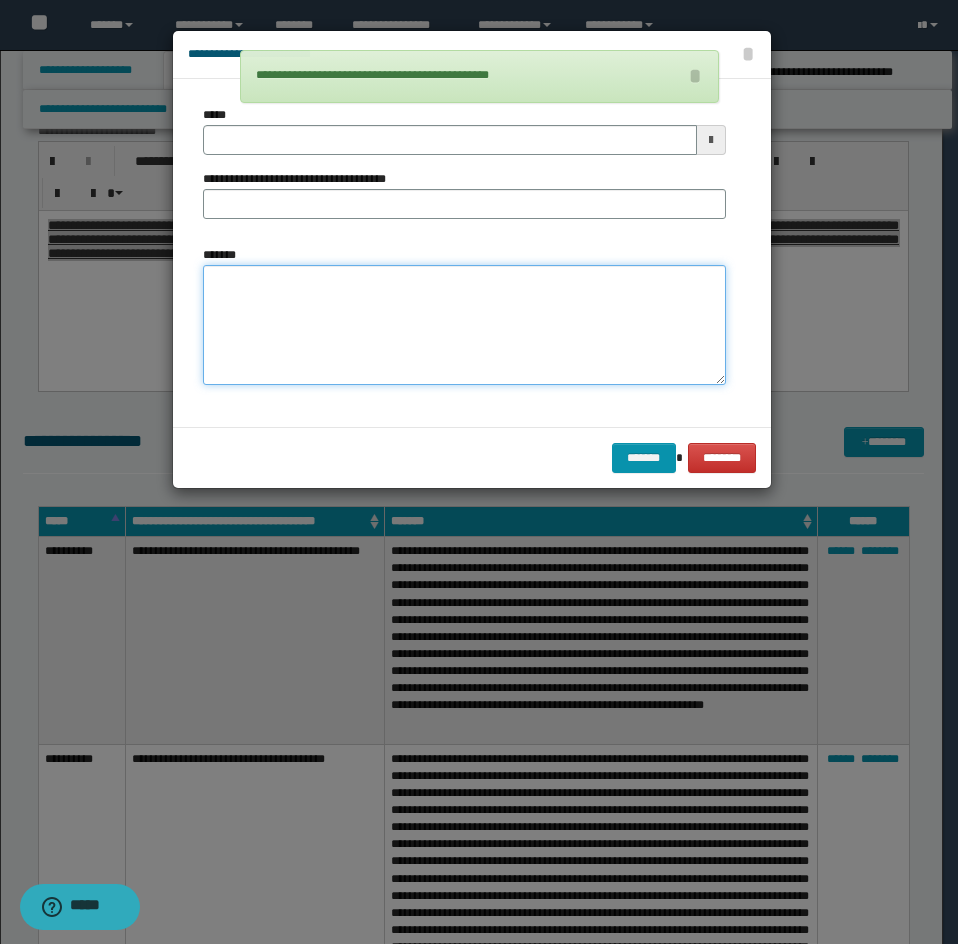 click on "*******" at bounding box center [464, 325] 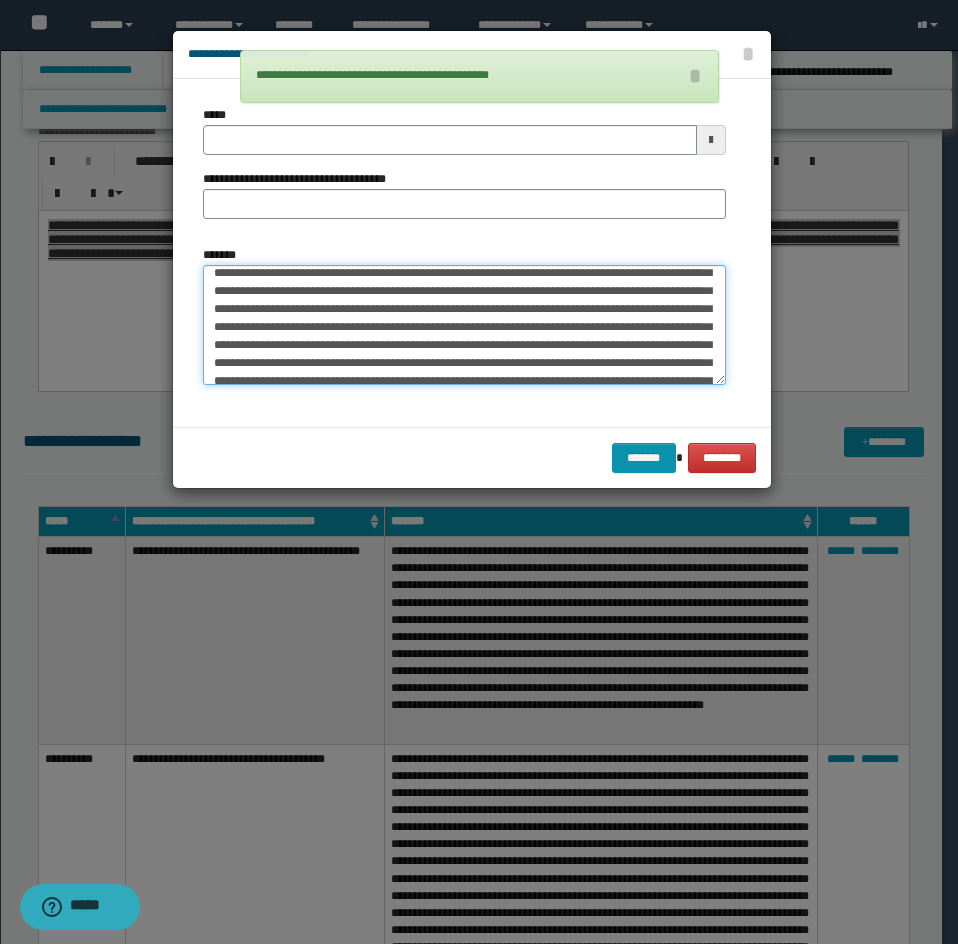 scroll, scrollTop: 0, scrollLeft: 0, axis: both 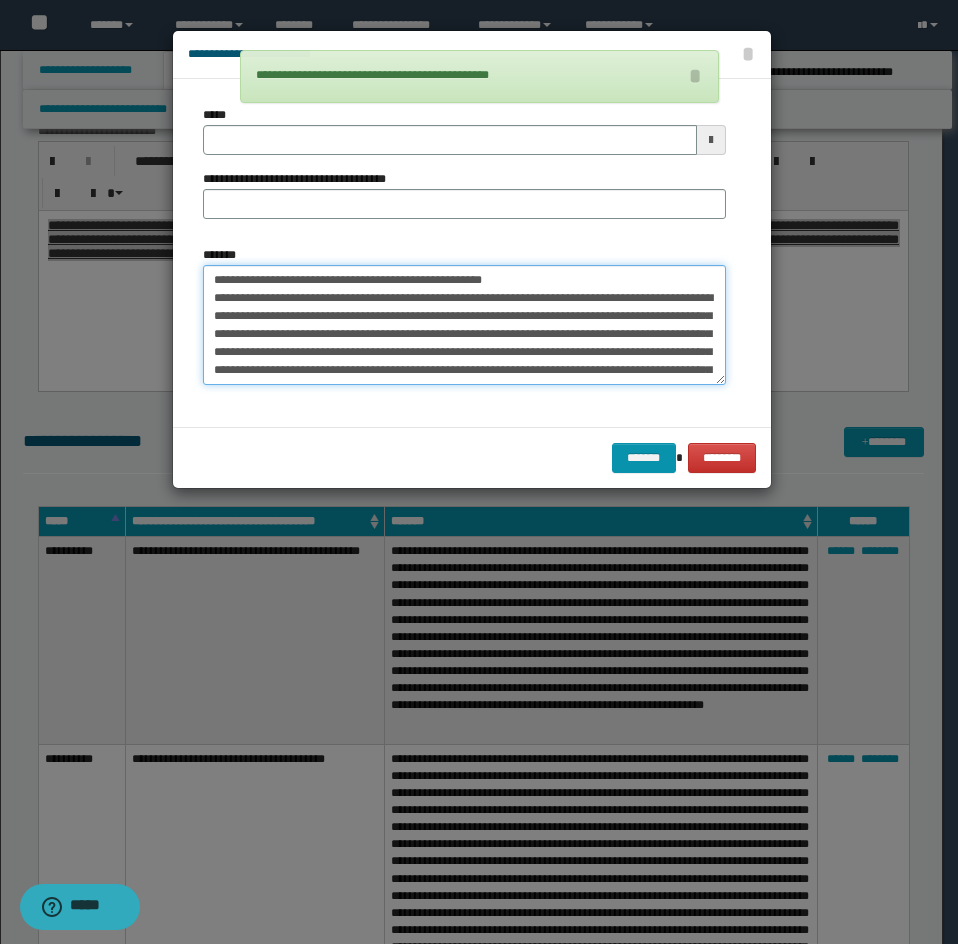 click on "*******" at bounding box center [464, 325] 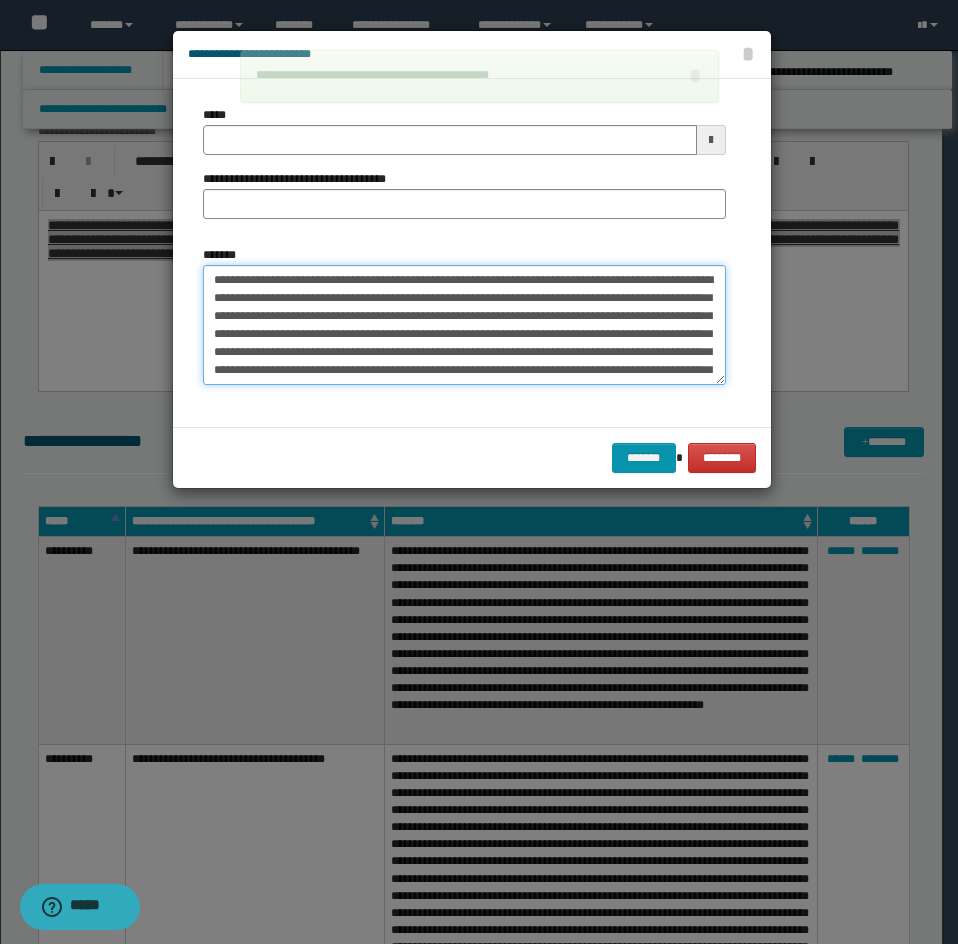 type 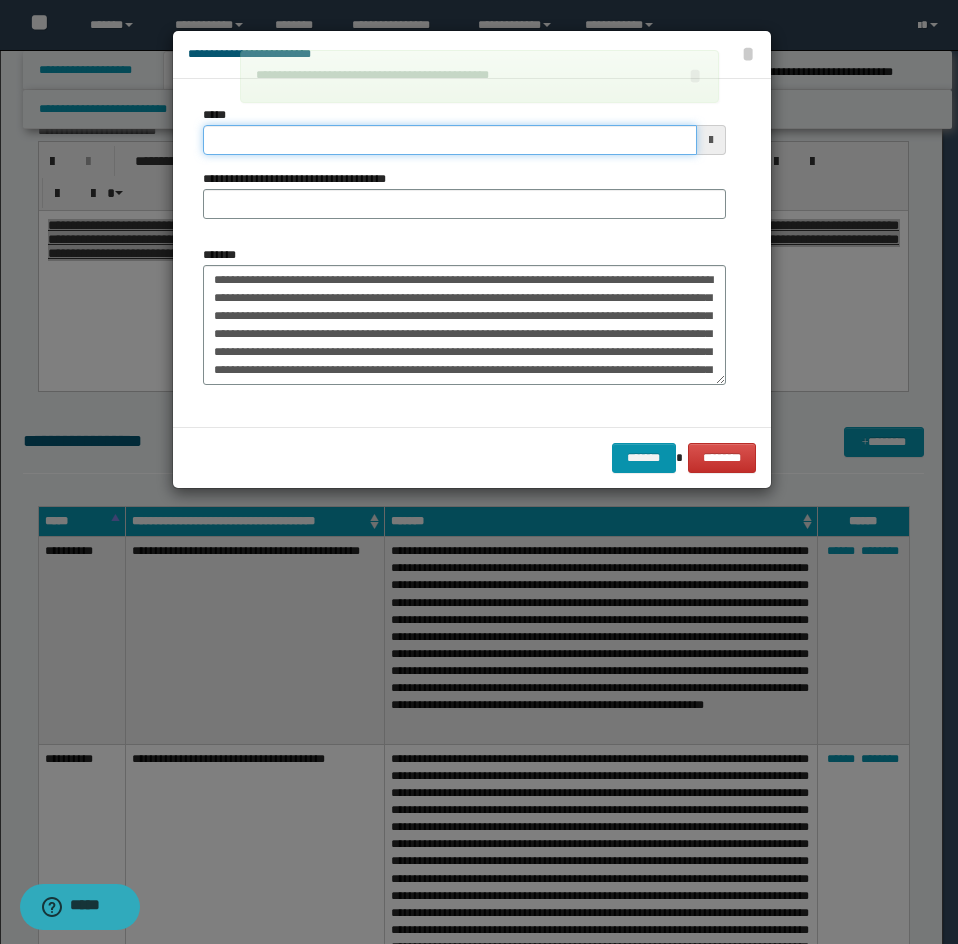 click on "*****" at bounding box center [450, 140] 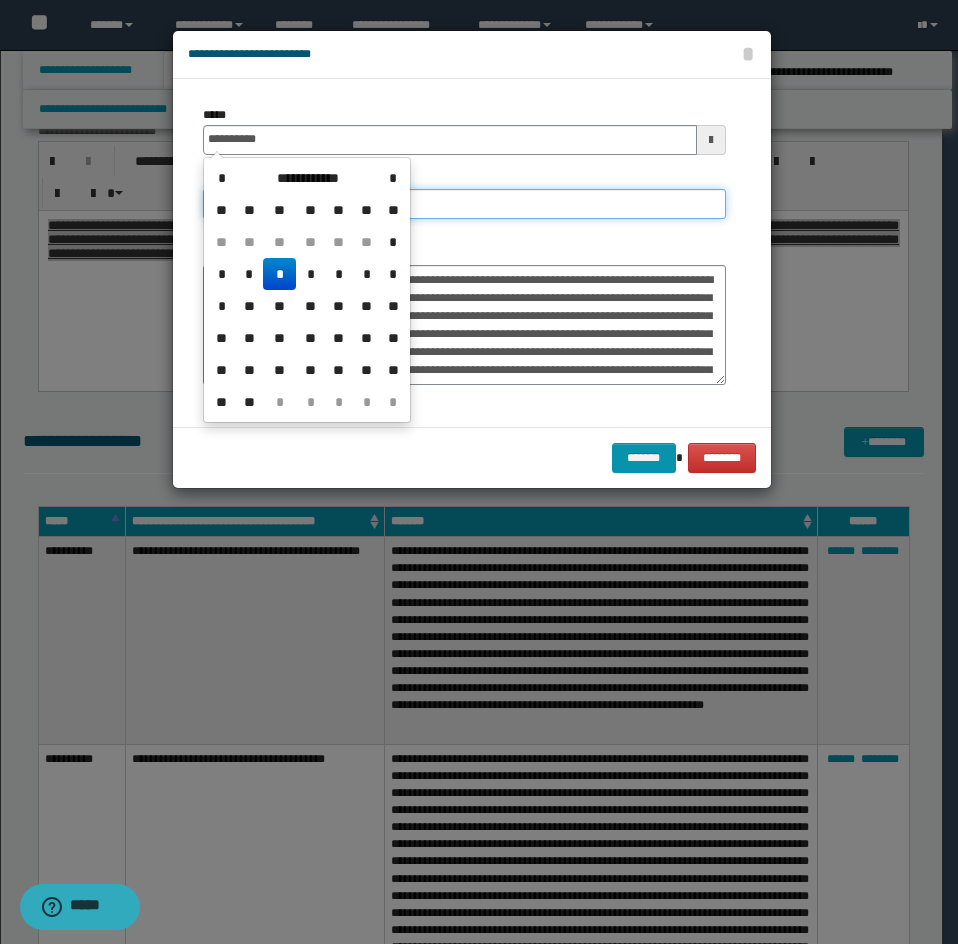 type on "**********" 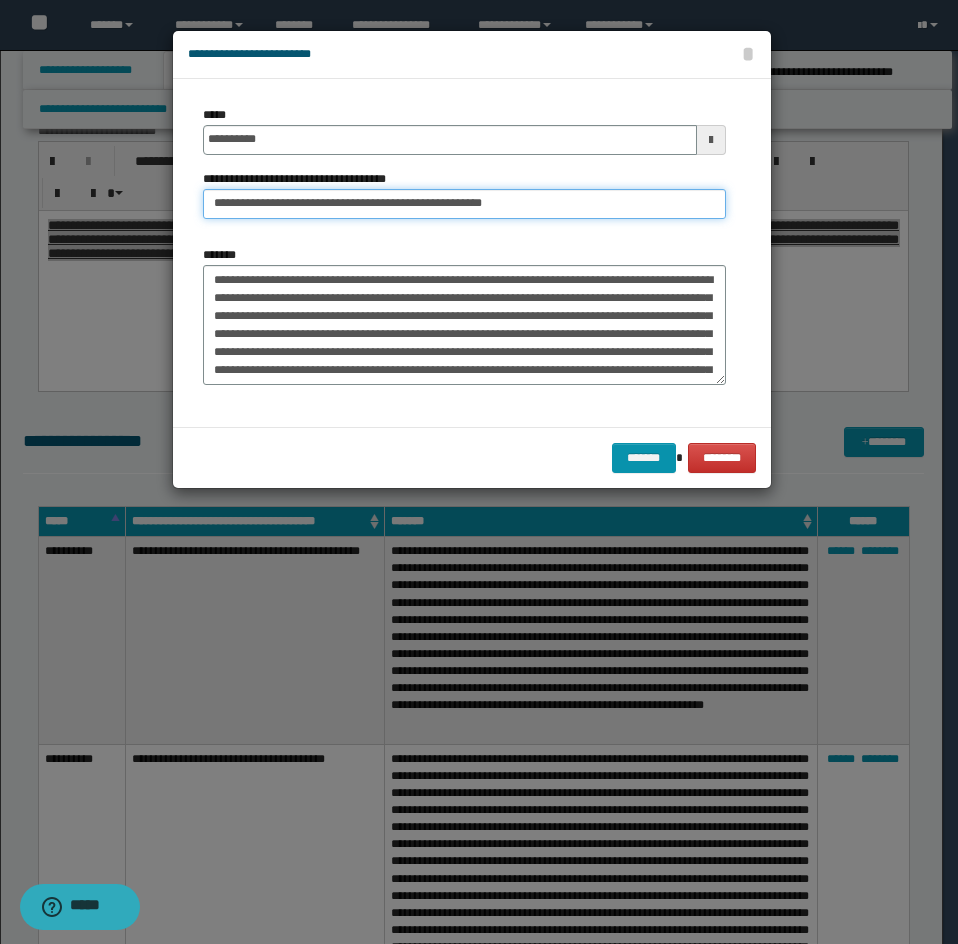 drag, startPoint x: 288, startPoint y: 204, endPoint x: 98, endPoint y: 247, distance: 194.80502 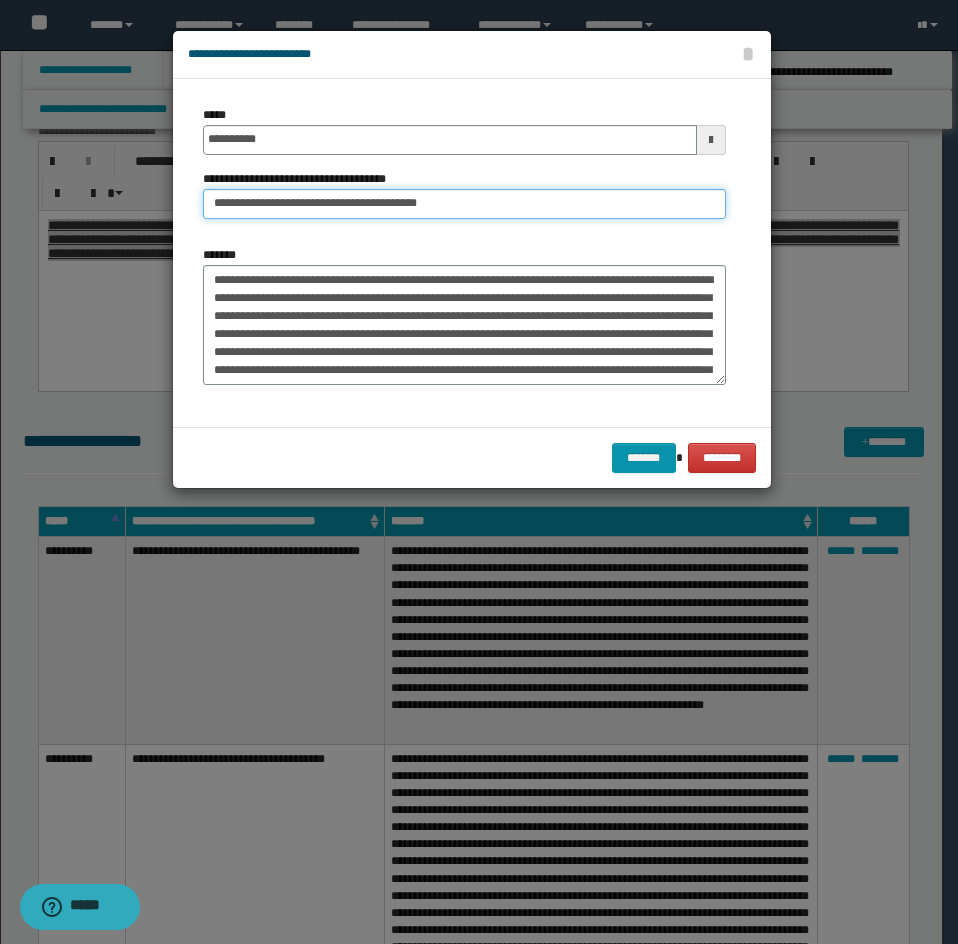 type on "**********" 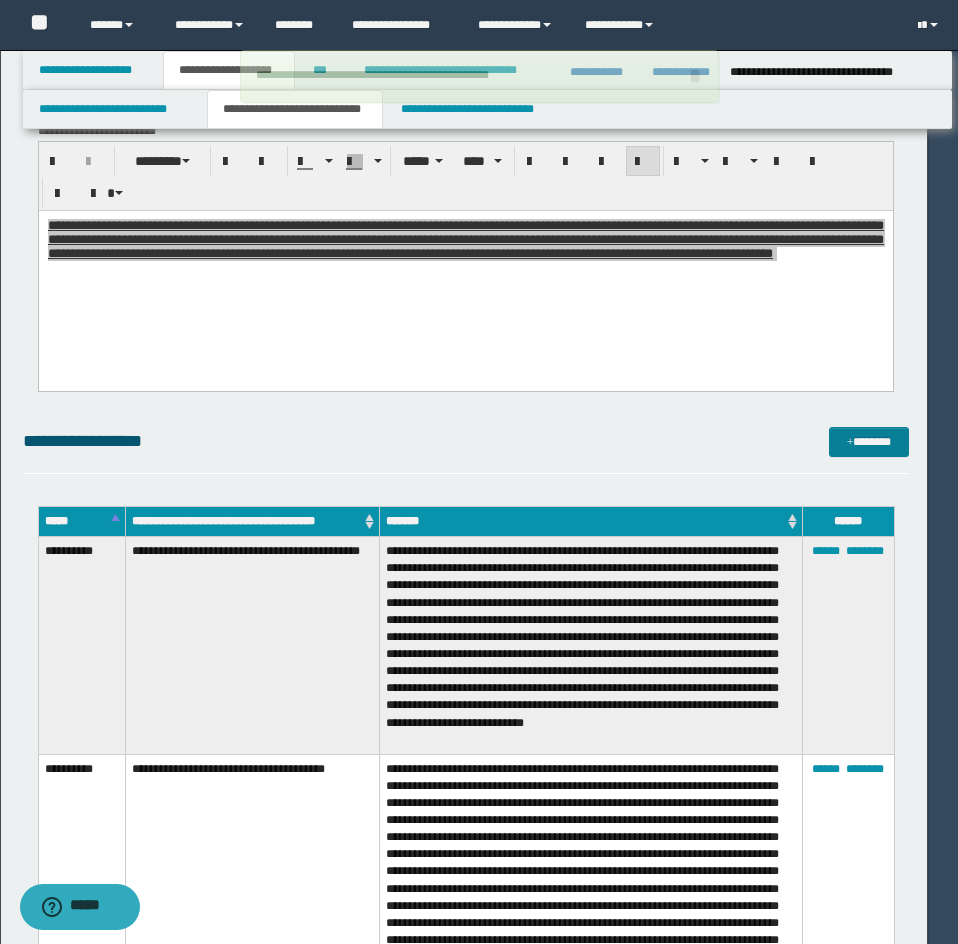 type 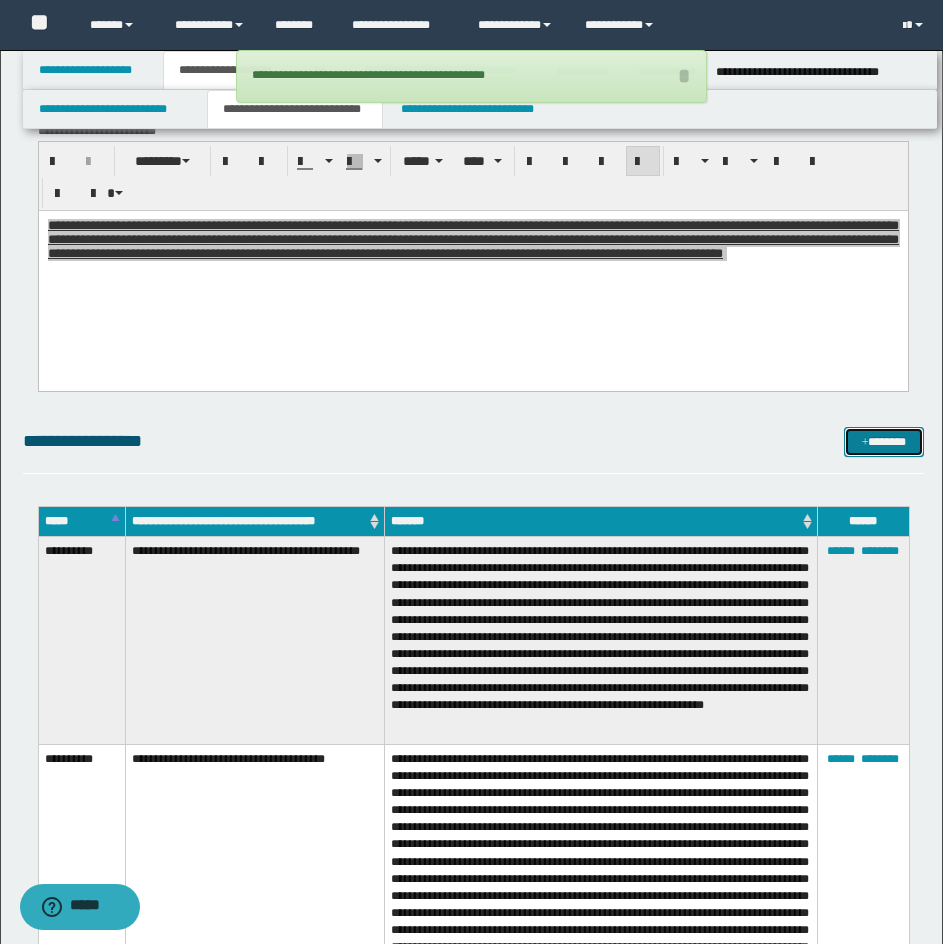 click on "*******" at bounding box center [884, 442] 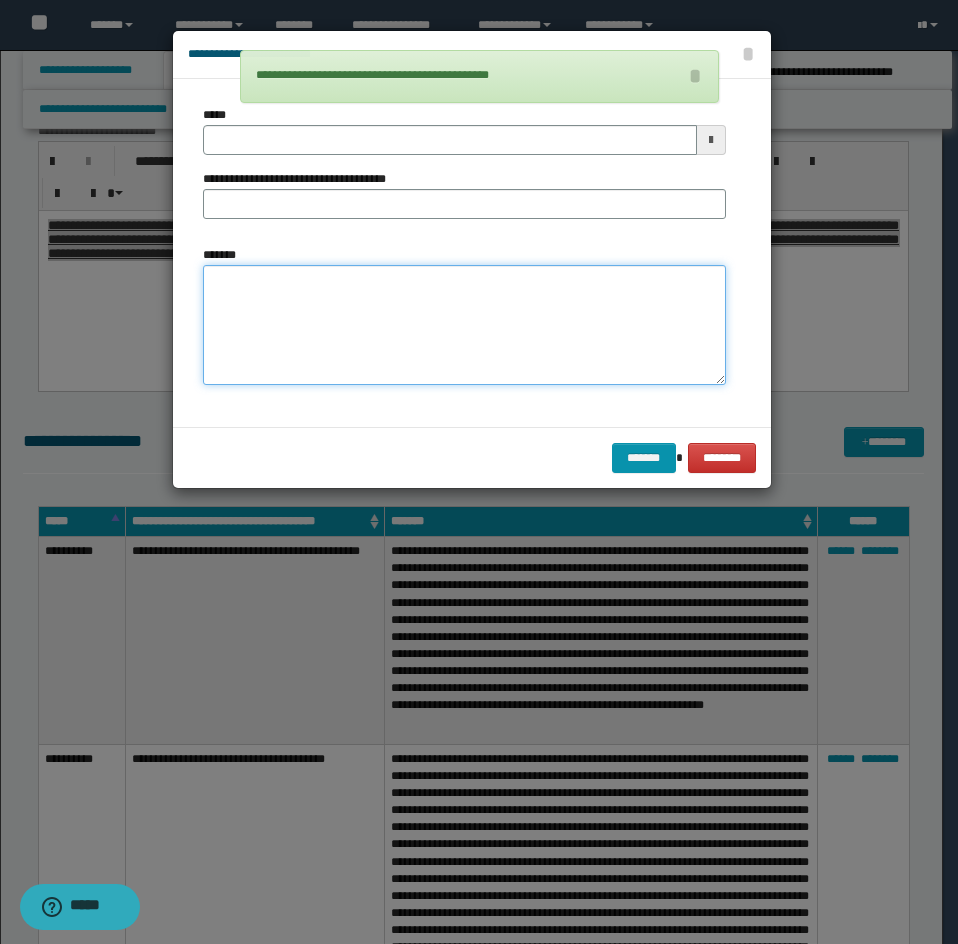 click on "*******" at bounding box center [464, 325] 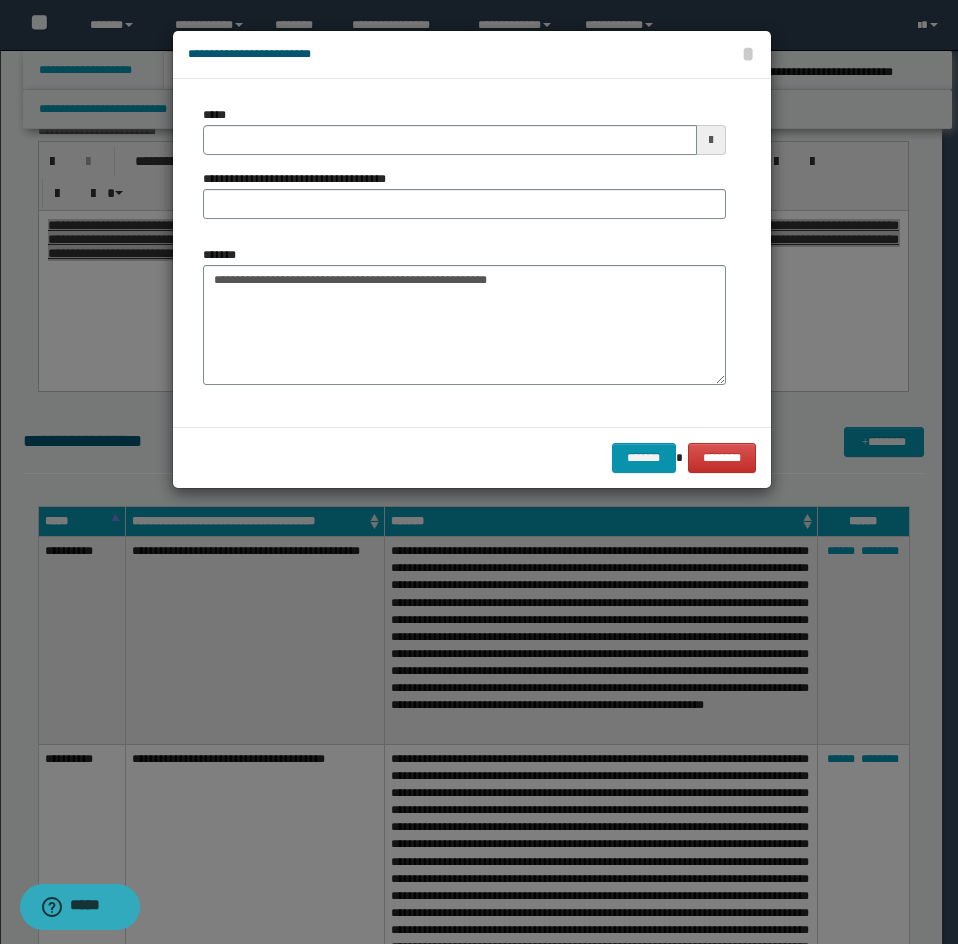 click on "**********" at bounding box center [464, 315] 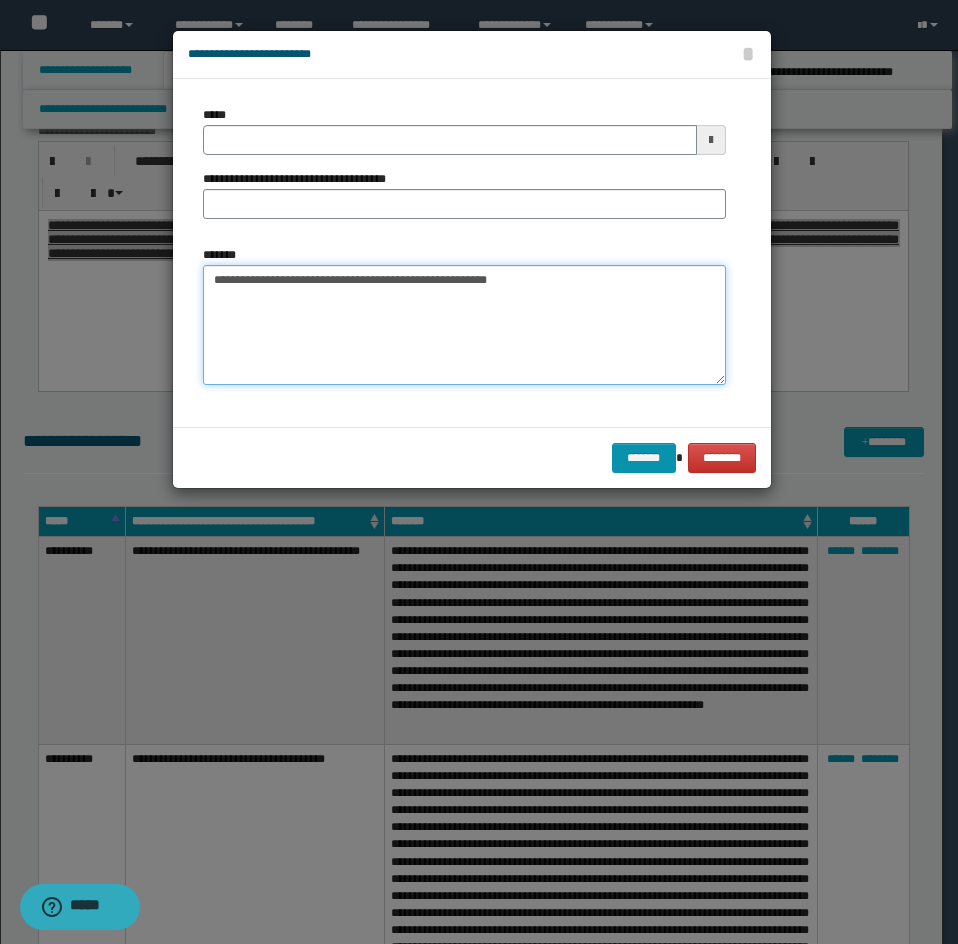click on "**********" at bounding box center (464, 325) 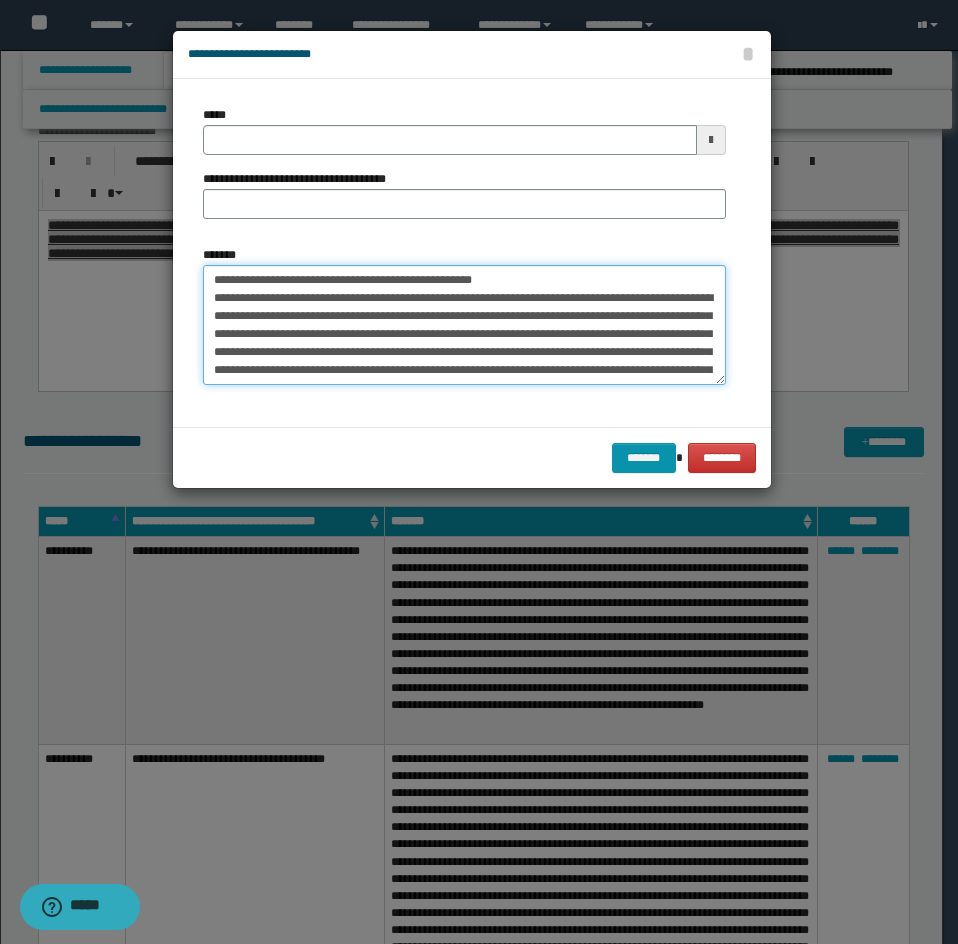 click on "*******" at bounding box center [464, 325] 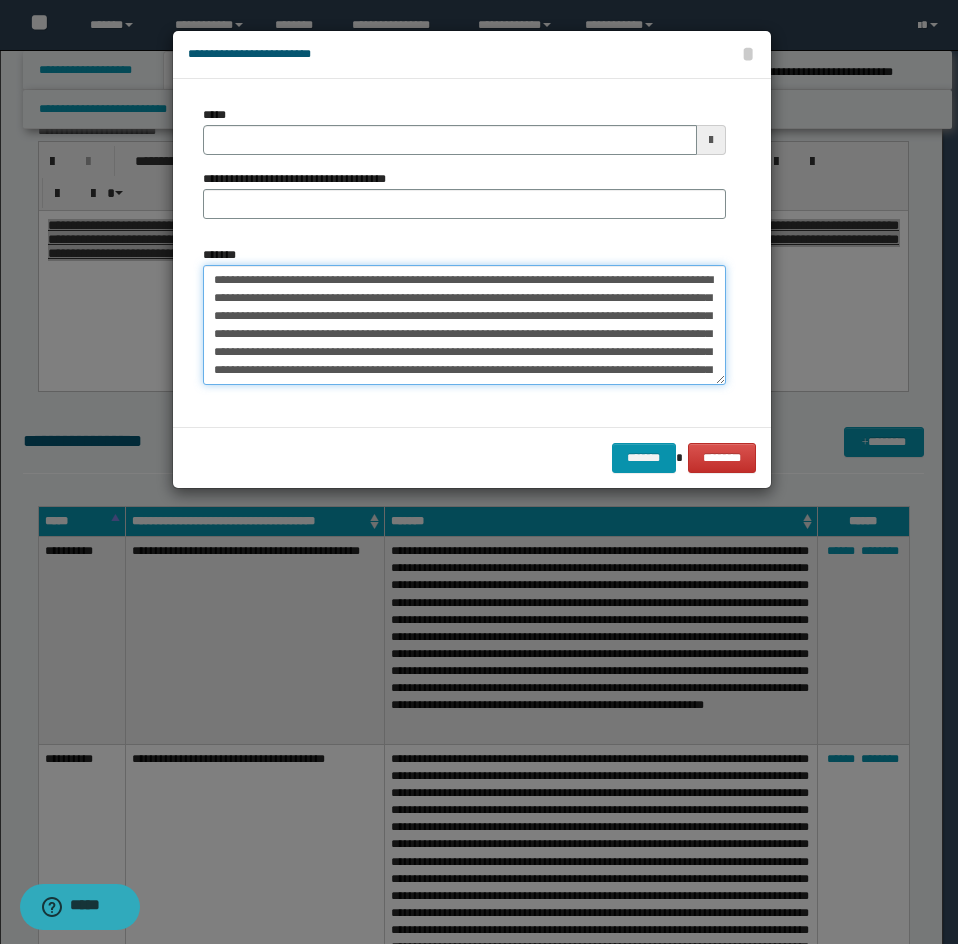 type 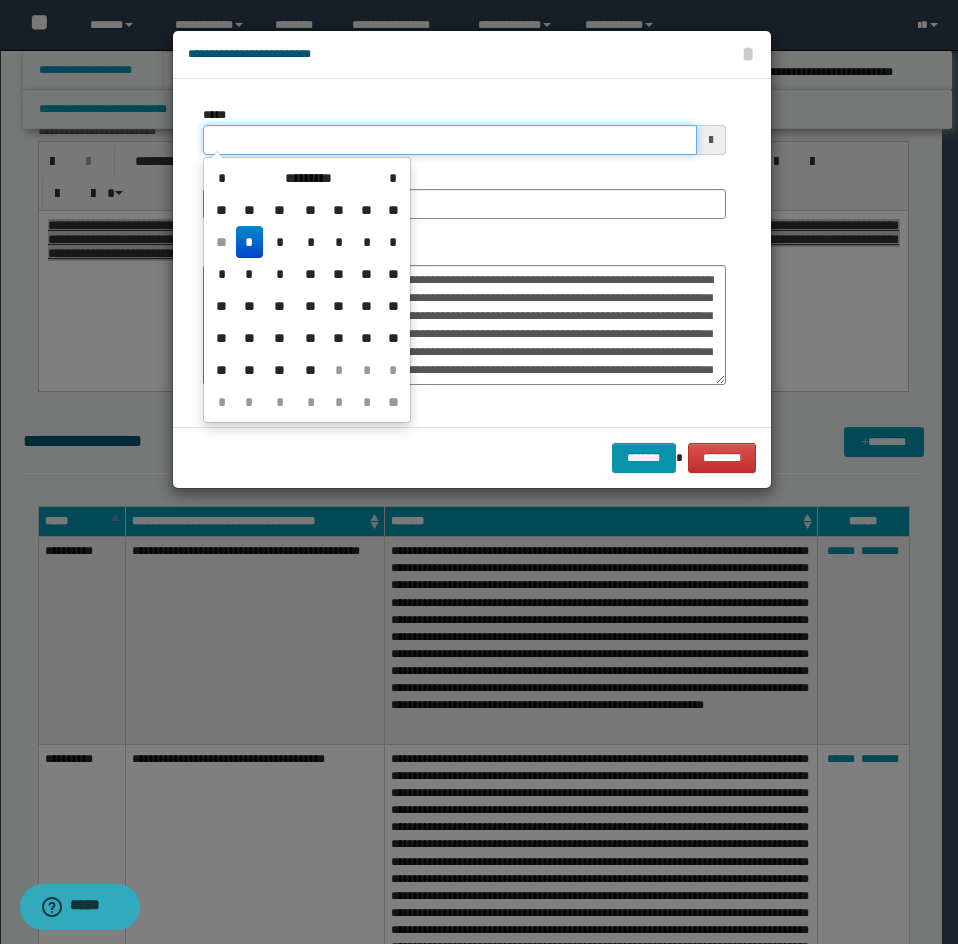 click on "*****" at bounding box center [450, 140] 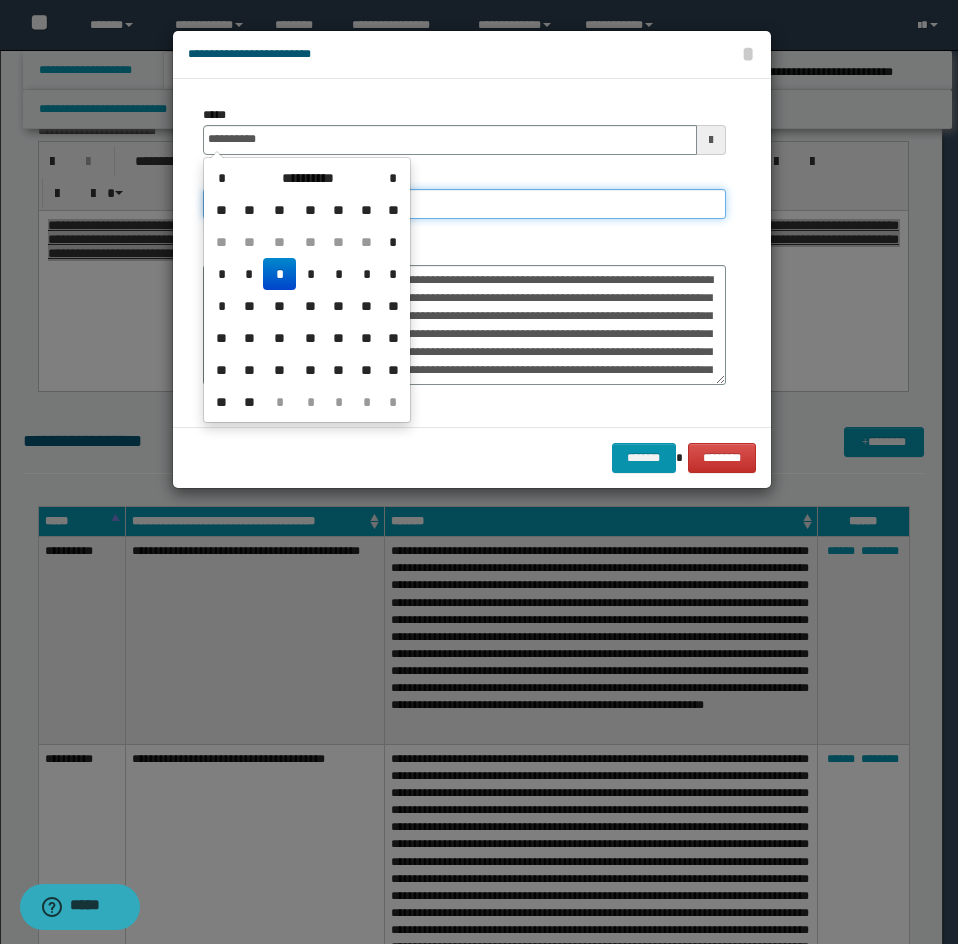 type on "**********" 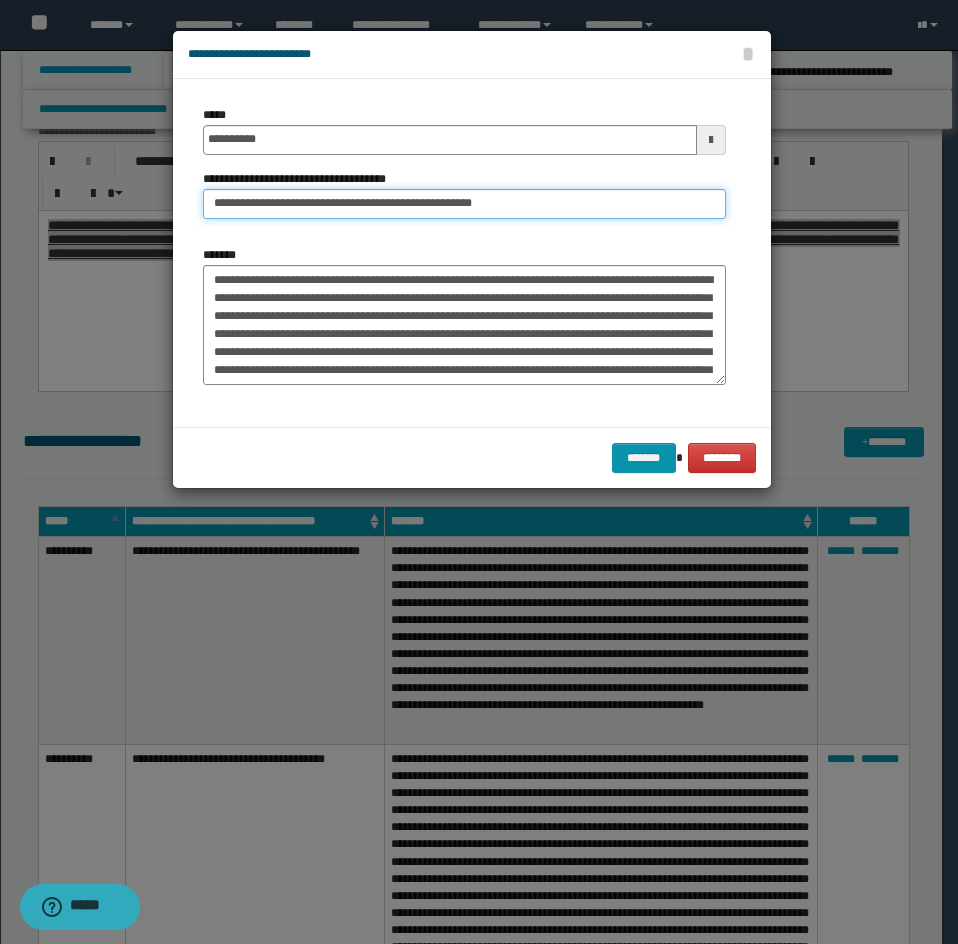 drag, startPoint x: 287, startPoint y: 196, endPoint x: 116, endPoint y: 221, distance: 172.81783 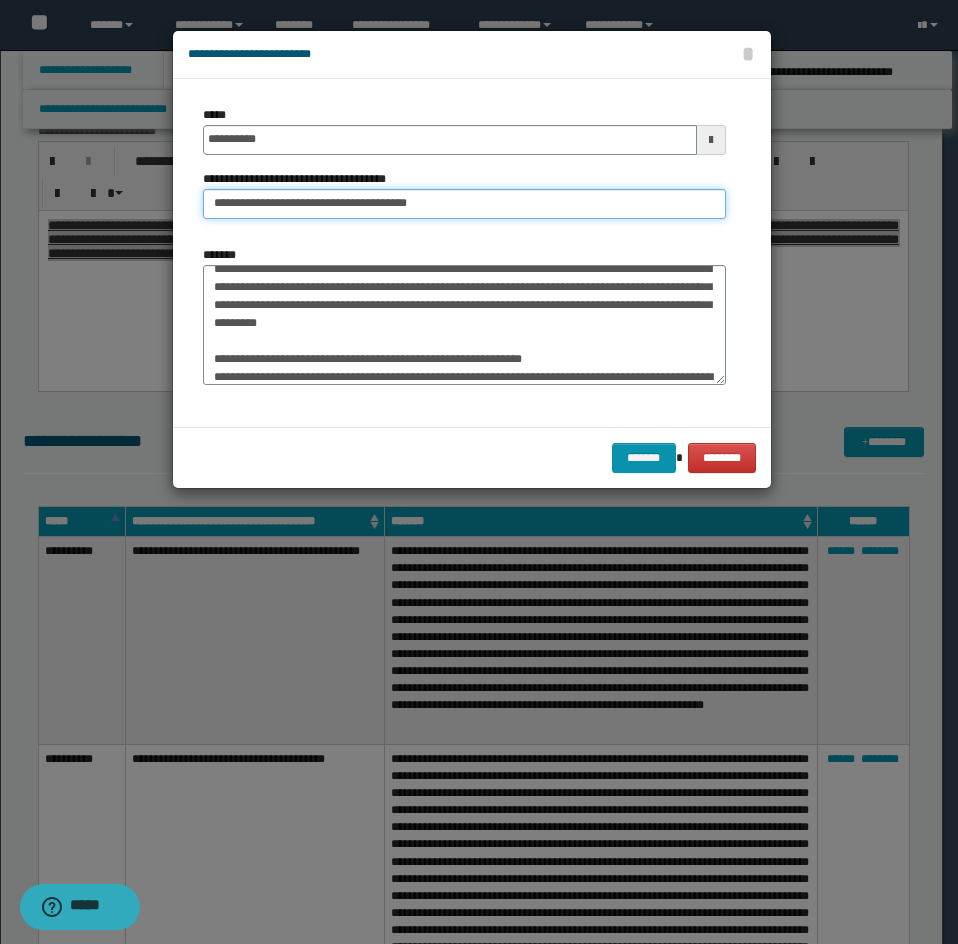 scroll, scrollTop: 100, scrollLeft: 0, axis: vertical 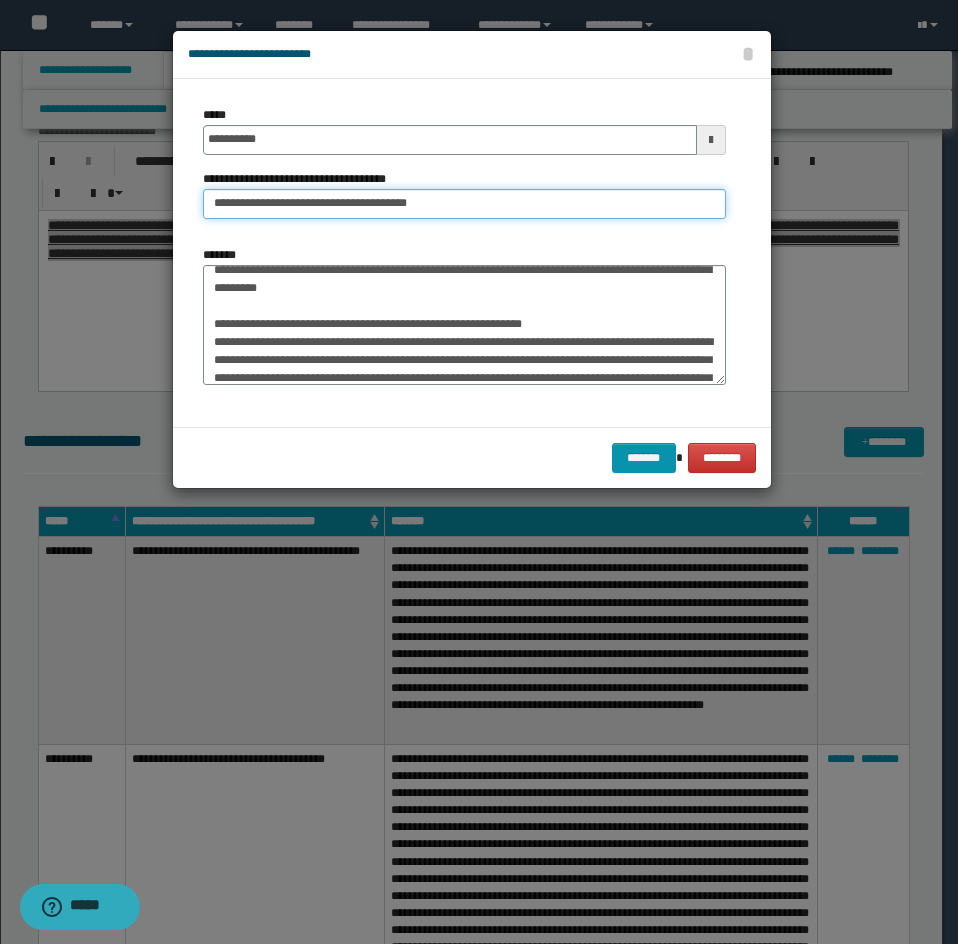 type on "**********" 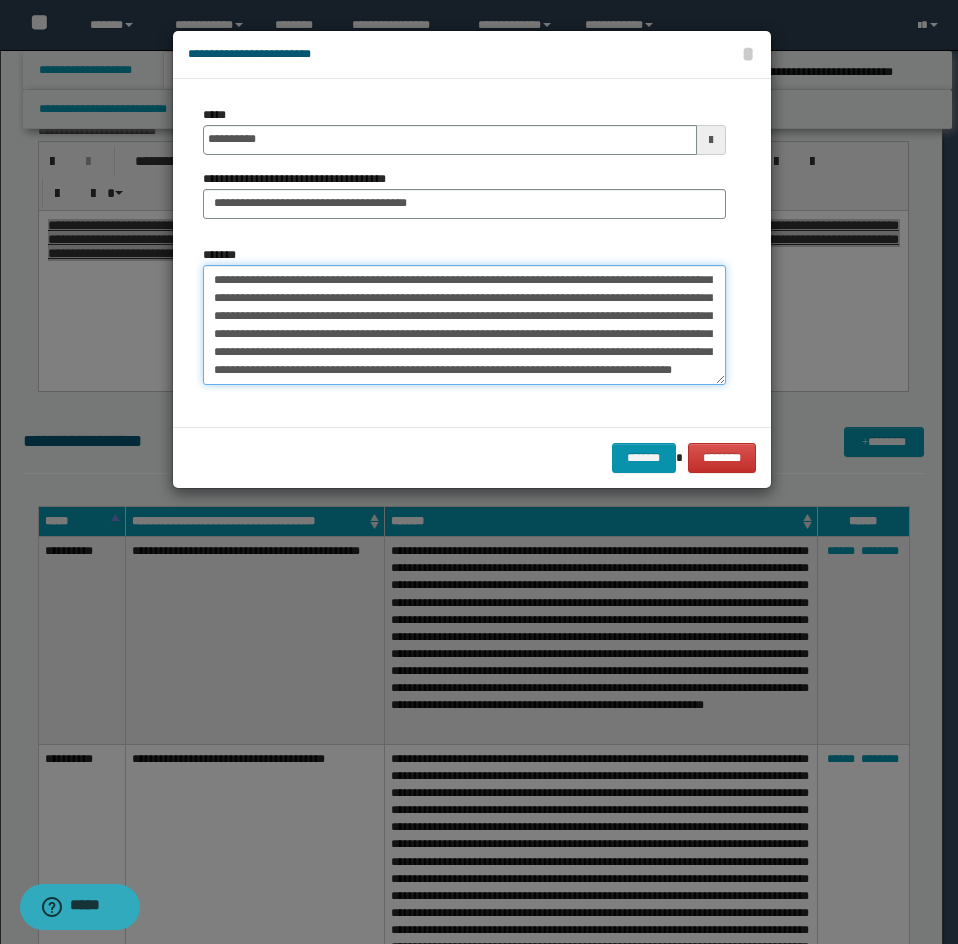 drag, startPoint x: 212, startPoint y: 321, endPoint x: 367, endPoint y: 396, distance: 172.19176 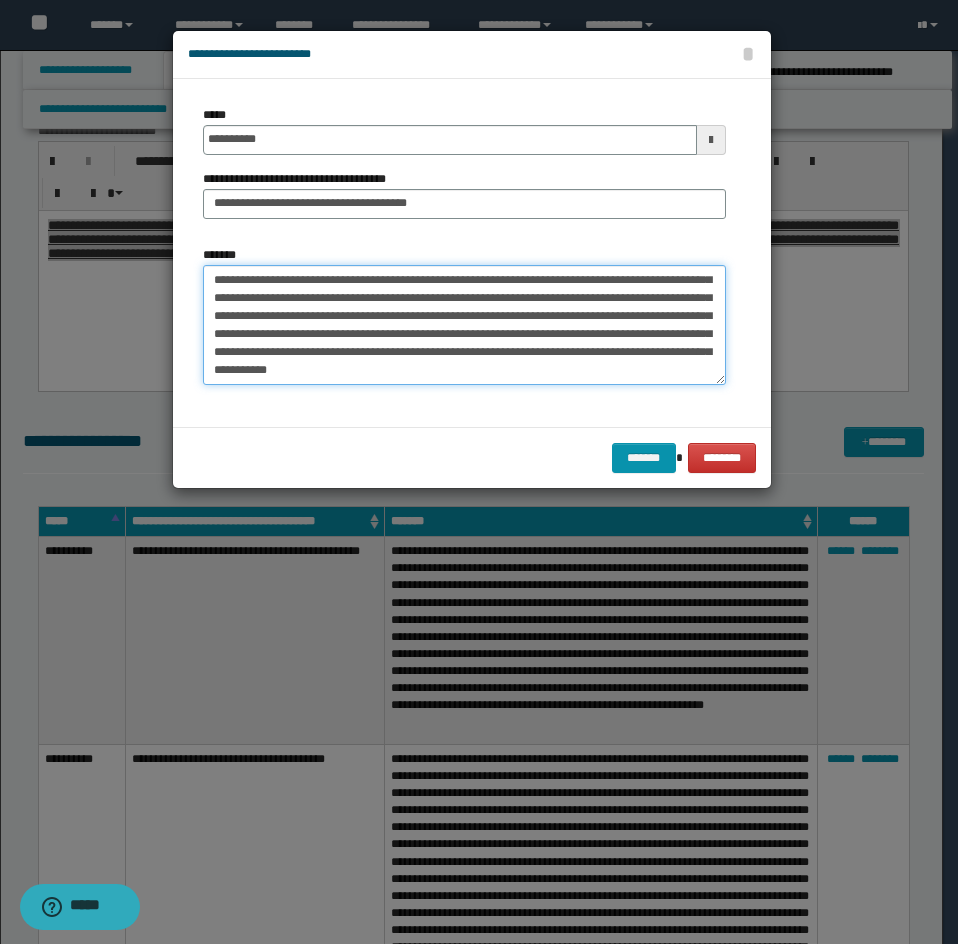 scroll, scrollTop: 54, scrollLeft: 0, axis: vertical 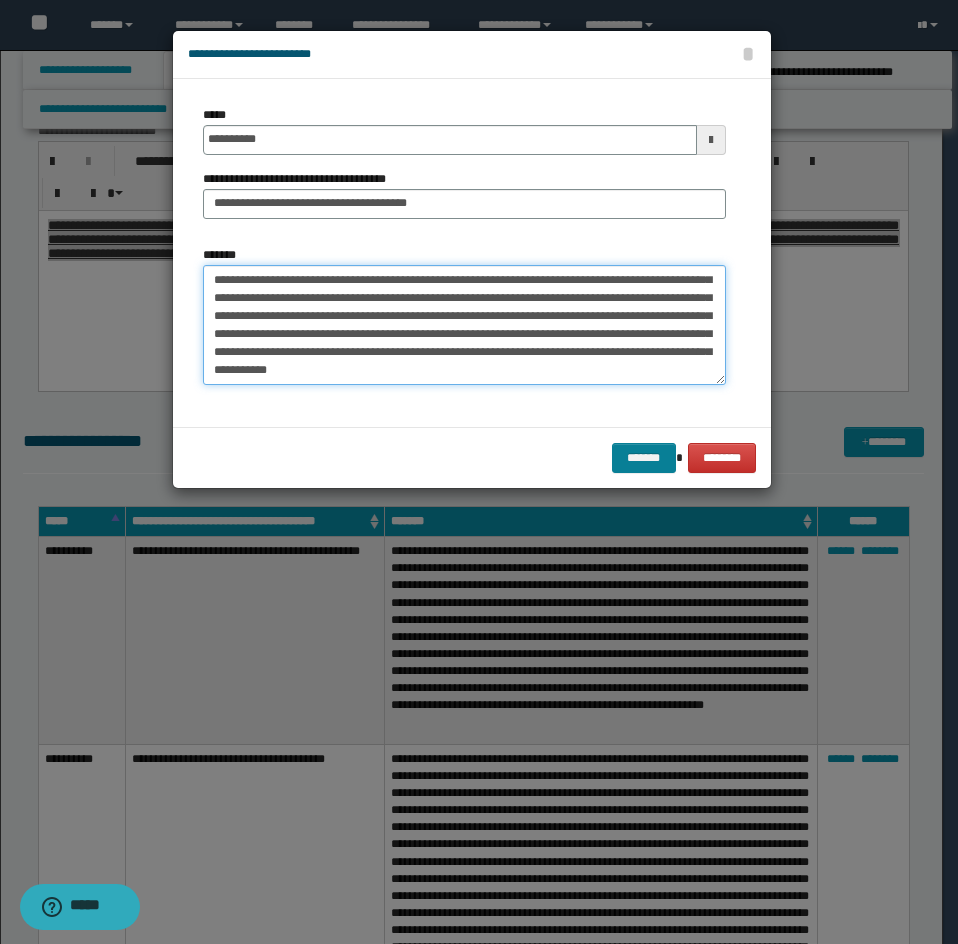 type on "**********" 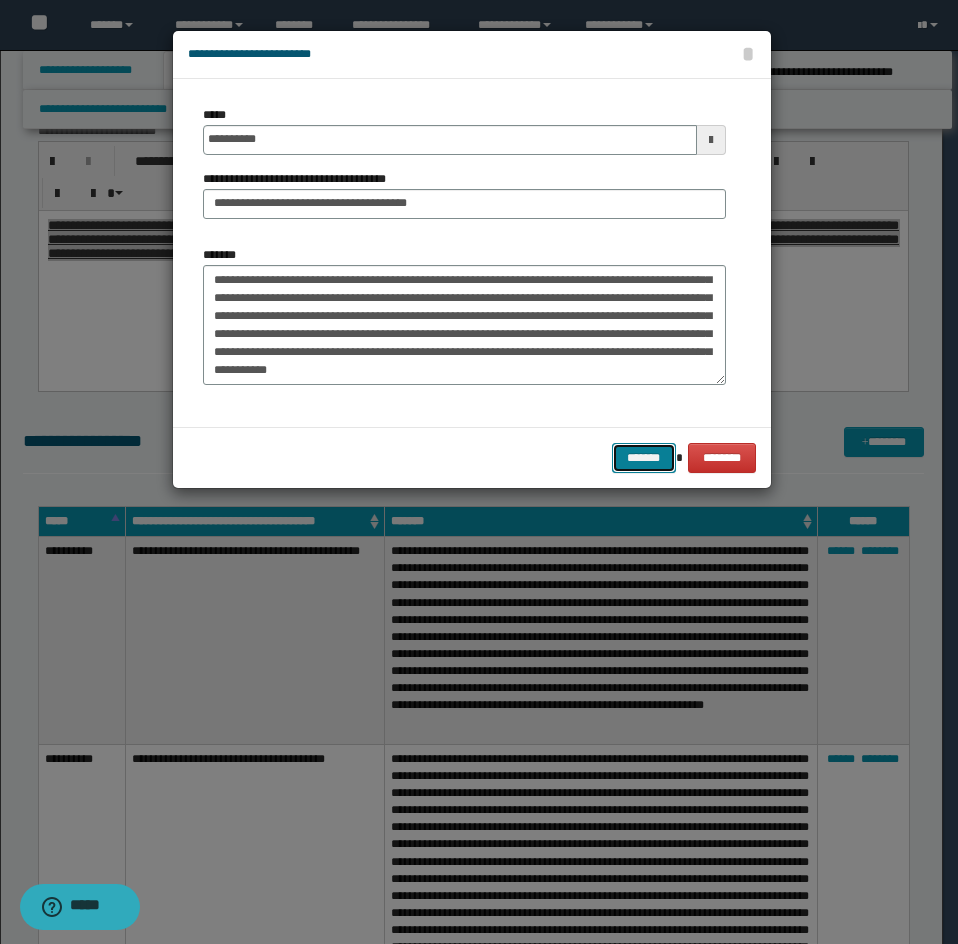 click on "*******" at bounding box center (644, 458) 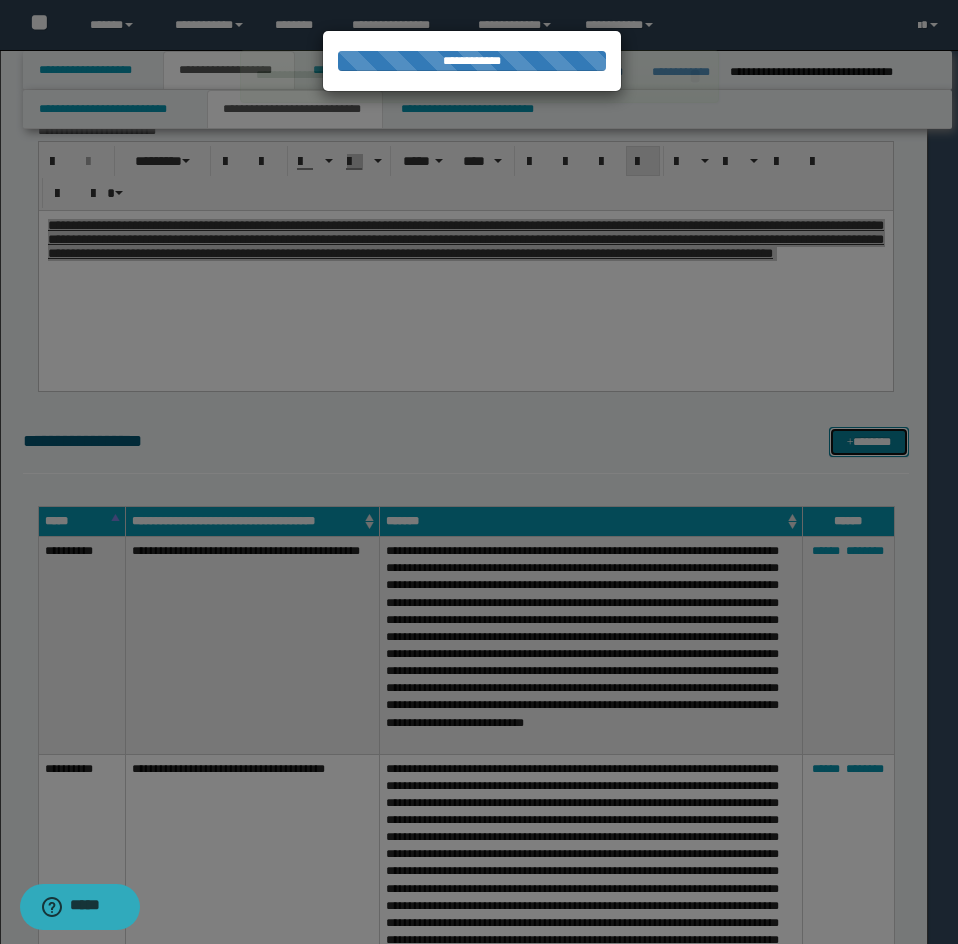 type 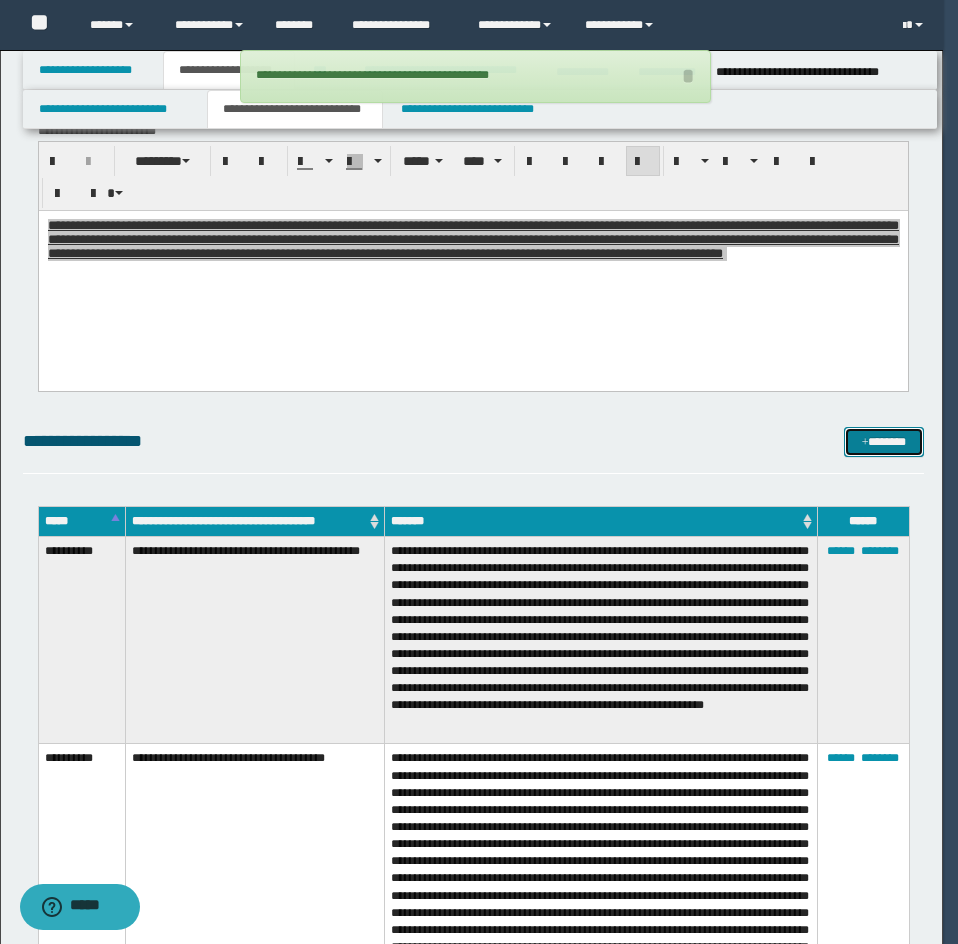 click on "*******" at bounding box center (884, 442) 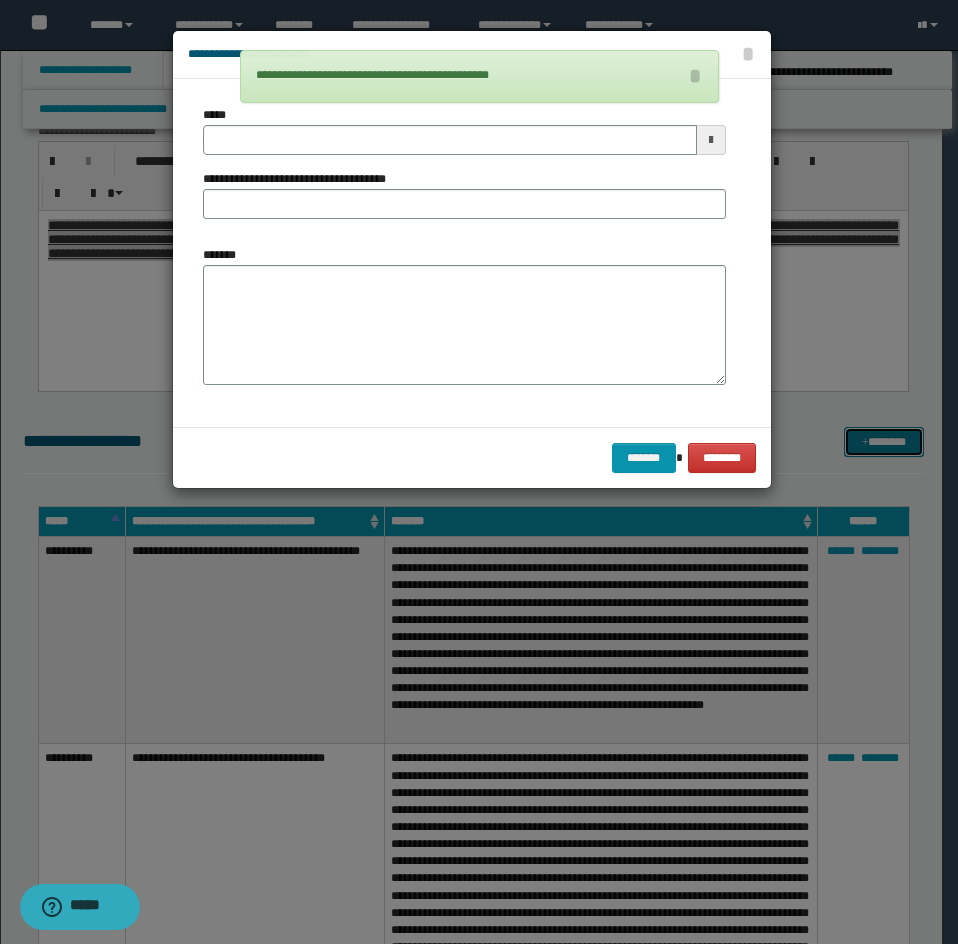 scroll, scrollTop: 0, scrollLeft: 0, axis: both 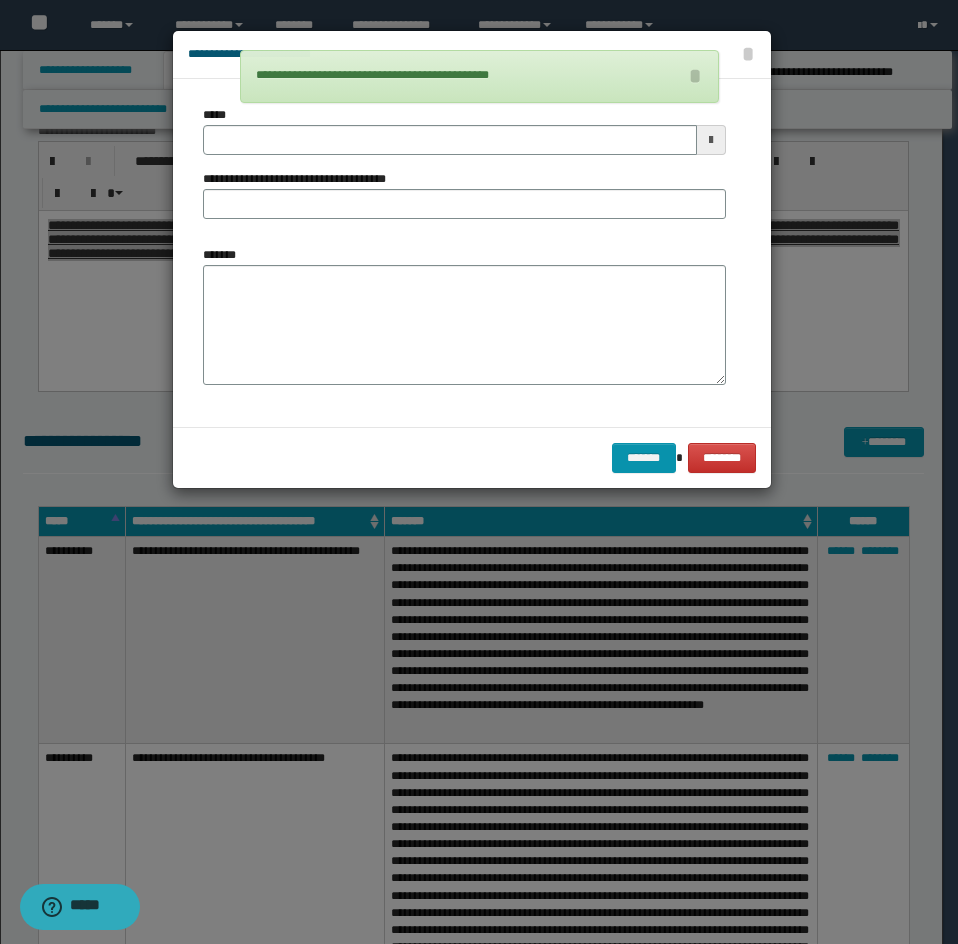 click on "*******" at bounding box center (464, 315) 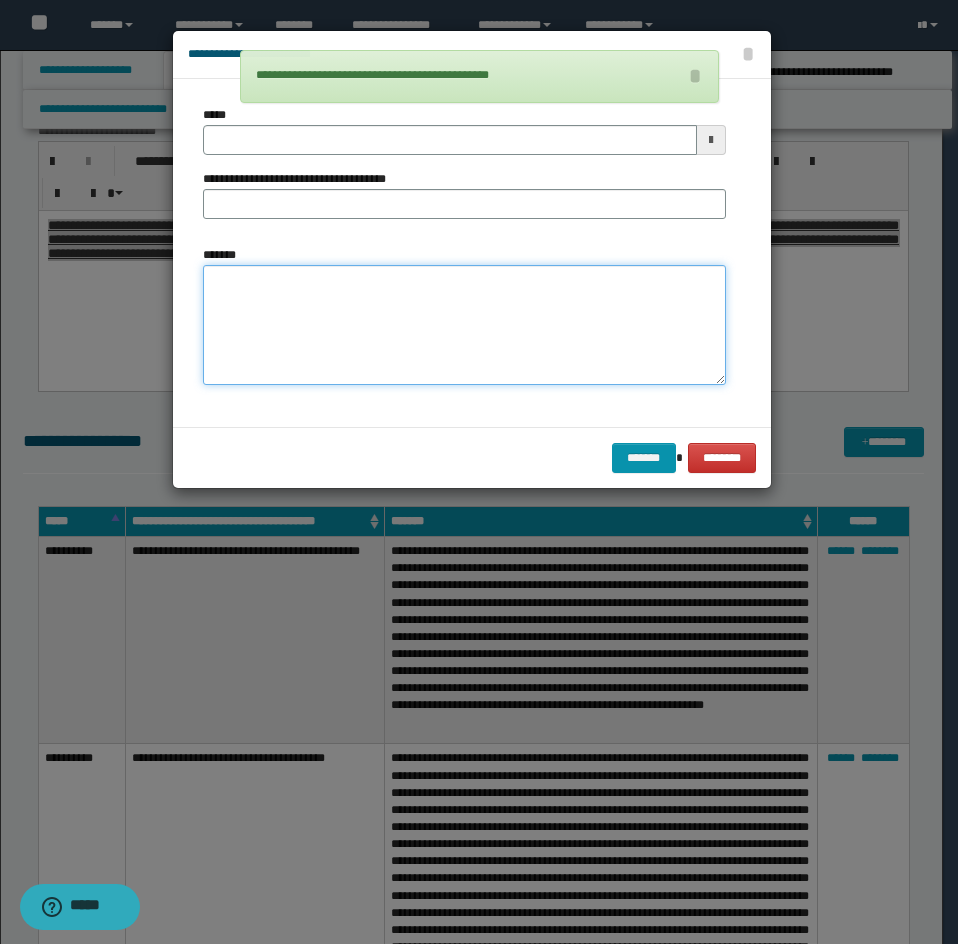 paste on "**********" 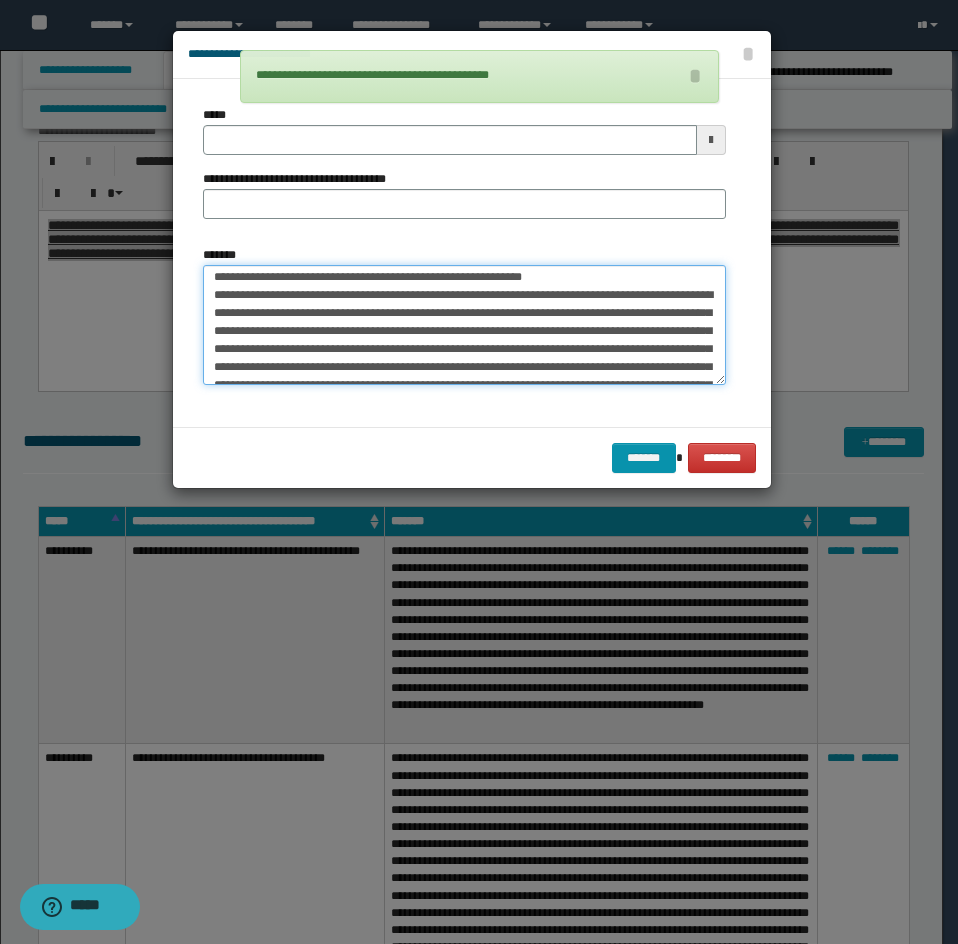 scroll, scrollTop: 0, scrollLeft: 0, axis: both 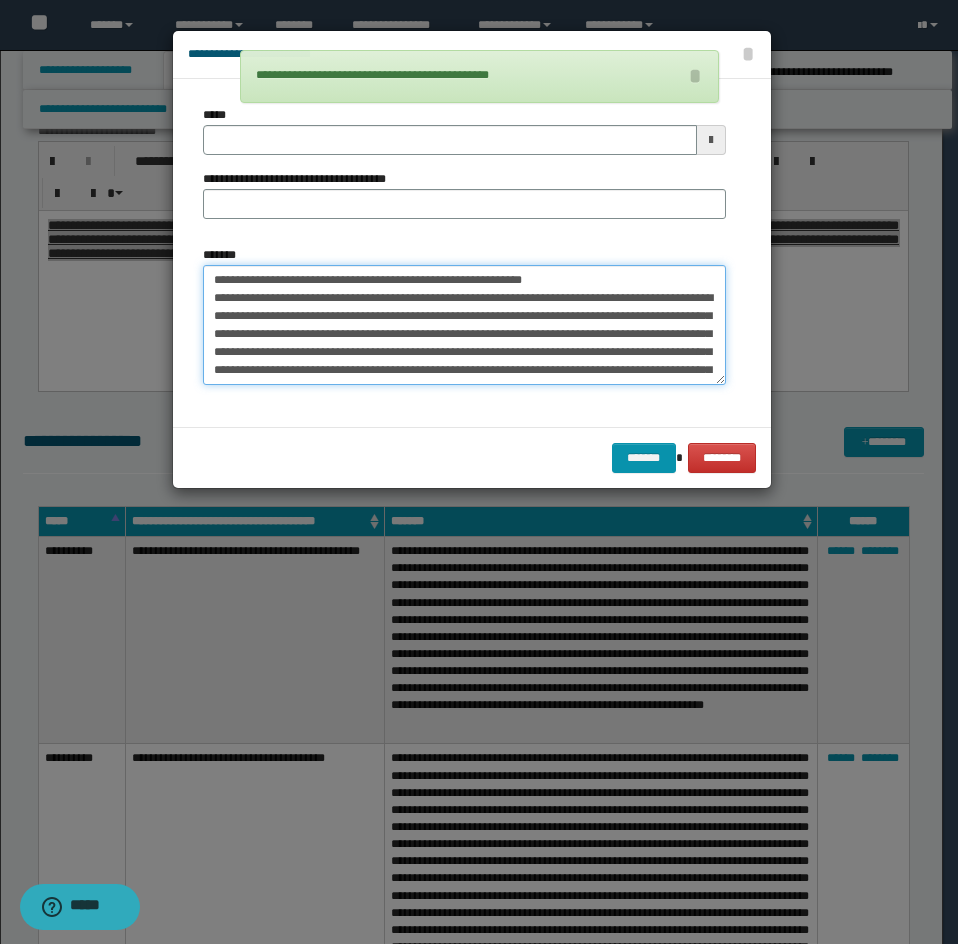click on "**********" at bounding box center (464, 325) 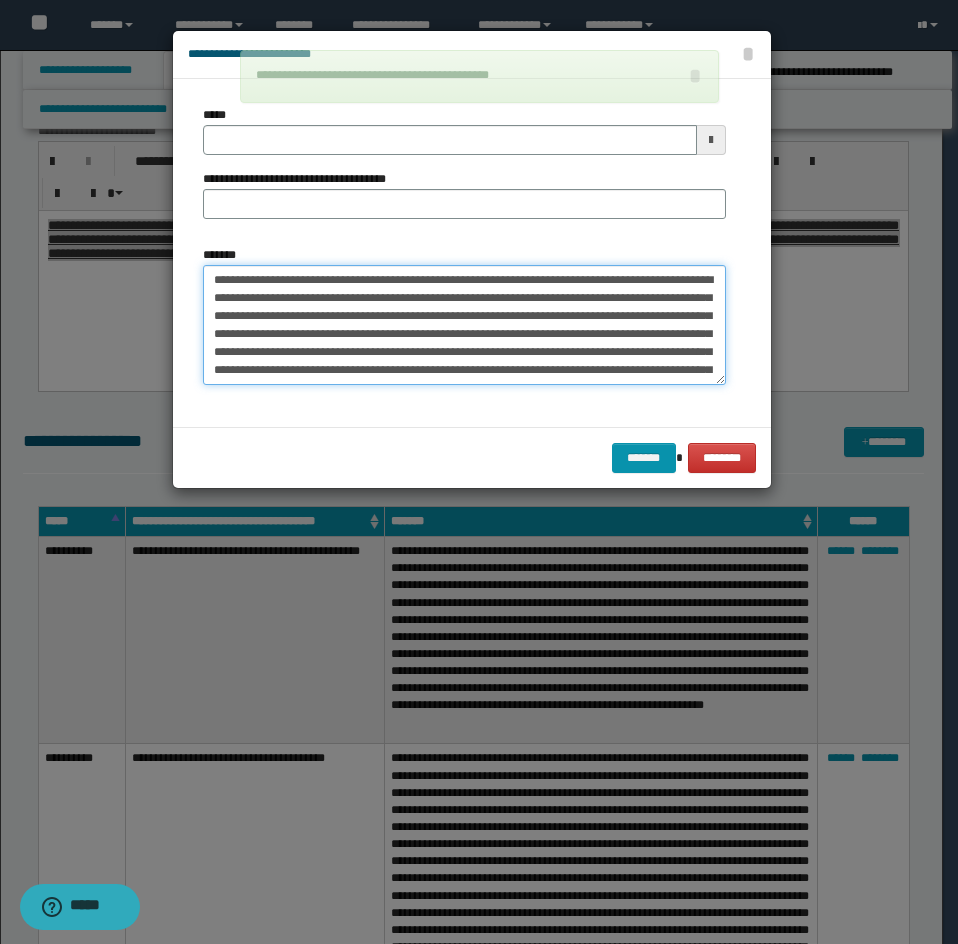 type 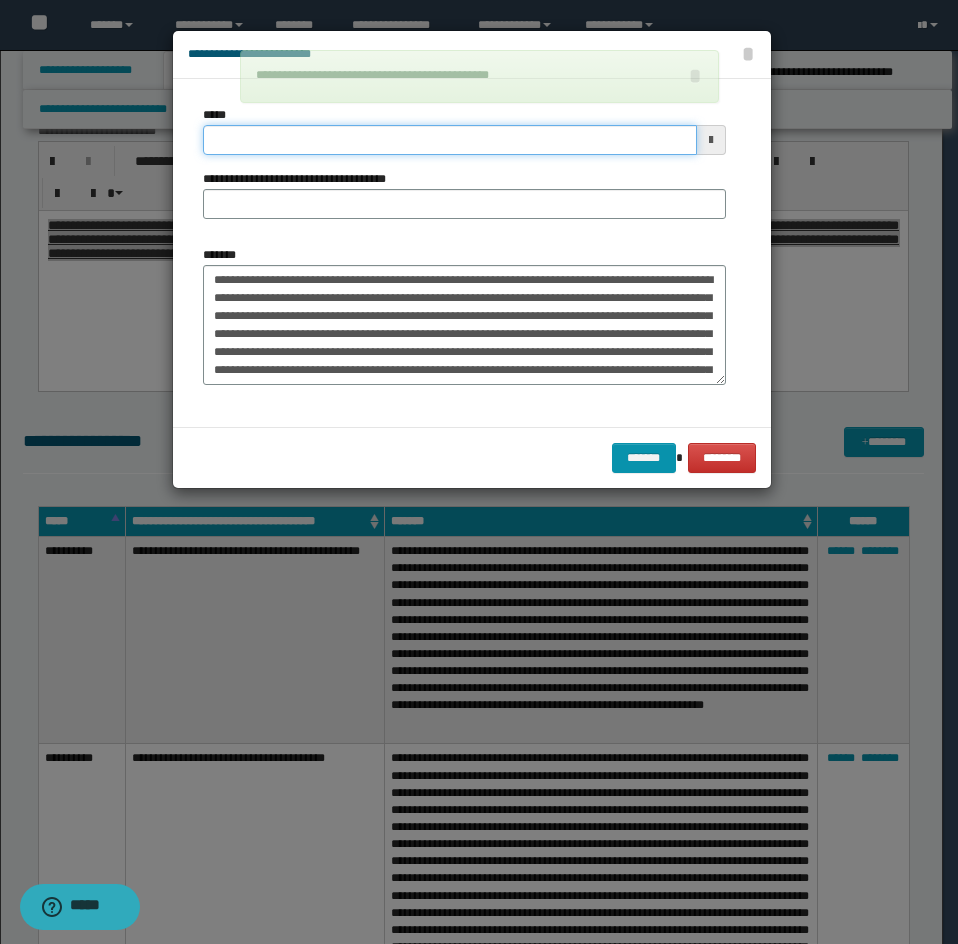 click on "*****" at bounding box center (450, 140) 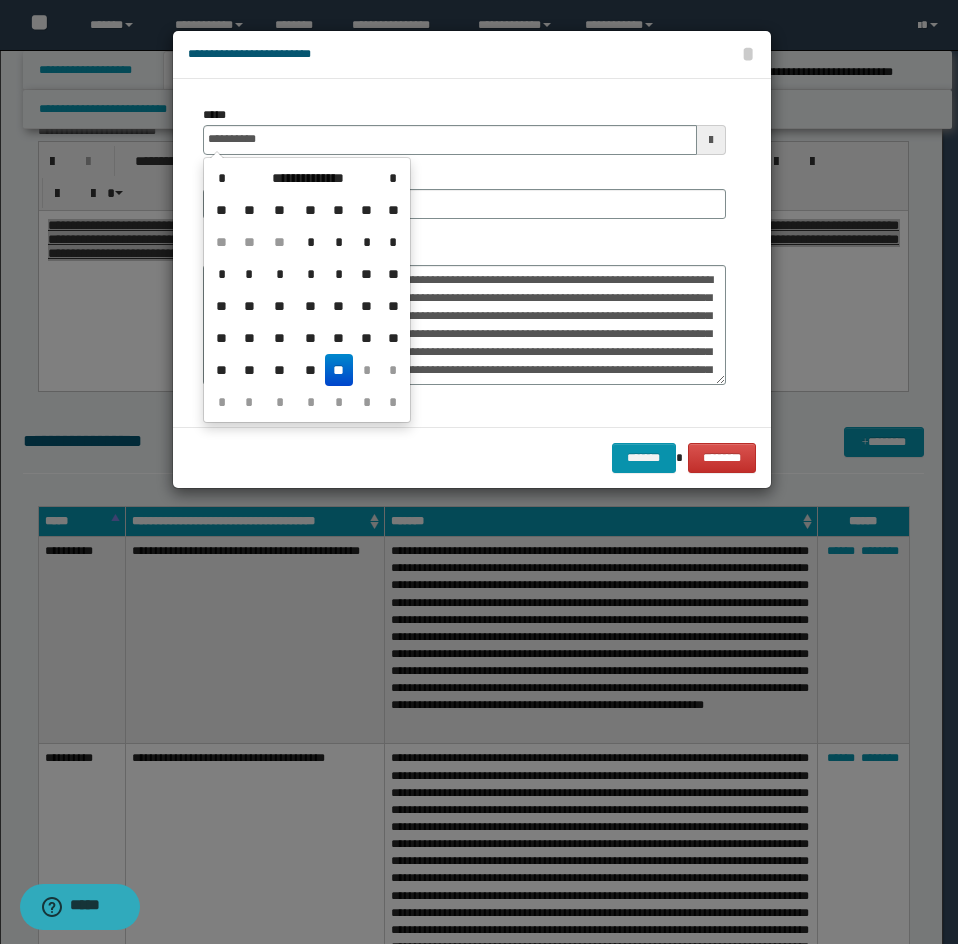 click on "**********" at bounding box center (307, 194) 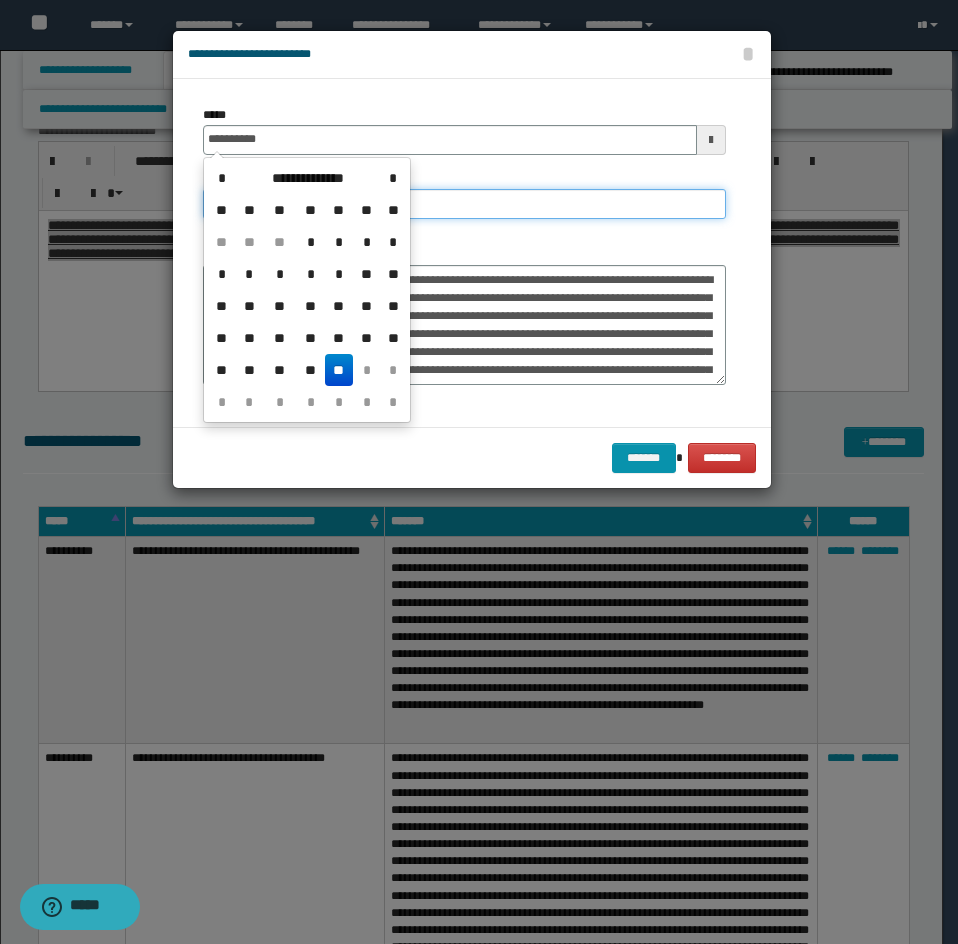 type on "**********" 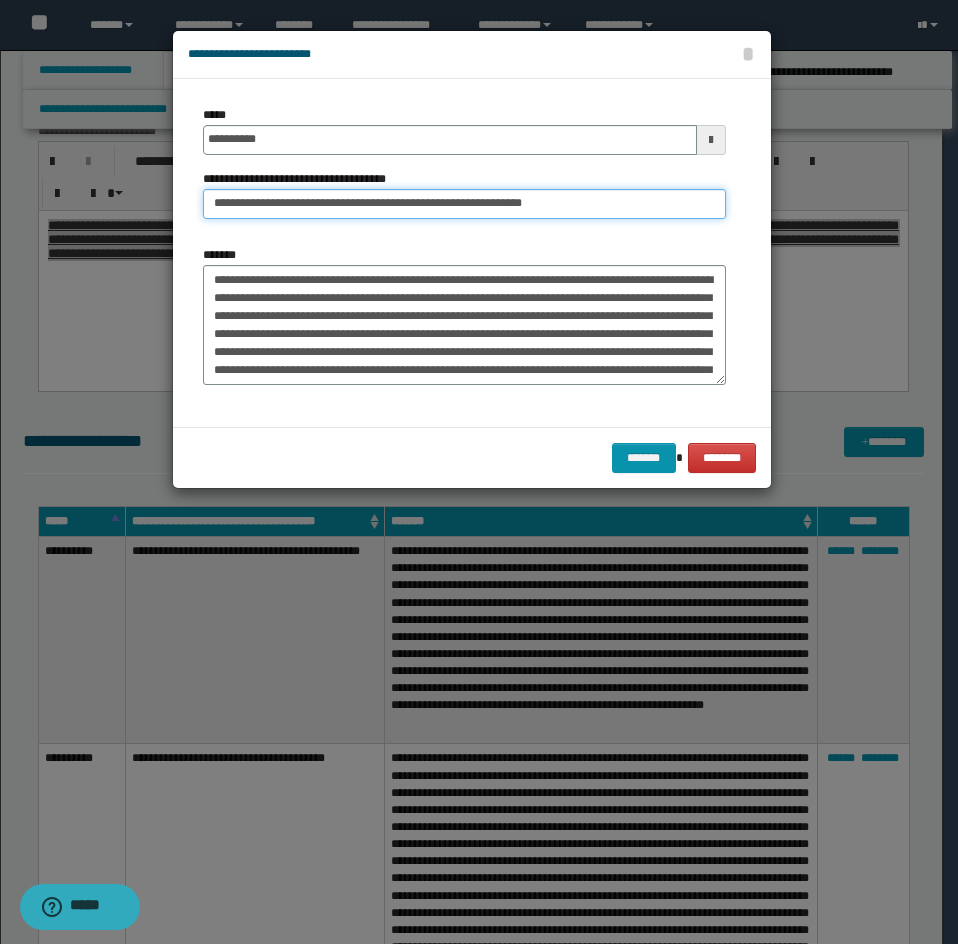 drag, startPoint x: 288, startPoint y: 198, endPoint x: 123, endPoint y: 231, distance: 168.26764 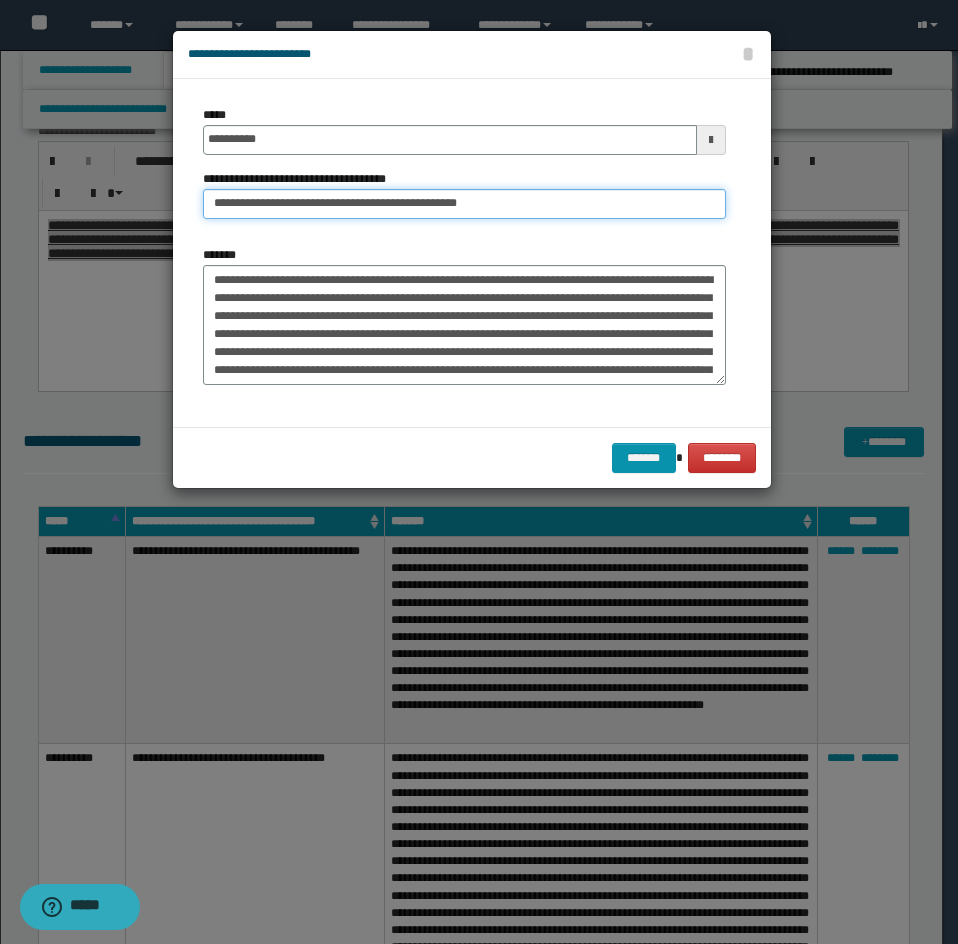 type on "**********" 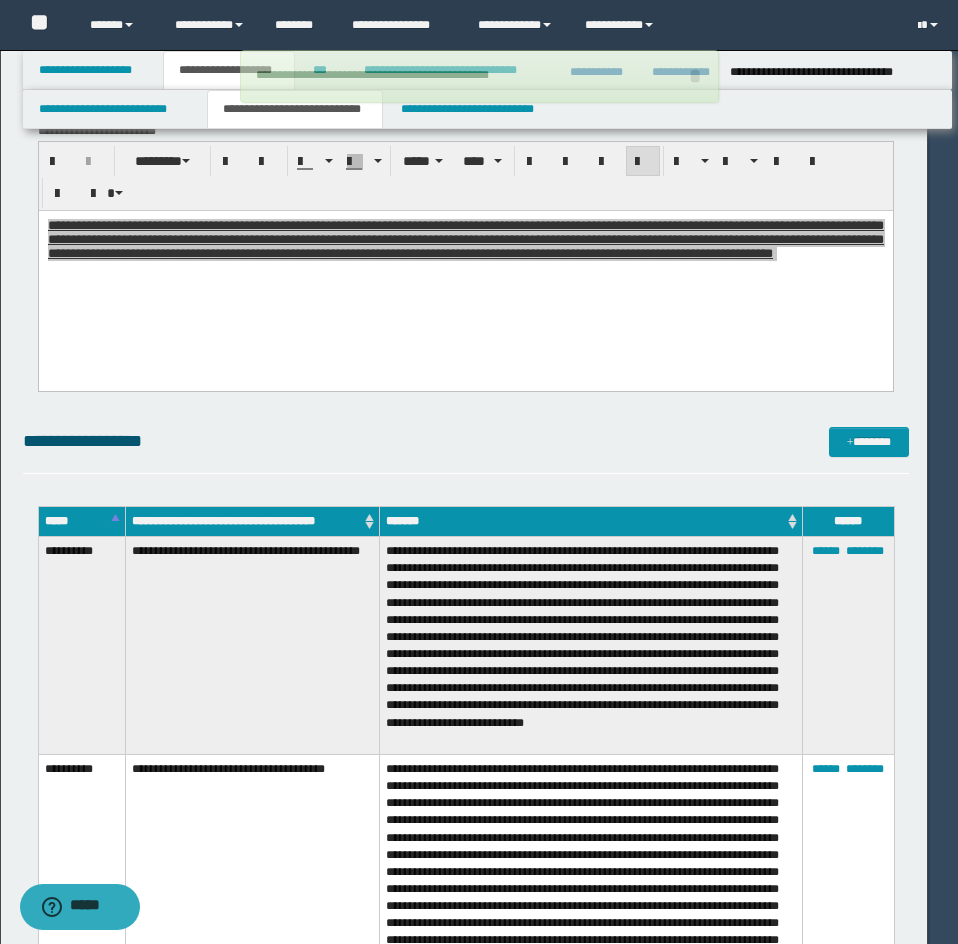 type 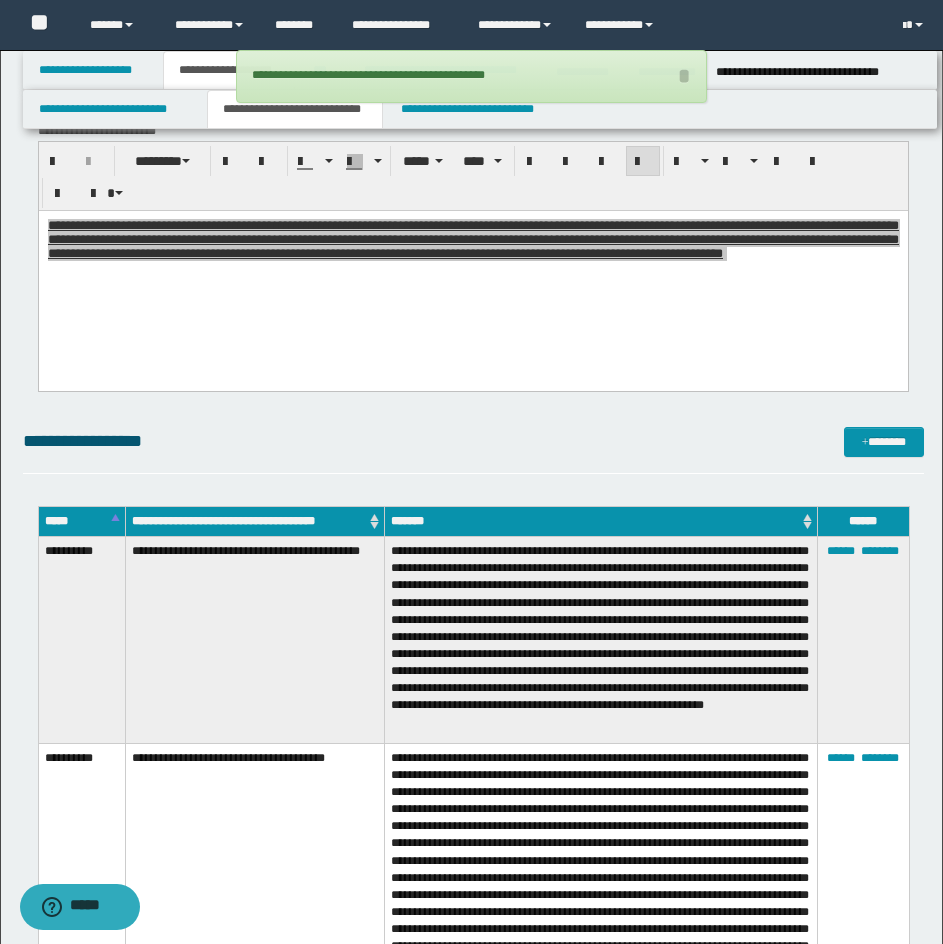 click on "**********" at bounding box center (473, 450) 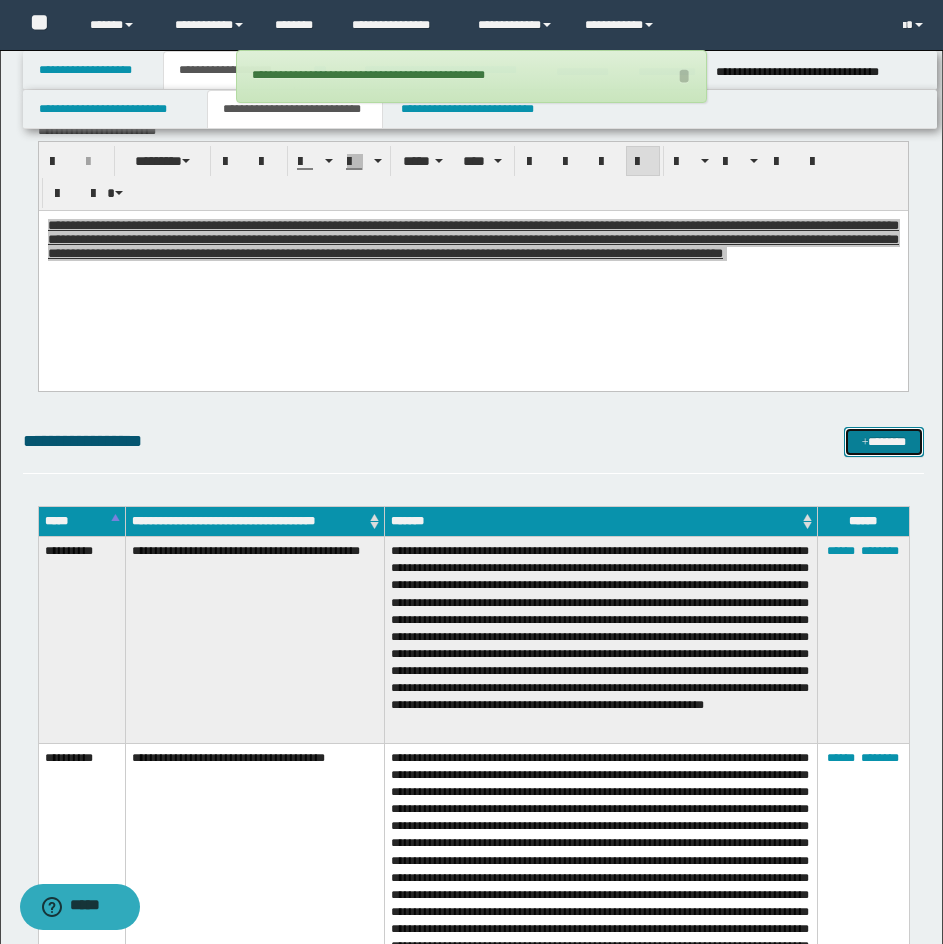 click on "*******" at bounding box center (884, 442) 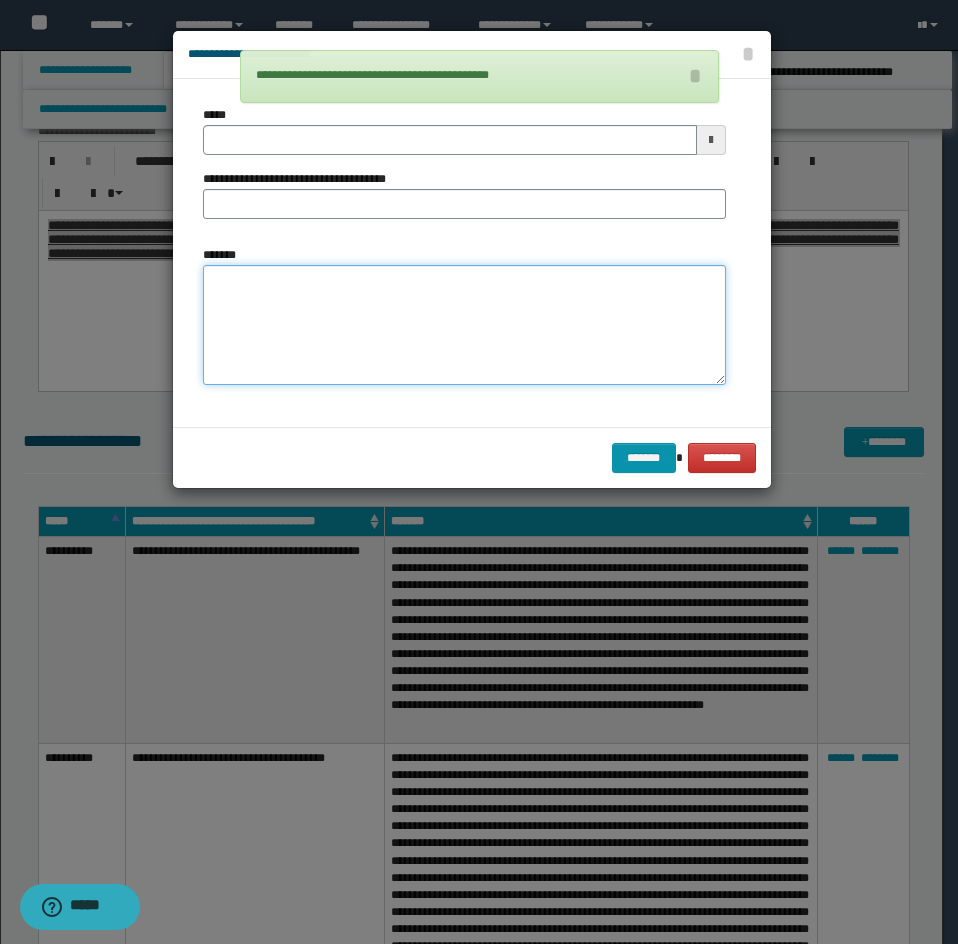 click on "*******" at bounding box center [464, 325] 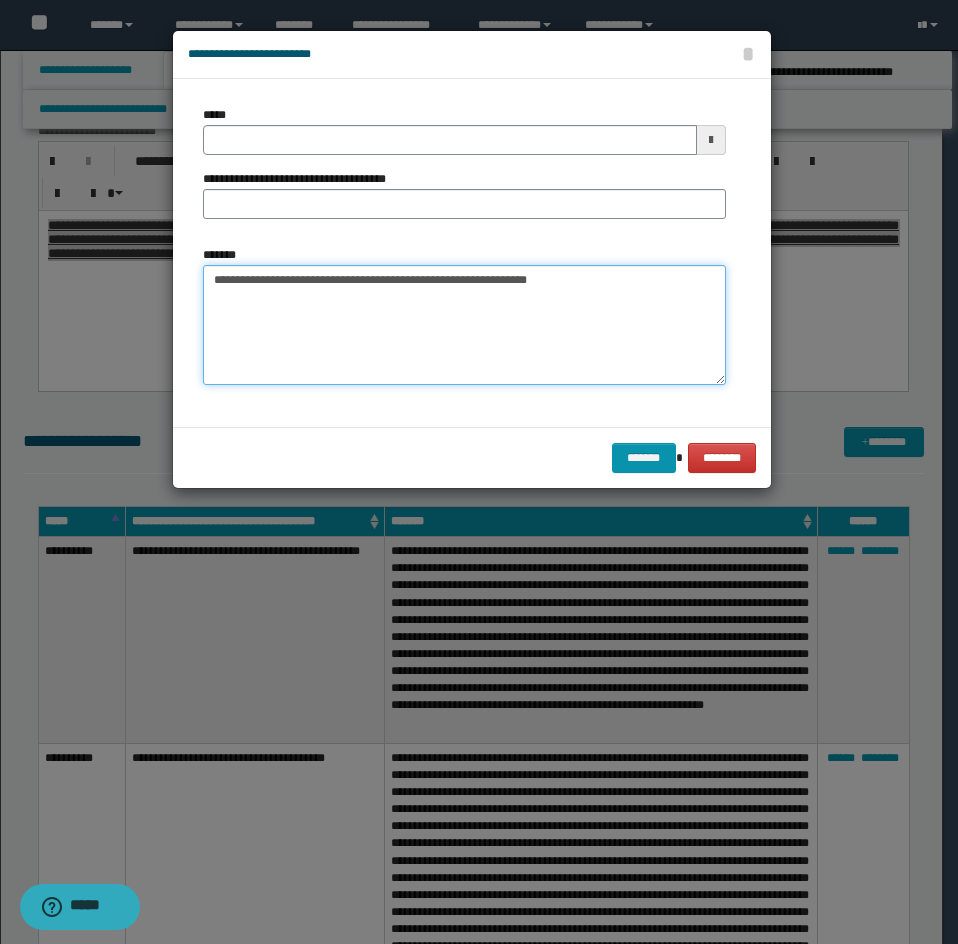 click on "**********" at bounding box center [464, 325] 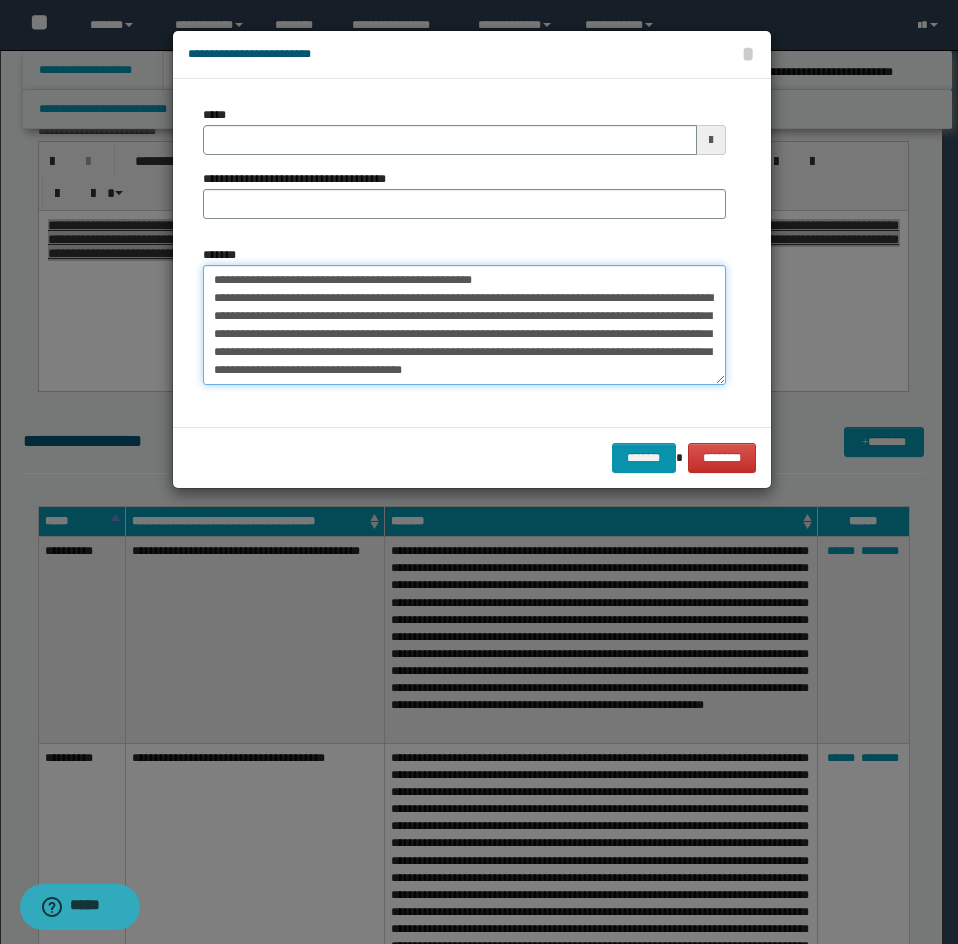 click on "*******" at bounding box center [464, 325] 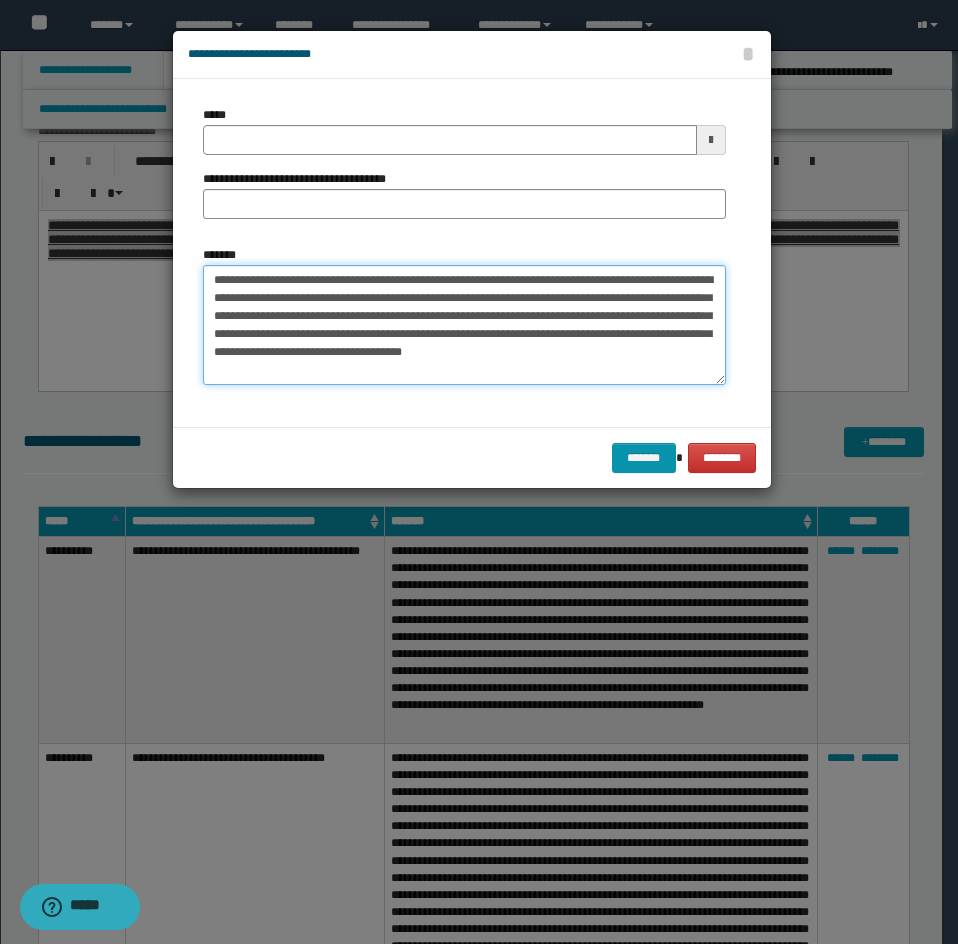 type 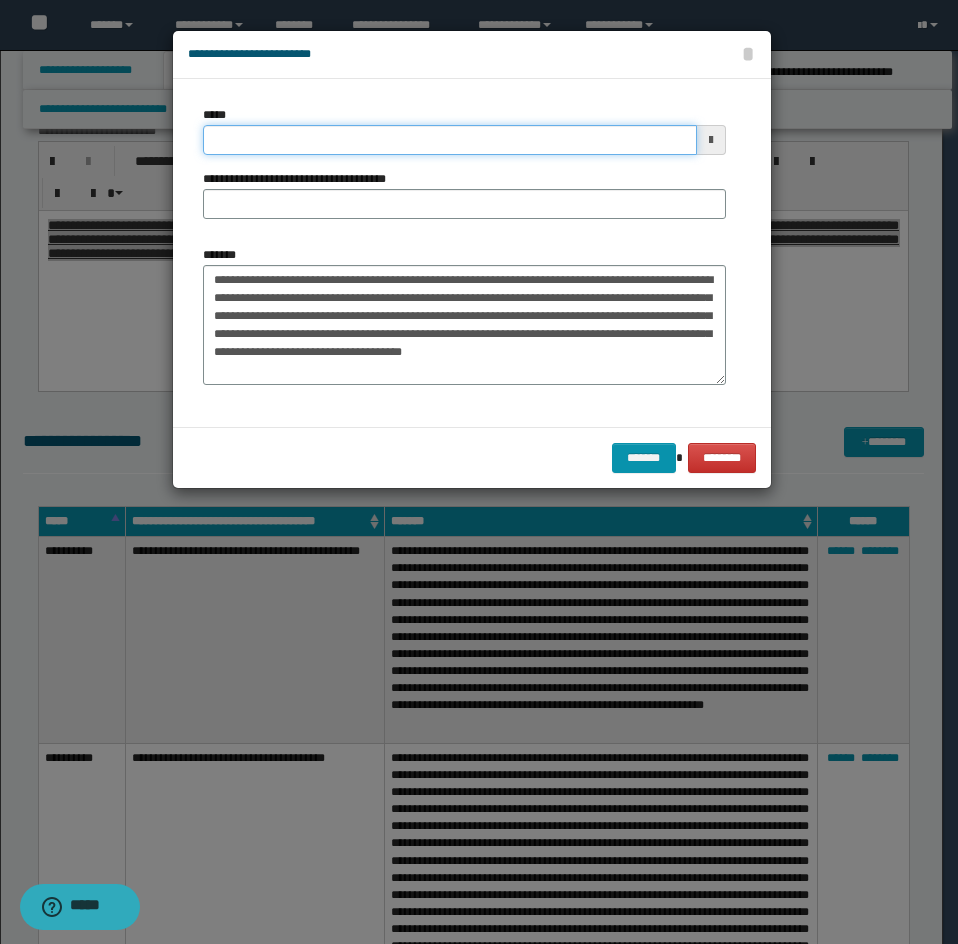drag, startPoint x: 295, startPoint y: 150, endPoint x: 430, endPoint y: 198, distance: 143.27945 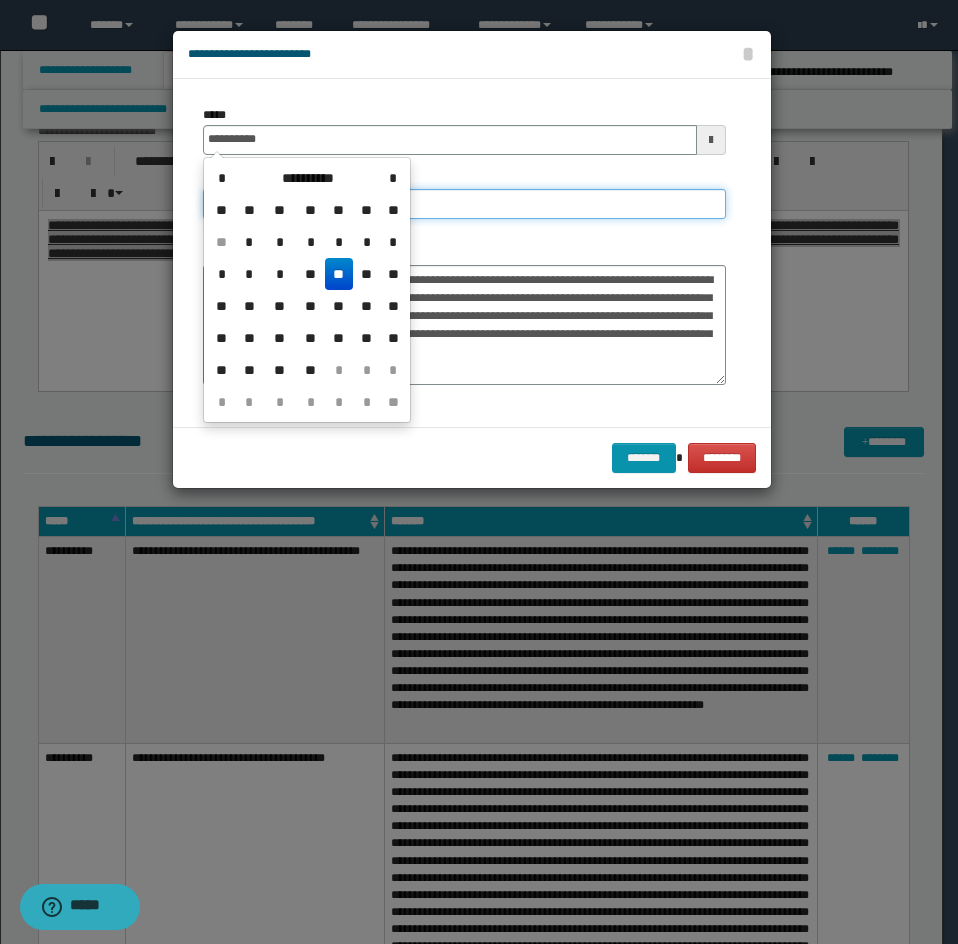 type on "**********" 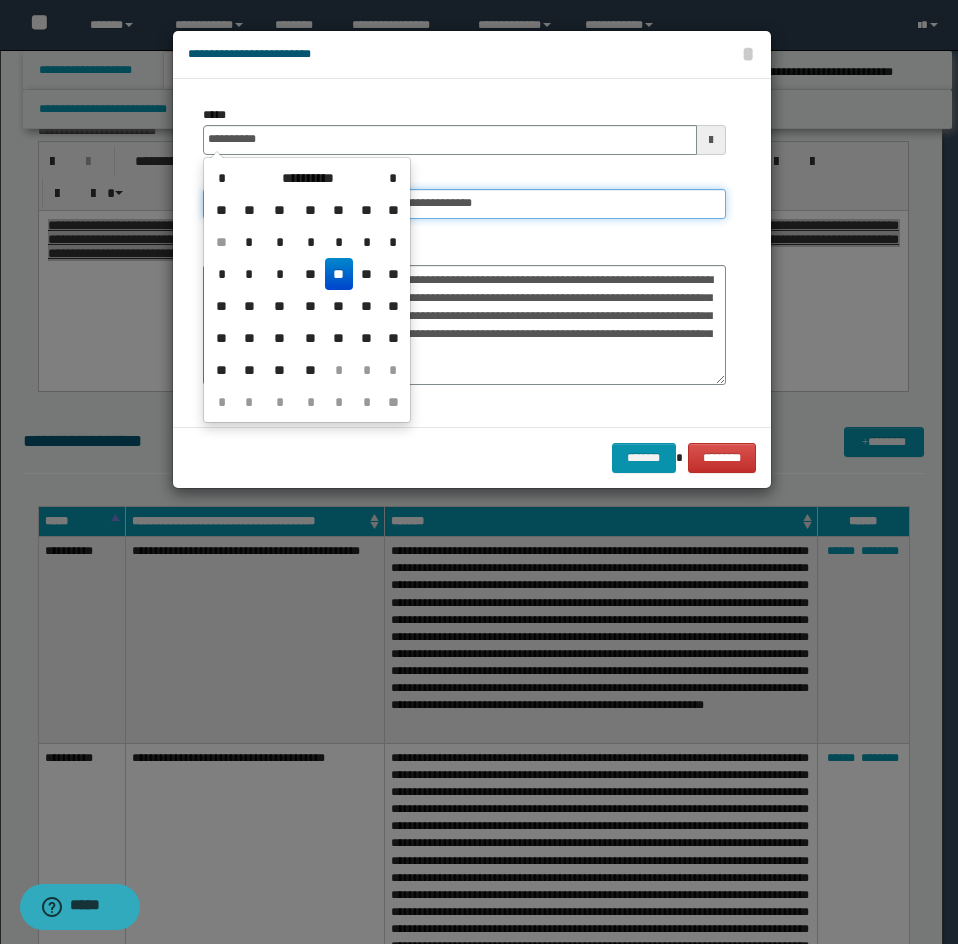 drag, startPoint x: 442, startPoint y: 201, endPoint x: 362, endPoint y: 208, distance: 80.305664 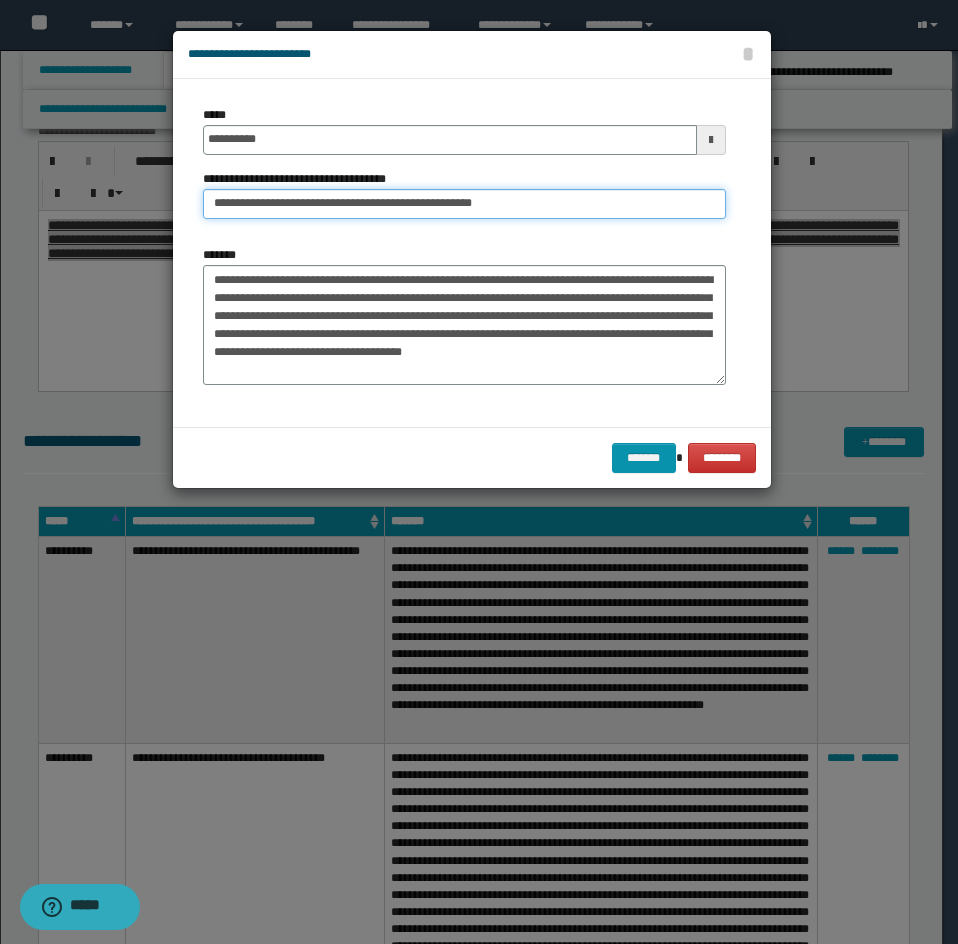 drag, startPoint x: 280, startPoint y: 200, endPoint x: 138, endPoint y: 245, distance: 148.95973 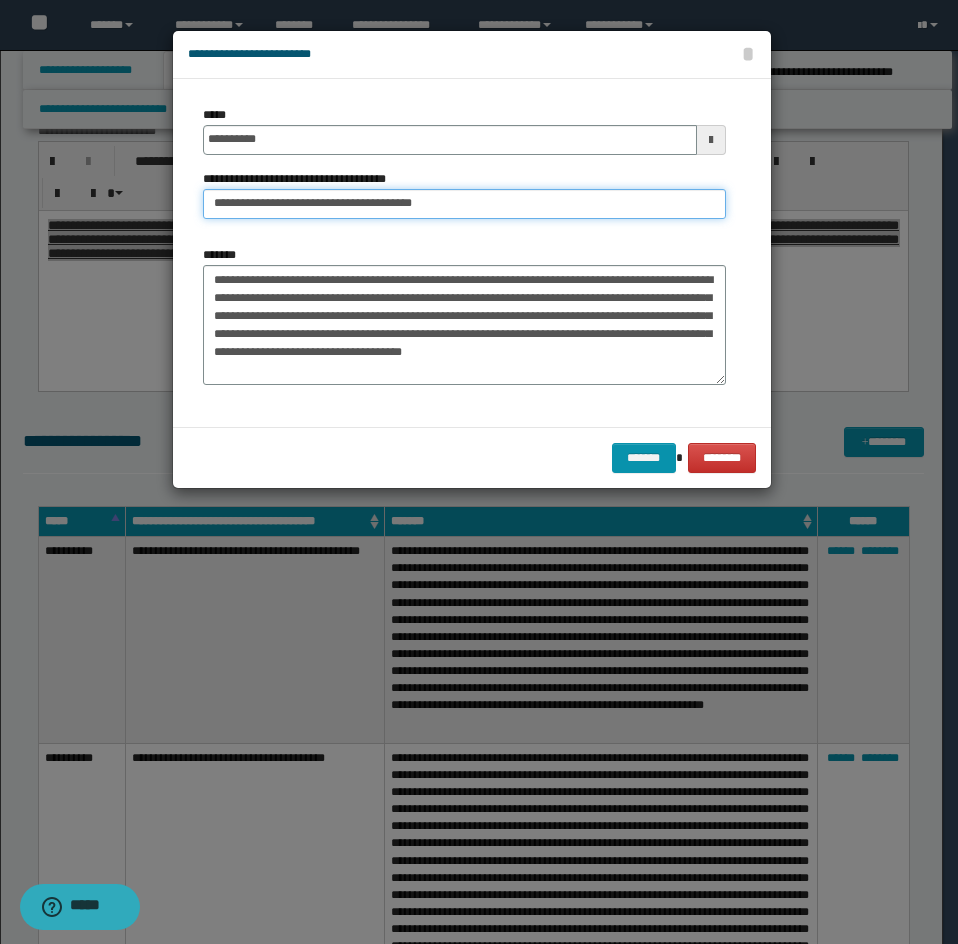 type on "**********" 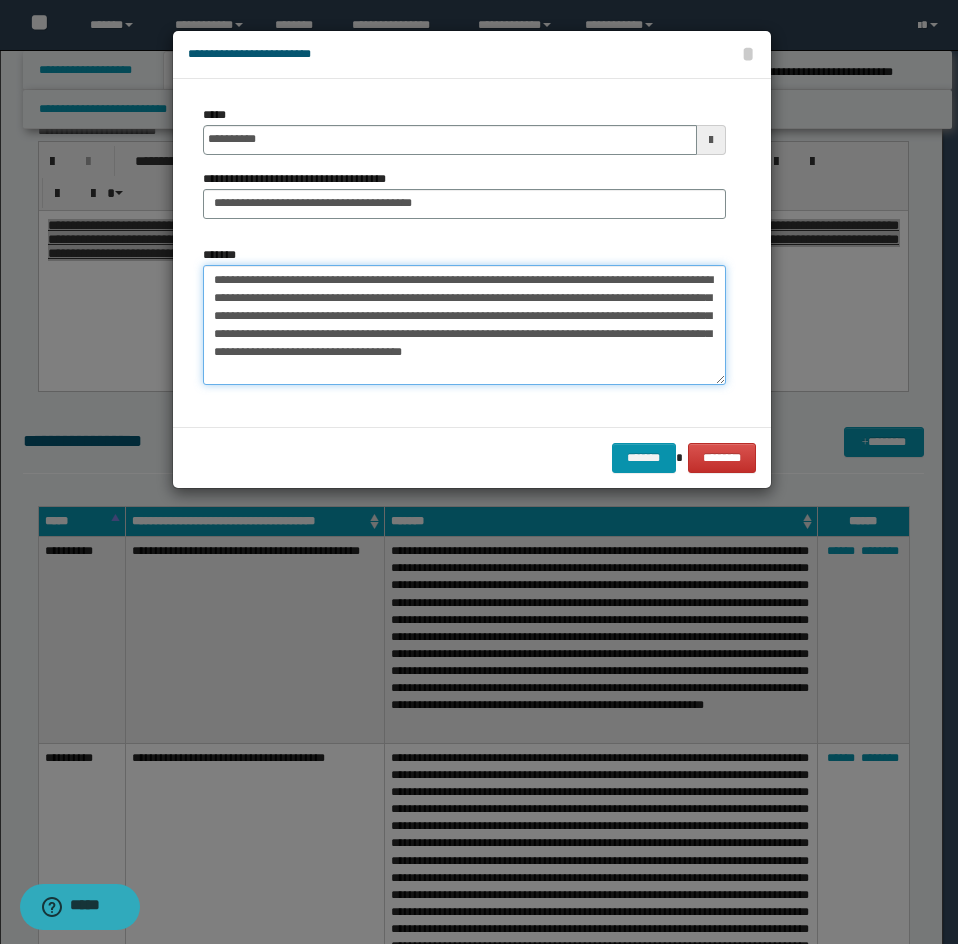 click on "*******" at bounding box center (464, 325) 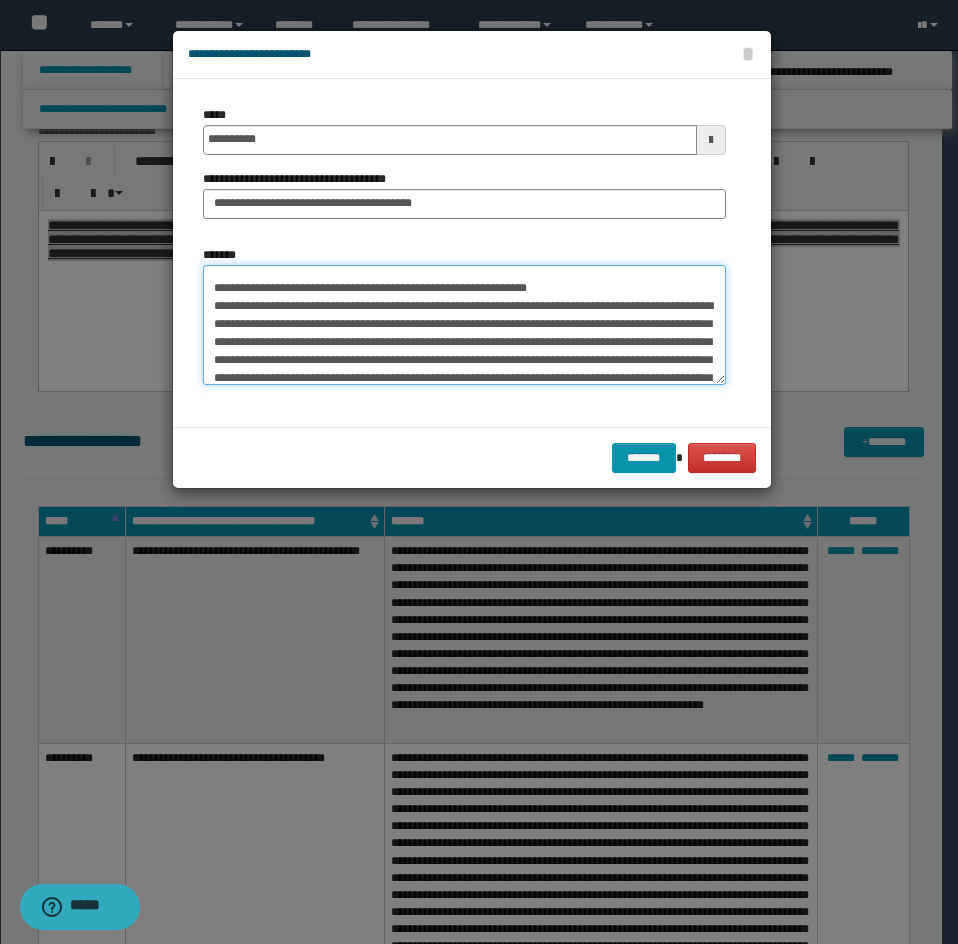 click on "*******" at bounding box center (464, 325) 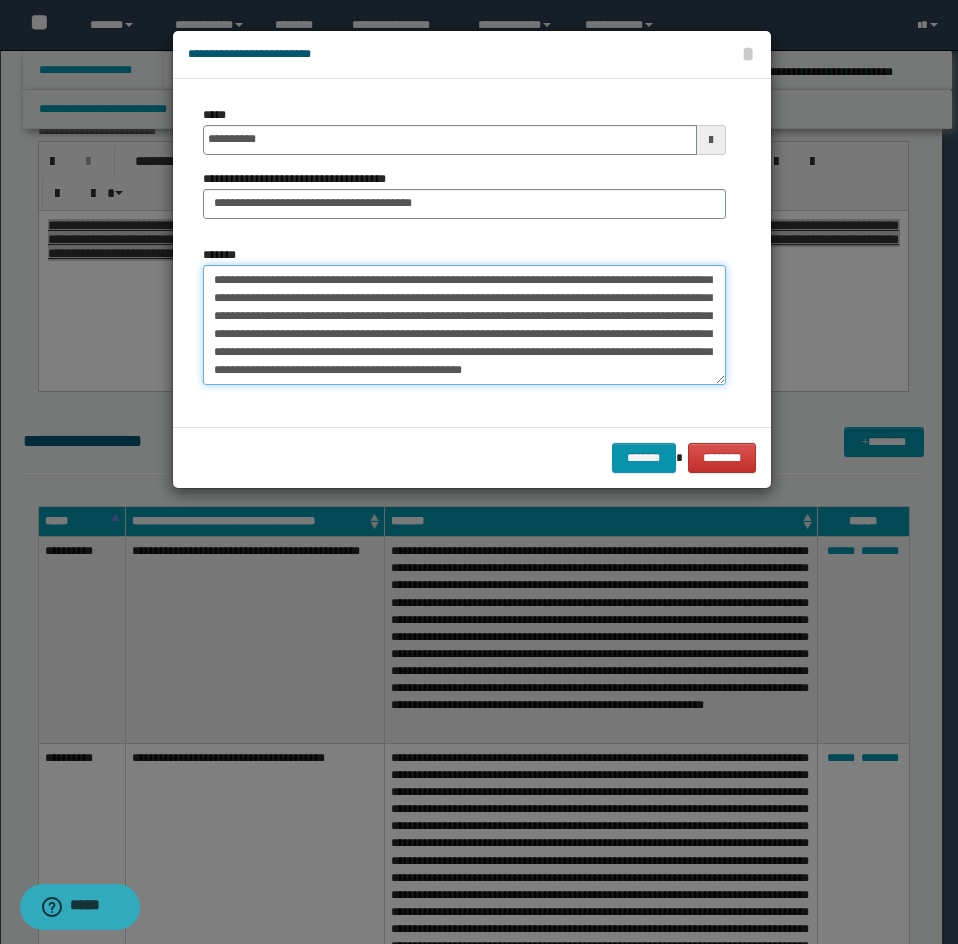 drag, startPoint x: 208, startPoint y: 281, endPoint x: 354, endPoint y: 398, distance: 187.09624 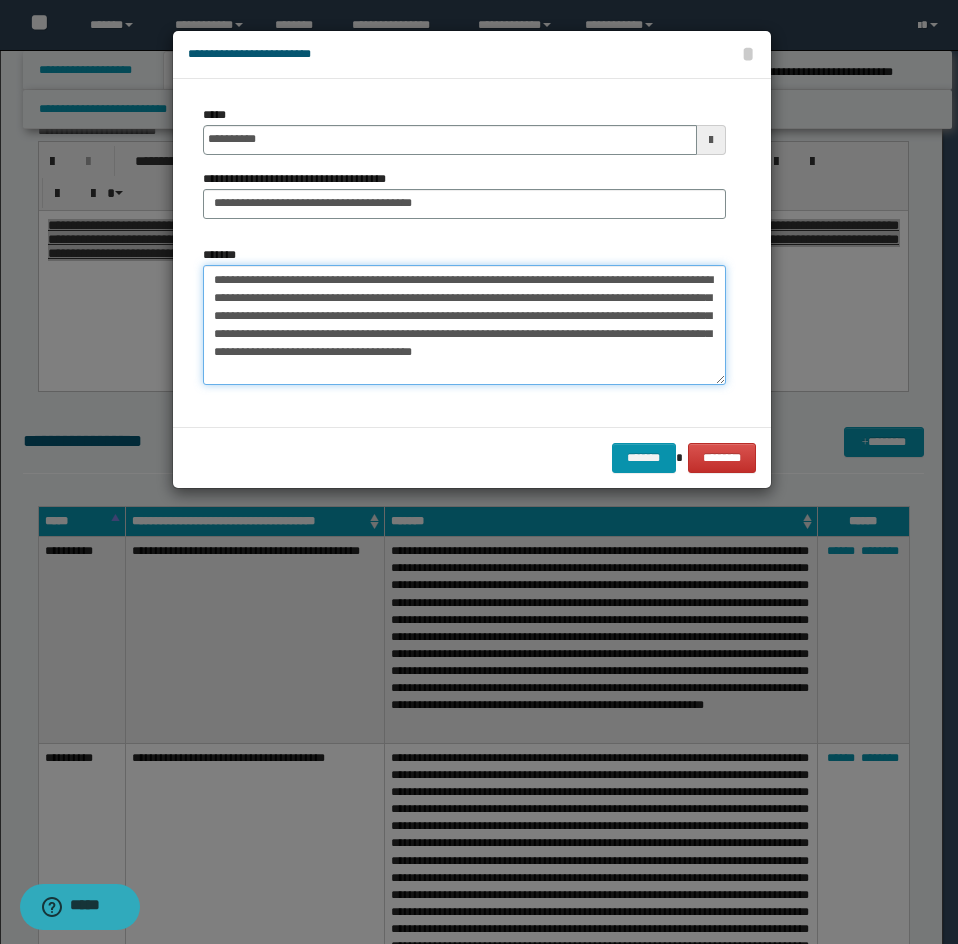 scroll, scrollTop: 18, scrollLeft: 0, axis: vertical 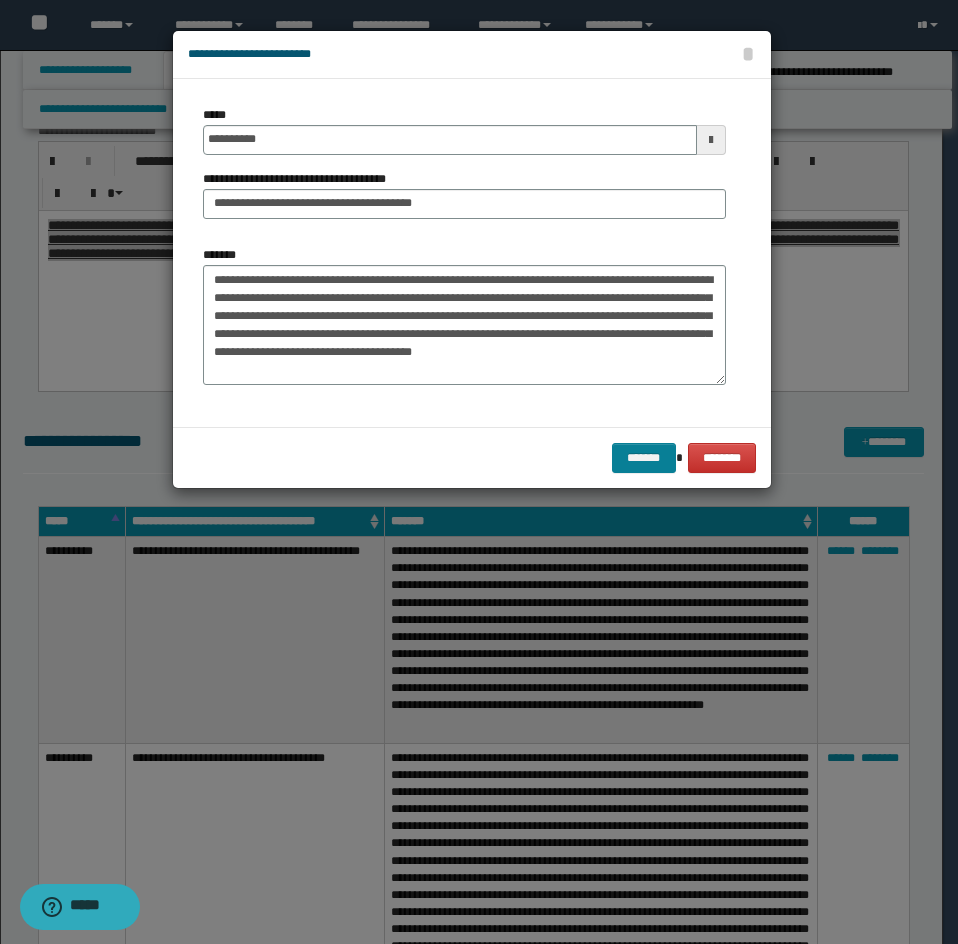drag, startPoint x: 611, startPoint y: 466, endPoint x: 647, endPoint y: 461, distance: 36.345562 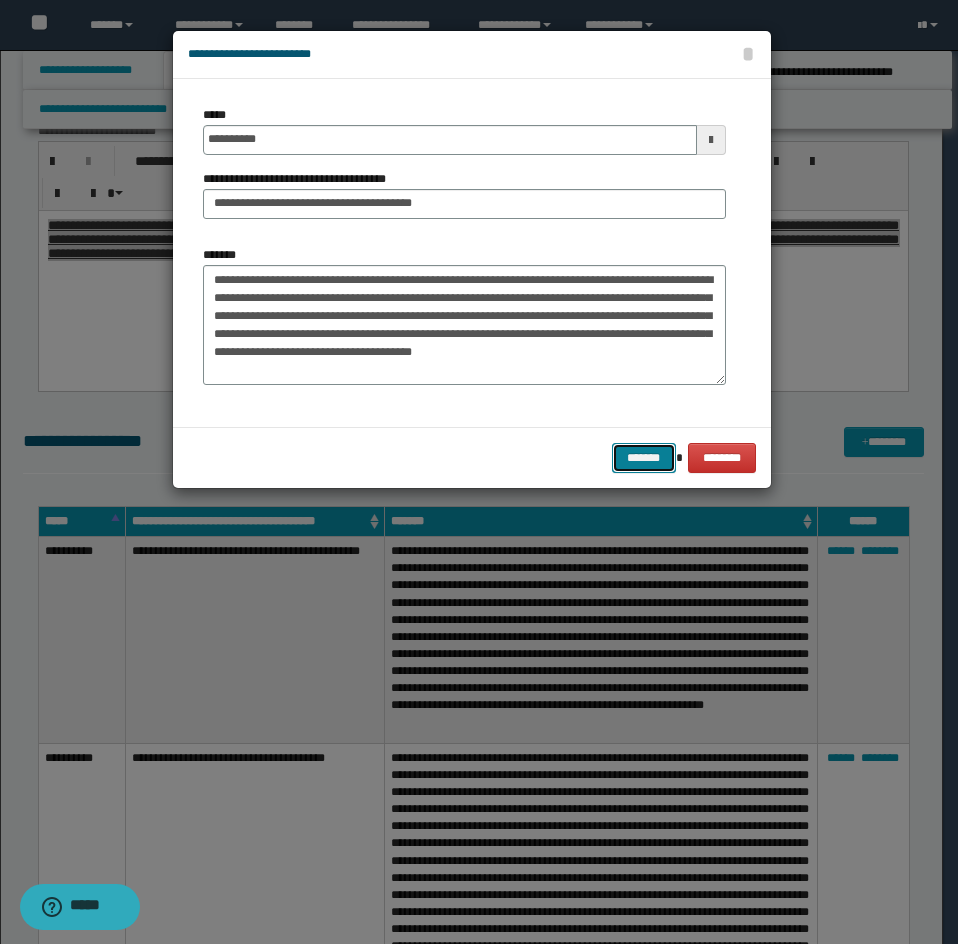 click on "*******" at bounding box center [644, 458] 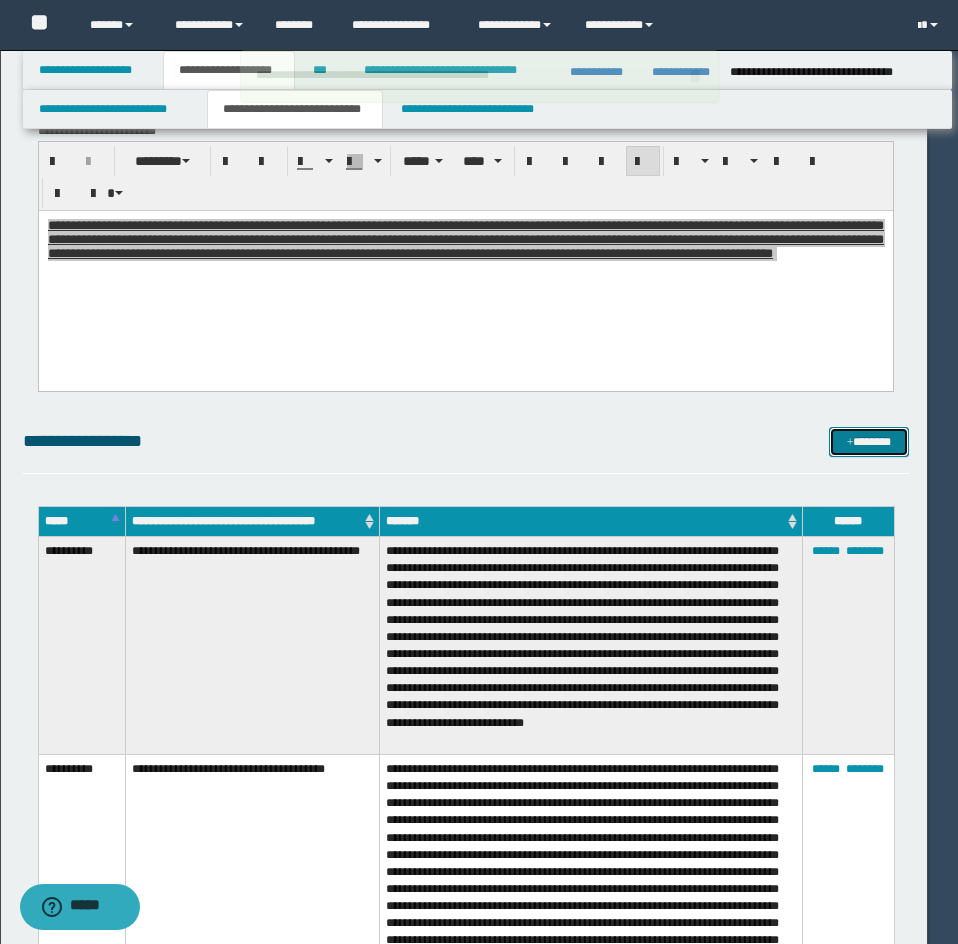 type 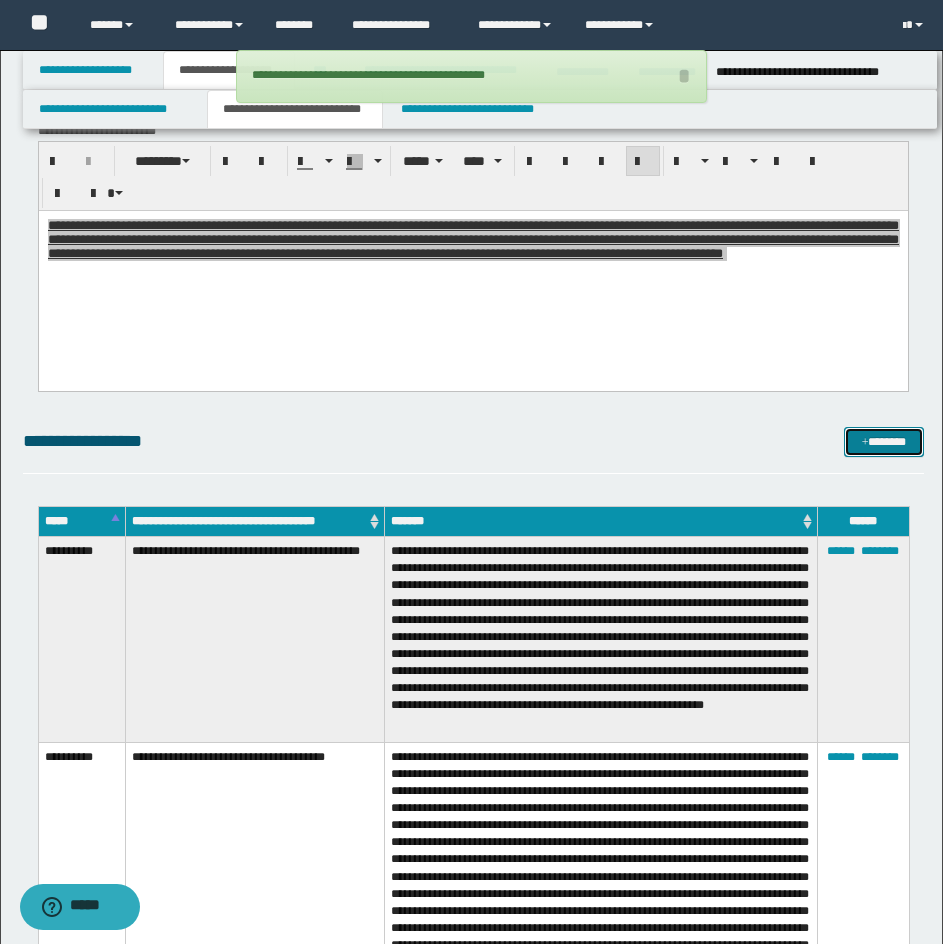 click on "*******" at bounding box center (884, 442) 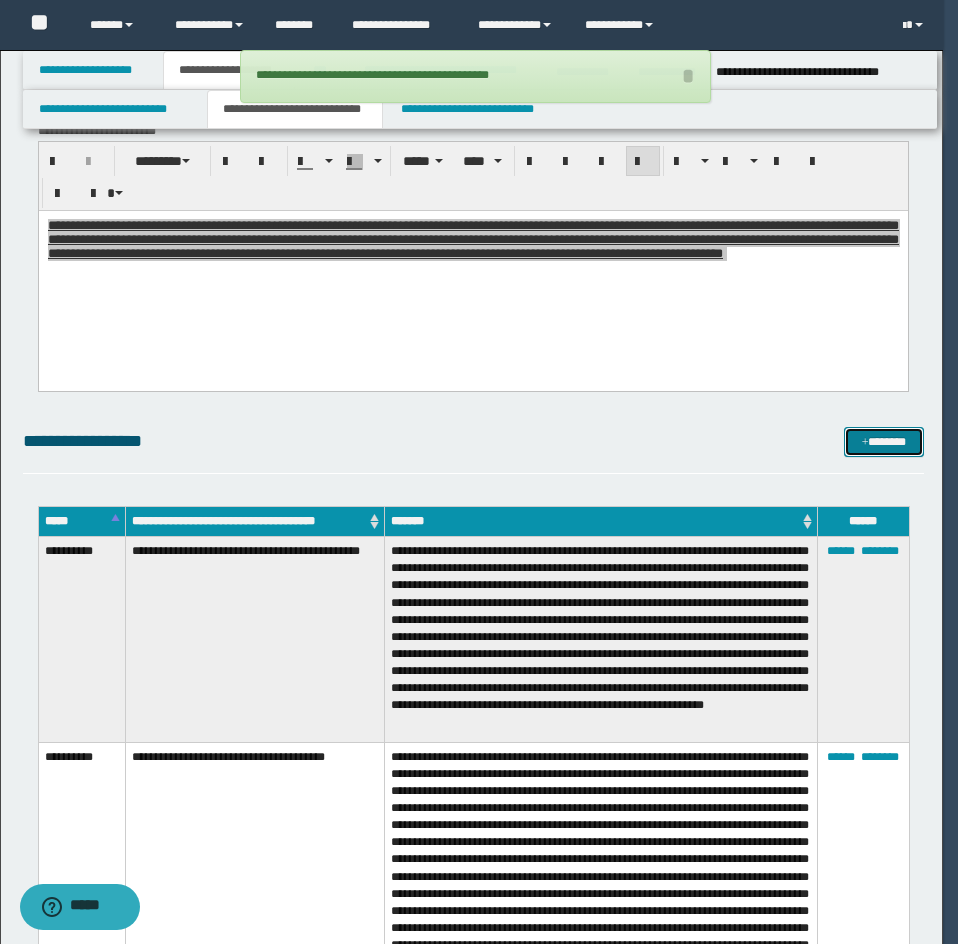 scroll, scrollTop: 0, scrollLeft: 0, axis: both 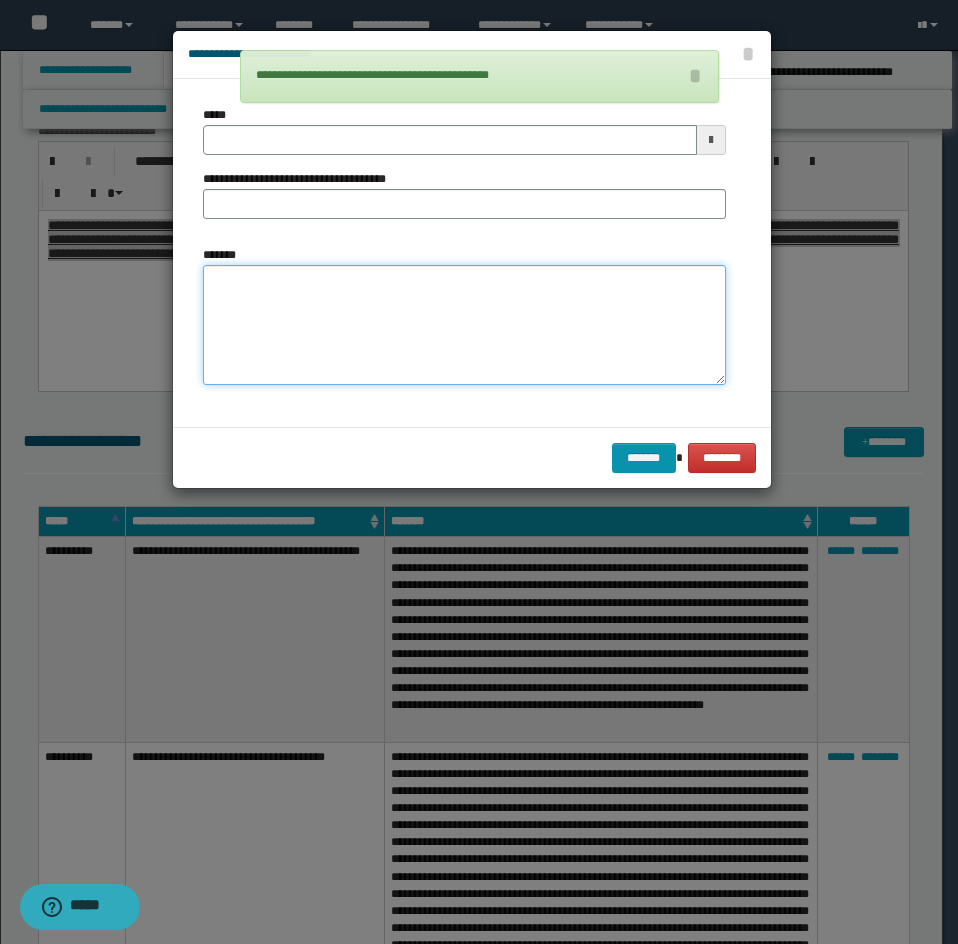 drag, startPoint x: 423, startPoint y: 265, endPoint x: 424, endPoint y: 278, distance: 13.038404 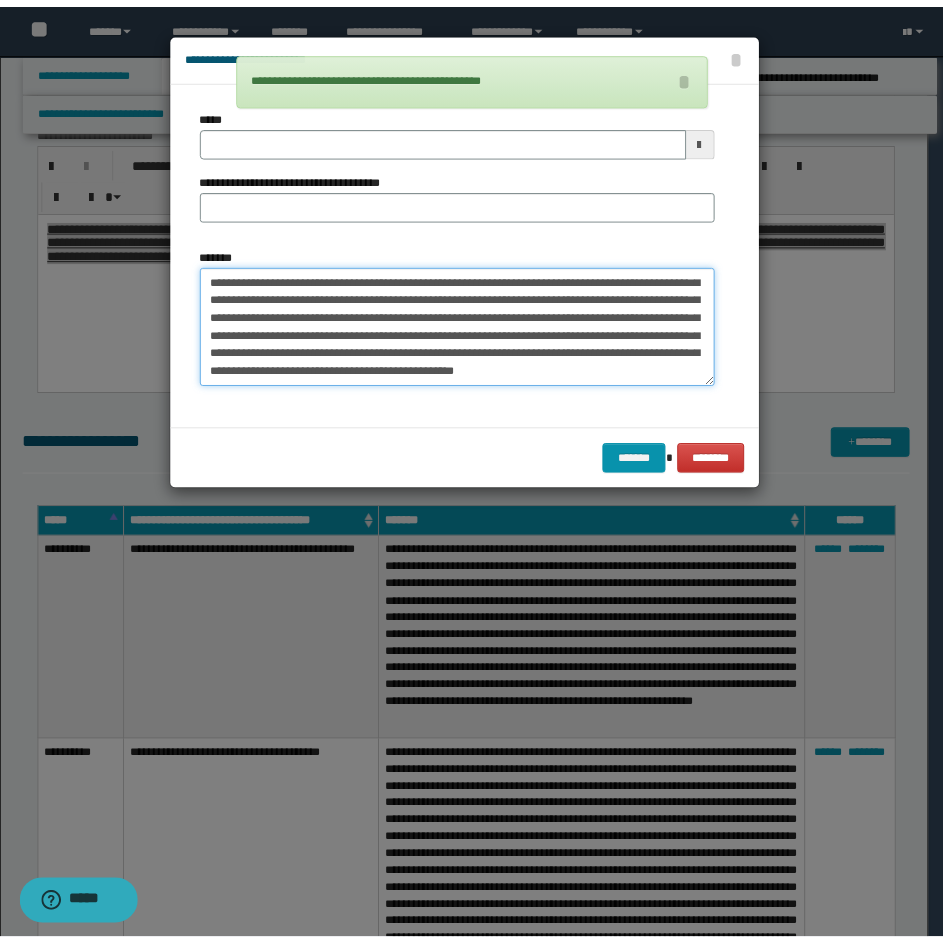 scroll, scrollTop: 0, scrollLeft: 0, axis: both 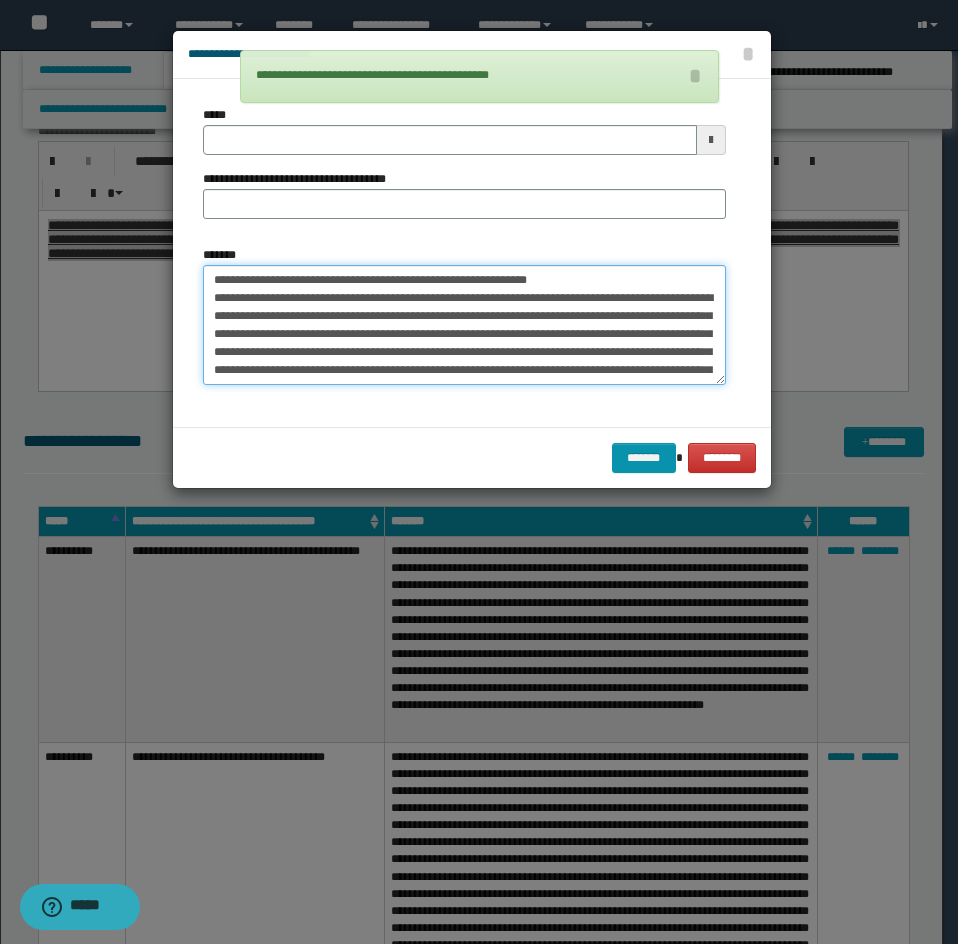 click on "**********" at bounding box center [464, 325] 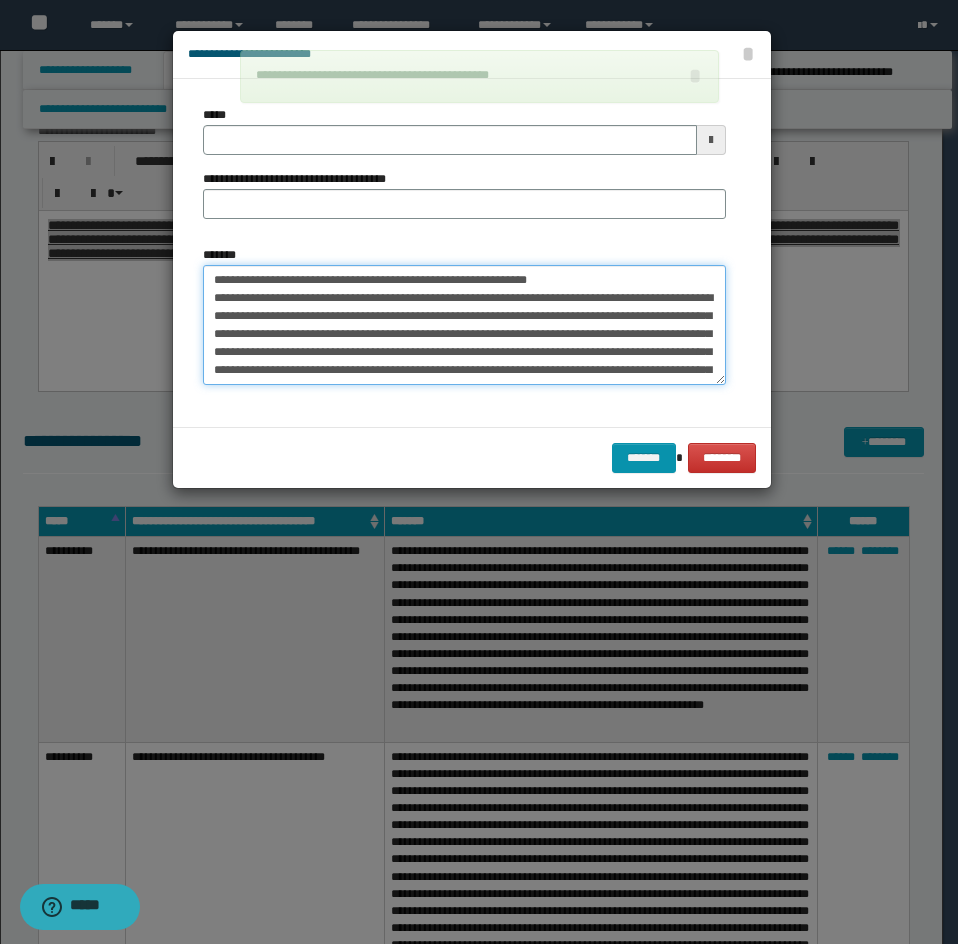 click on "**********" at bounding box center (464, 325) 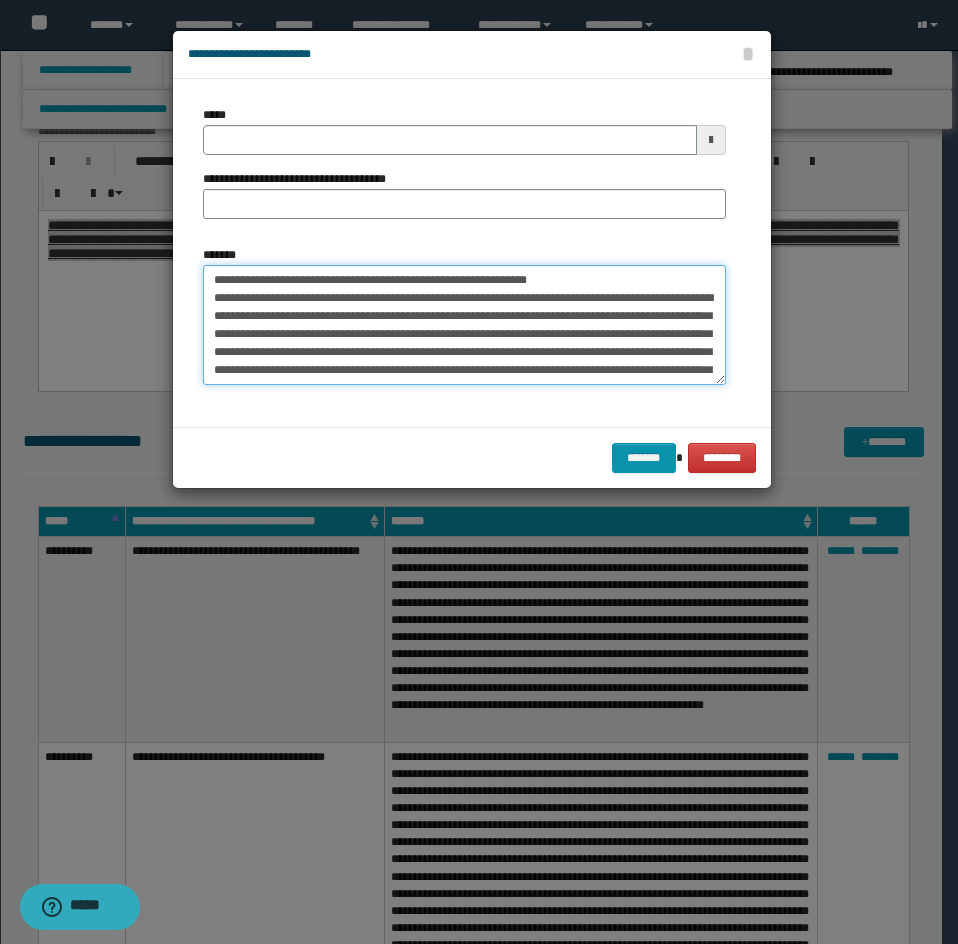 click on "**********" at bounding box center (464, 325) 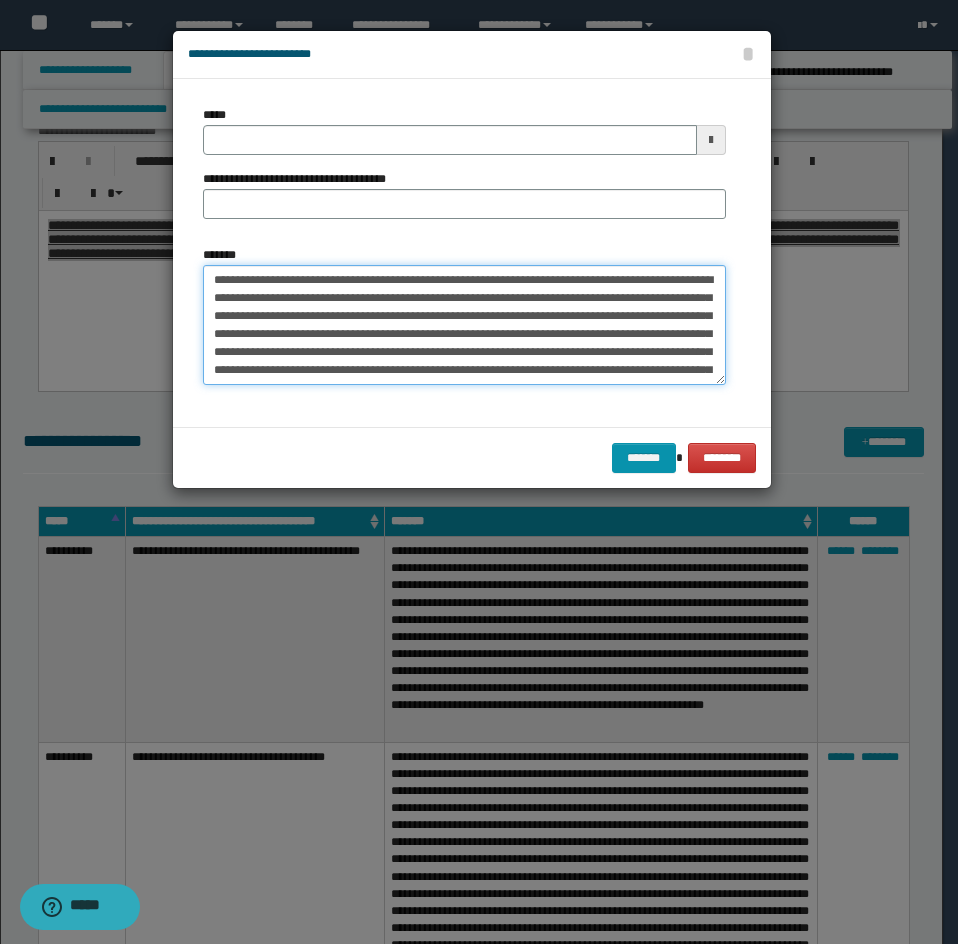 type 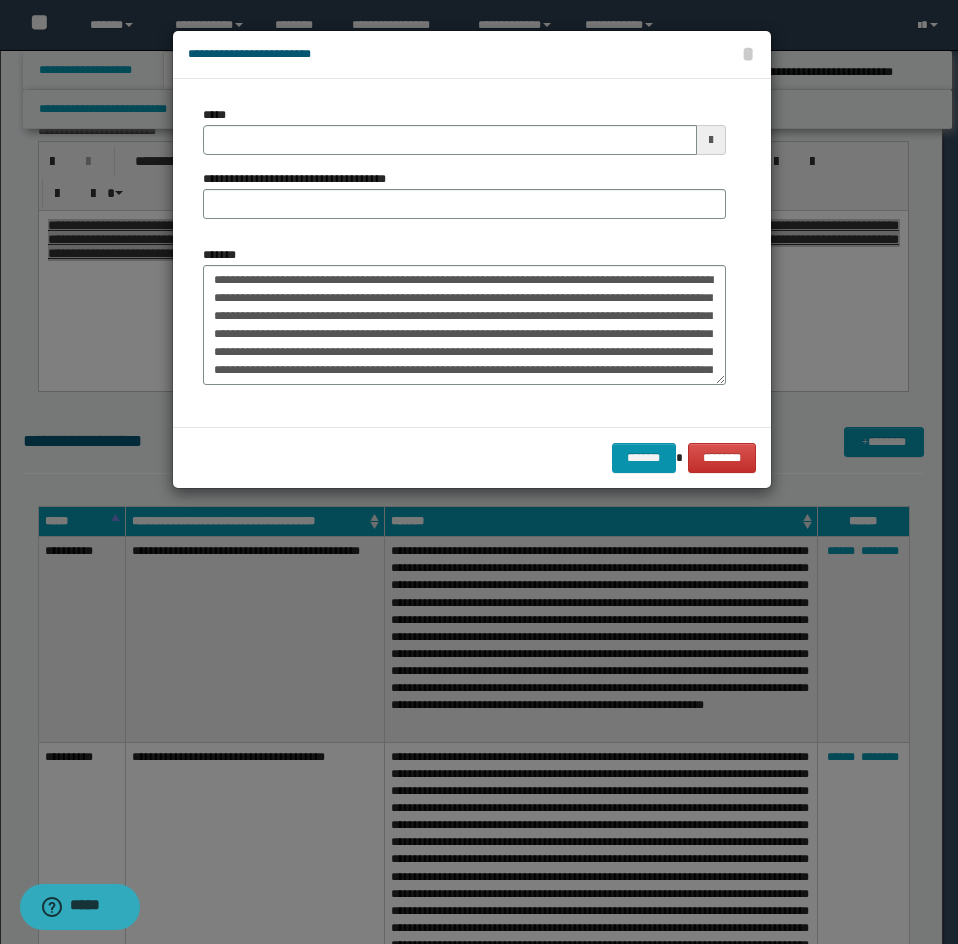 click on "*****" at bounding box center (464, 130) 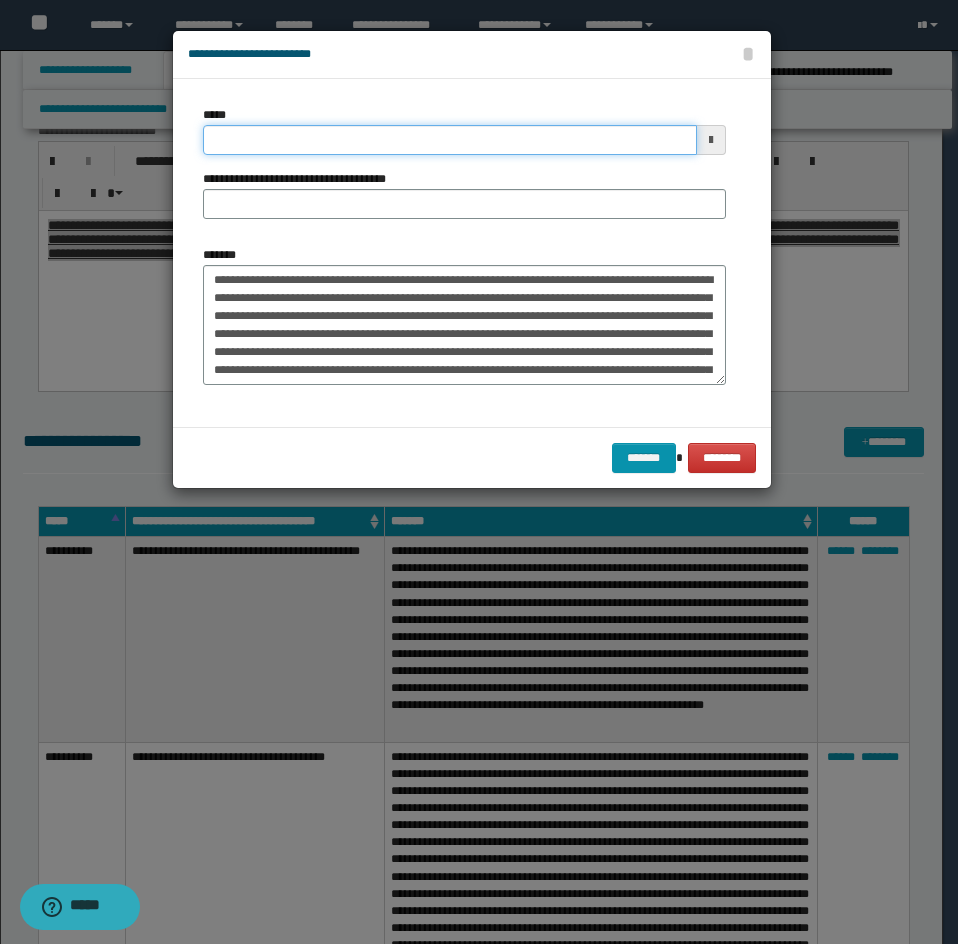 drag, startPoint x: 377, startPoint y: 147, endPoint x: 439, endPoint y: 204, distance: 84.21995 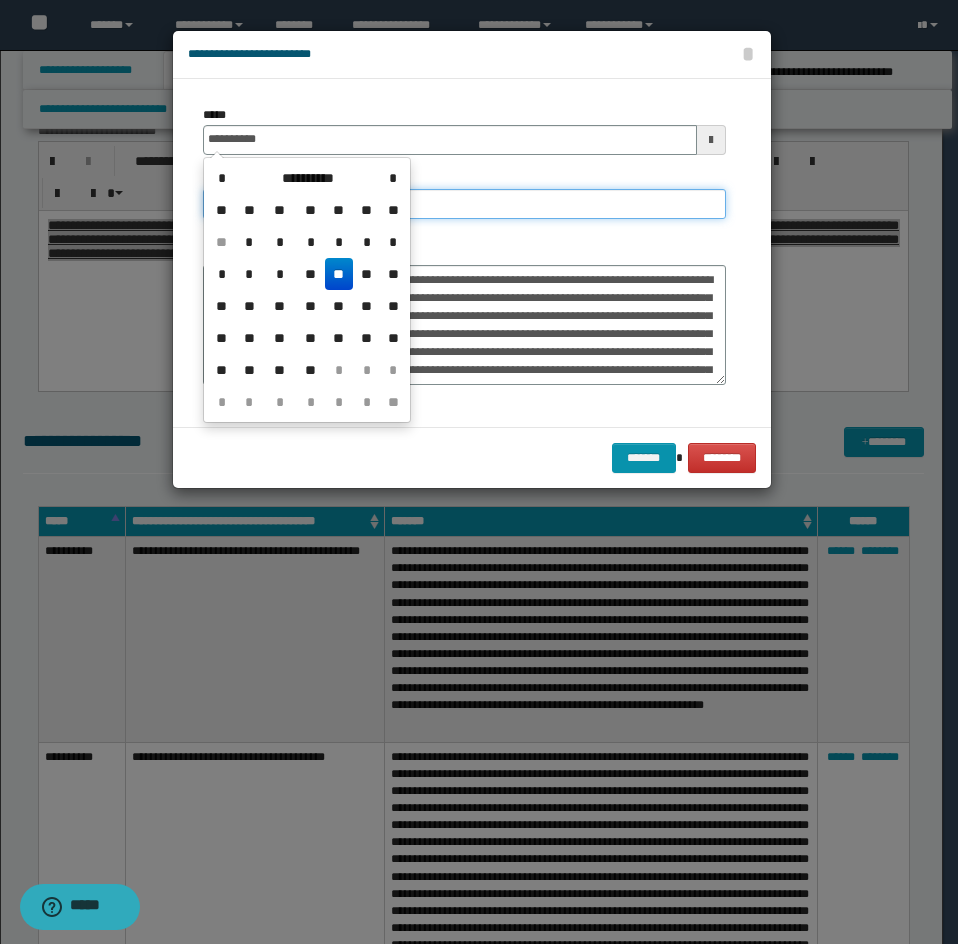 type on "**********" 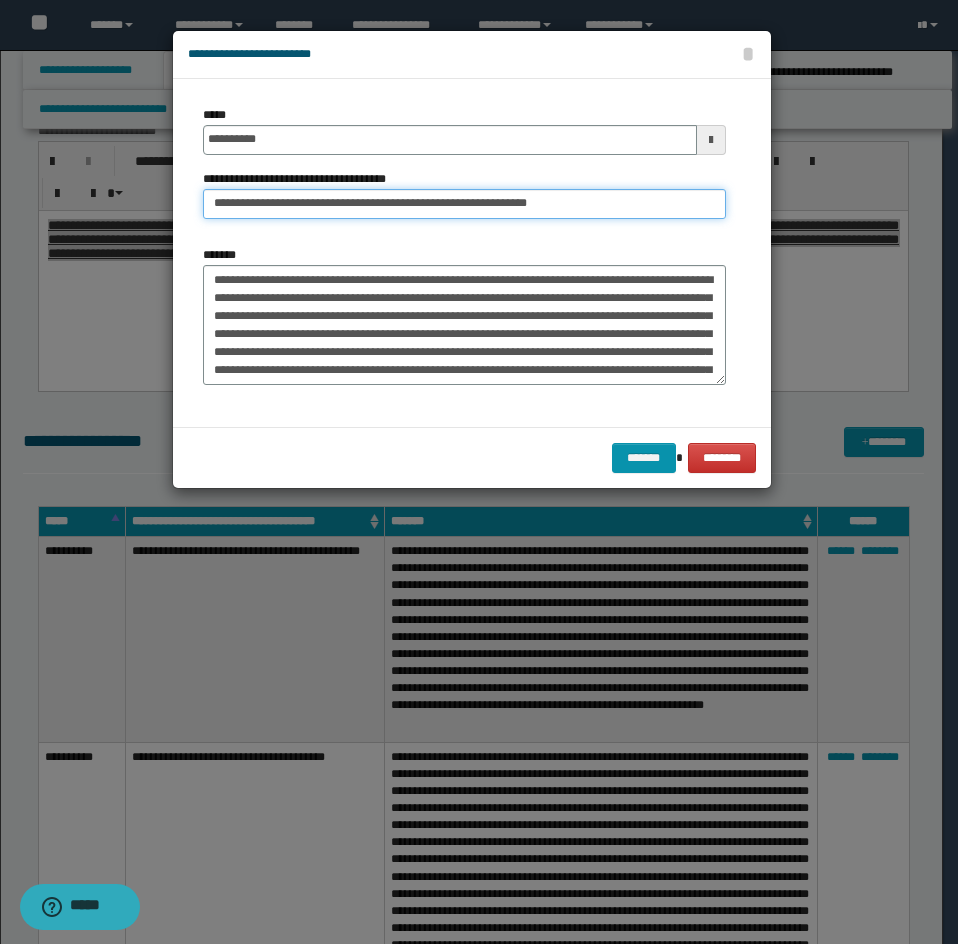 drag, startPoint x: 286, startPoint y: 206, endPoint x: 172, endPoint y: 242, distance: 119.54916 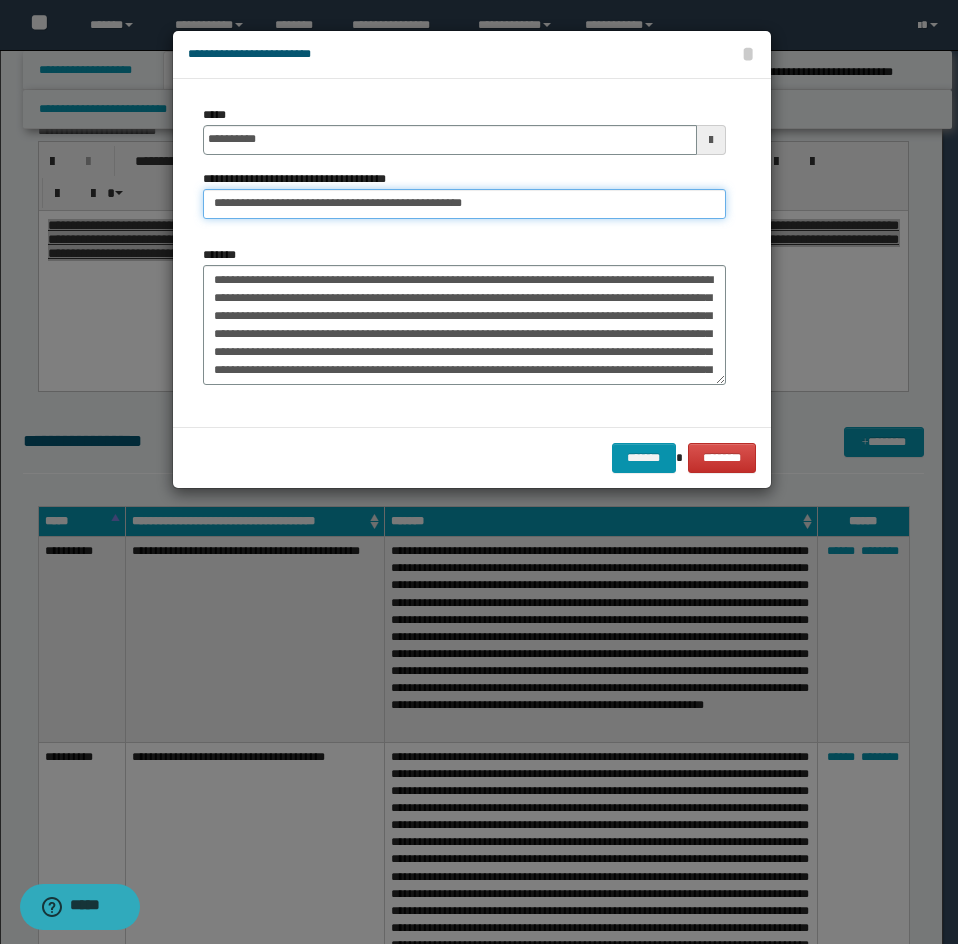 type on "**********" 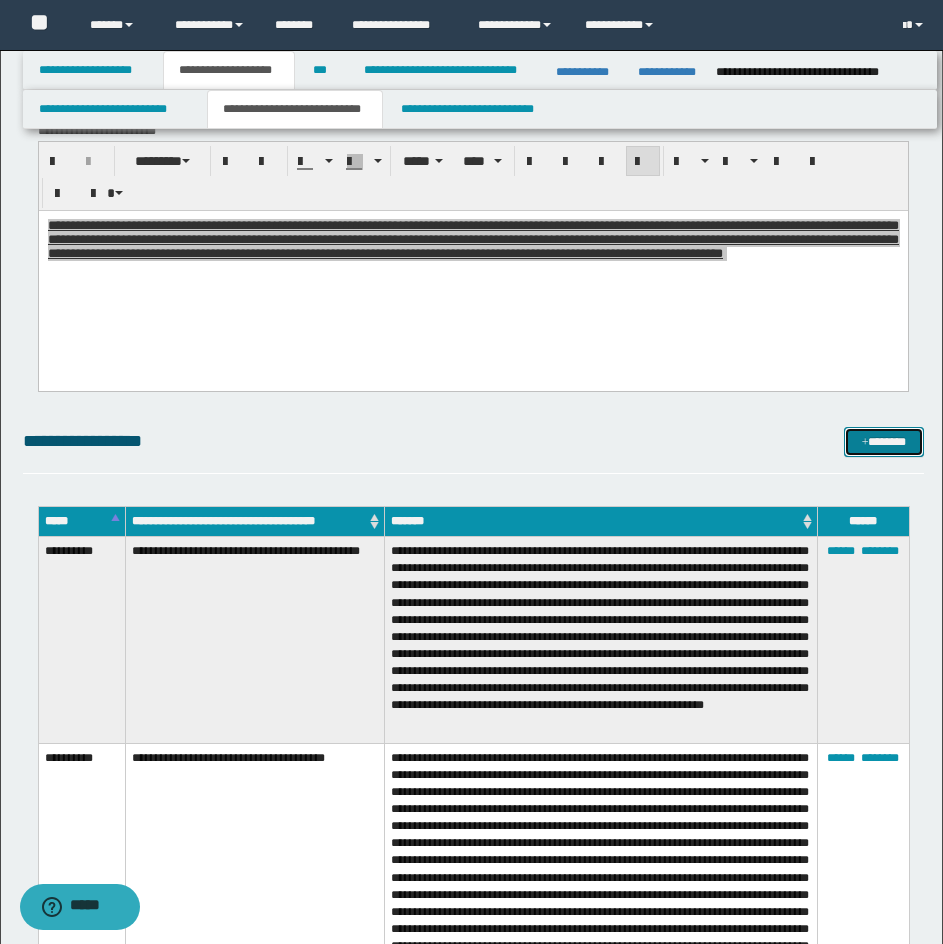 click on "*******" at bounding box center [884, 442] 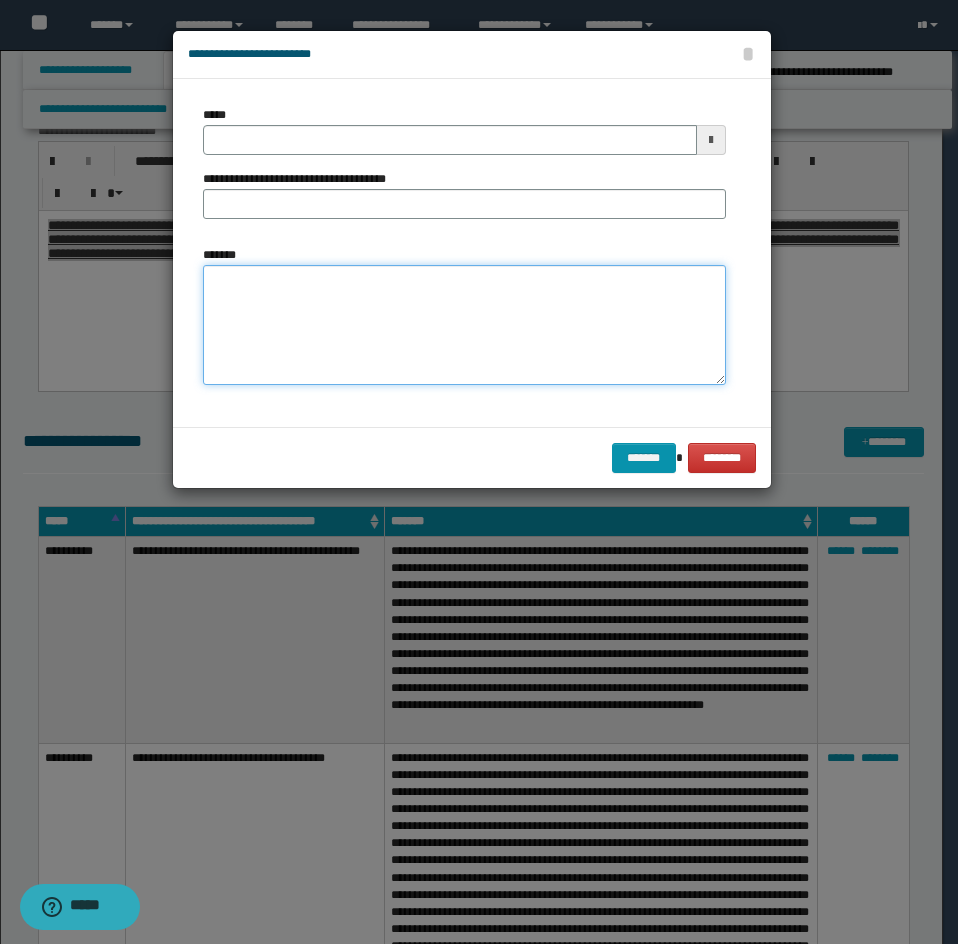 click on "*******" at bounding box center [464, 325] 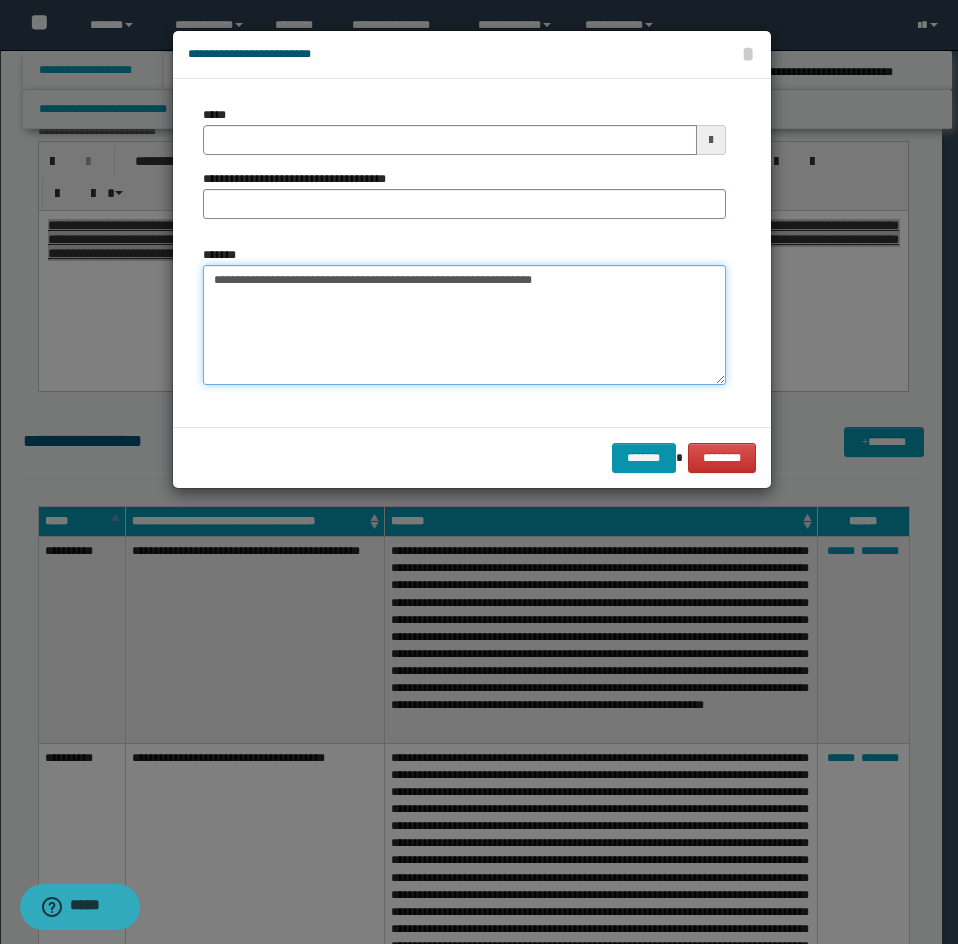 type on "**********" 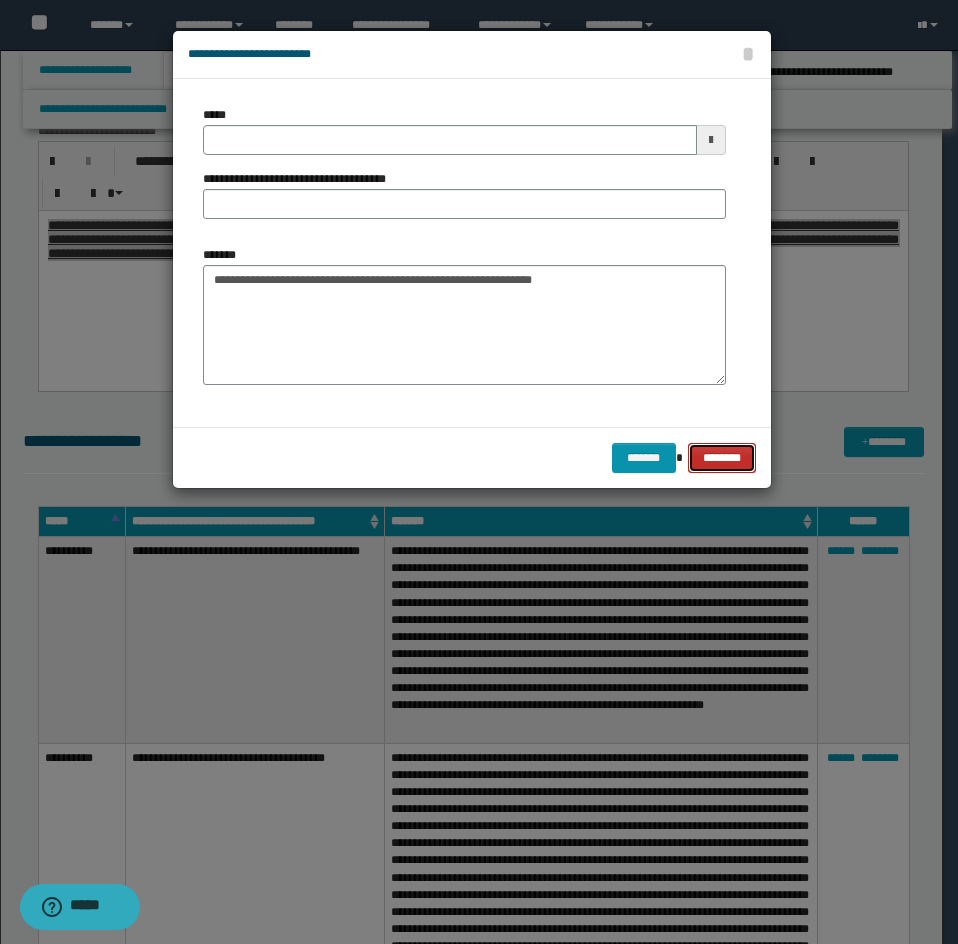 click on "********" at bounding box center (721, 458) 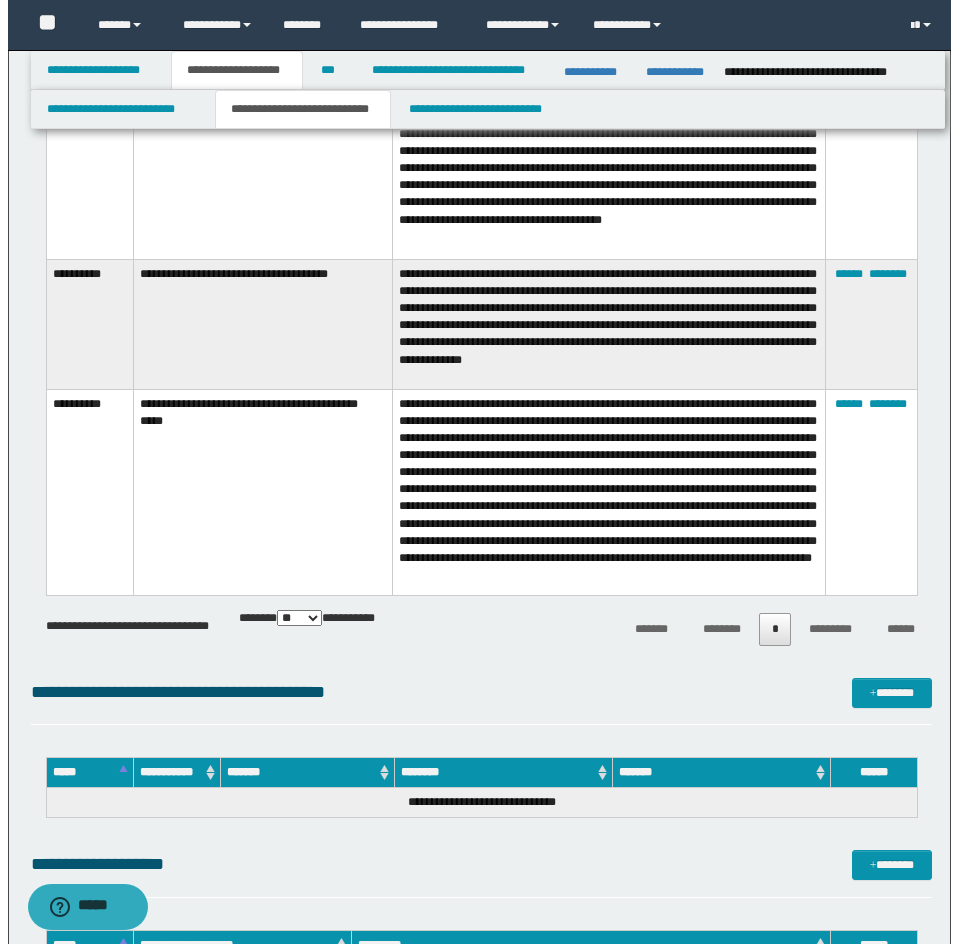 scroll, scrollTop: 6300, scrollLeft: 0, axis: vertical 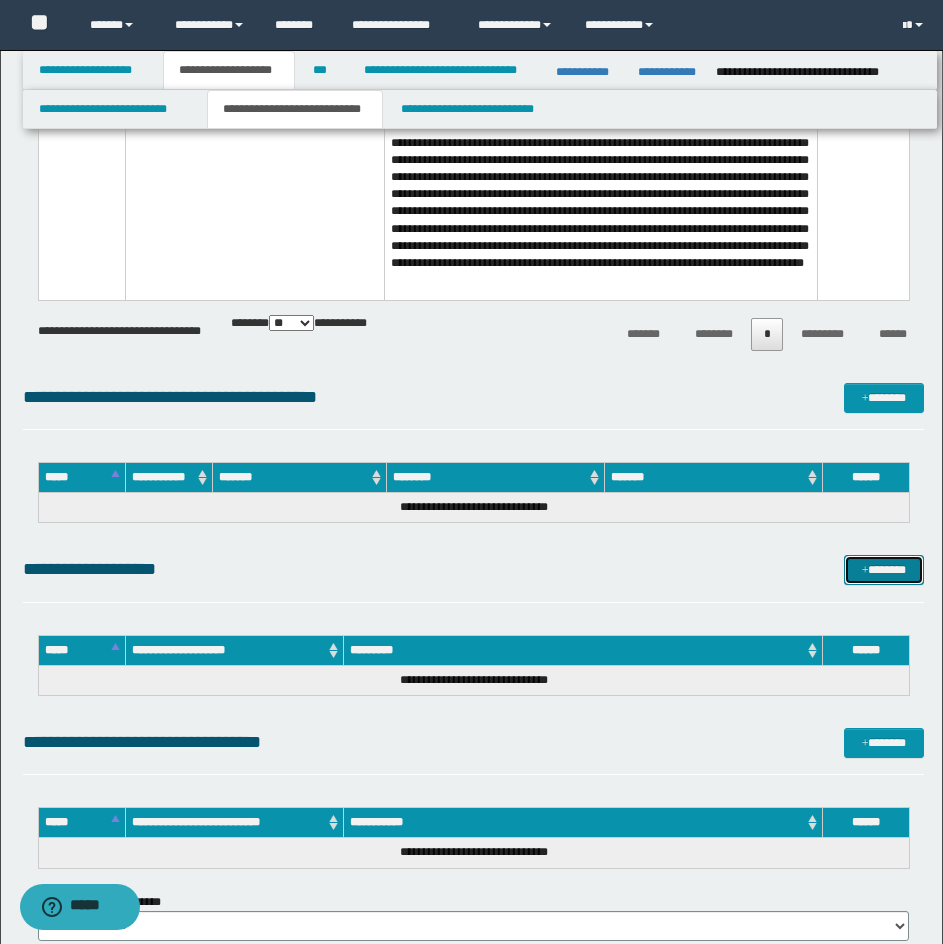 drag, startPoint x: 881, startPoint y: 555, endPoint x: 666, endPoint y: 559, distance: 215.0372 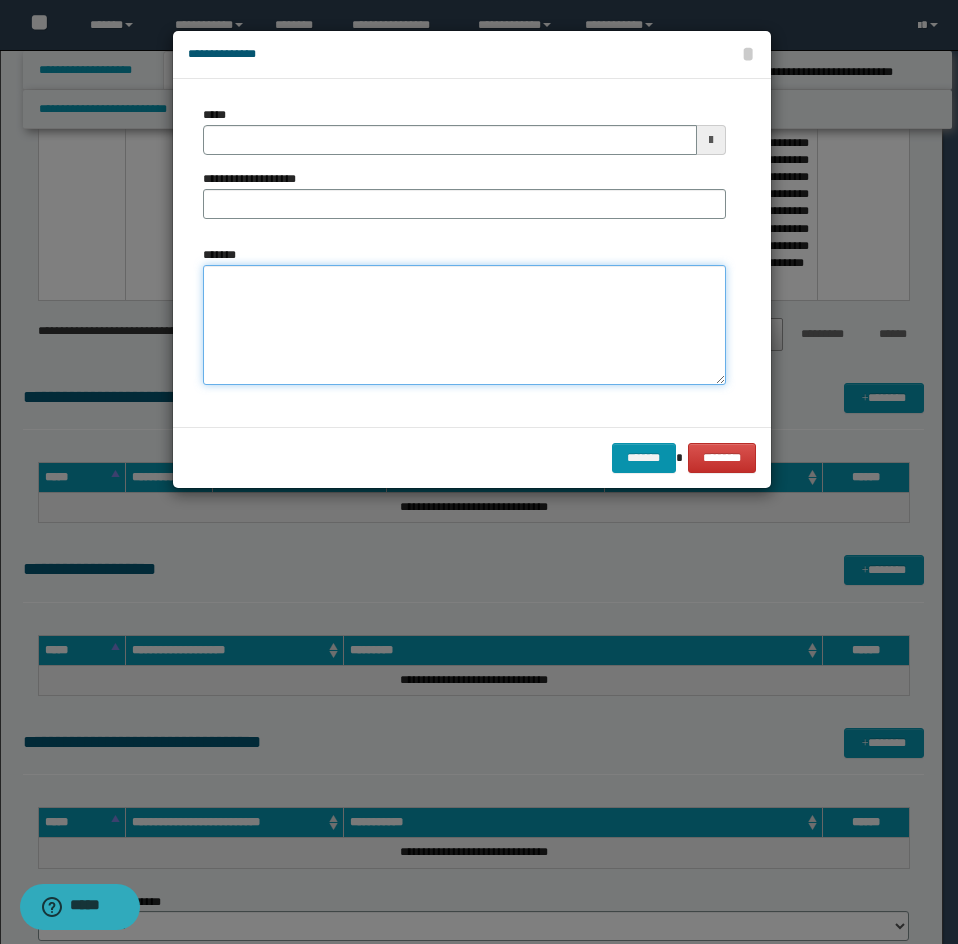 click on "*******" at bounding box center (464, 325) 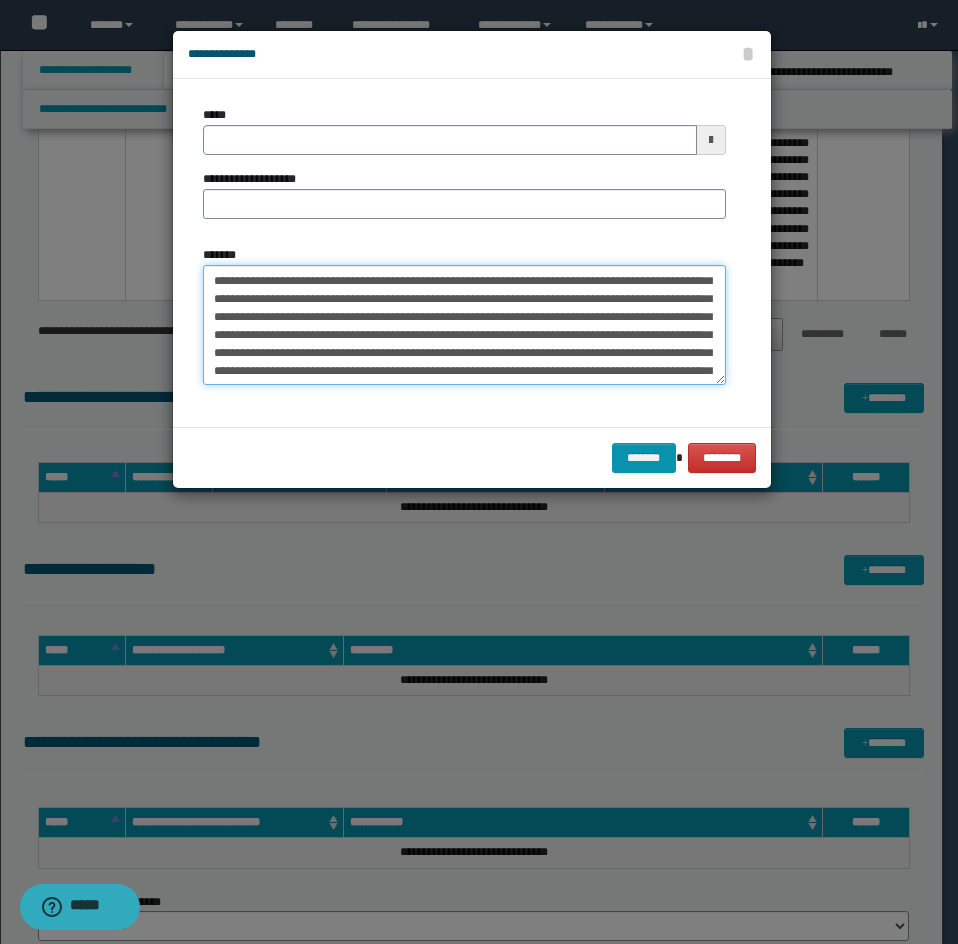 scroll, scrollTop: 0, scrollLeft: 0, axis: both 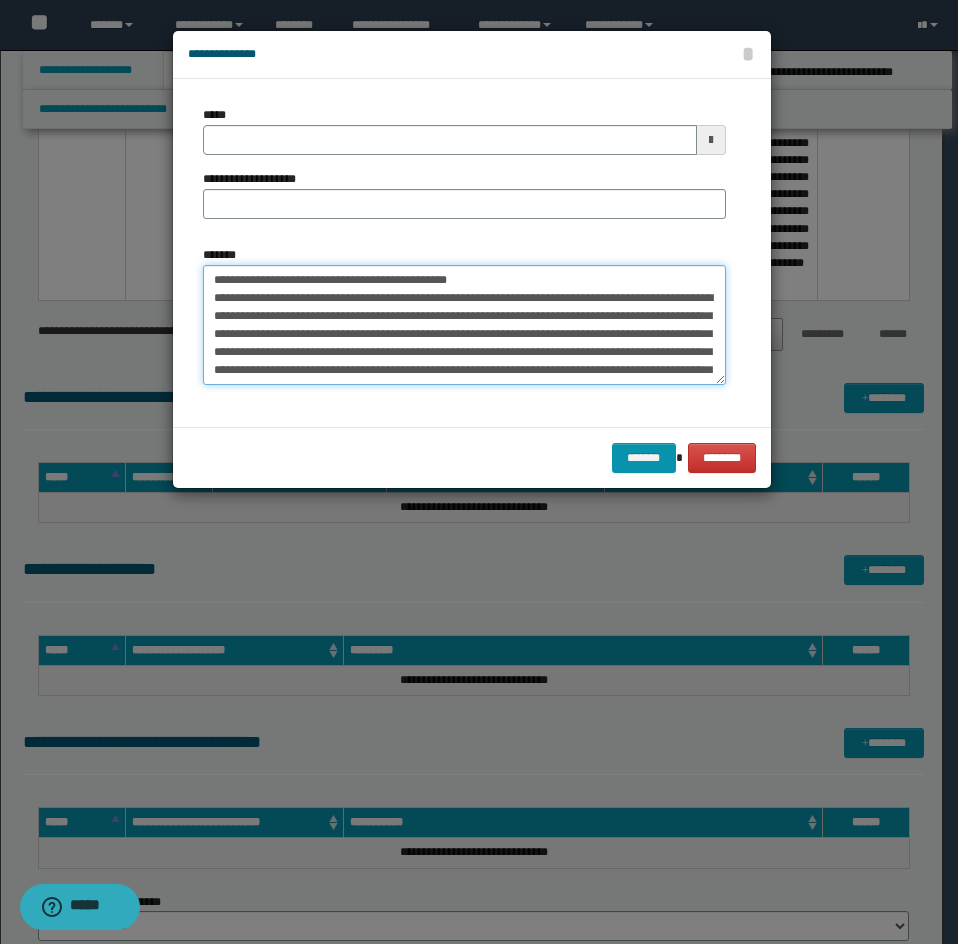 click on "*******" at bounding box center (464, 325) 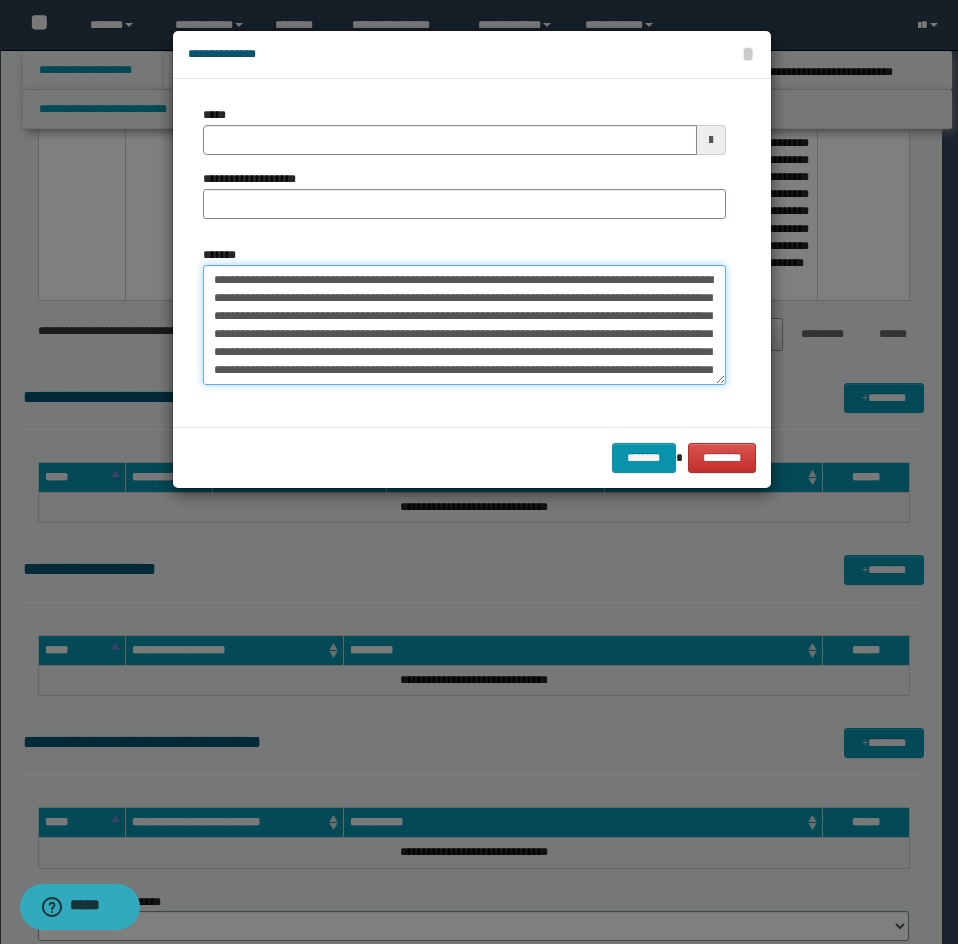 type 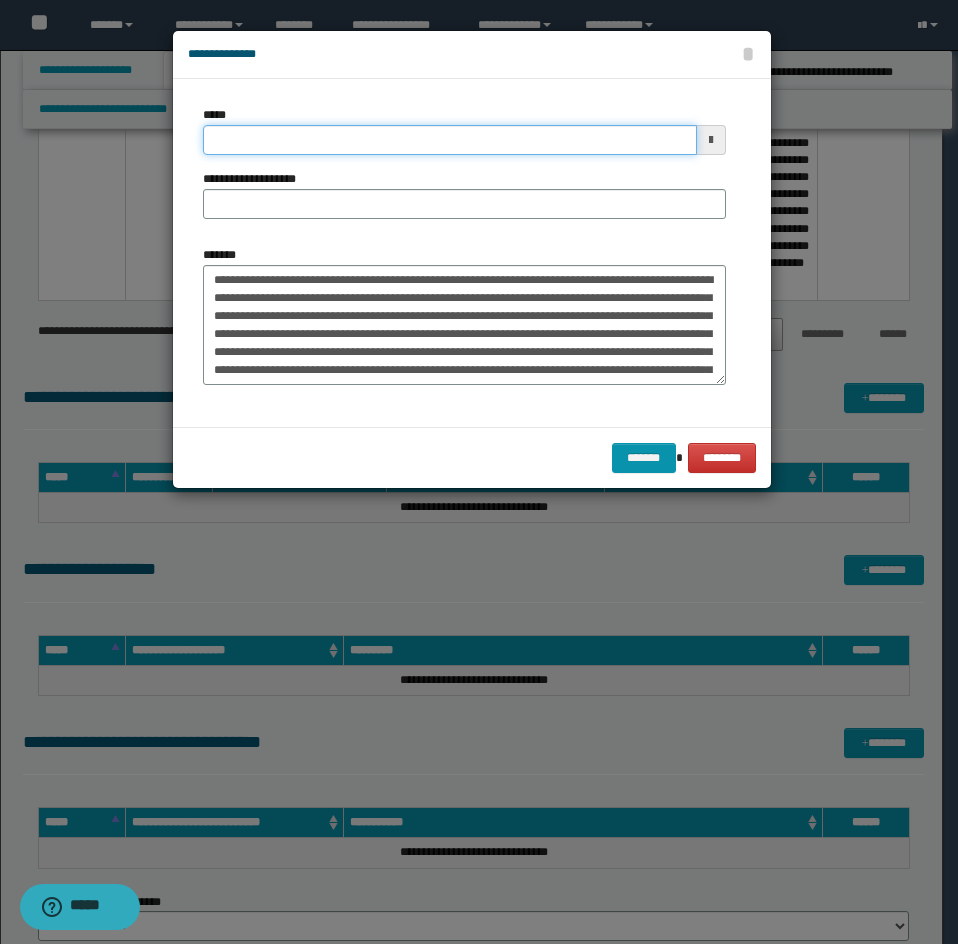 drag, startPoint x: 279, startPoint y: 152, endPoint x: 267, endPoint y: 143, distance: 15 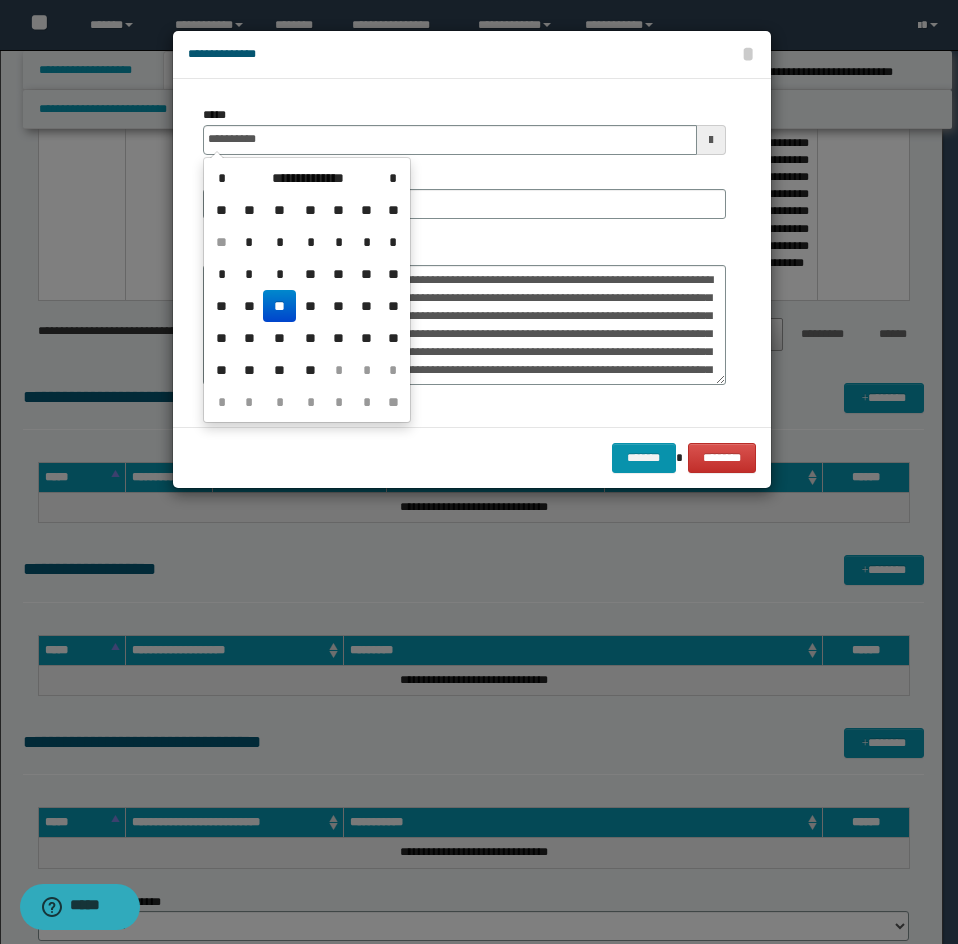 click on "**" at bounding box center [393, 210] 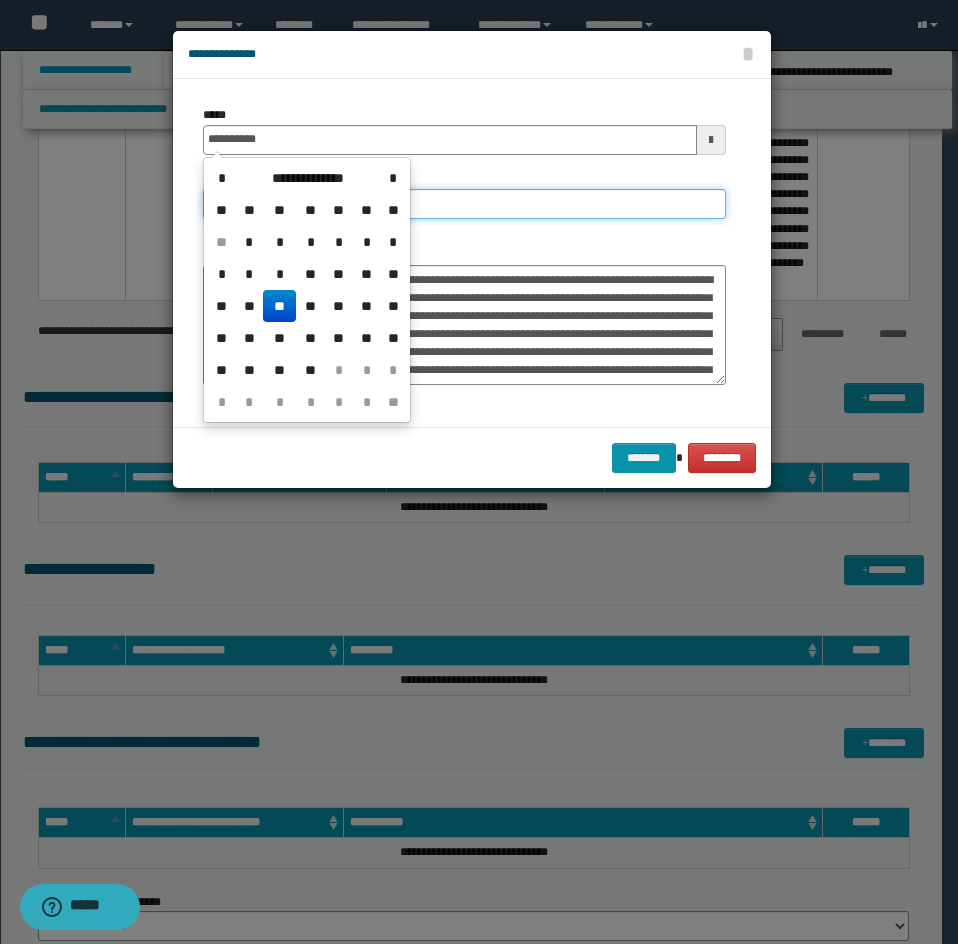type on "**********" 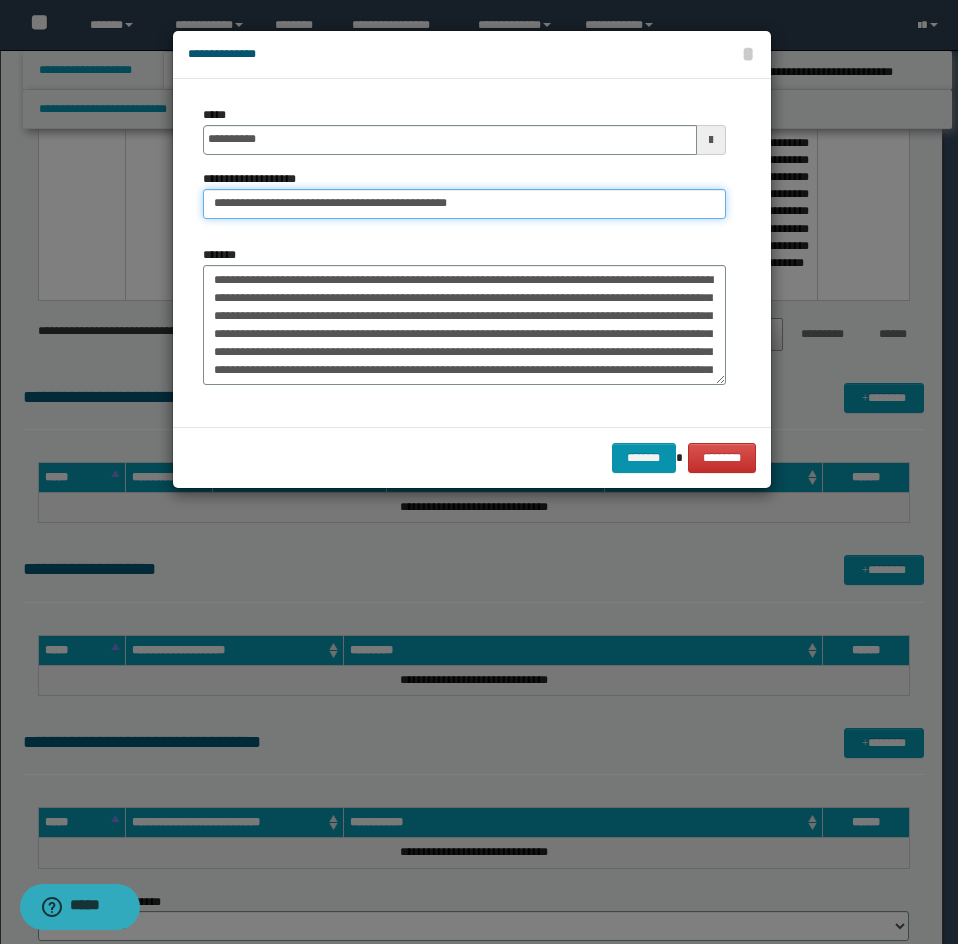 drag, startPoint x: 283, startPoint y: 206, endPoint x: 162, endPoint y: 244, distance: 126.82665 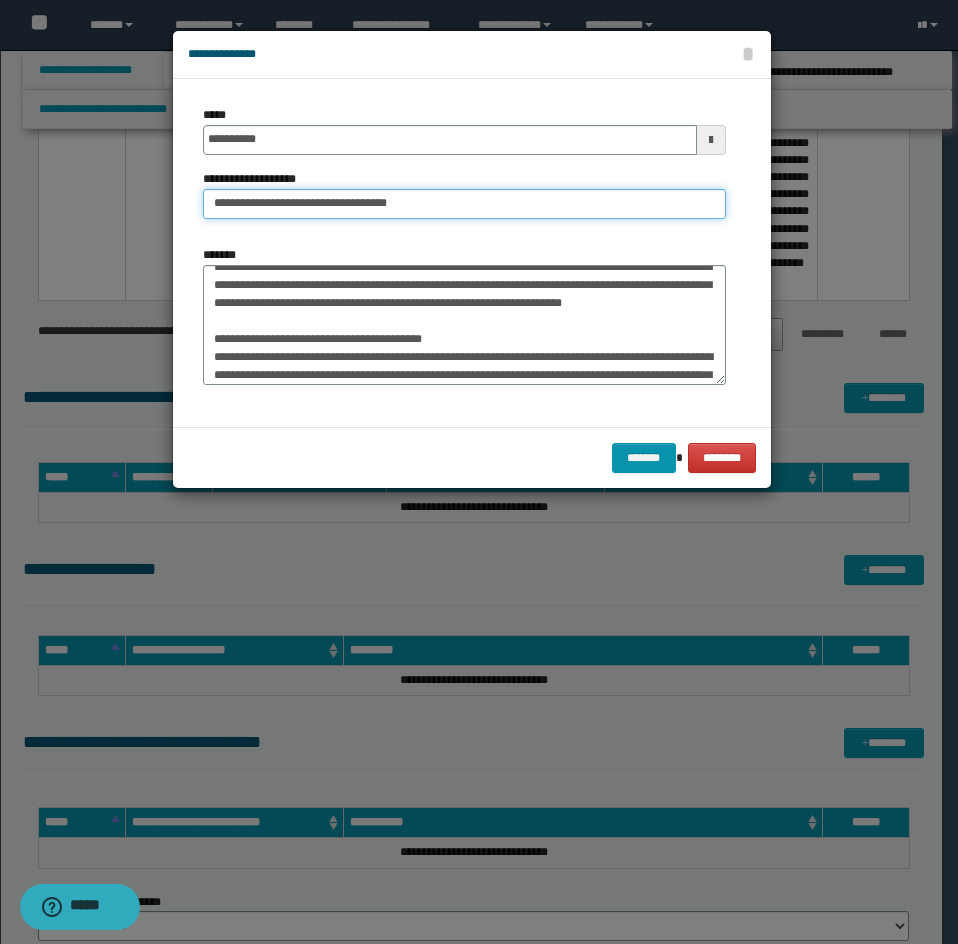 scroll, scrollTop: 300, scrollLeft: 0, axis: vertical 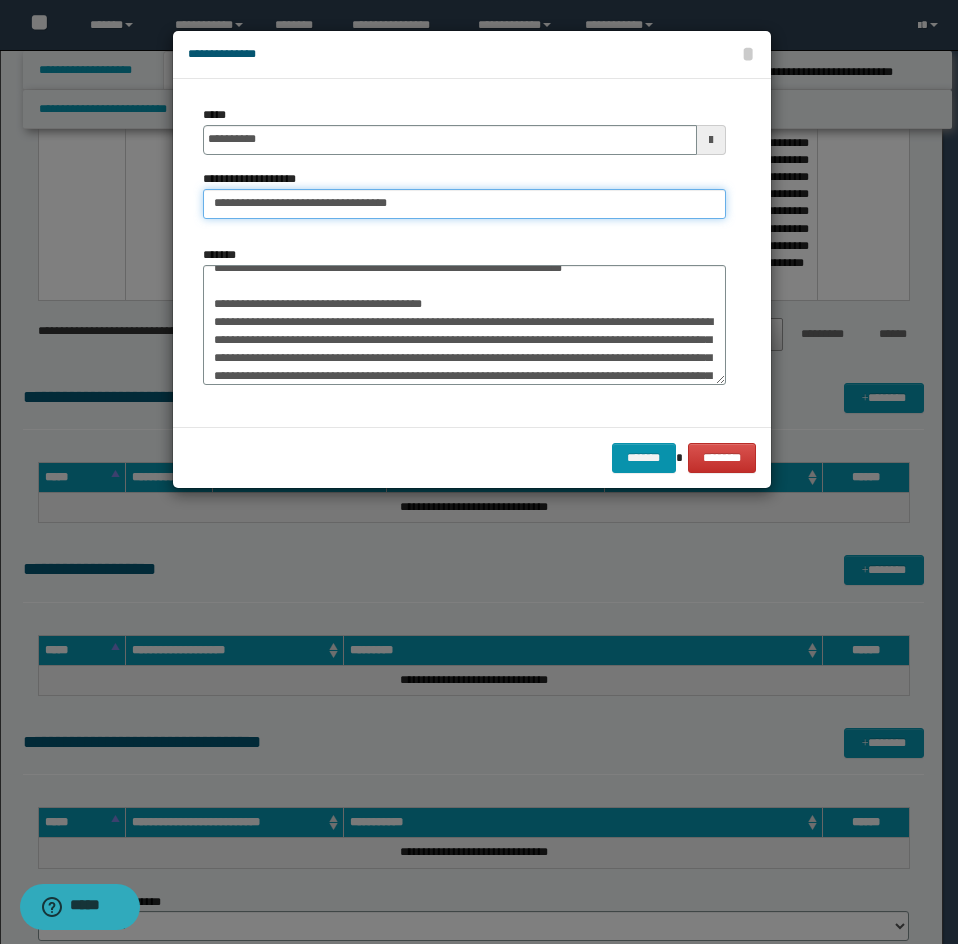 type on "**********" 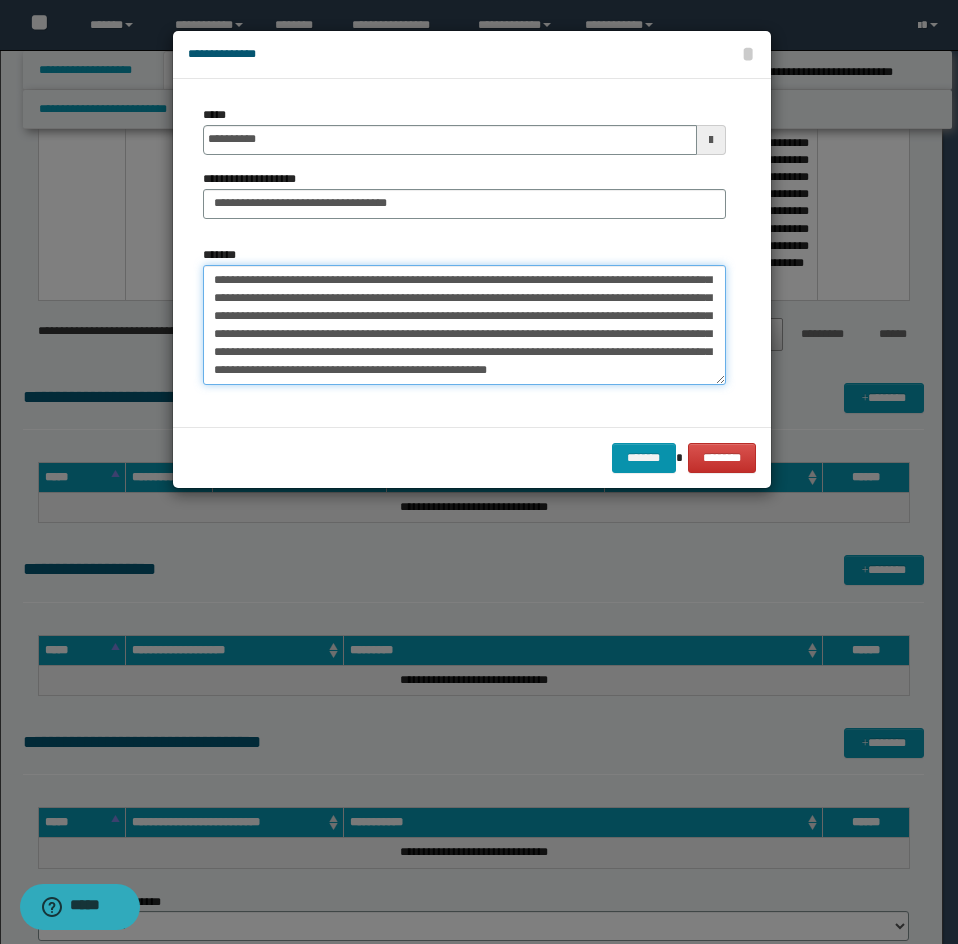 drag, startPoint x: 205, startPoint y: 338, endPoint x: 312, endPoint y: 395, distance: 121.235306 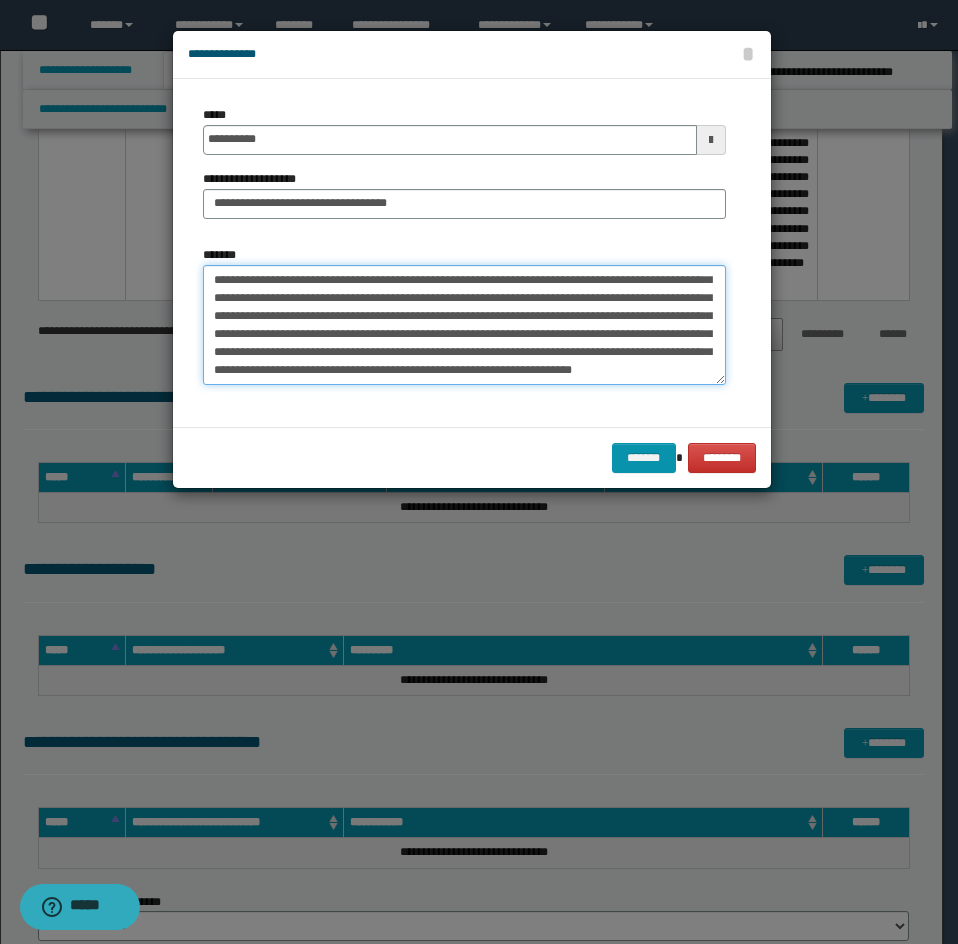scroll, scrollTop: 270, scrollLeft: 0, axis: vertical 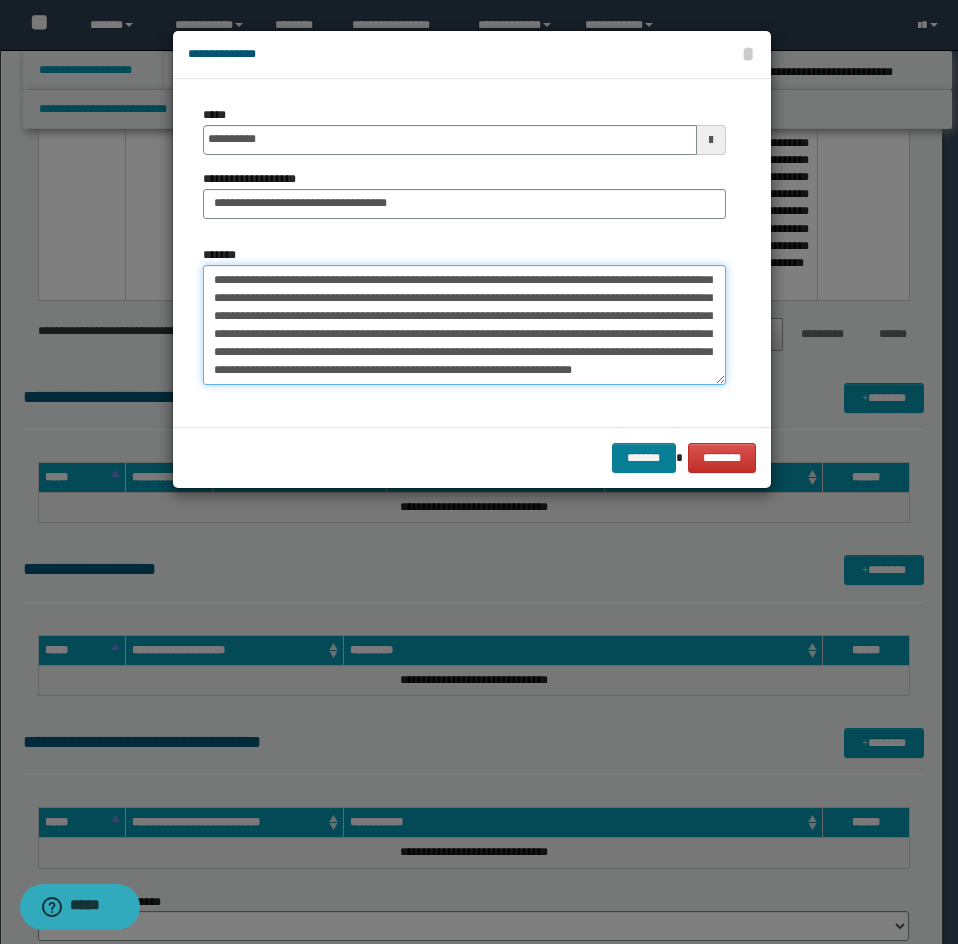 type on "**********" 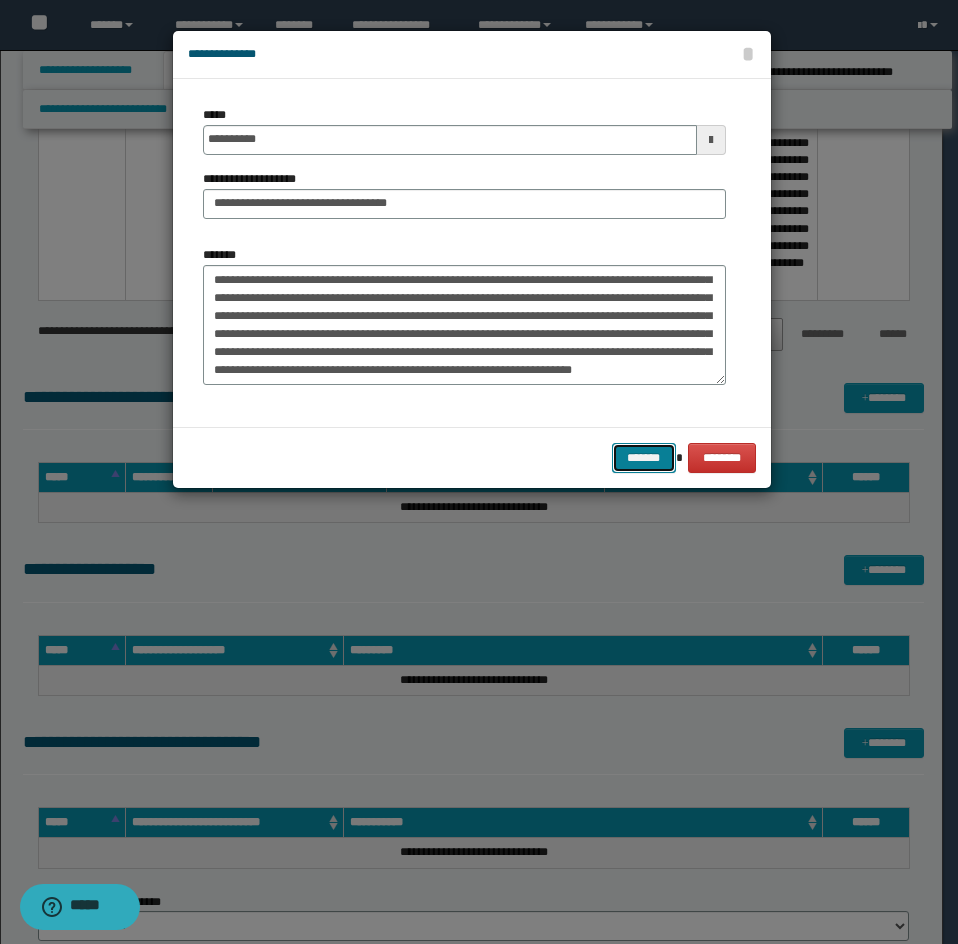 click on "*******" at bounding box center (644, 458) 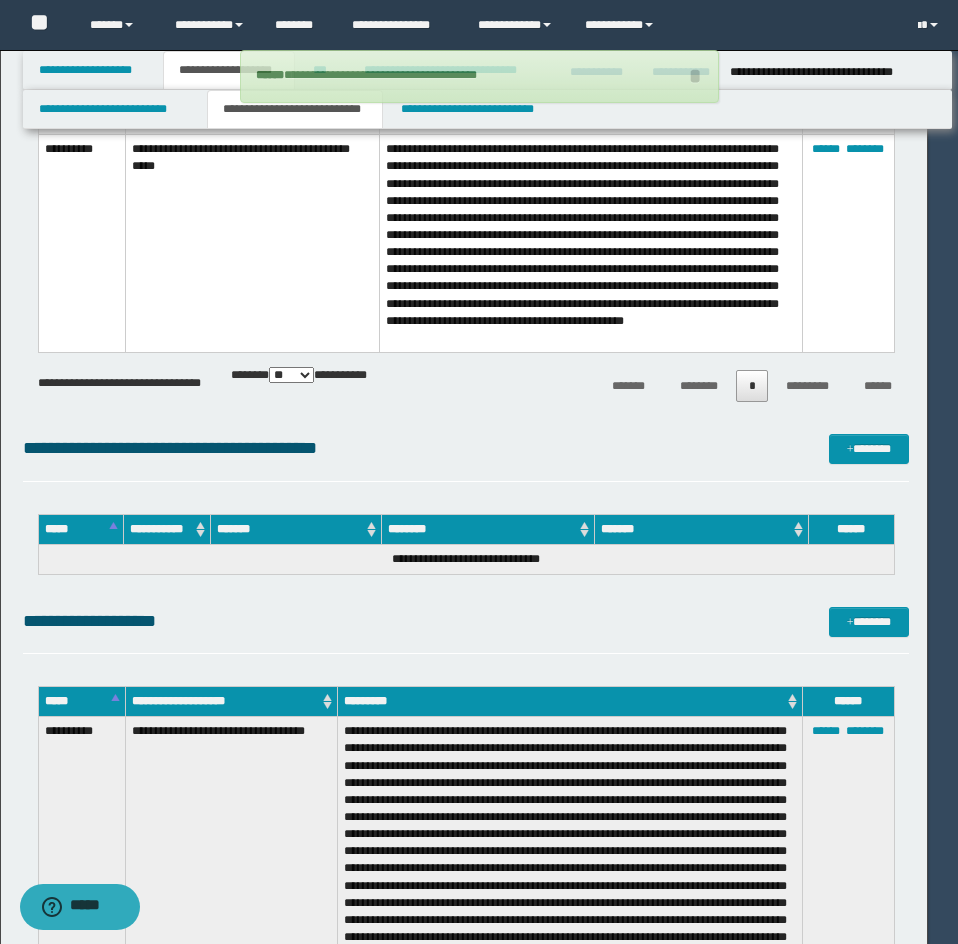type 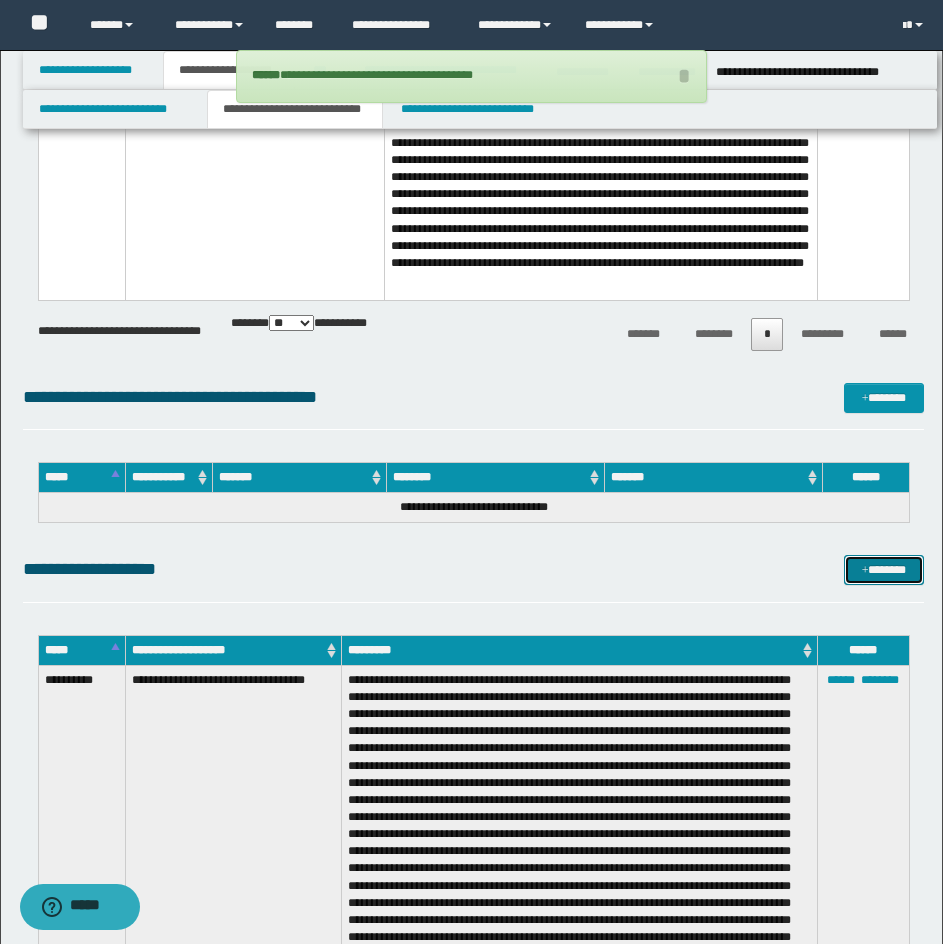 click on "*******" at bounding box center (884, 570) 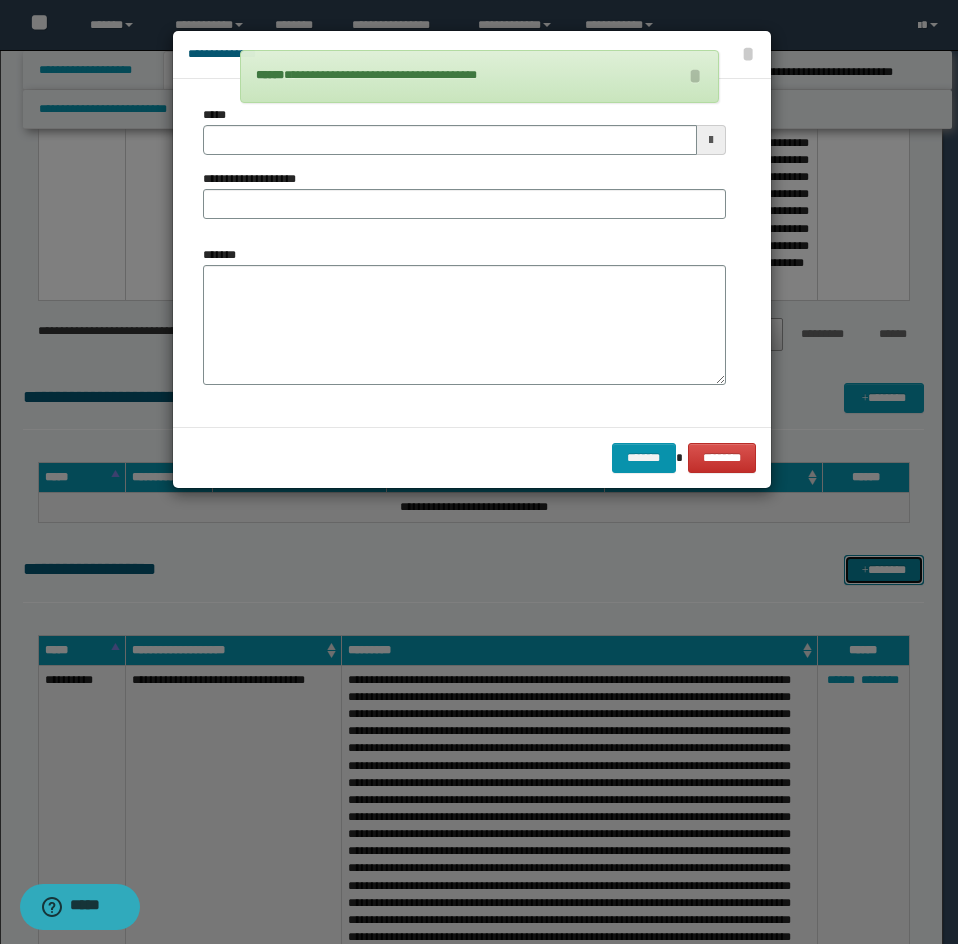 scroll, scrollTop: 0, scrollLeft: 0, axis: both 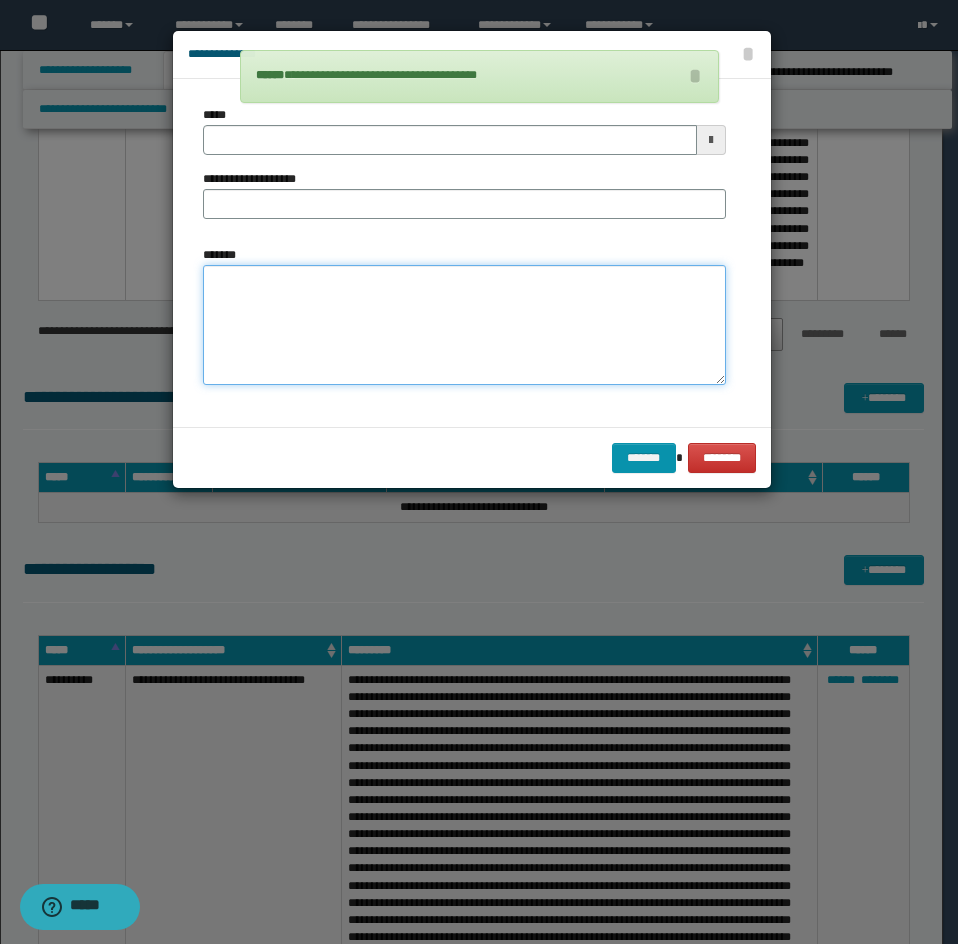 click on "*******" at bounding box center [464, 325] 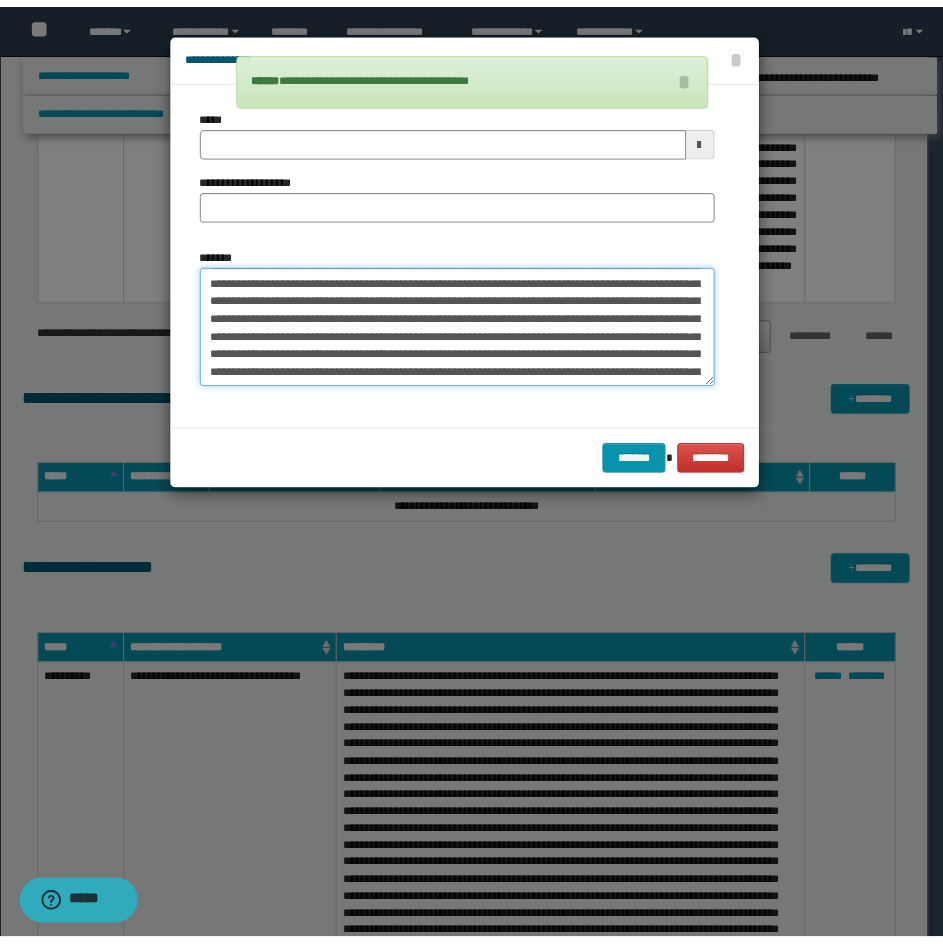 scroll, scrollTop: 0, scrollLeft: 0, axis: both 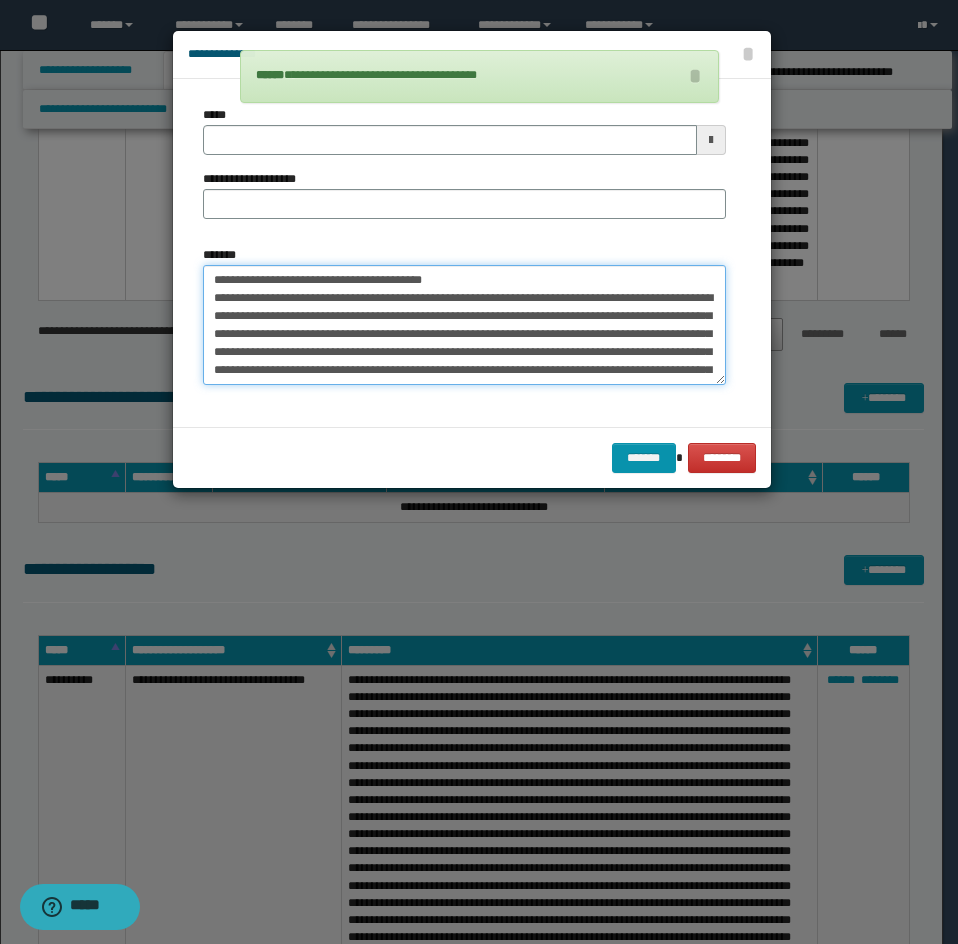 click on "*******" at bounding box center [464, 325] 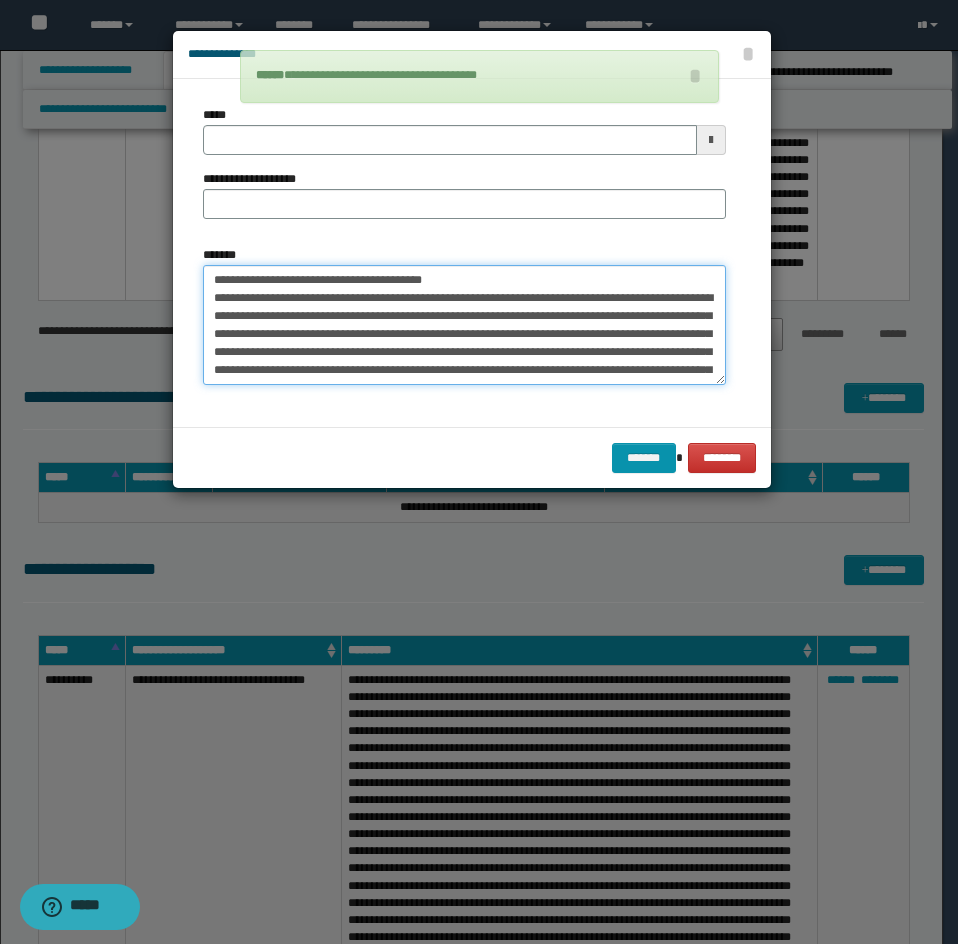 click on "*******" at bounding box center (464, 325) 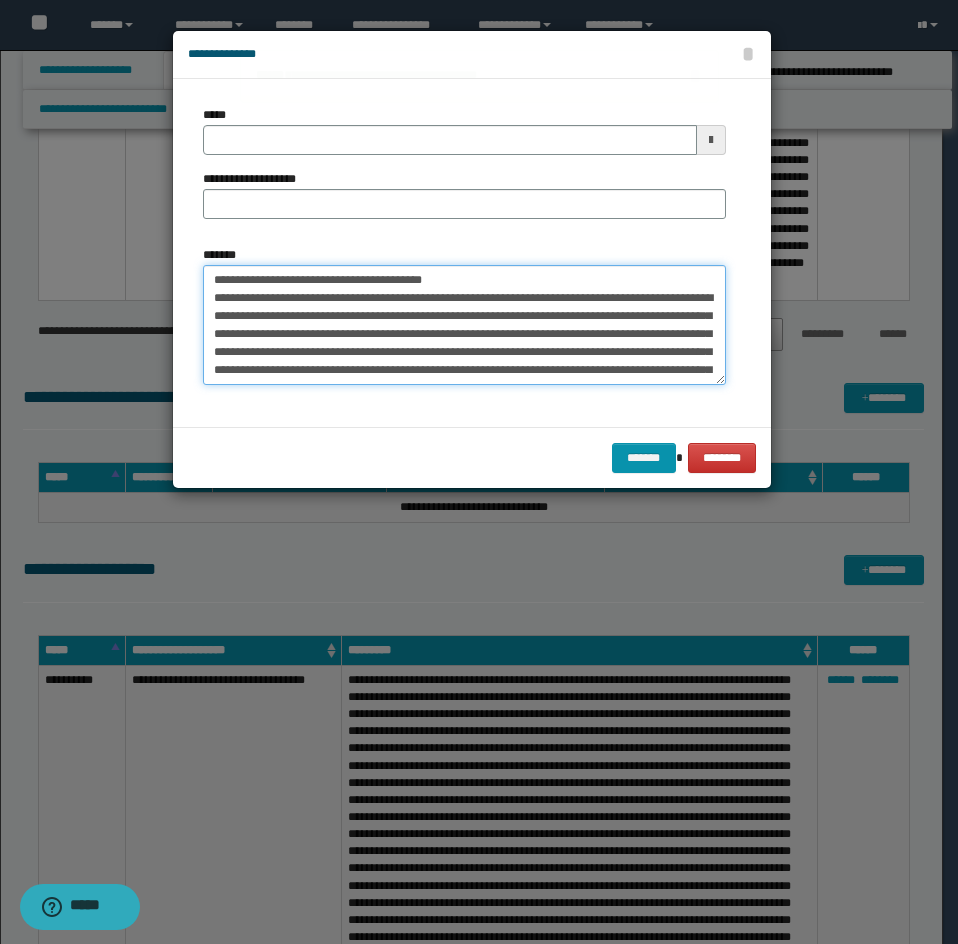 type on "**********" 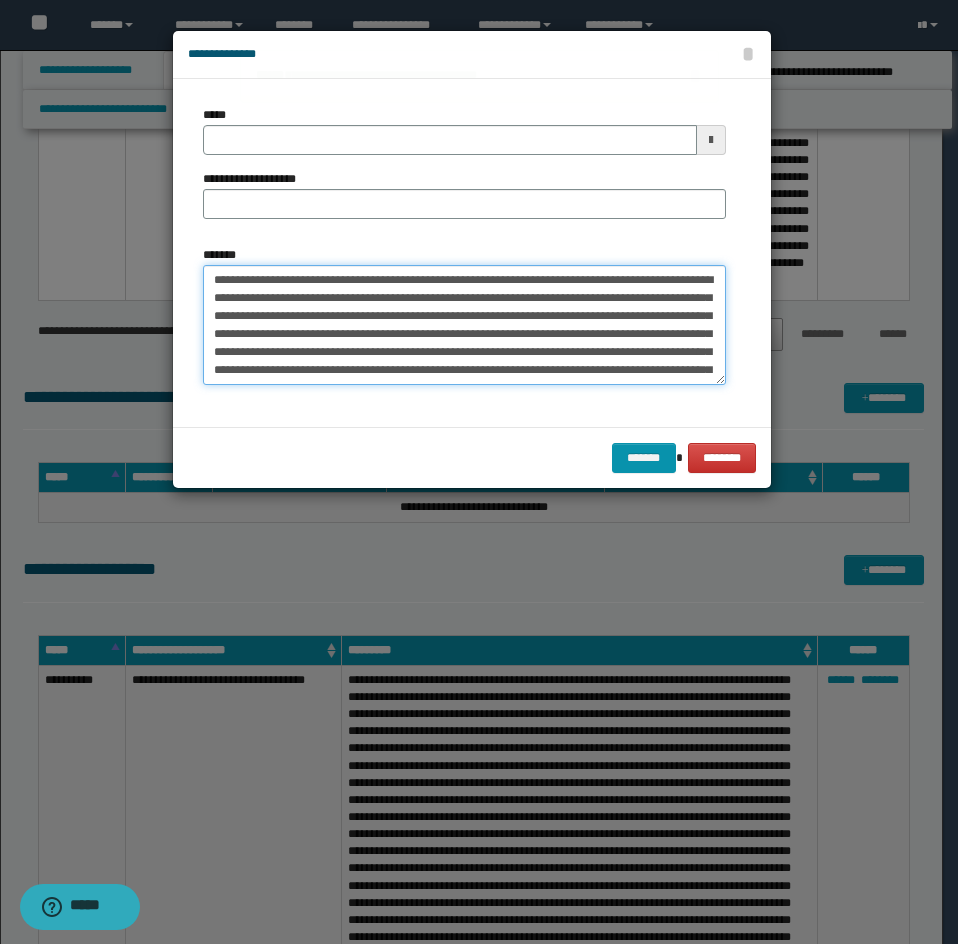 type 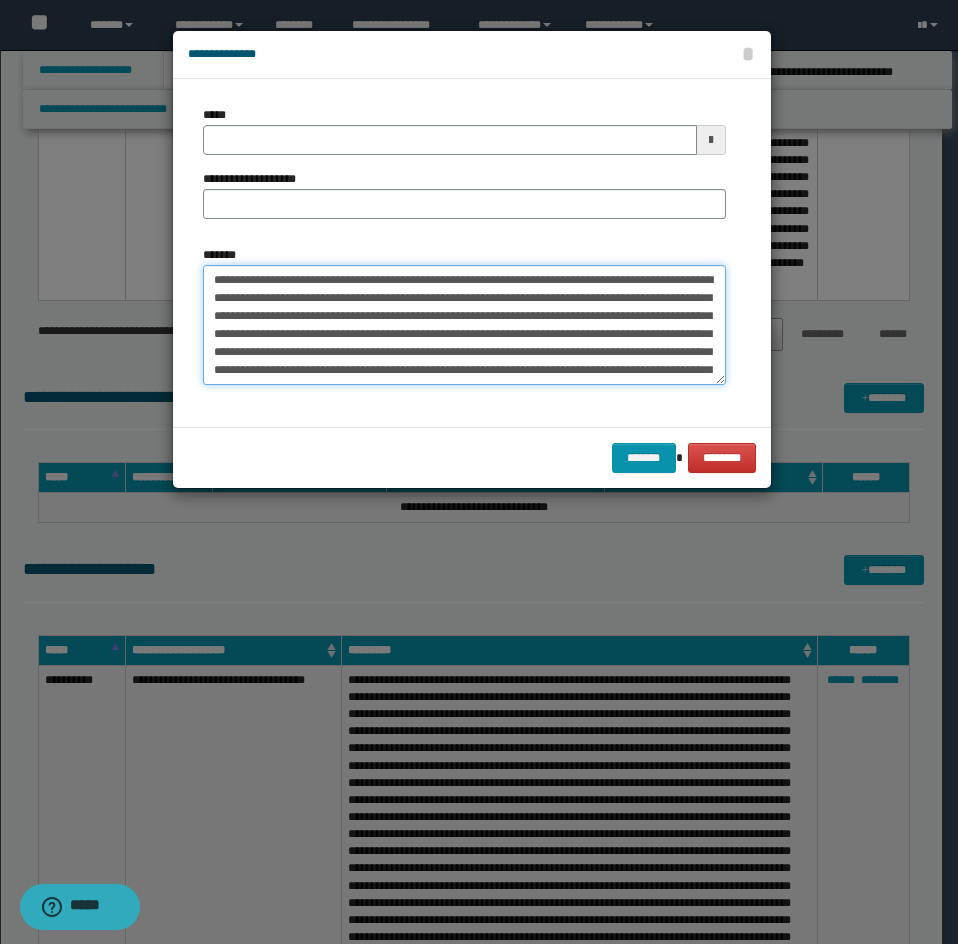 type on "**********" 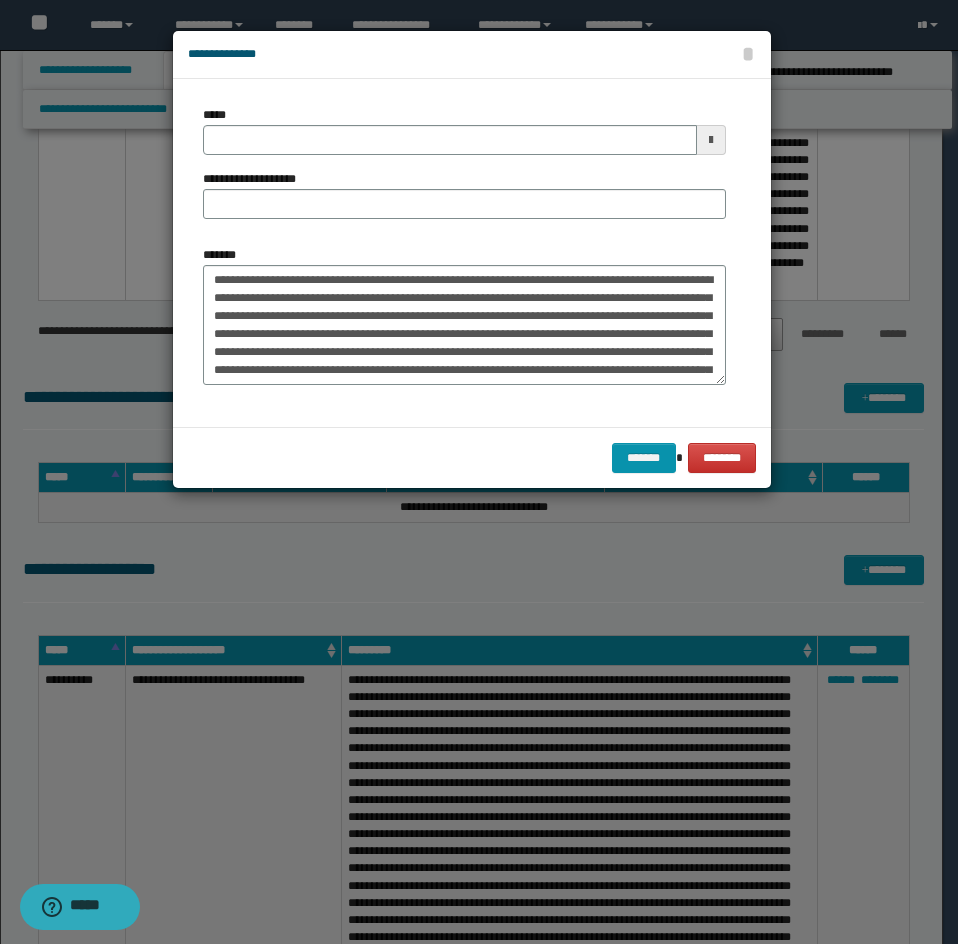 click on "*****" at bounding box center [464, 130] 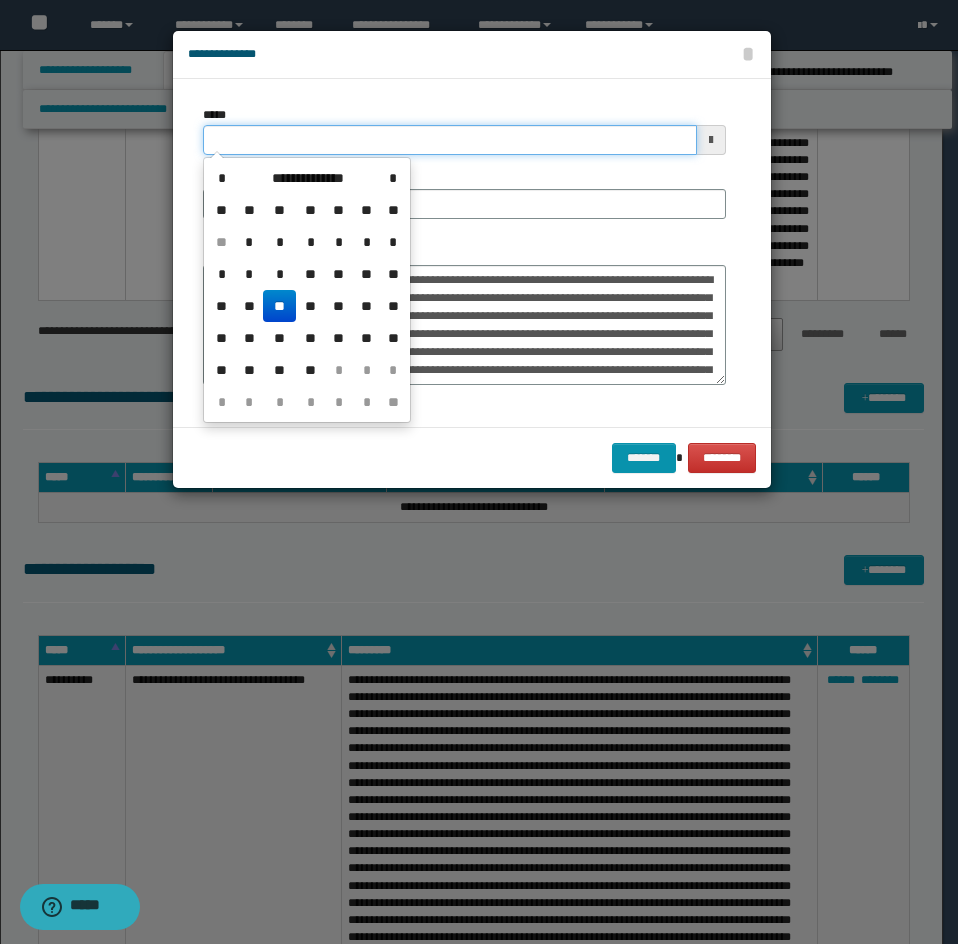 click on "*****" at bounding box center [450, 140] 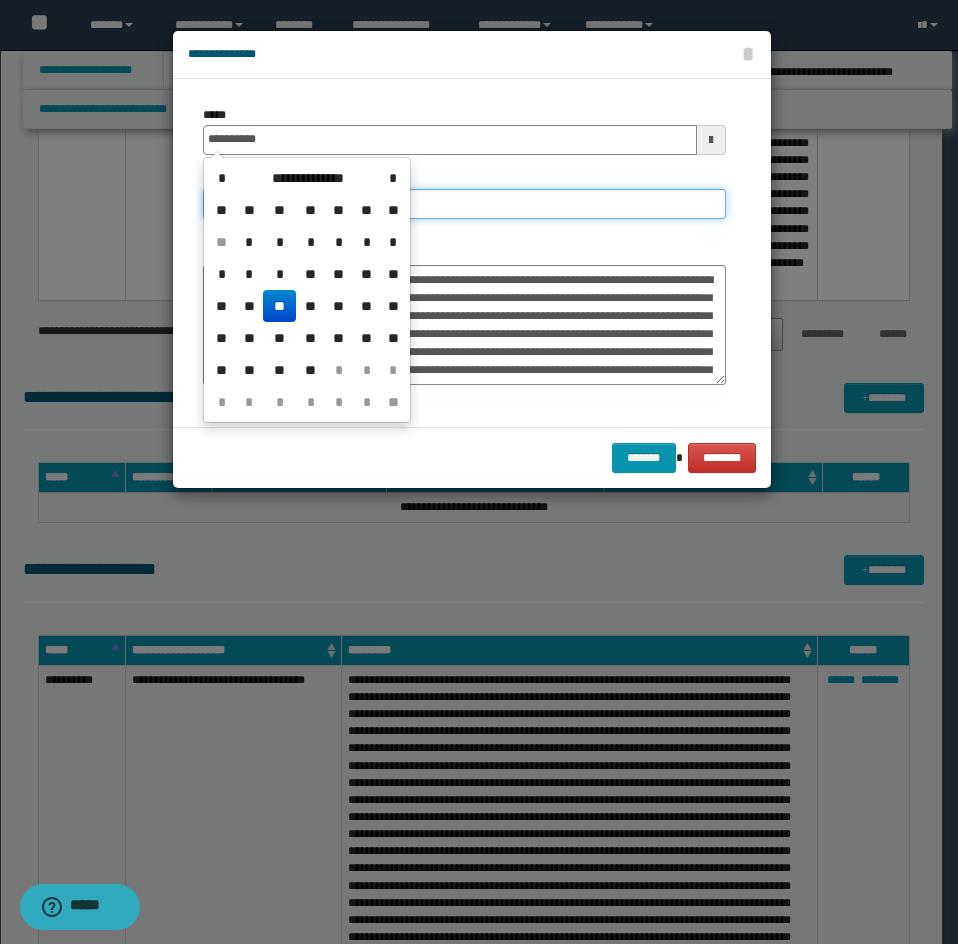 type on "**********" 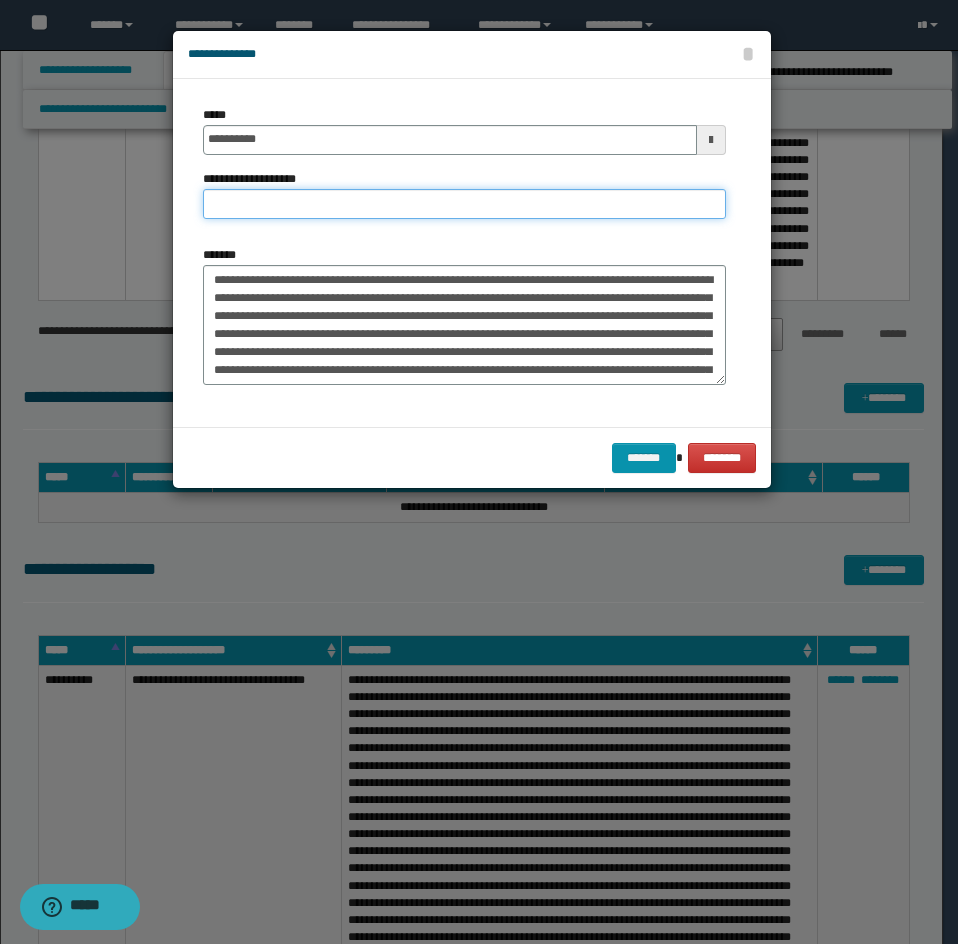 paste on "**********" 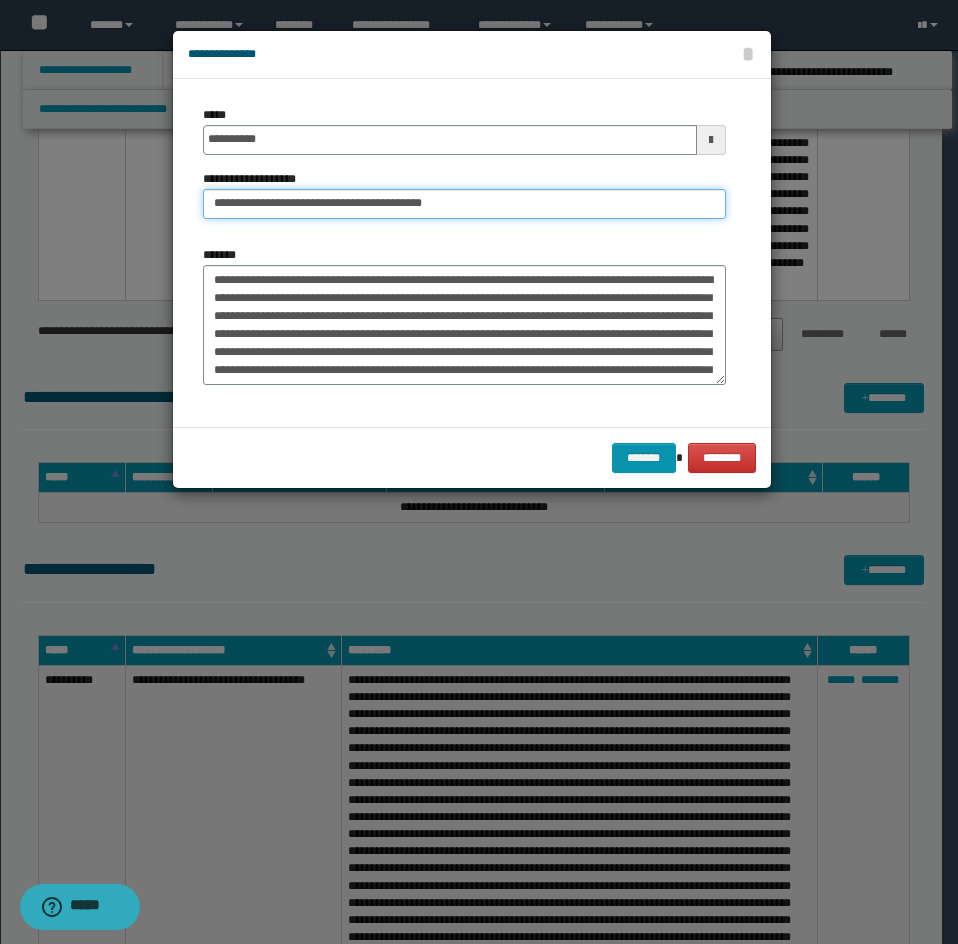 drag, startPoint x: 448, startPoint y: 196, endPoint x: 408, endPoint y: 202, distance: 40.4475 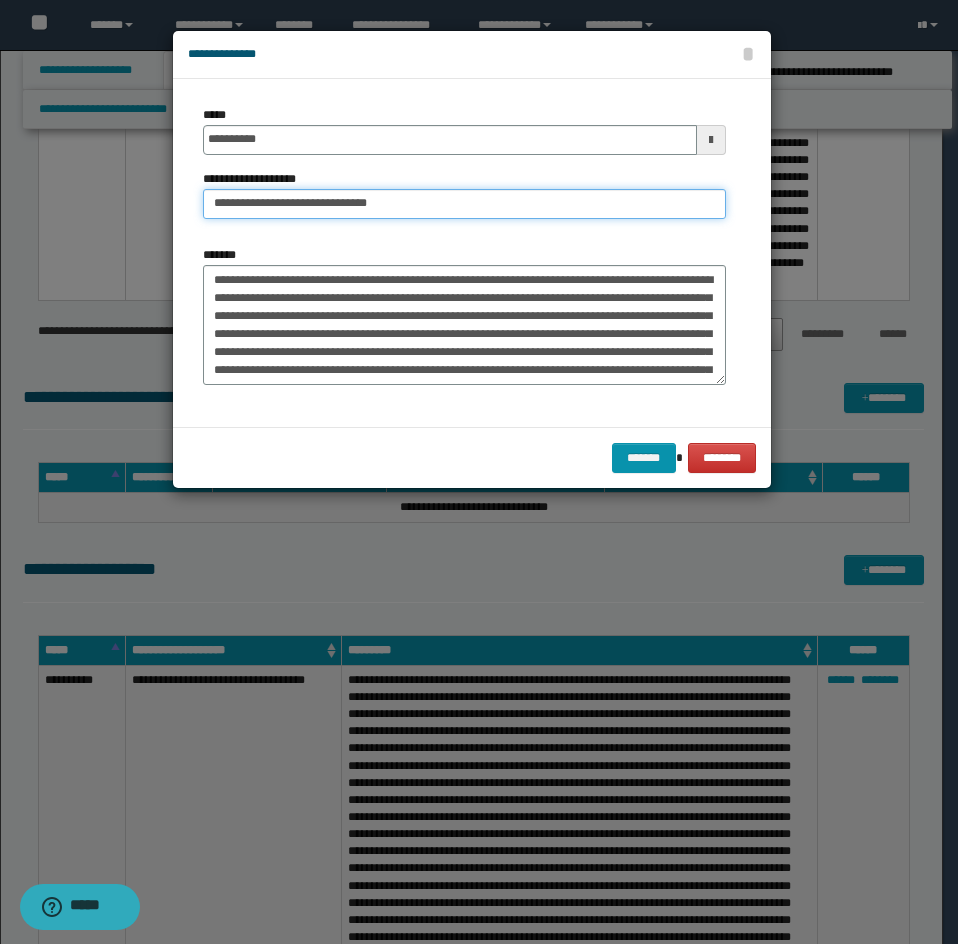 type on "**********" 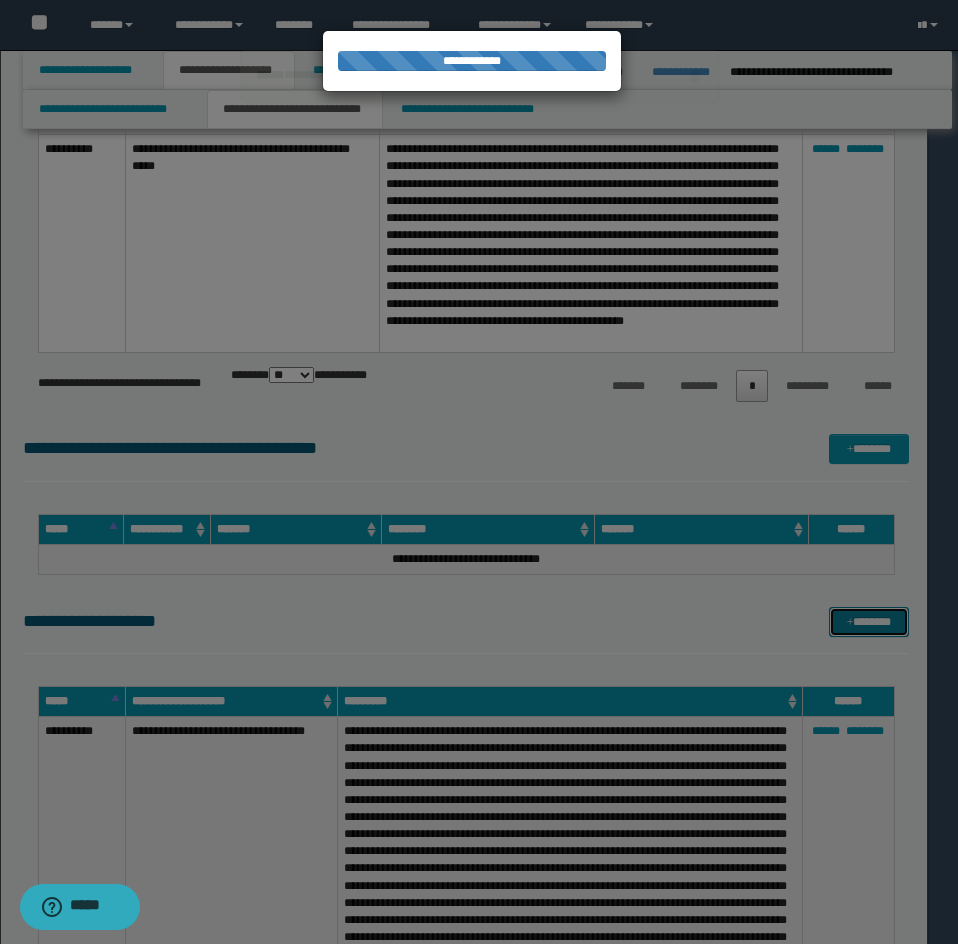 type 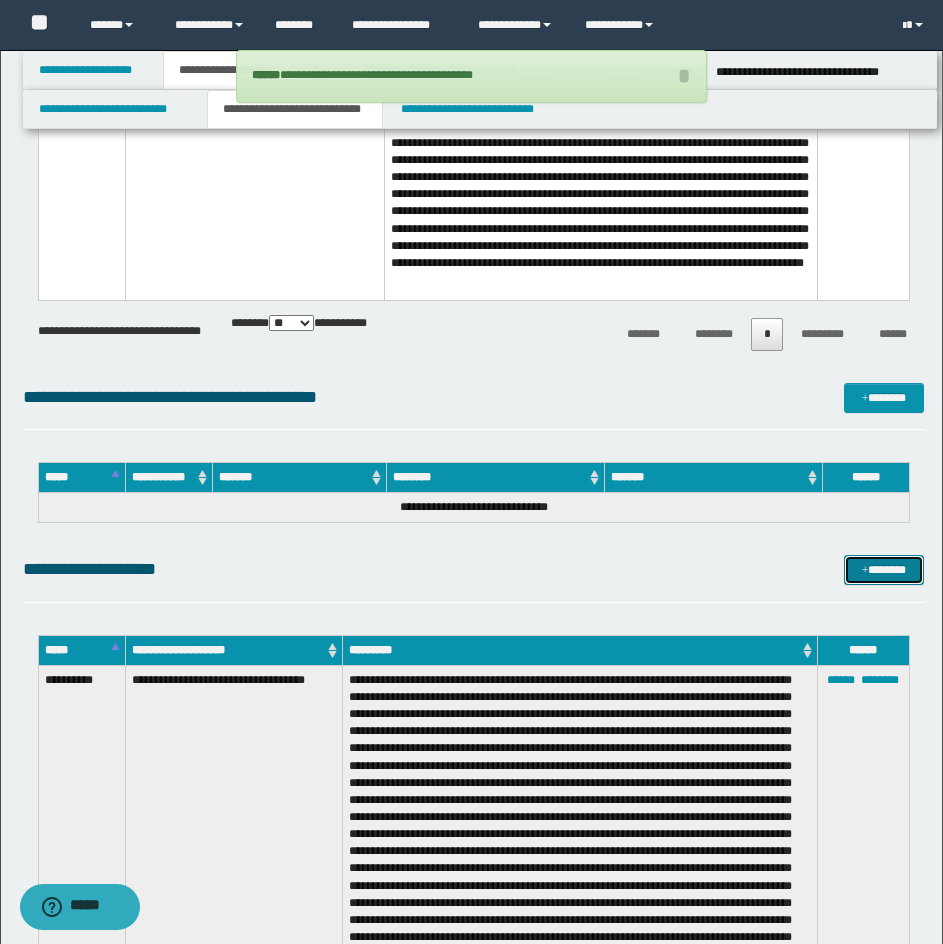 click on "*******" at bounding box center [884, 570] 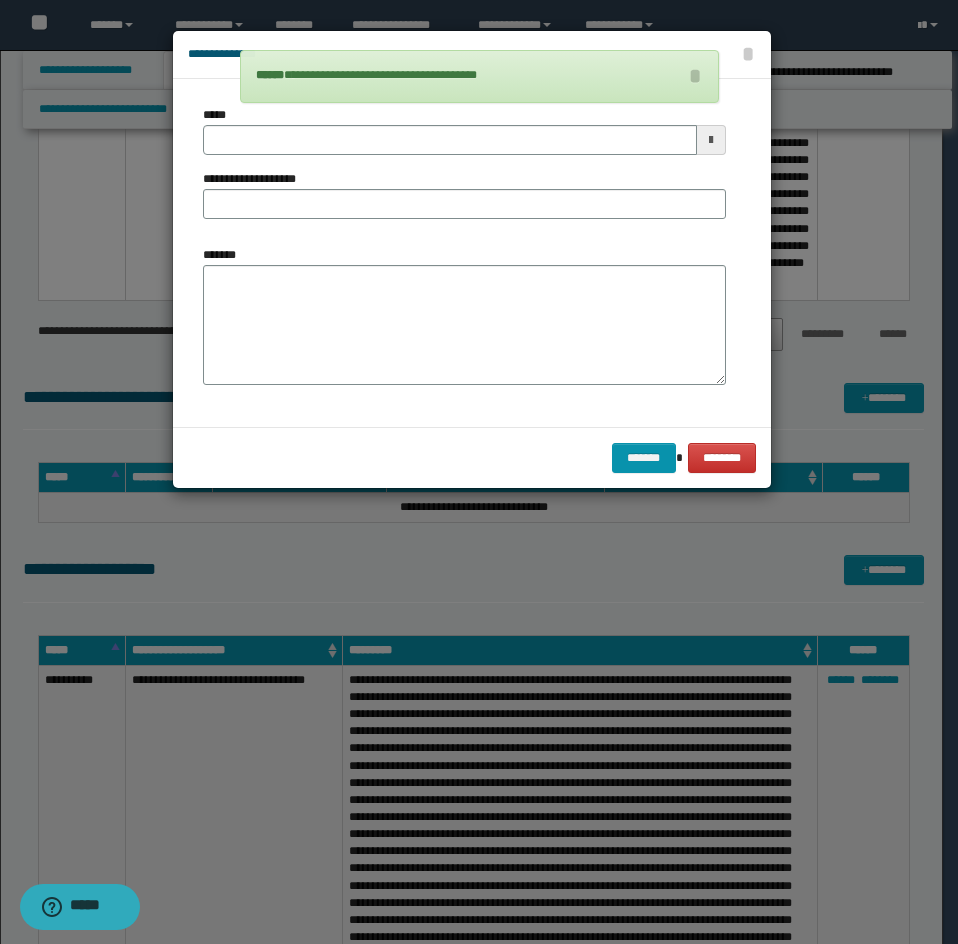 click on "**********" at bounding box center (464, 253) 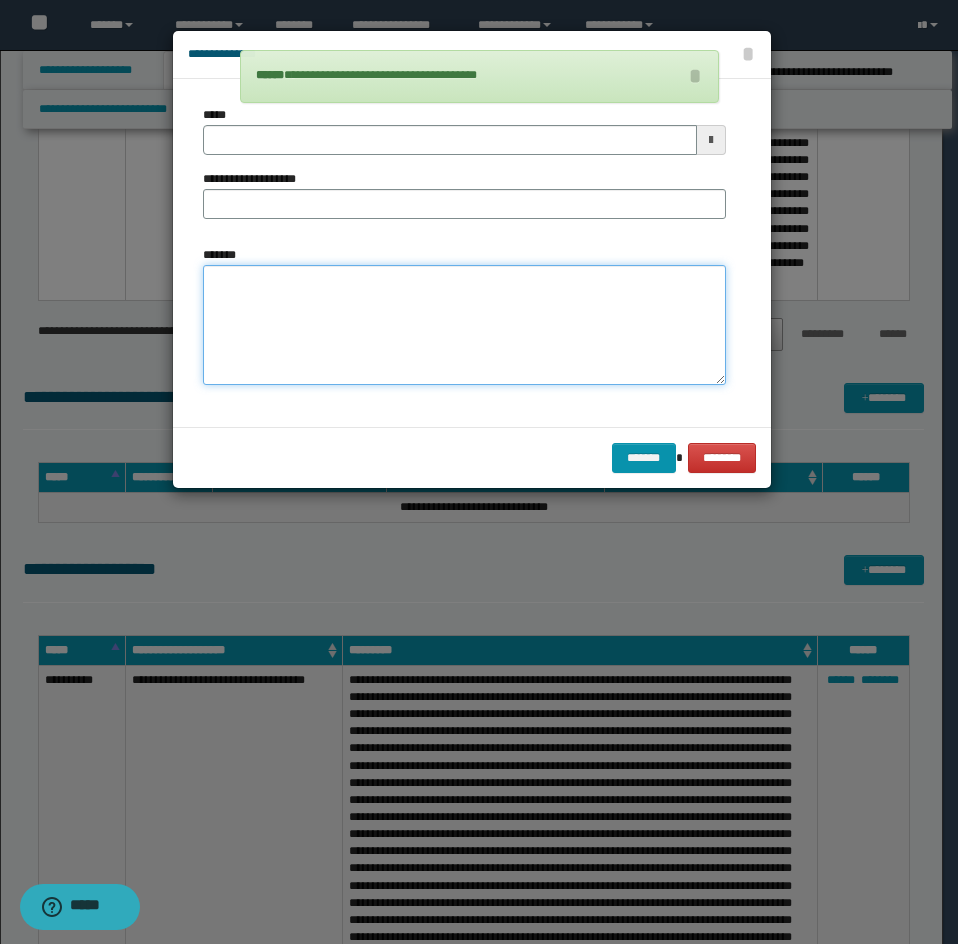 paste on "**********" 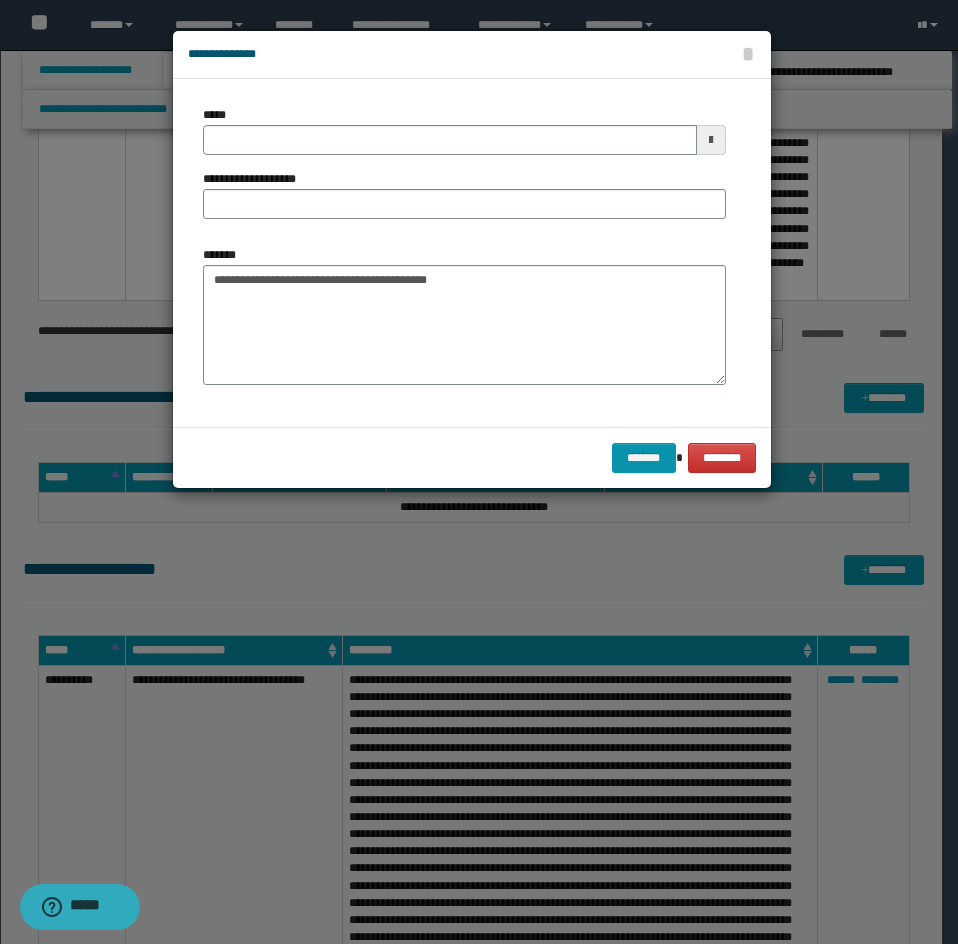 drag, startPoint x: 361, startPoint y: 242, endPoint x: 372, endPoint y: 282, distance: 41.484936 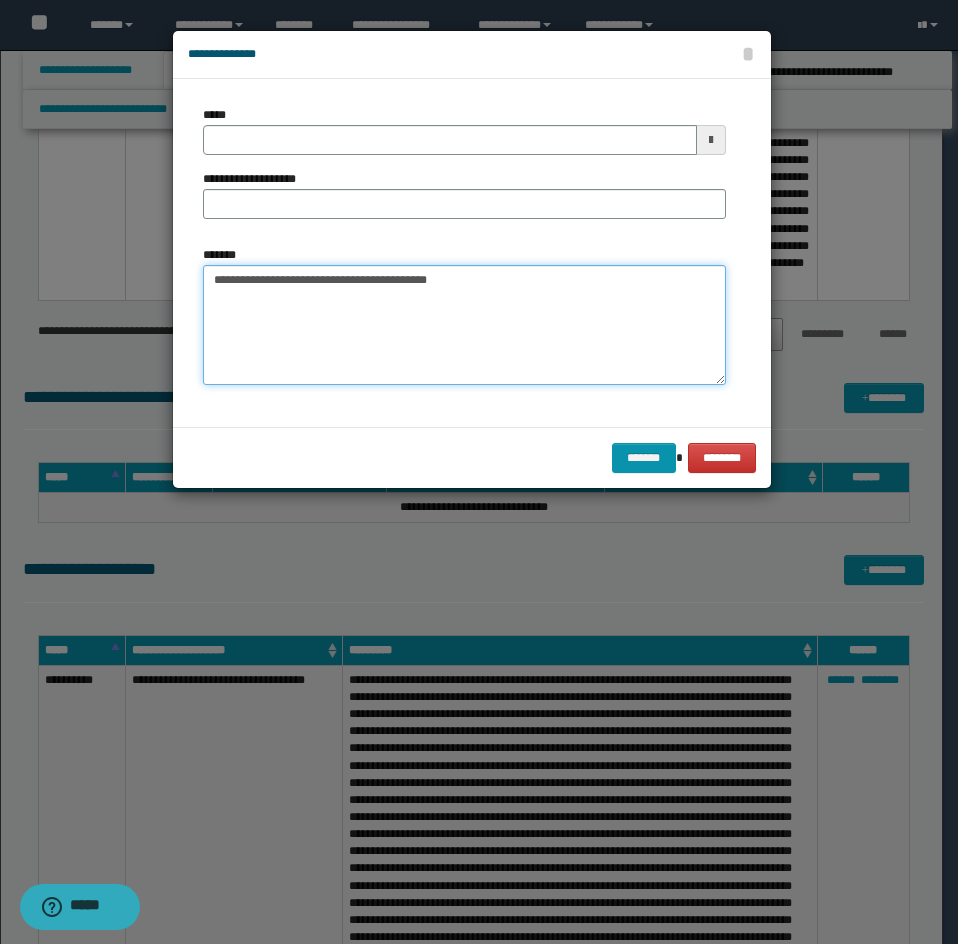 click on "**********" at bounding box center [464, 325] 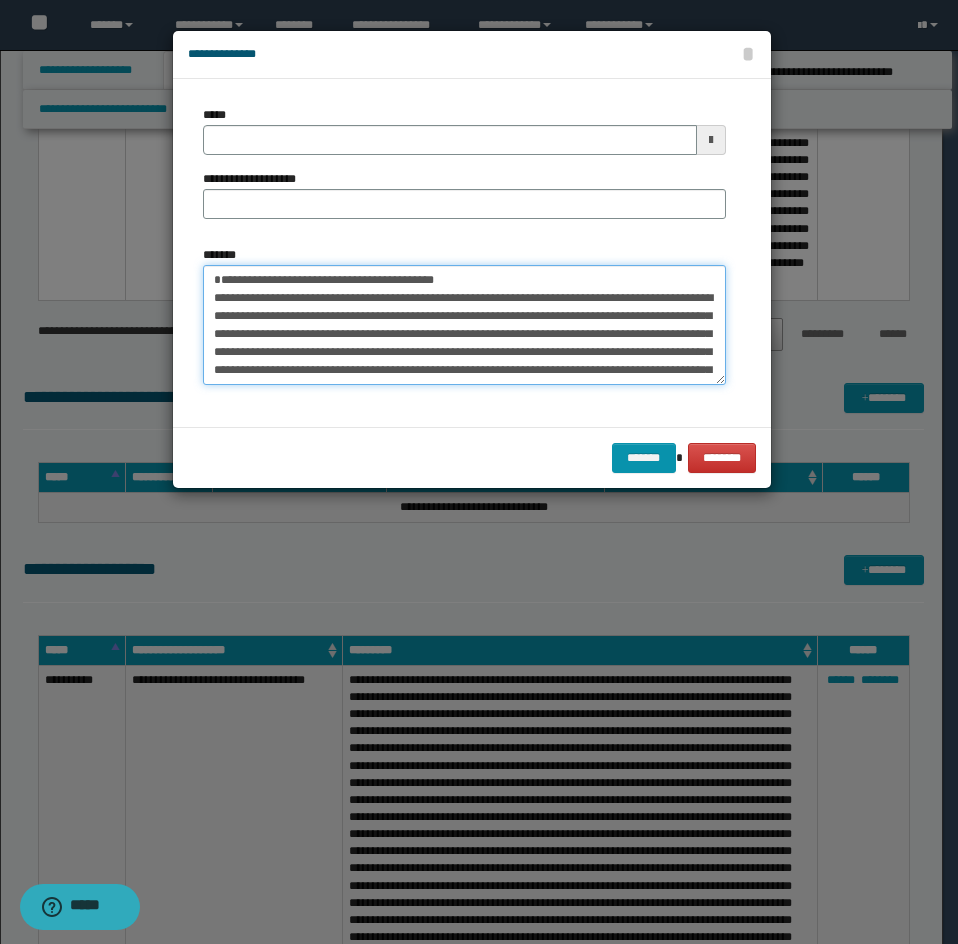 click on "*******" at bounding box center (464, 325) 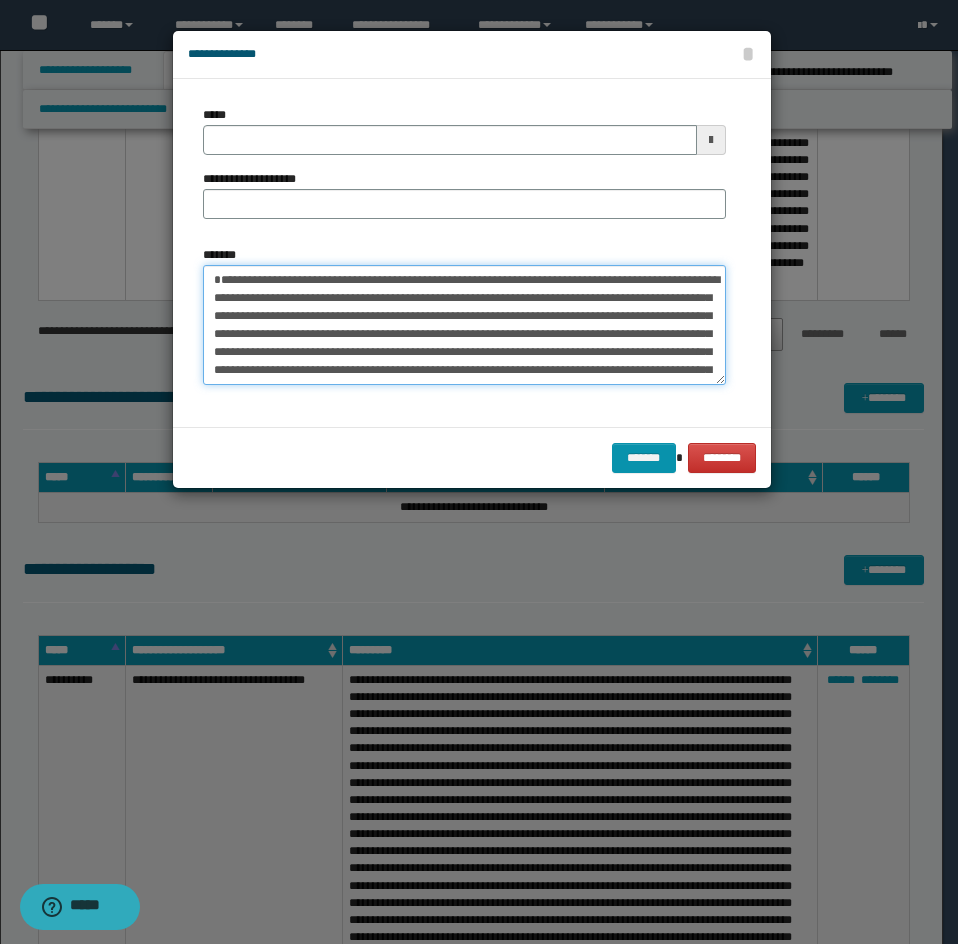 type on "**********" 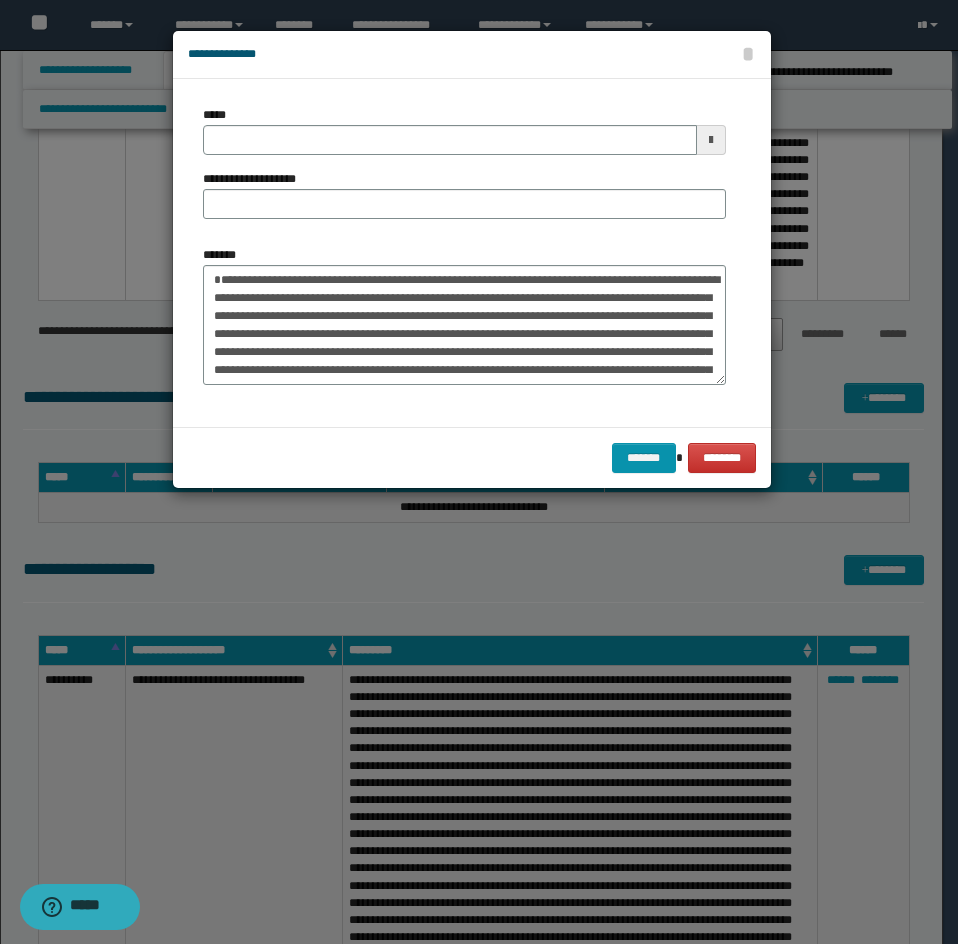 drag, startPoint x: 291, startPoint y: 161, endPoint x: 301, endPoint y: 132, distance: 30.675724 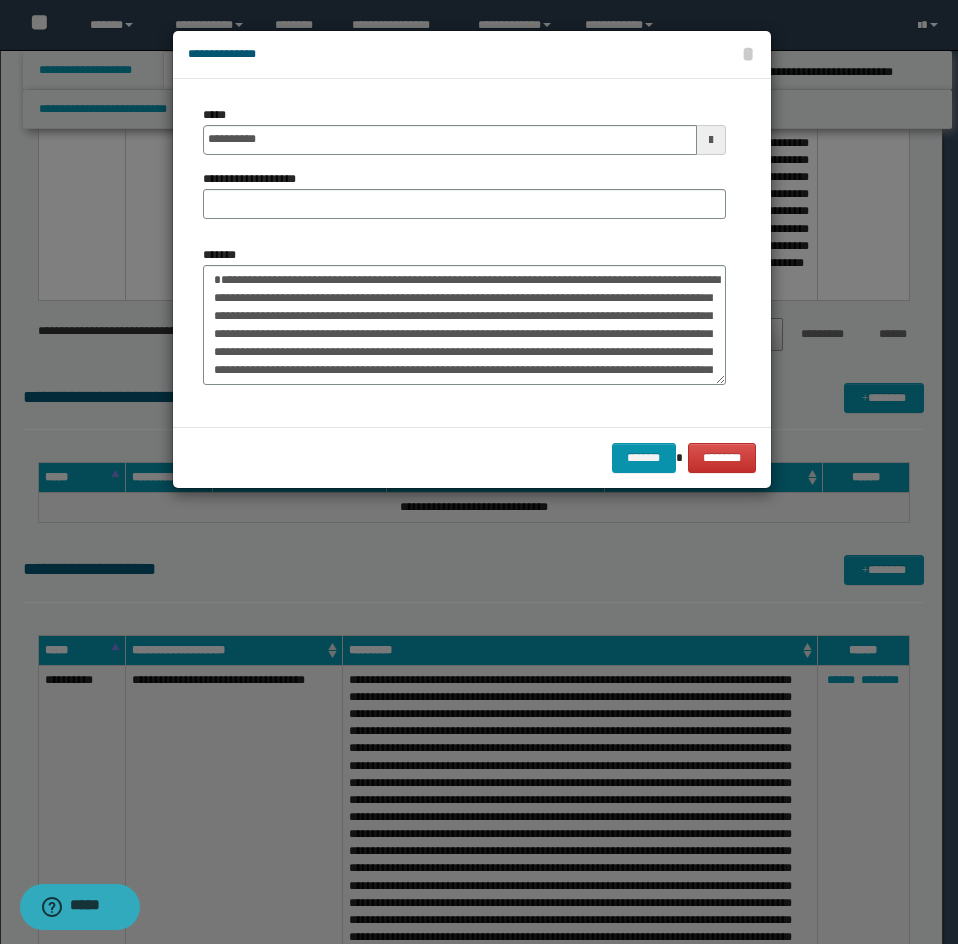 drag, startPoint x: 373, startPoint y: 163, endPoint x: 351, endPoint y: 203, distance: 45.65085 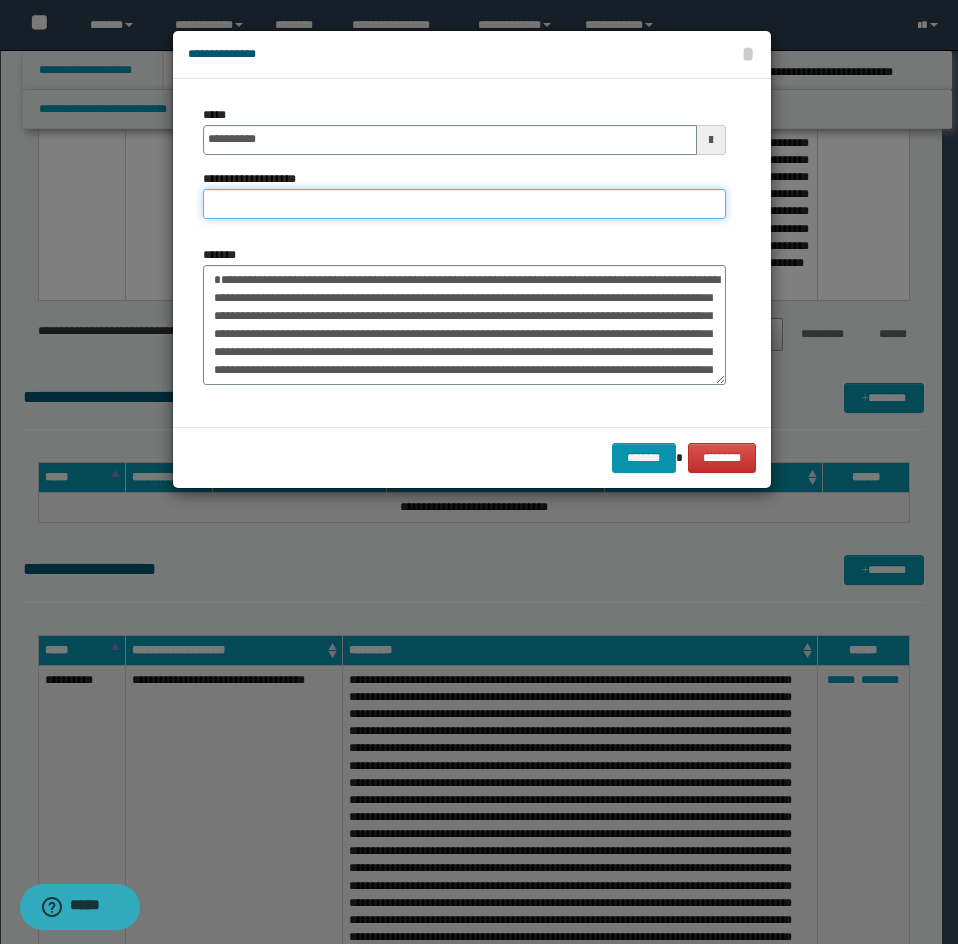 paste on "**********" 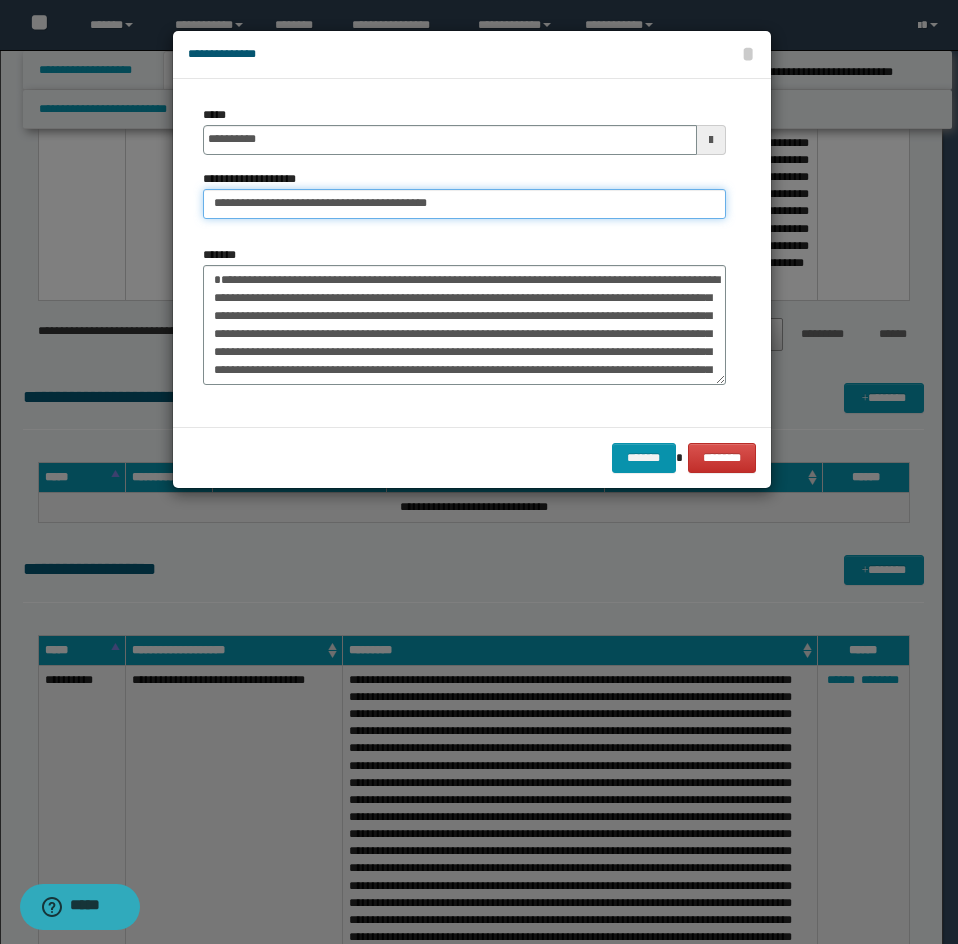 drag, startPoint x: 280, startPoint y: 204, endPoint x: 89, endPoint y: 267, distance: 201.12186 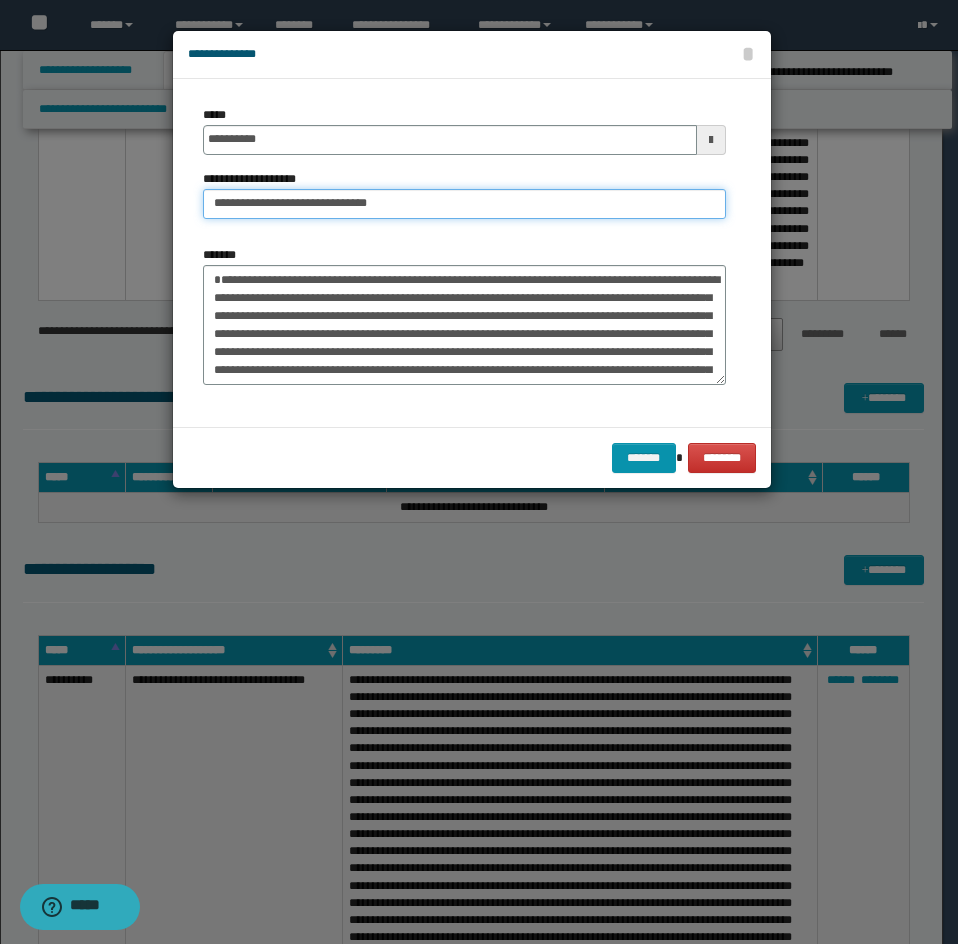 type on "**********" 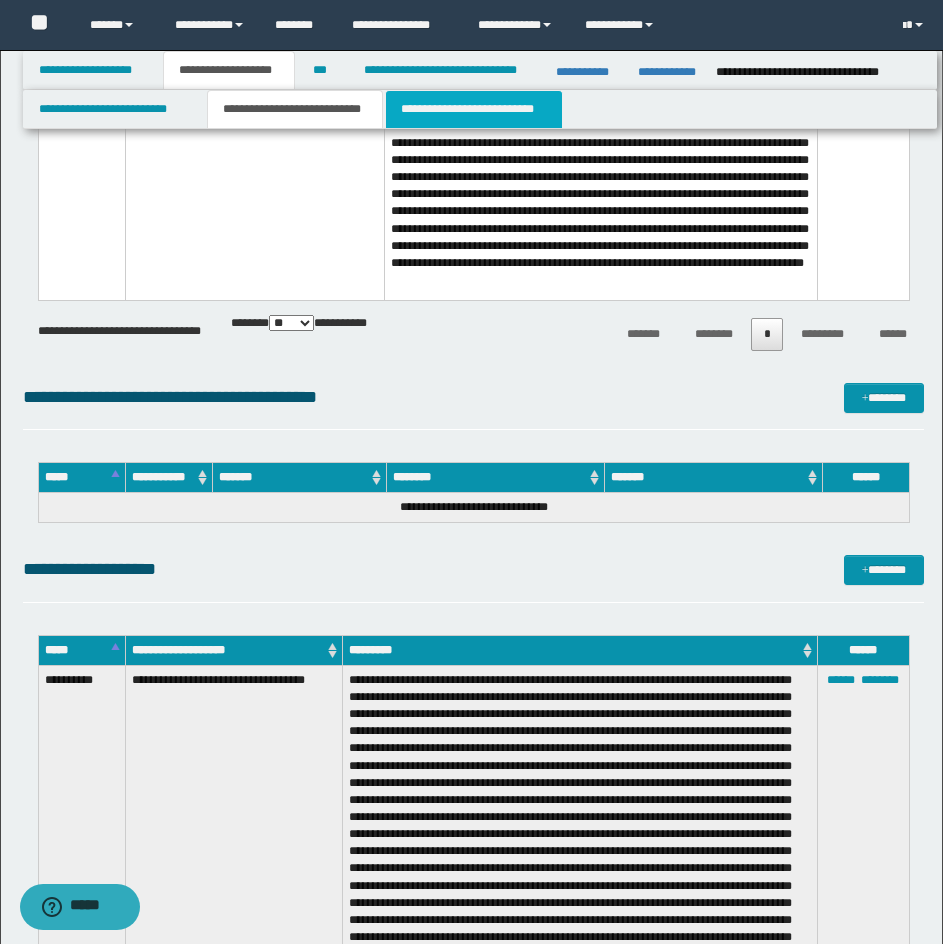 click on "**********" at bounding box center [474, 109] 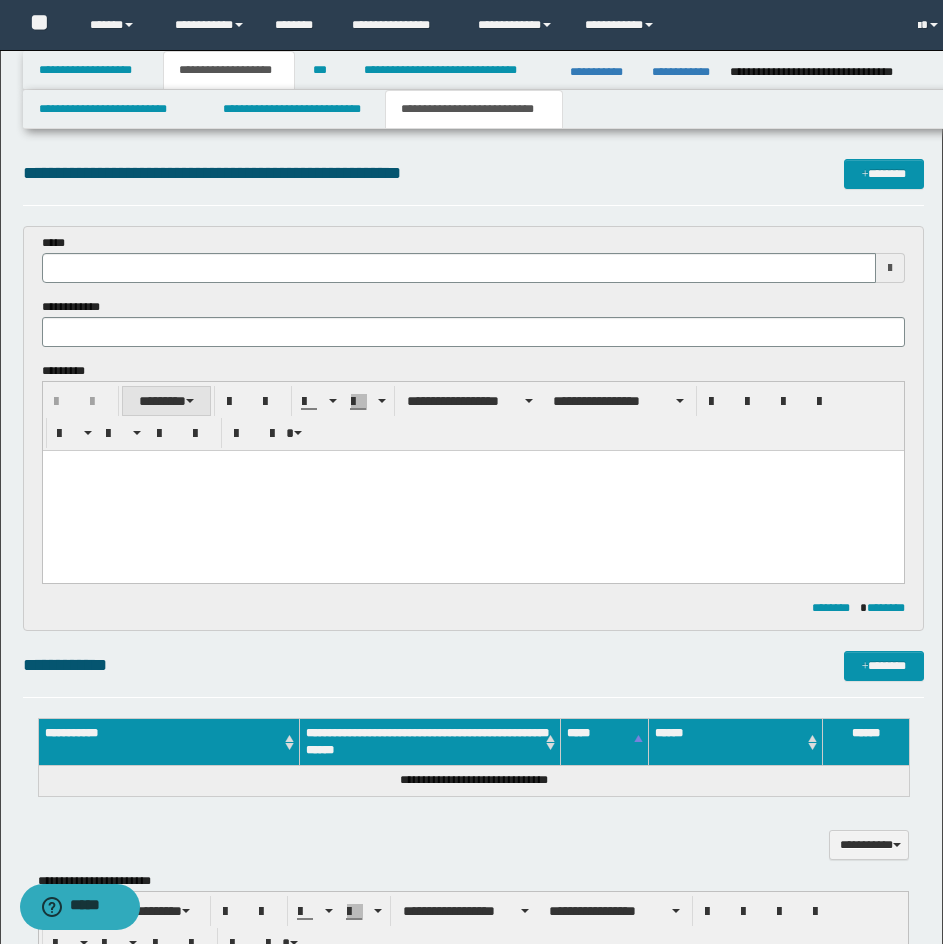 scroll, scrollTop: 0, scrollLeft: 0, axis: both 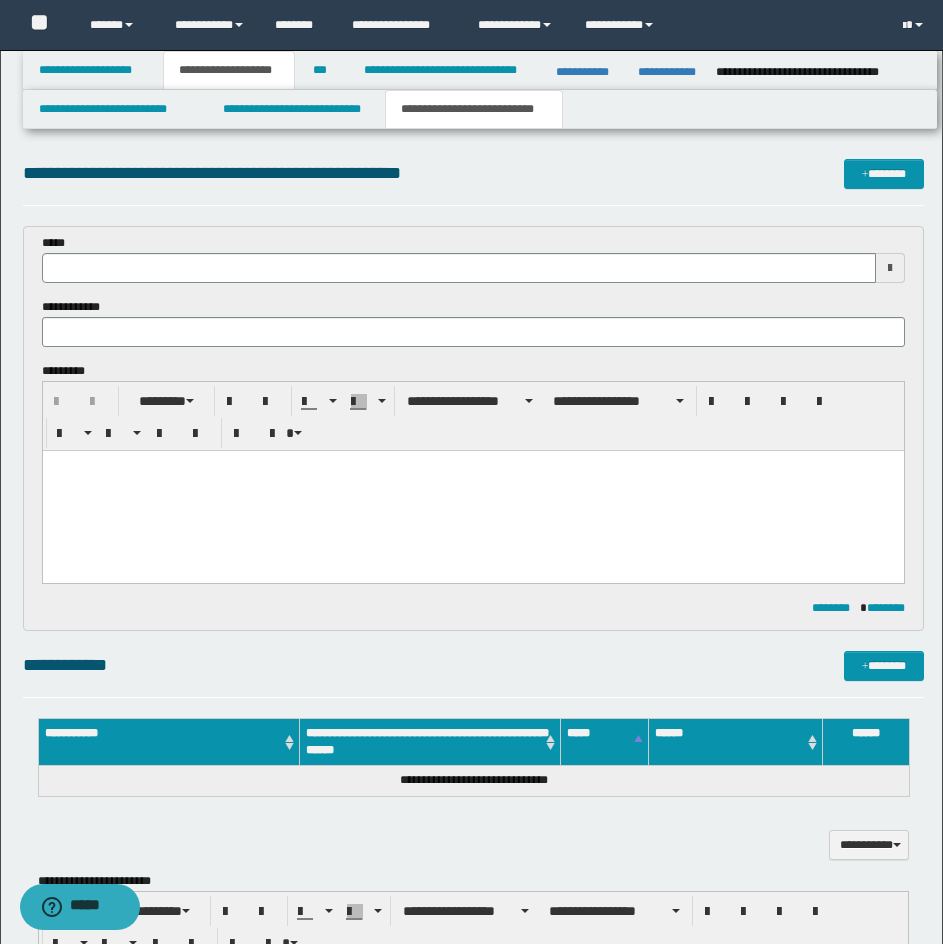 drag, startPoint x: 194, startPoint y: 907, endPoint x: 158, endPoint y: 471, distance: 437.4837 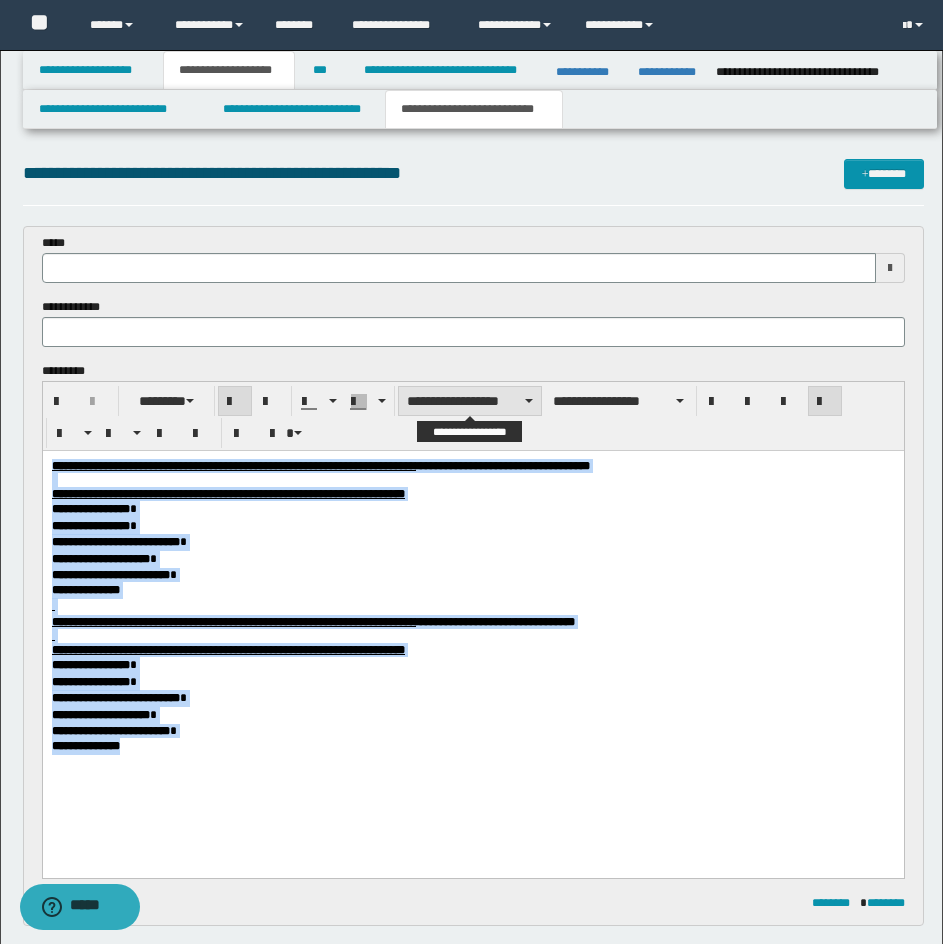 click on "**********" at bounding box center (470, 401) 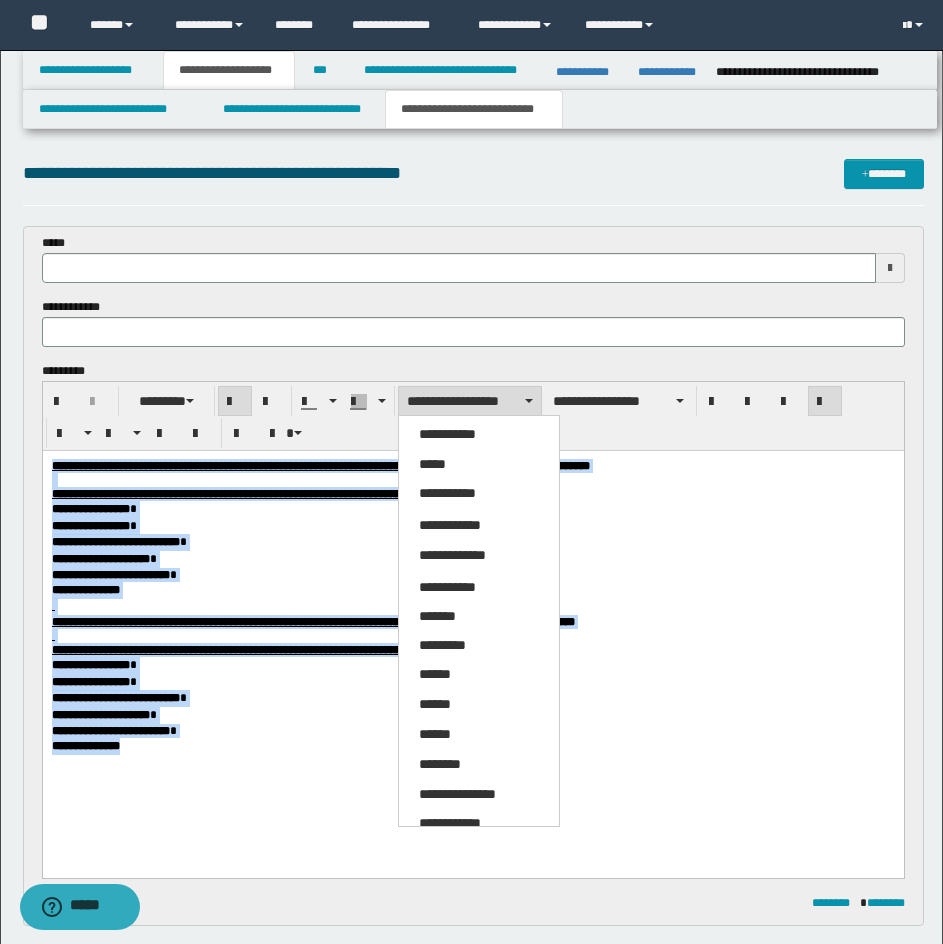 drag, startPoint x: 485, startPoint y: 453, endPoint x: 503, endPoint y: 434, distance: 26.172504 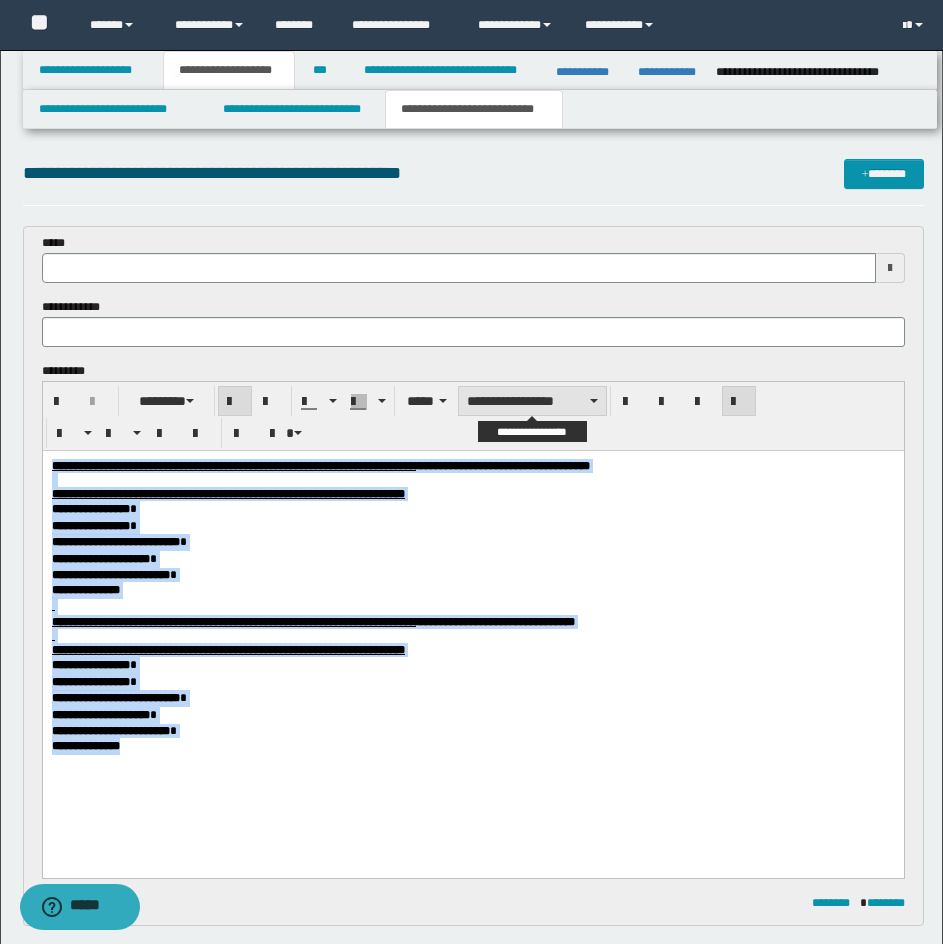 click on "**********" at bounding box center (532, 401) 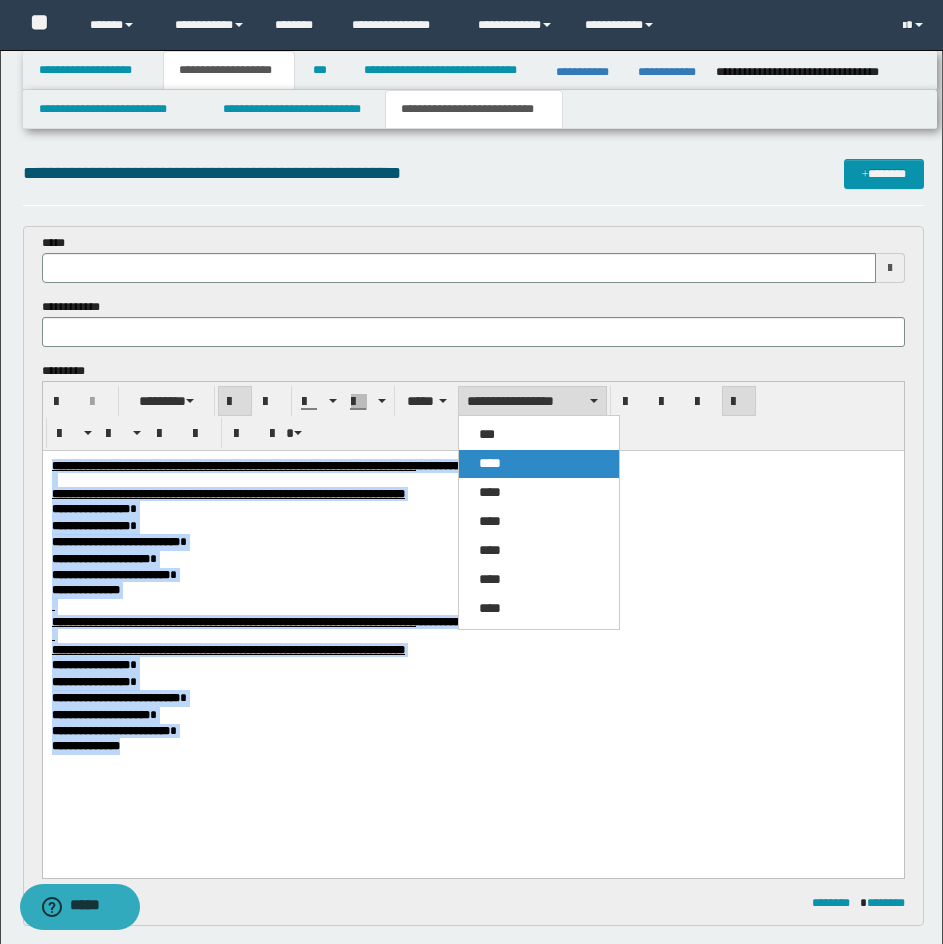 click on "****" at bounding box center (539, 464) 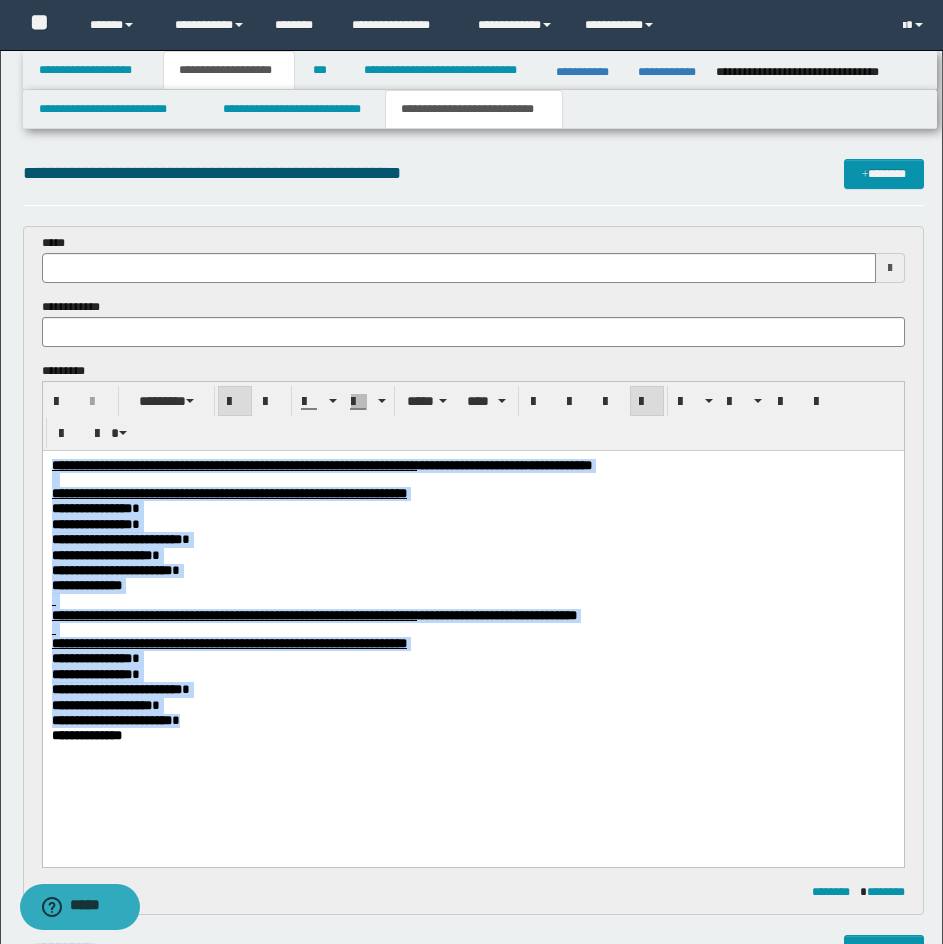 click at bounding box center [472, 480] 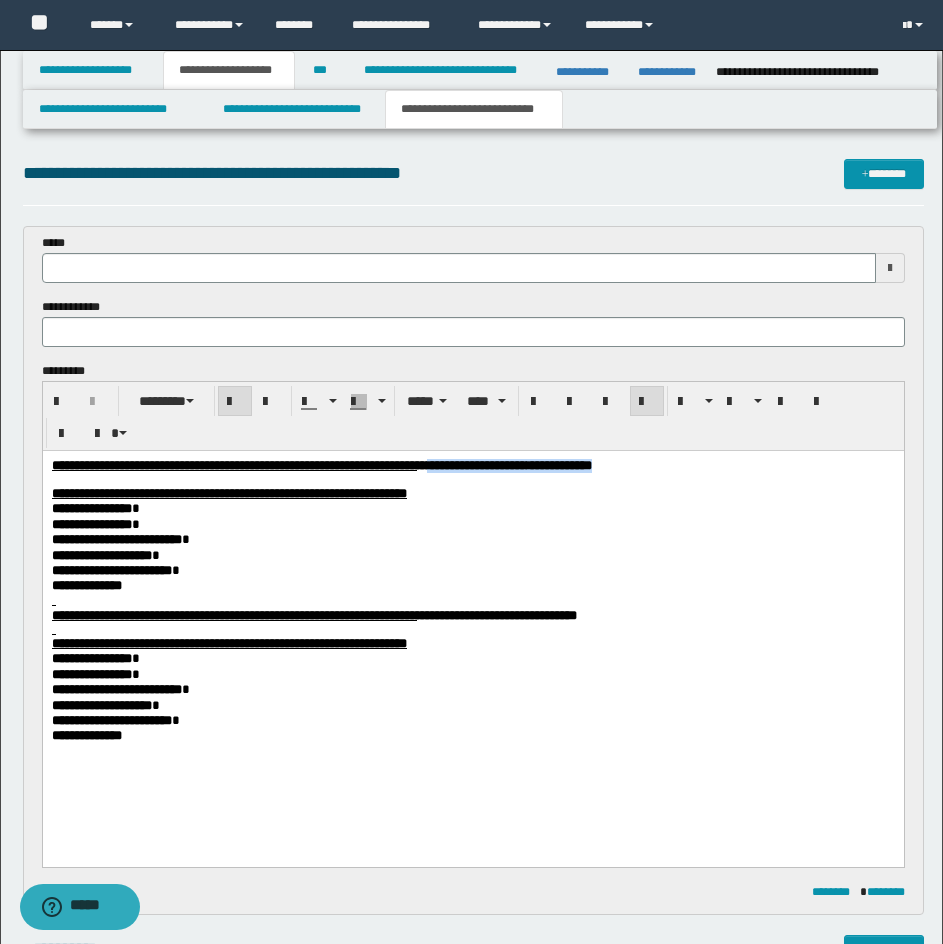 drag, startPoint x: 854, startPoint y: 465, endPoint x: 624, endPoint y: 472, distance: 230.10649 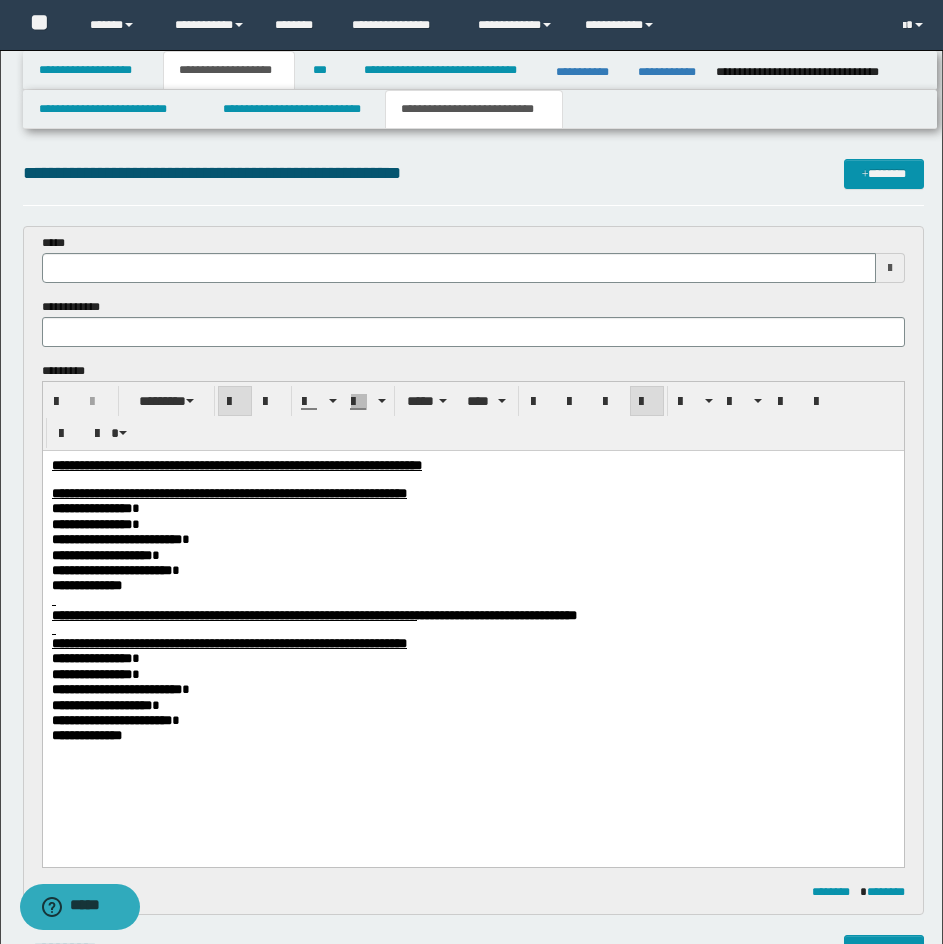 click on "**********" at bounding box center [473, 570] 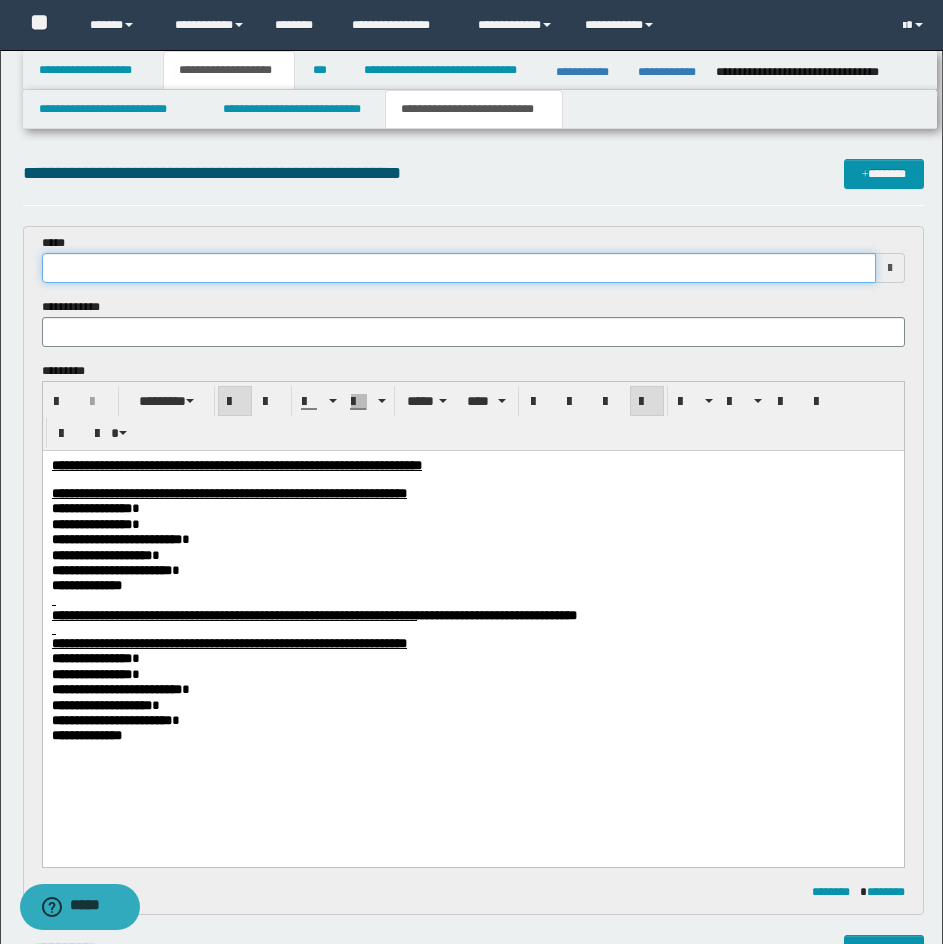 drag, startPoint x: 205, startPoint y: 275, endPoint x: 259, endPoint y: 291, distance: 56.32051 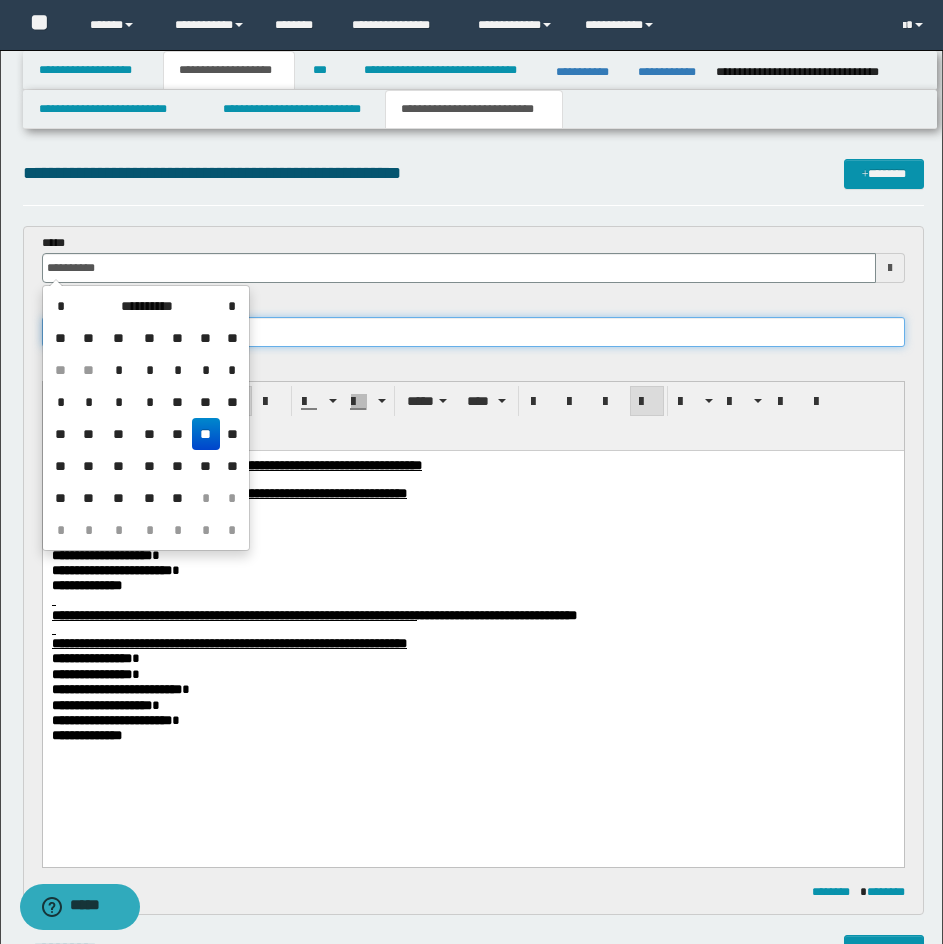 type on "**********" 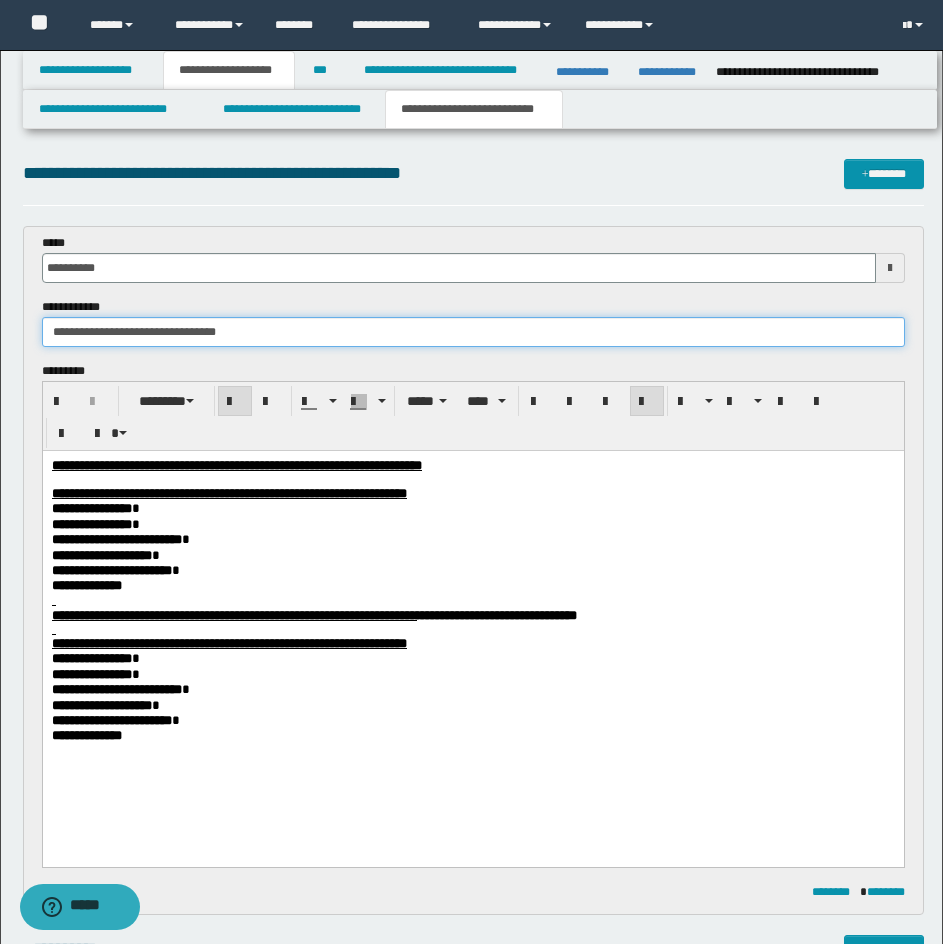 drag, startPoint x: 281, startPoint y: 326, endPoint x: 166, endPoint y: 354, distance: 118.35962 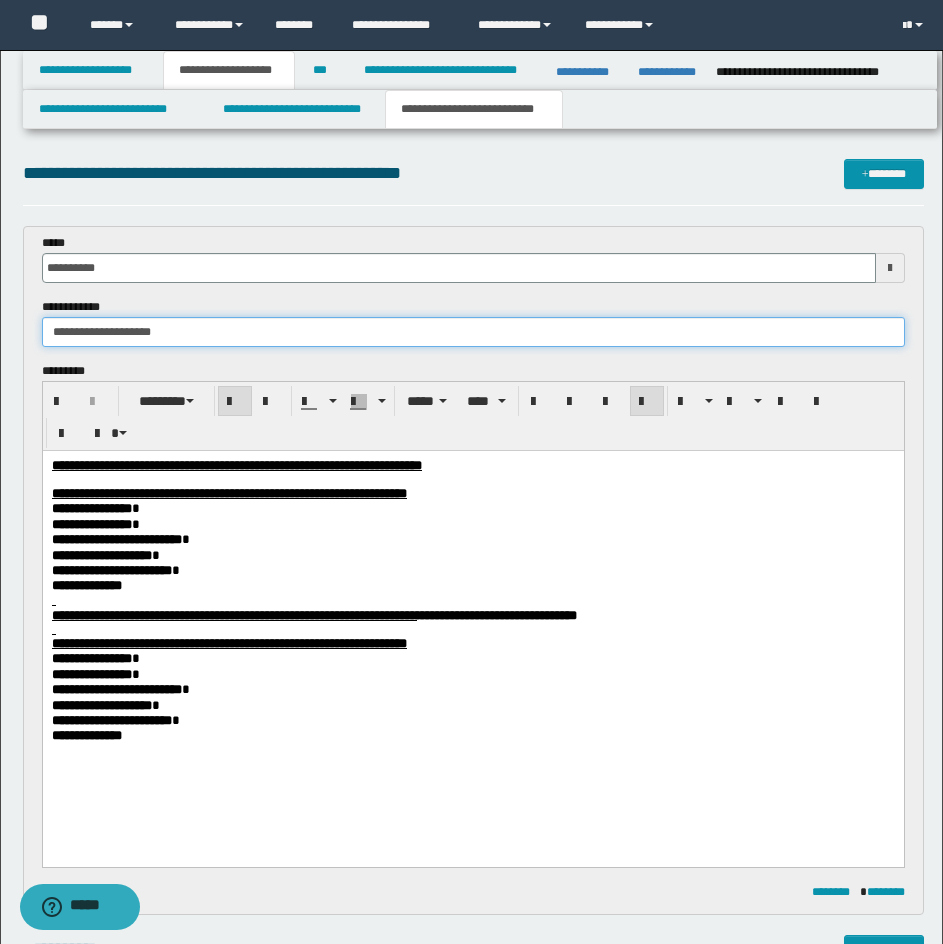 type on "**********" 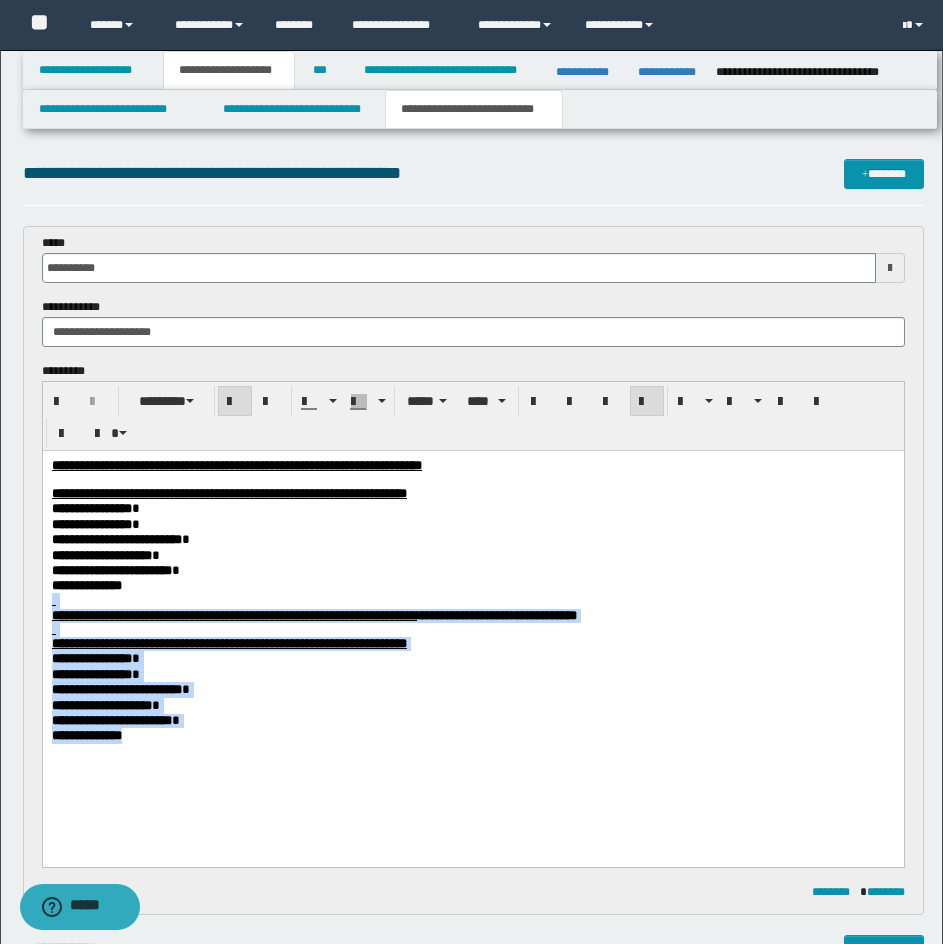 drag, startPoint x: 182, startPoint y: 753, endPoint x: 72, endPoint y: 1065, distance: 330.8232 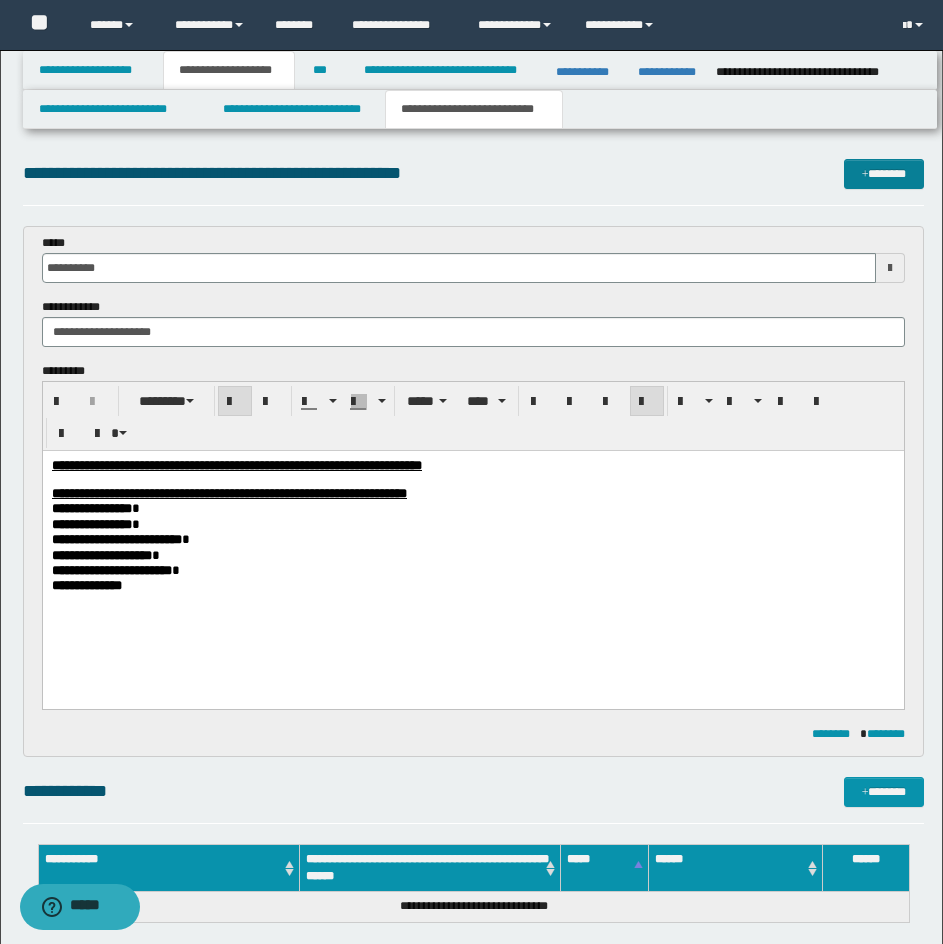 click on "*******" at bounding box center [884, 174] 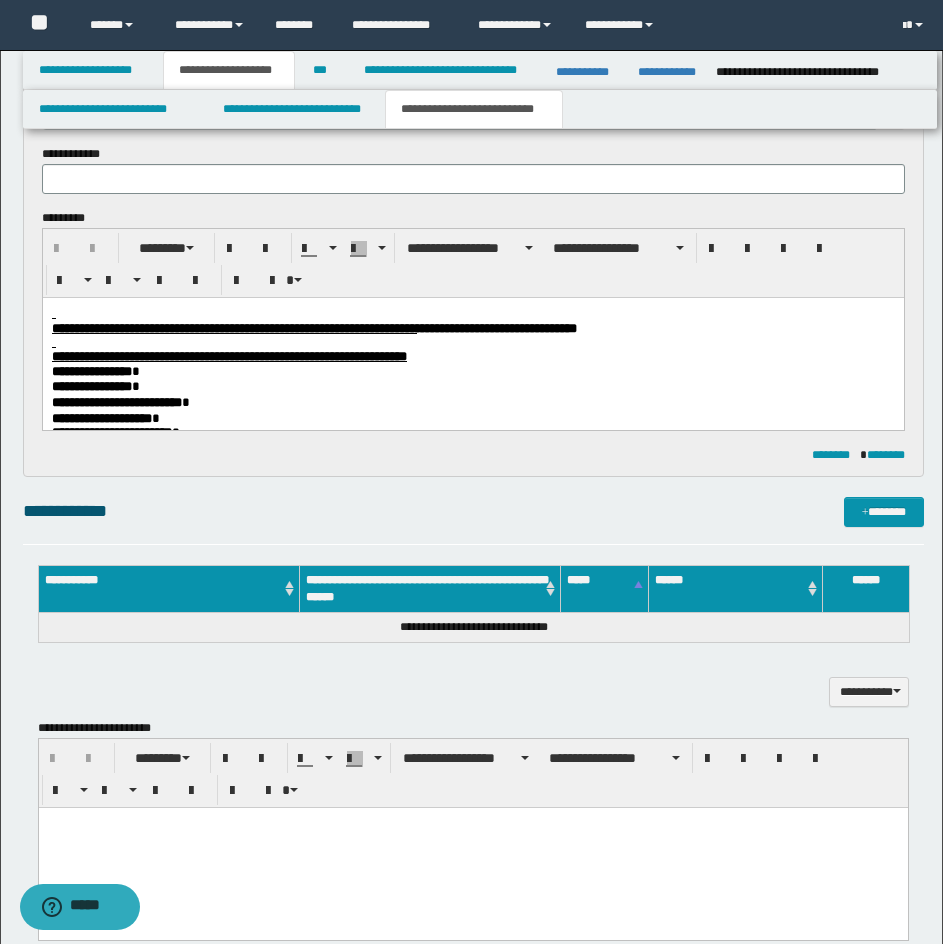 scroll, scrollTop: 0, scrollLeft: 0, axis: both 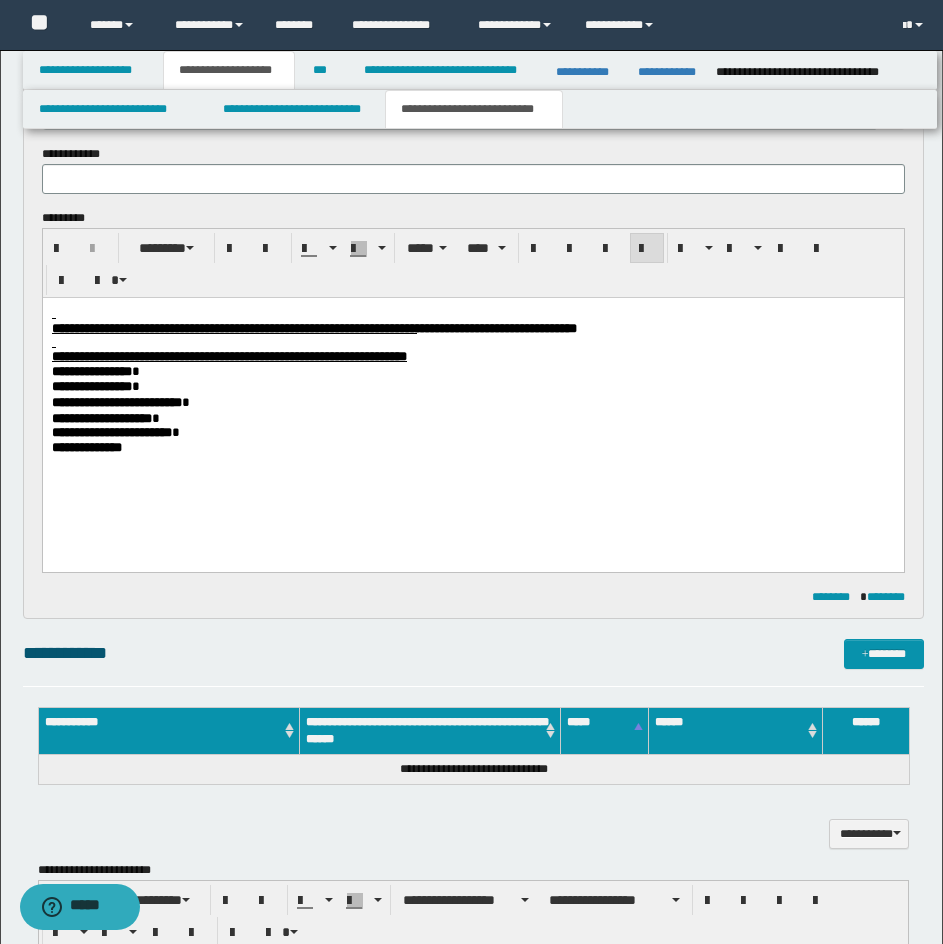 click on "**********" at bounding box center (233, 327) 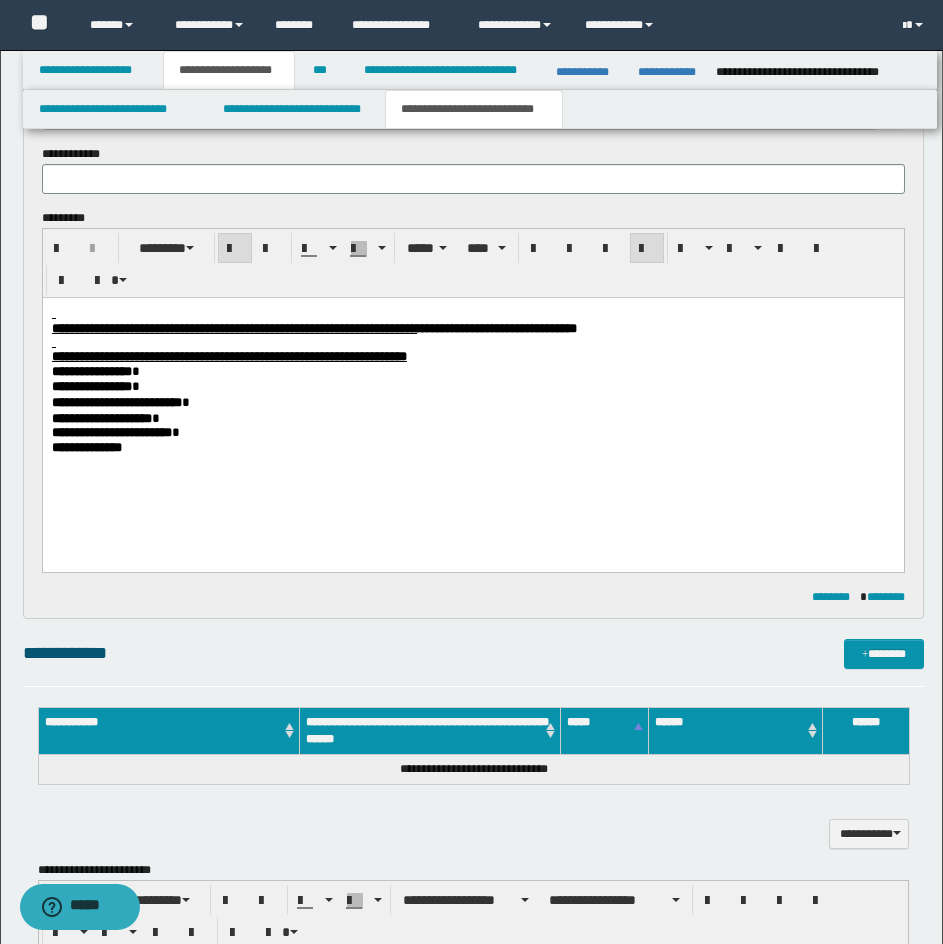 click on "**********" at bounding box center [233, 327] 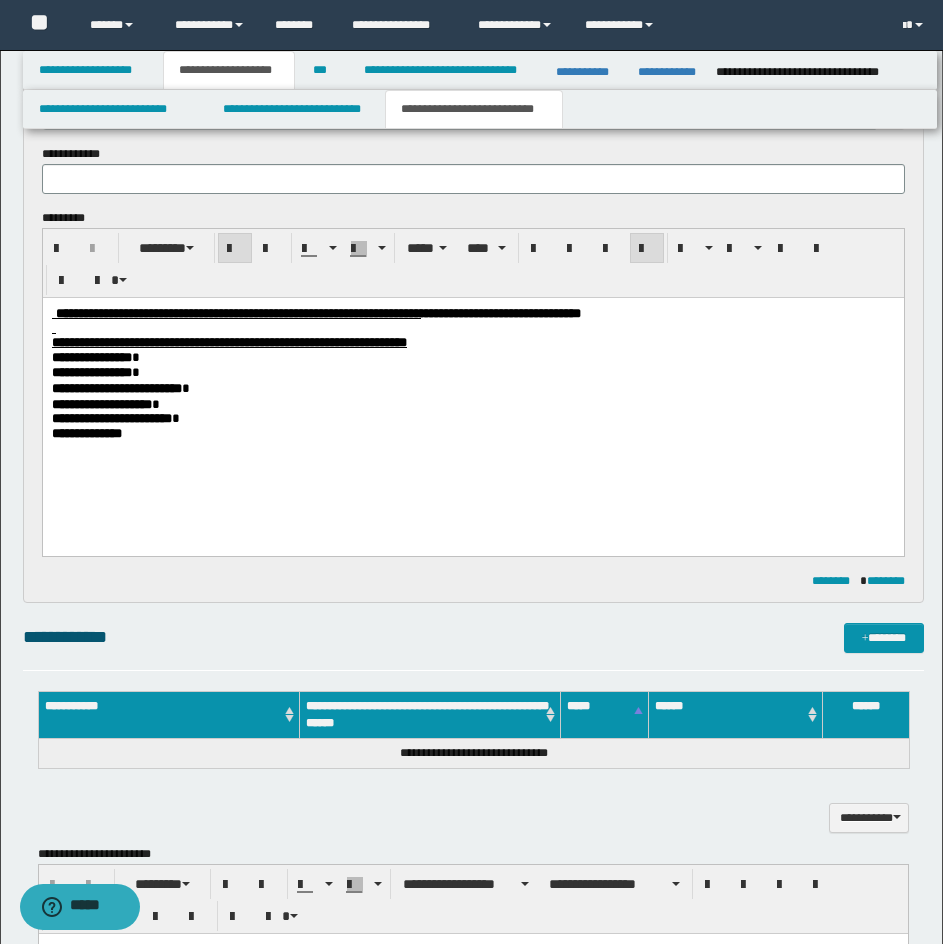 type 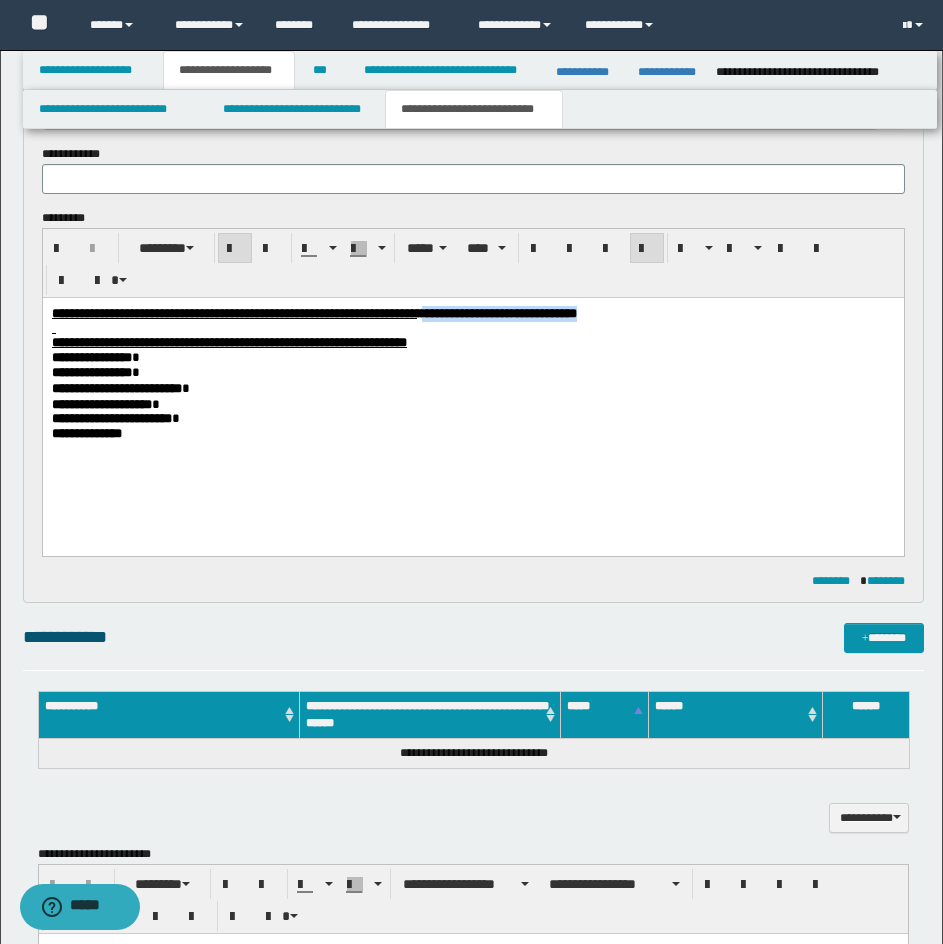 drag, startPoint x: 822, startPoint y: 314, endPoint x: 621, endPoint y: 312, distance: 201.00995 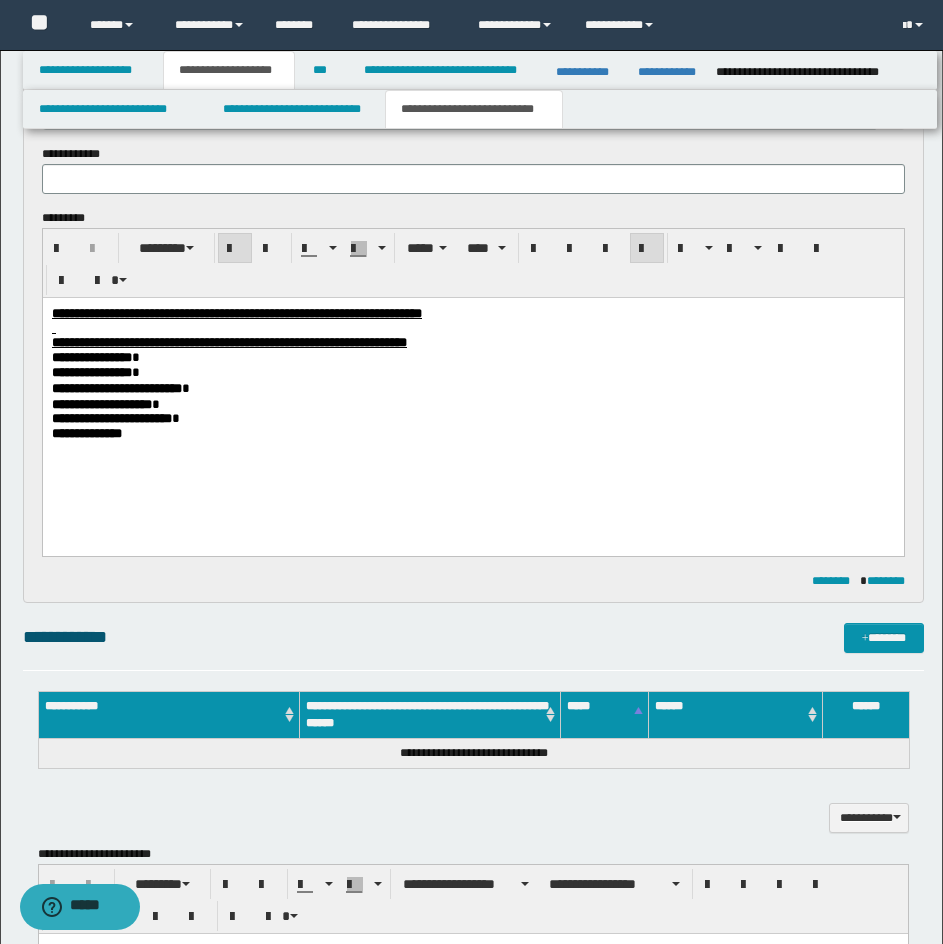 scroll, scrollTop: 604, scrollLeft: 0, axis: vertical 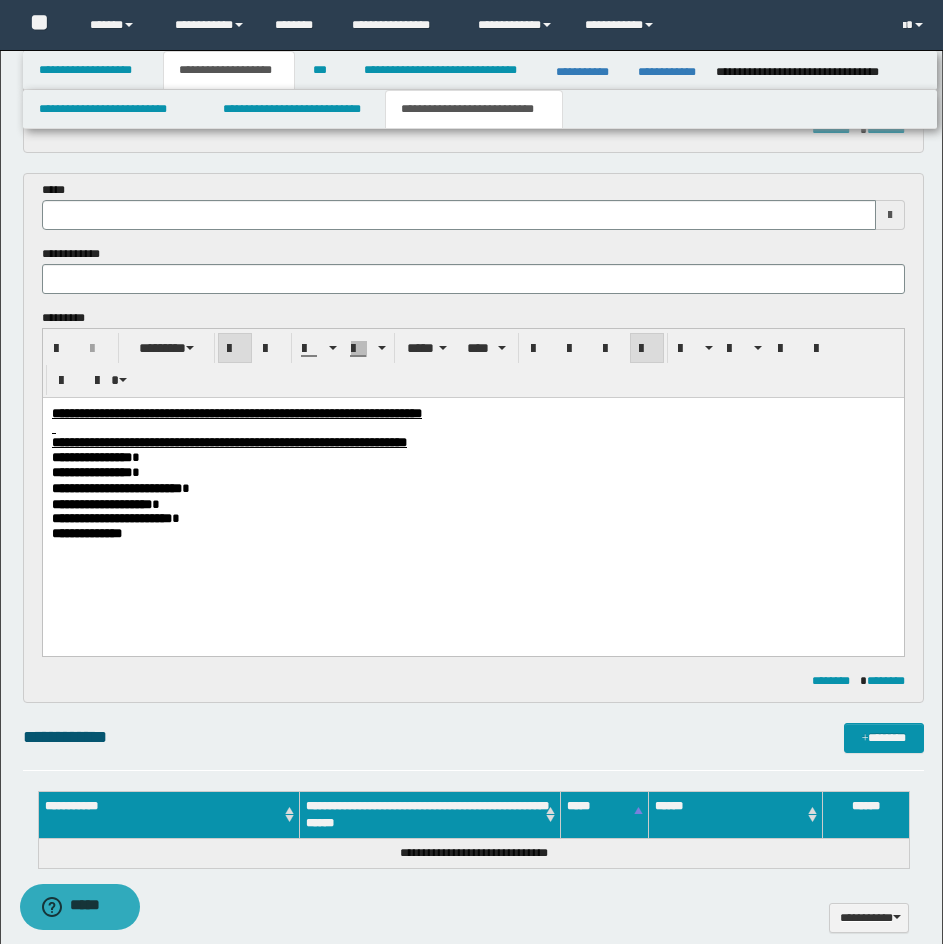 click on "**********" at bounding box center (473, 245) 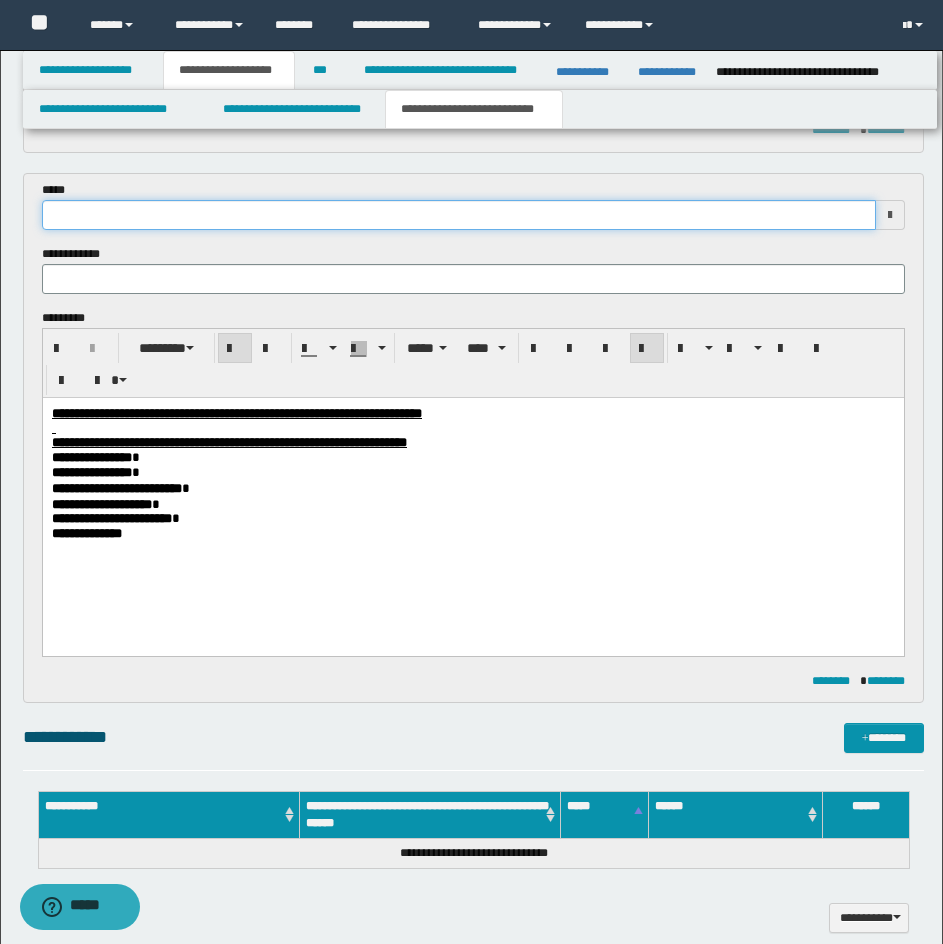click at bounding box center (459, 215) 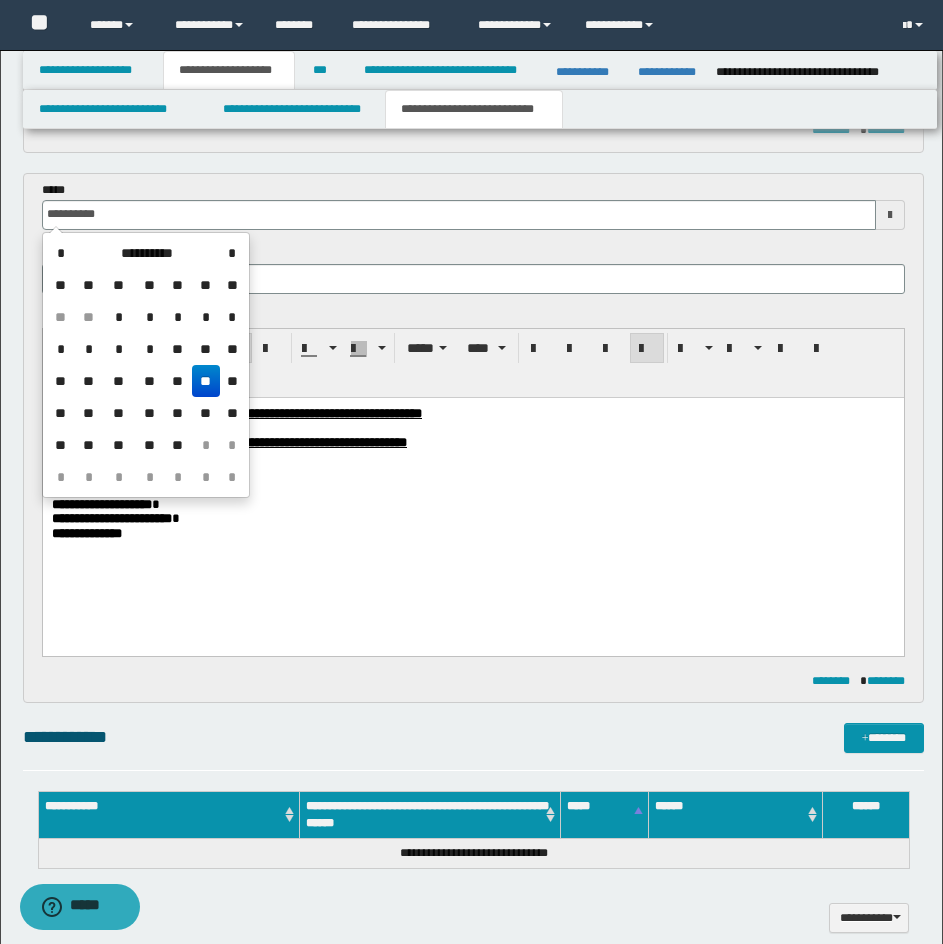 type on "**********" 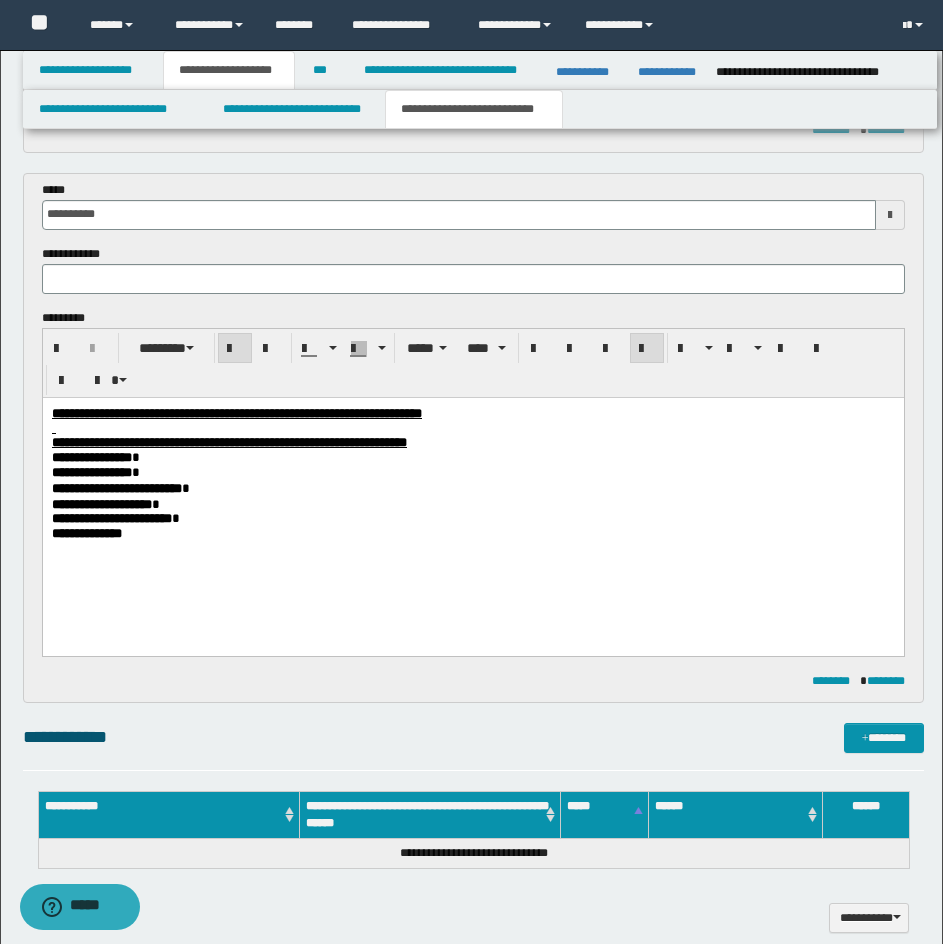 click on "**********" at bounding box center [473, 245] 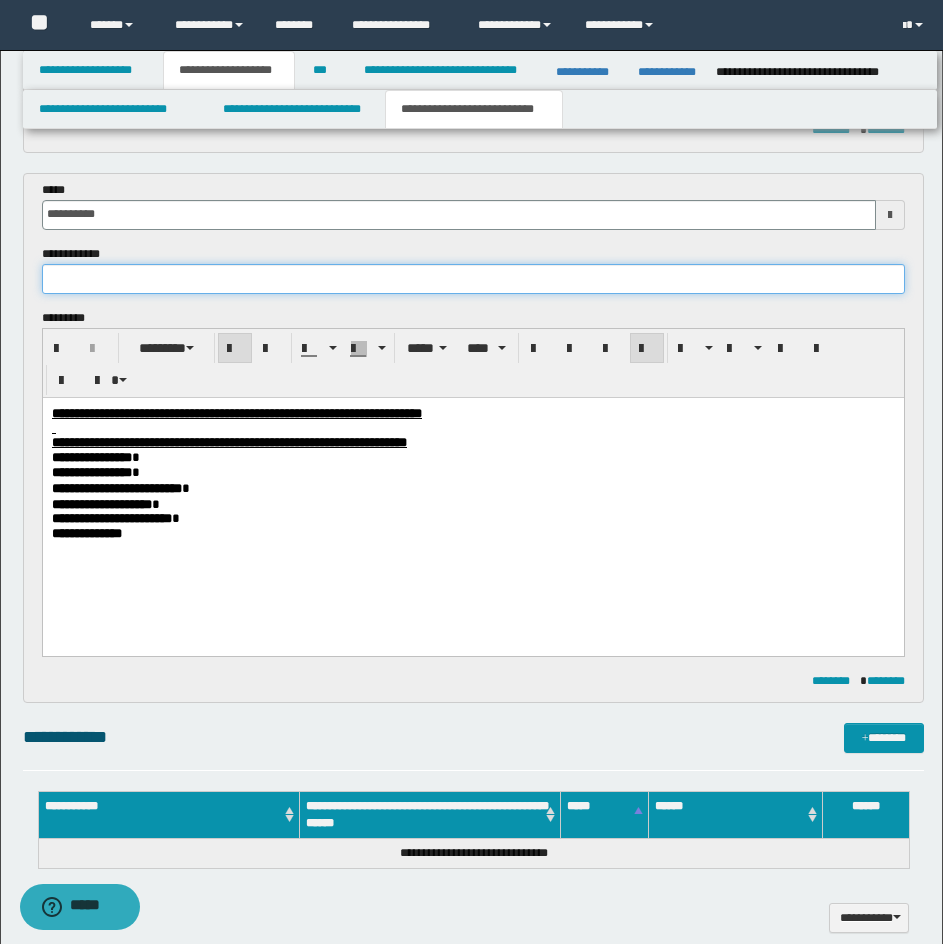 drag, startPoint x: 268, startPoint y: 285, endPoint x: 251, endPoint y: 282, distance: 17.262676 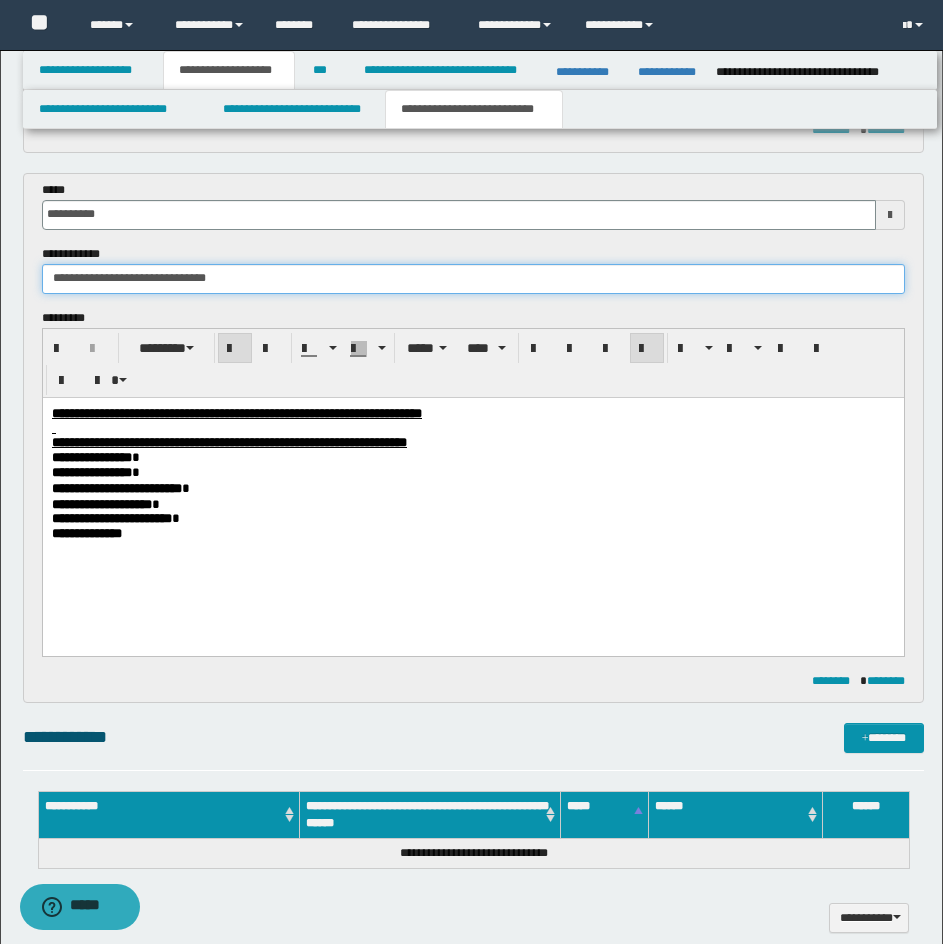 drag, startPoint x: 239, startPoint y: 280, endPoint x: 151, endPoint y: 285, distance: 88.14193 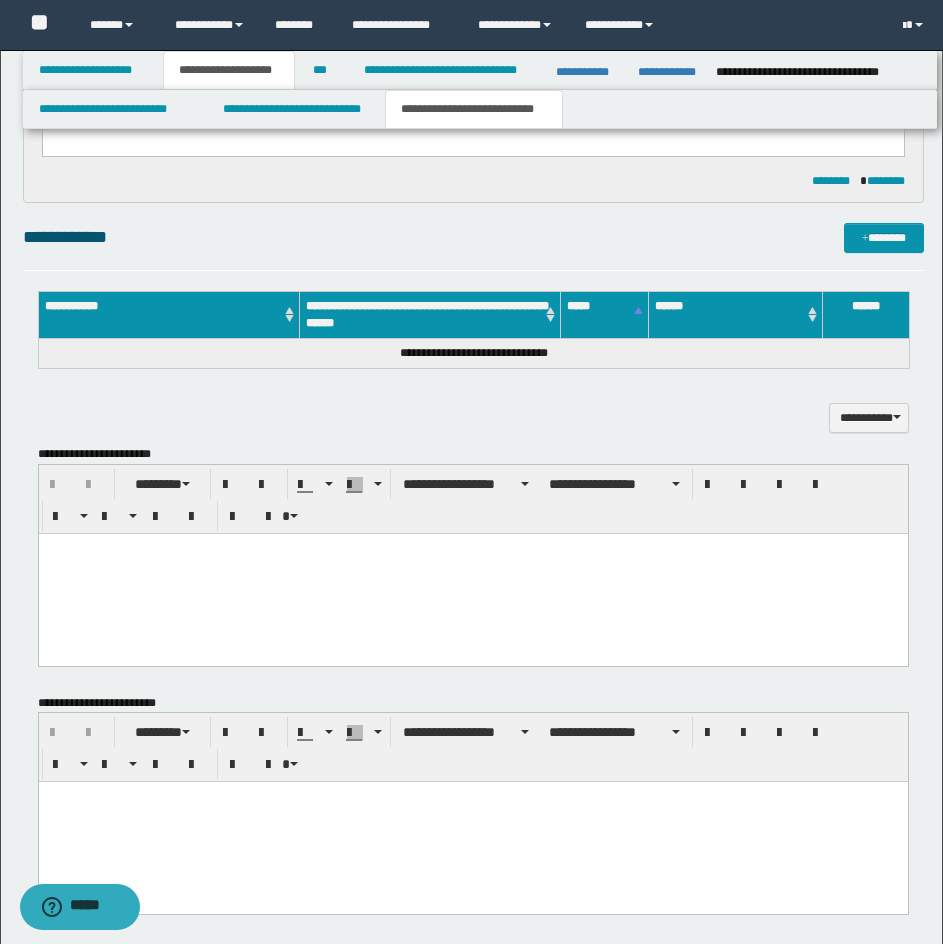scroll, scrollTop: 1448, scrollLeft: 0, axis: vertical 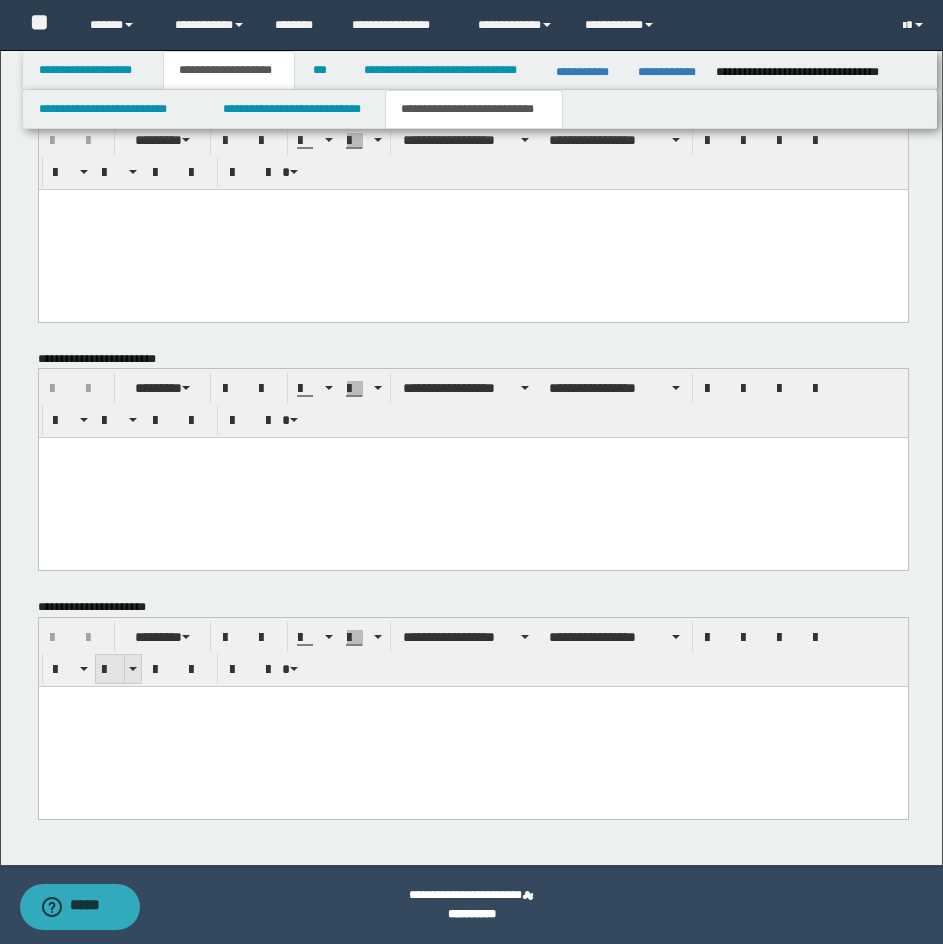 click at bounding box center [110, 669] 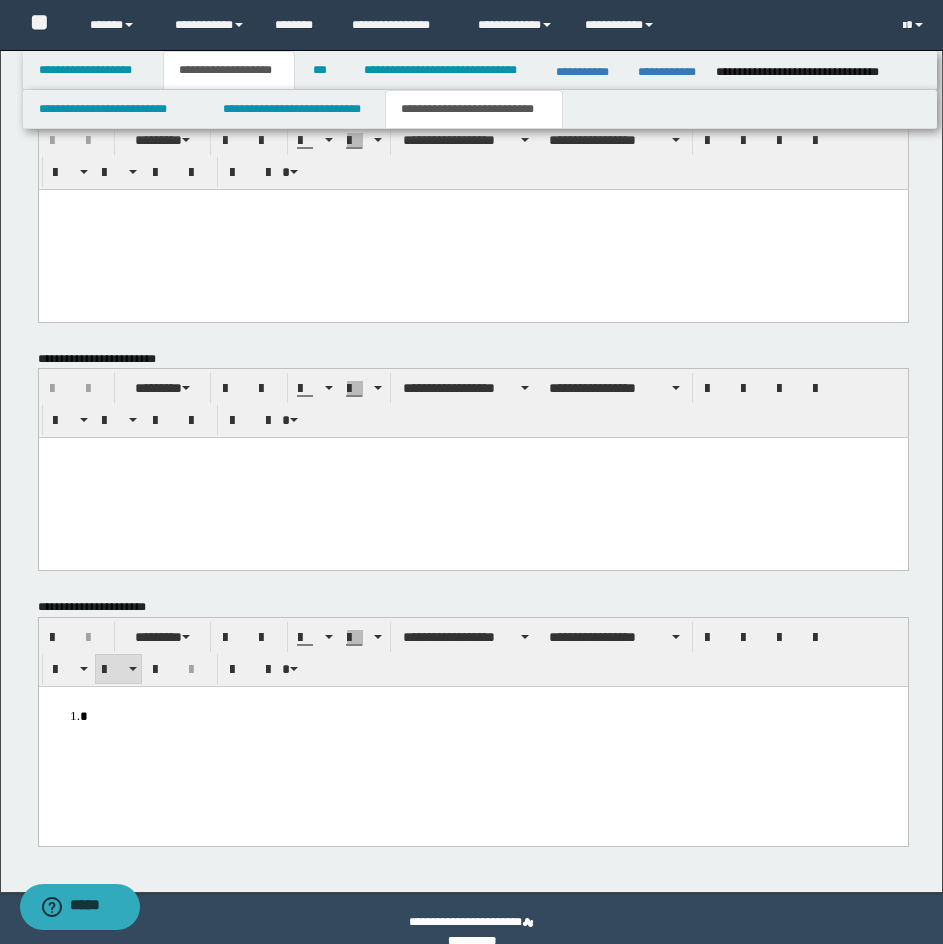click on "**********" at bounding box center (473, 652) 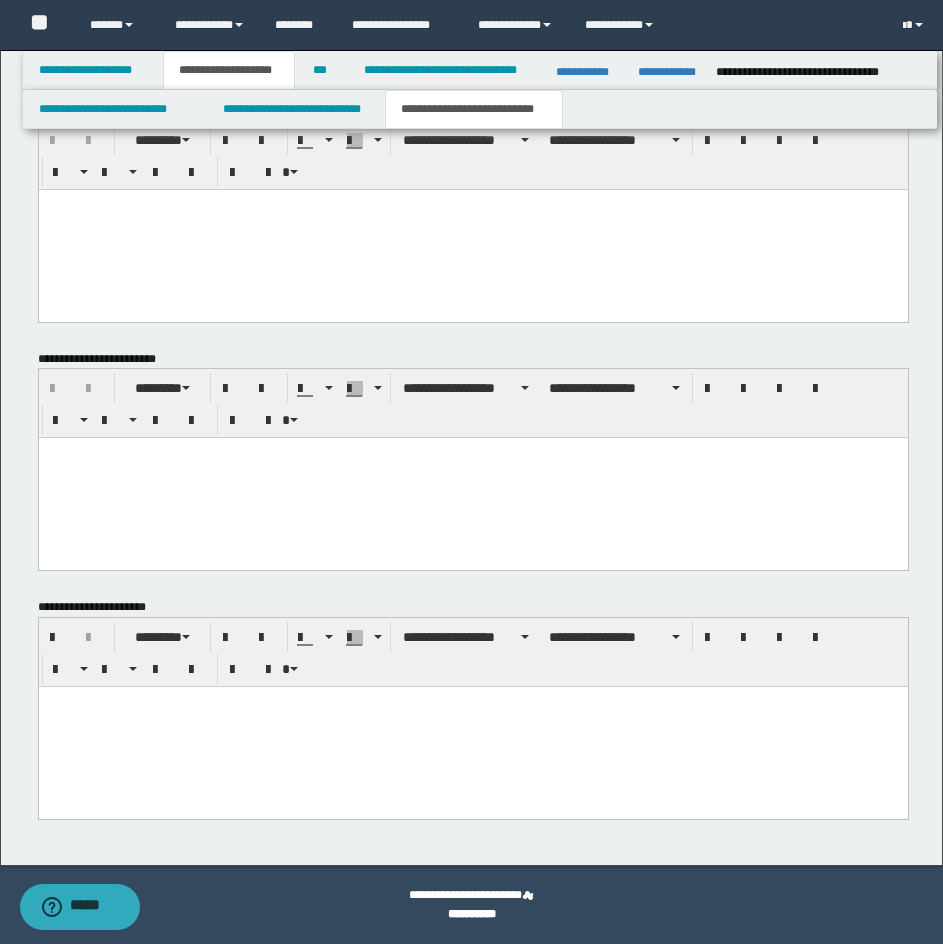 drag, startPoint x: 212, startPoint y: 714, endPoint x: 354, endPoint y: 688, distance: 144.36066 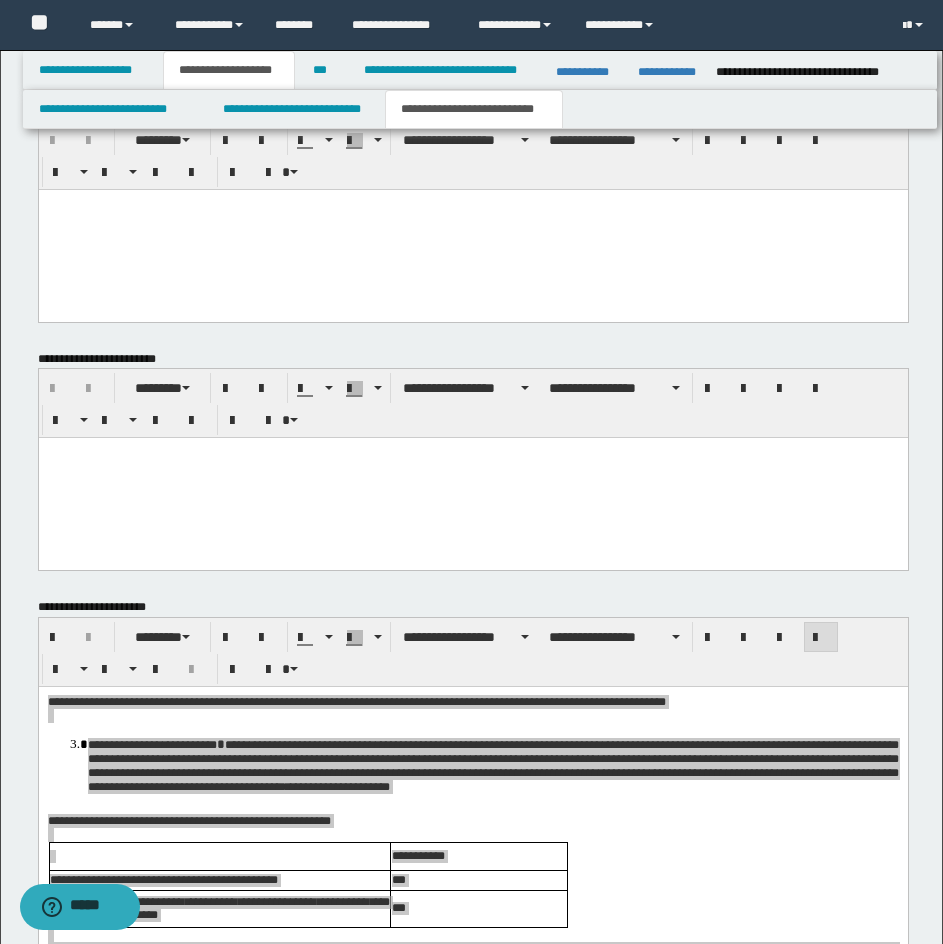 drag, startPoint x: 421, startPoint y: 661, endPoint x: 423, endPoint y: 651, distance: 10.198039 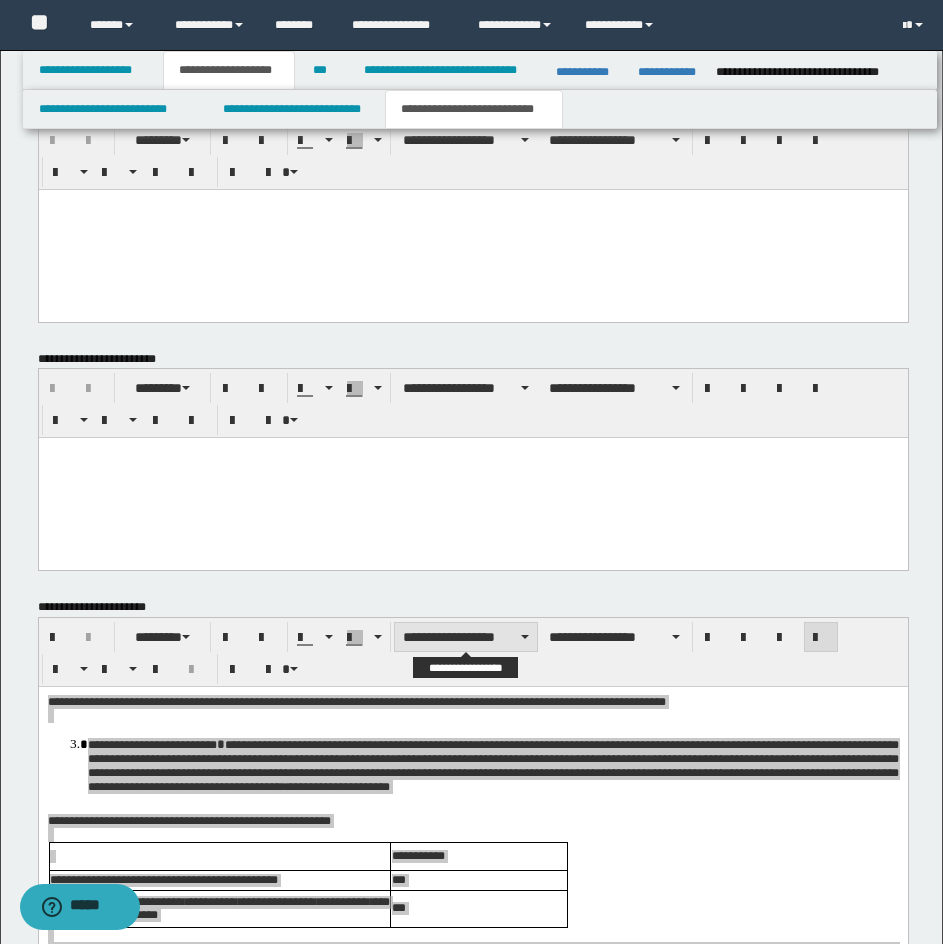 drag, startPoint x: 428, startPoint y: 630, endPoint x: 447, endPoint y: 642, distance: 22.472204 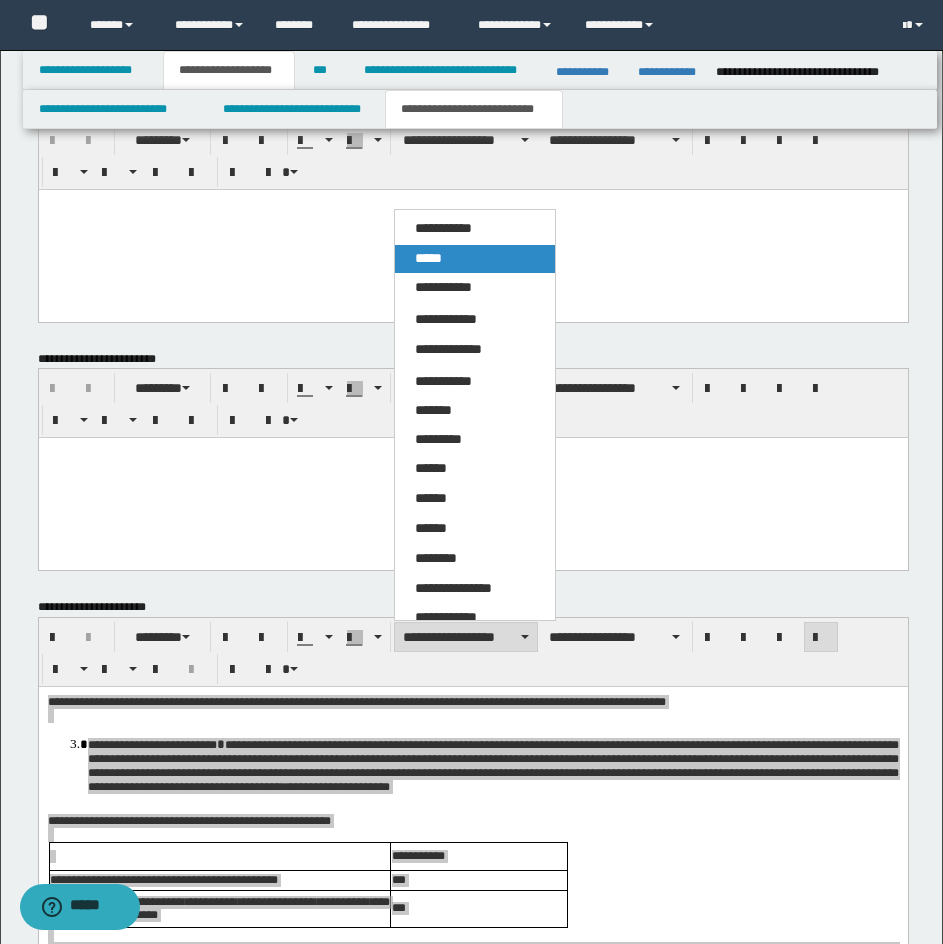 click on "*****" at bounding box center [428, 258] 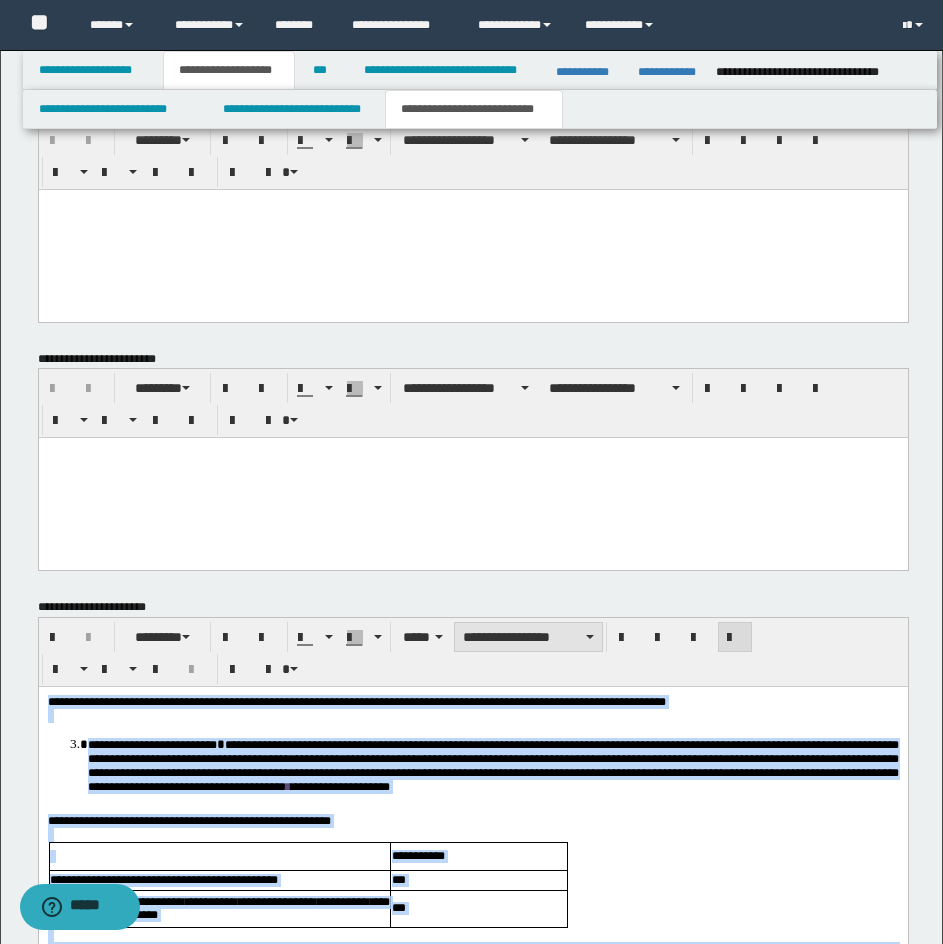 click on "**********" at bounding box center [528, 637] 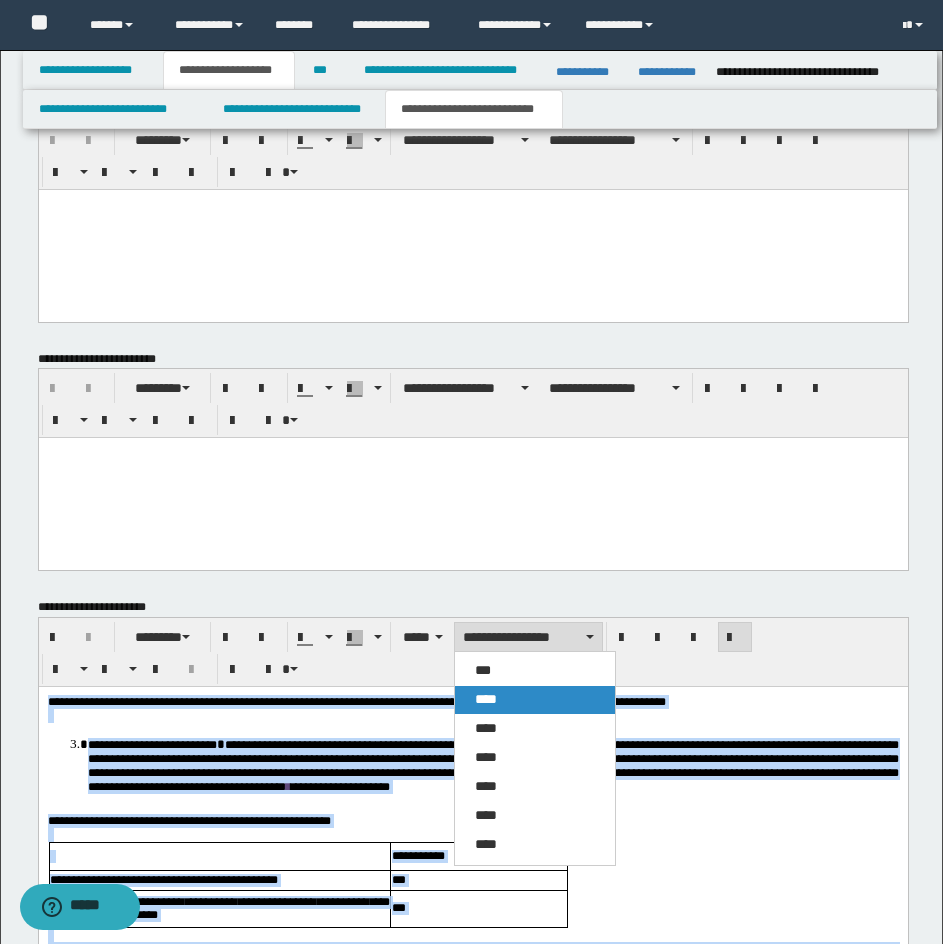 drag, startPoint x: 526, startPoint y: 699, endPoint x: 563, endPoint y: 1, distance: 698.98 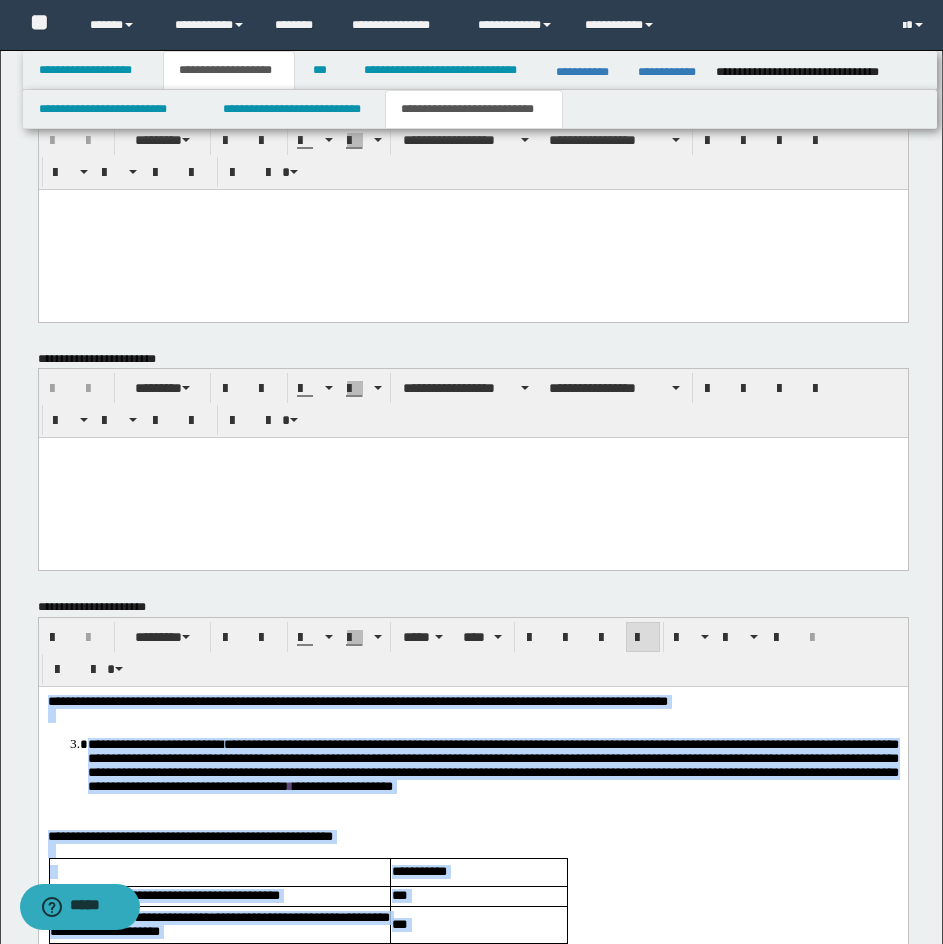 click at bounding box center [643, 637] 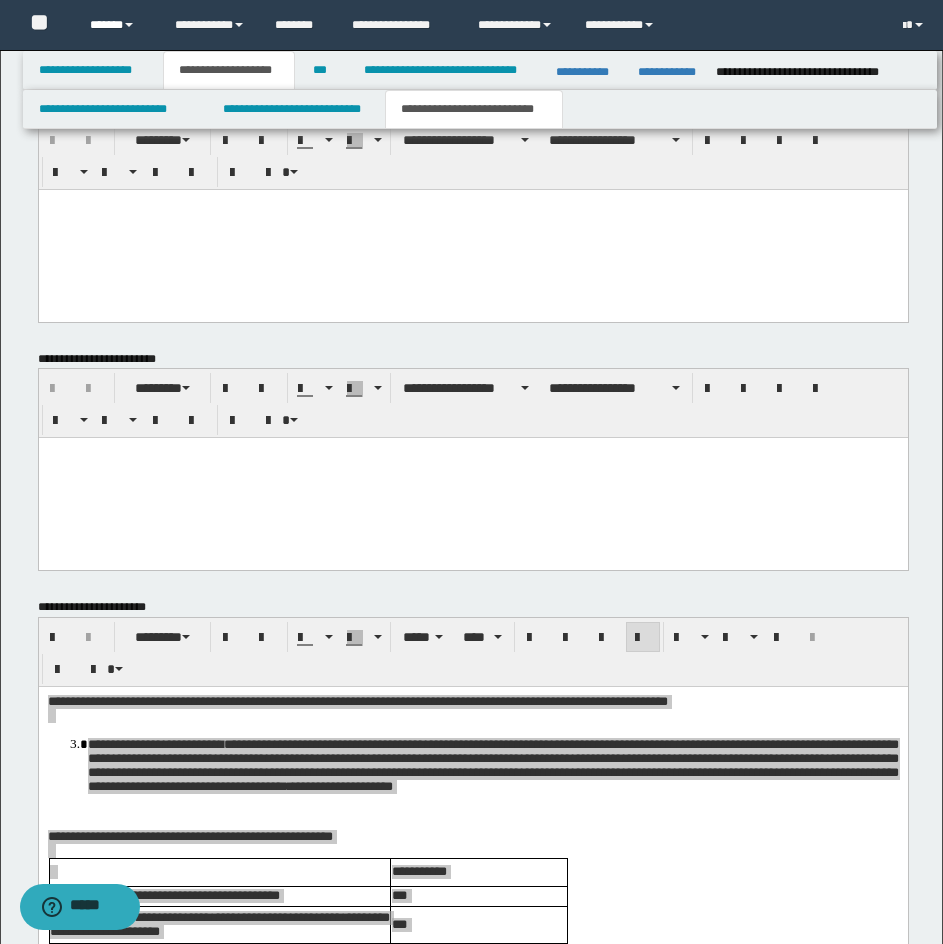 click on "******" at bounding box center [117, 25] 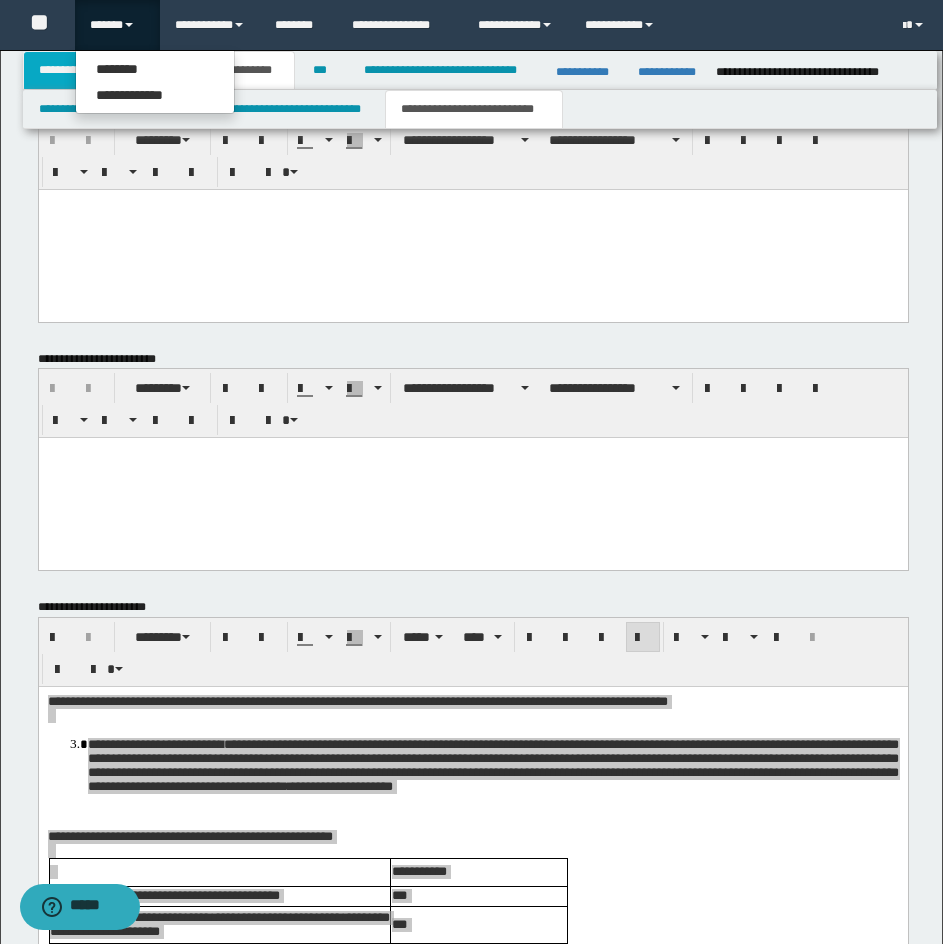 click on "**********" at bounding box center [92, 70] 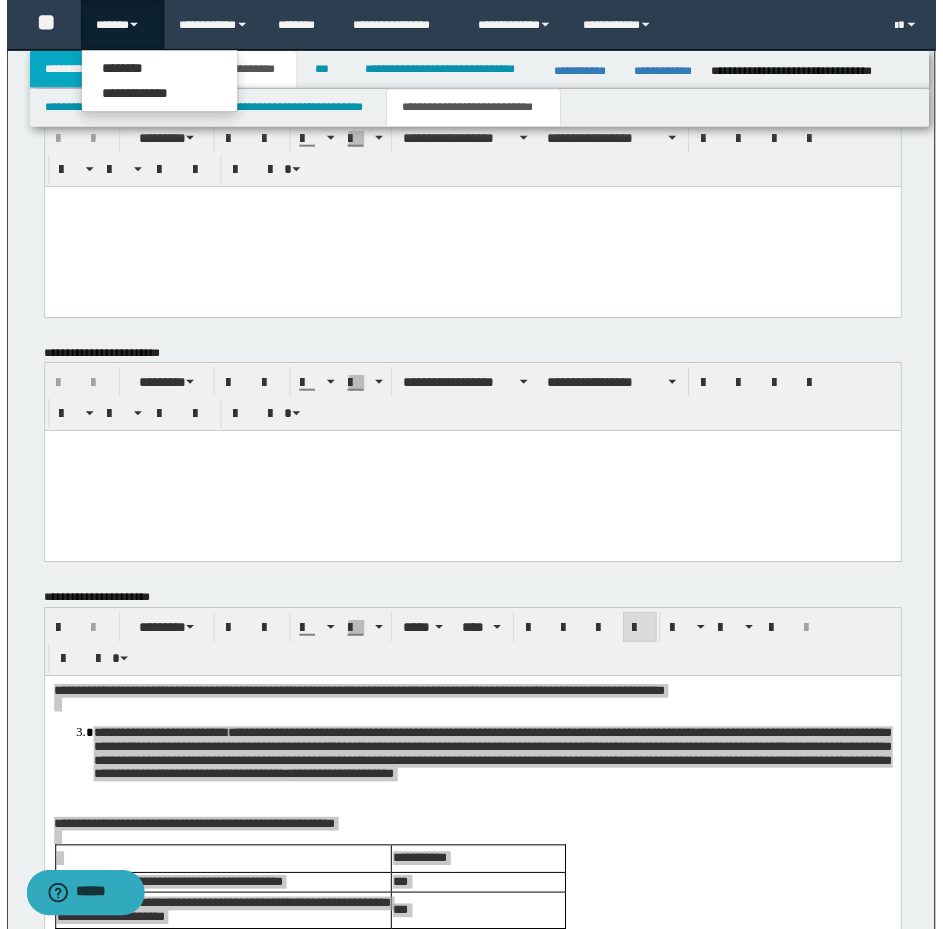 scroll, scrollTop: 863, scrollLeft: 0, axis: vertical 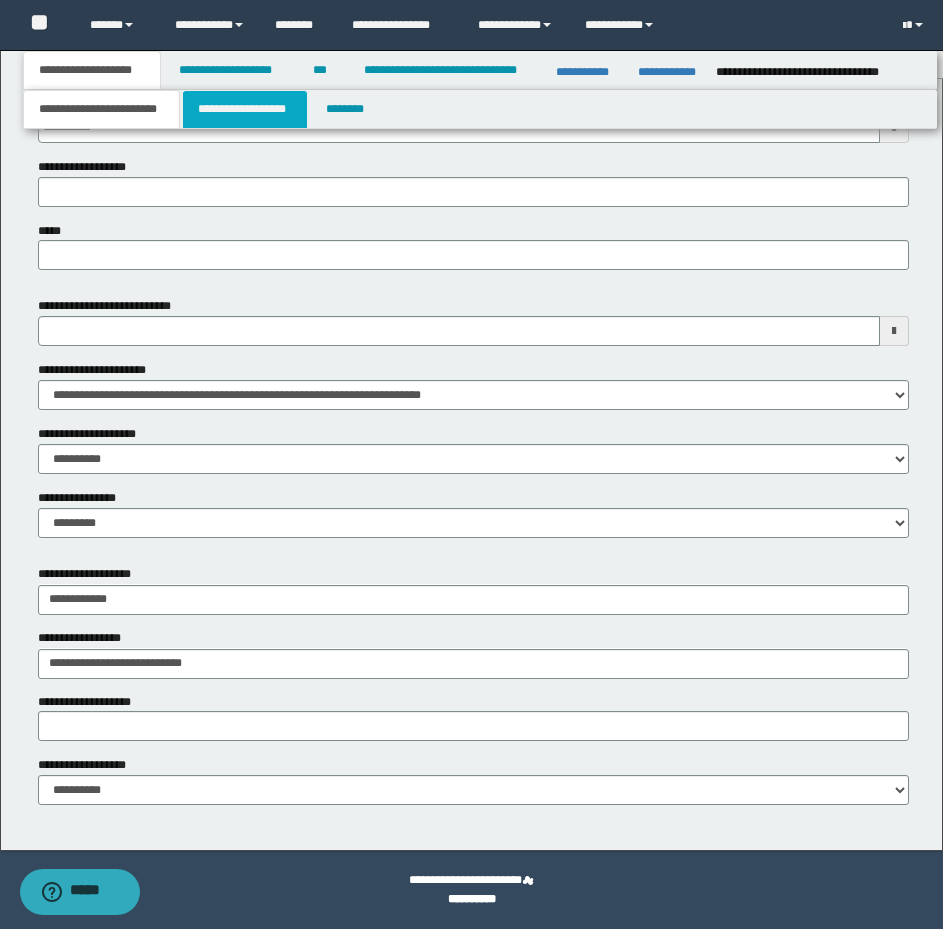 click on "**********" at bounding box center [245, 109] 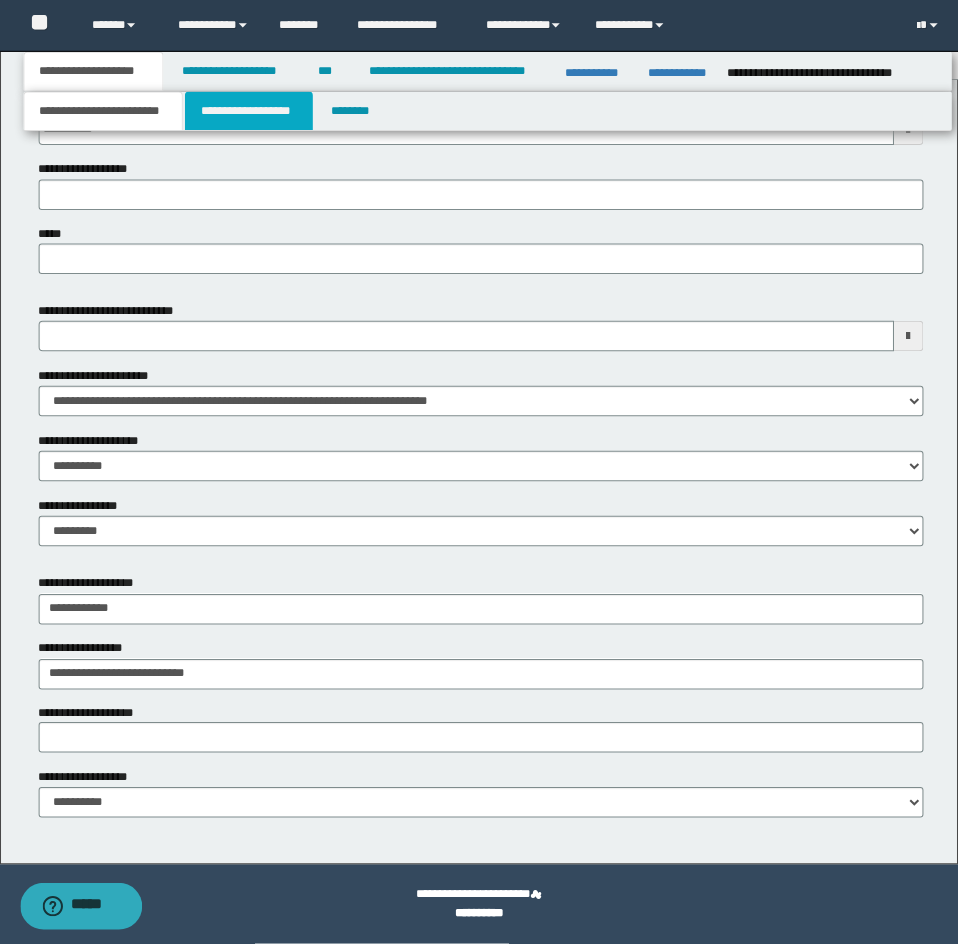 scroll, scrollTop: 0, scrollLeft: 0, axis: both 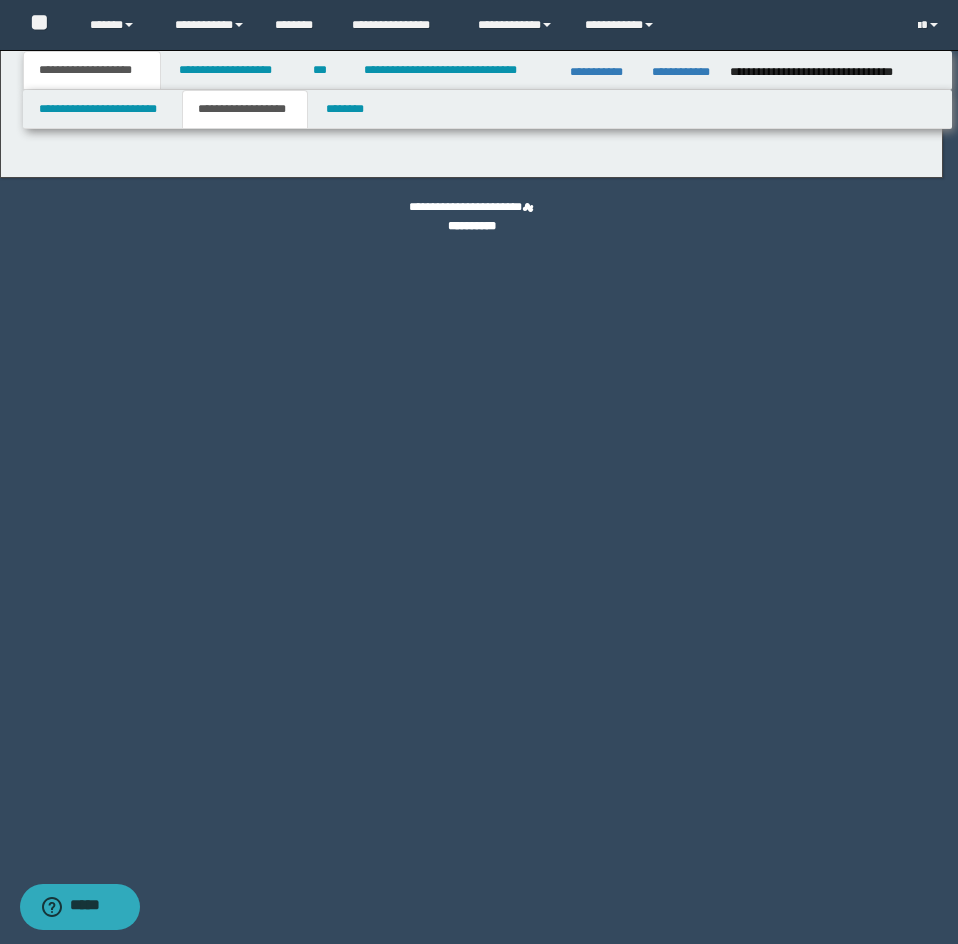 type on "*******" 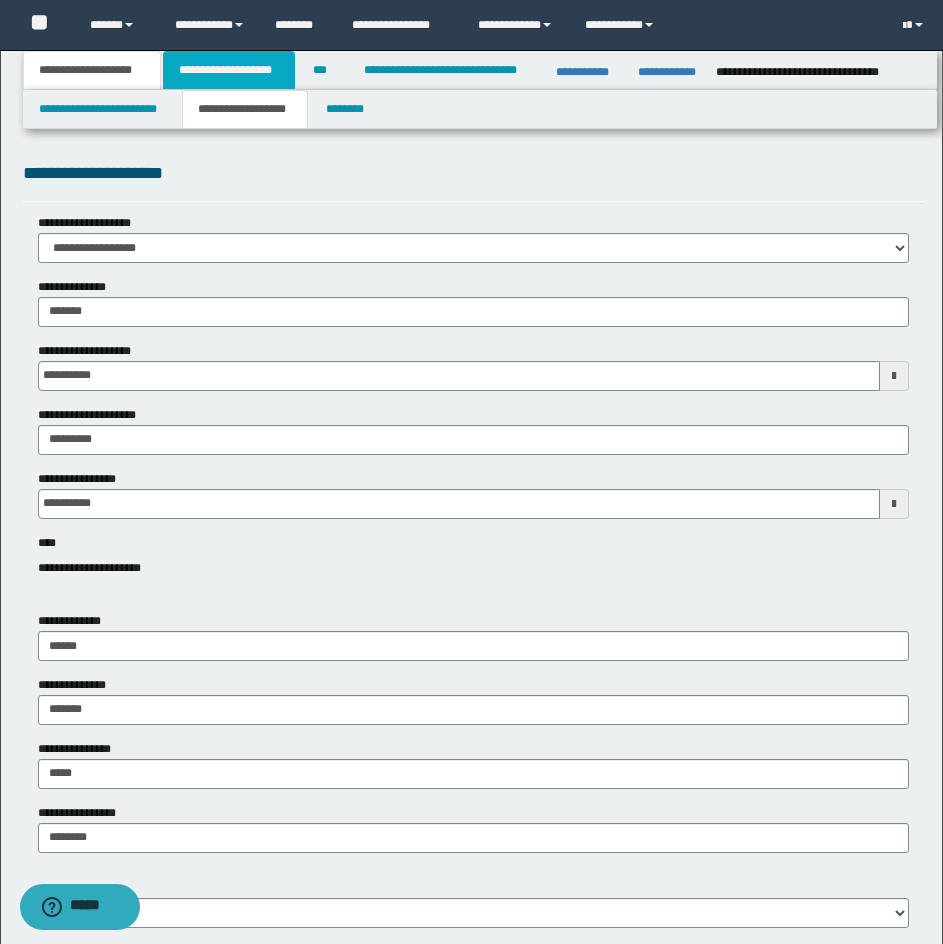 drag, startPoint x: 193, startPoint y: 73, endPoint x: 287, endPoint y: 167, distance: 132.93608 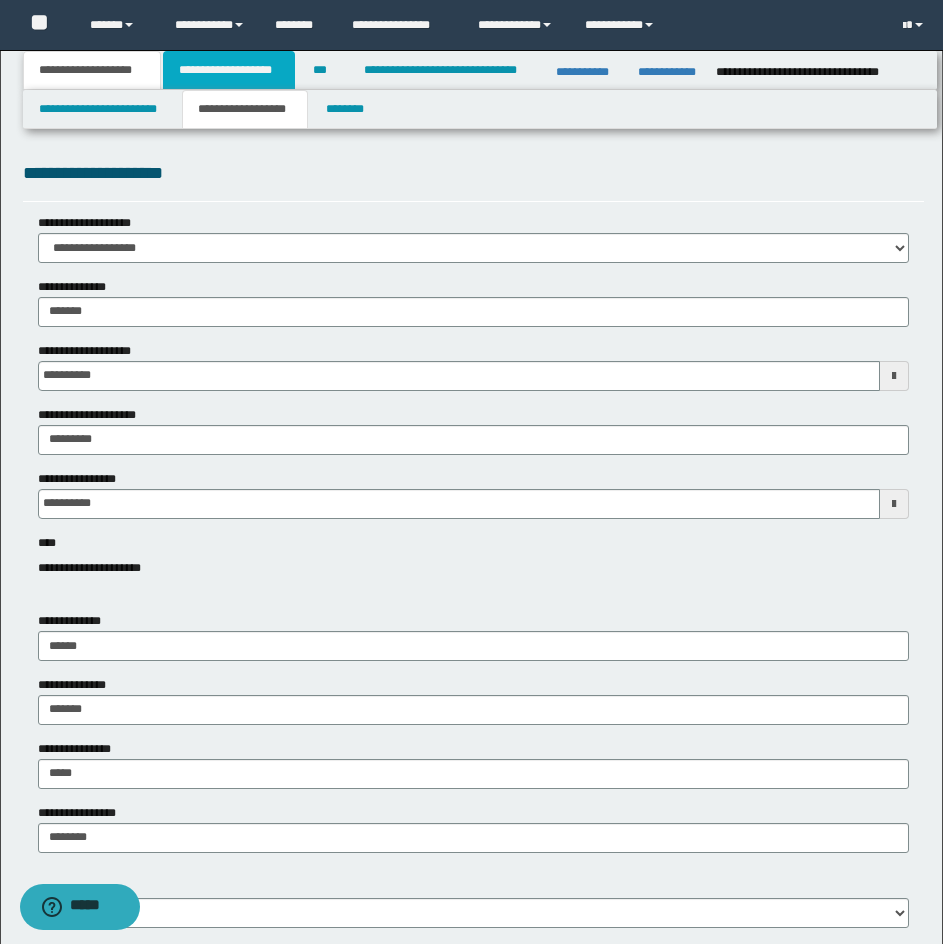 click on "**********" at bounding box center [229, 70] 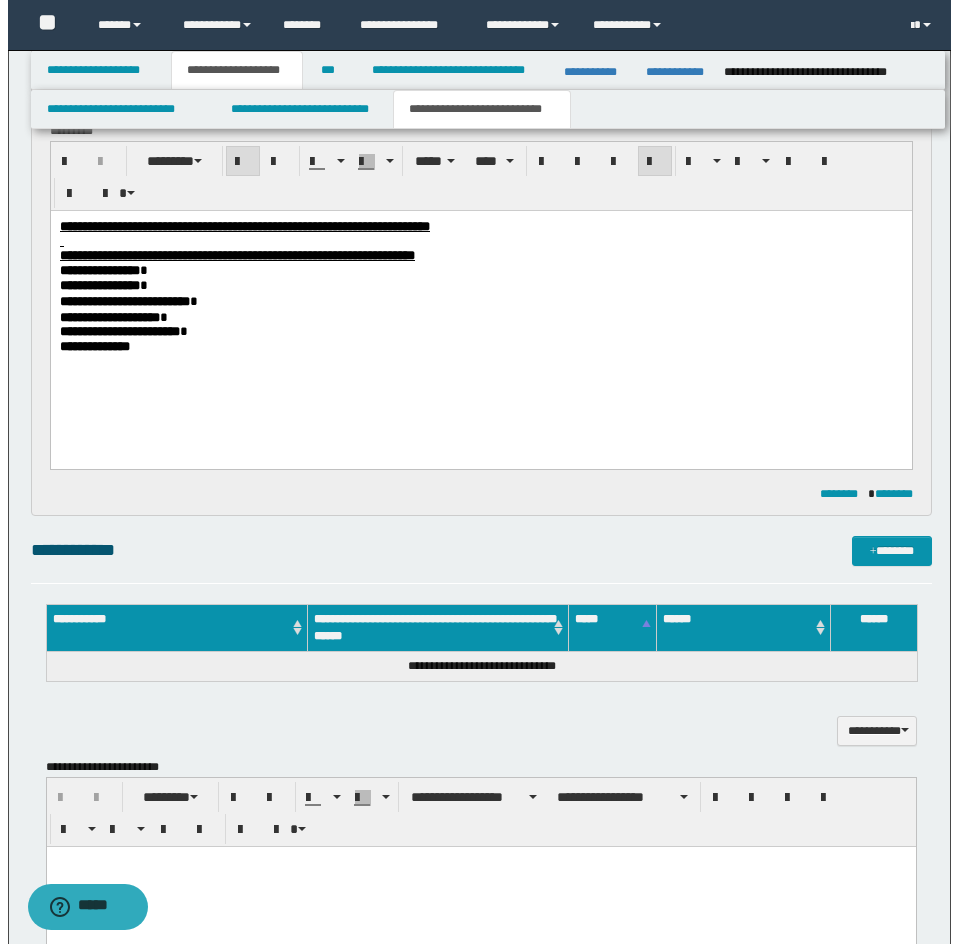 scroll, scrollTop: 800, scrollLeft: 0, axis: vertical 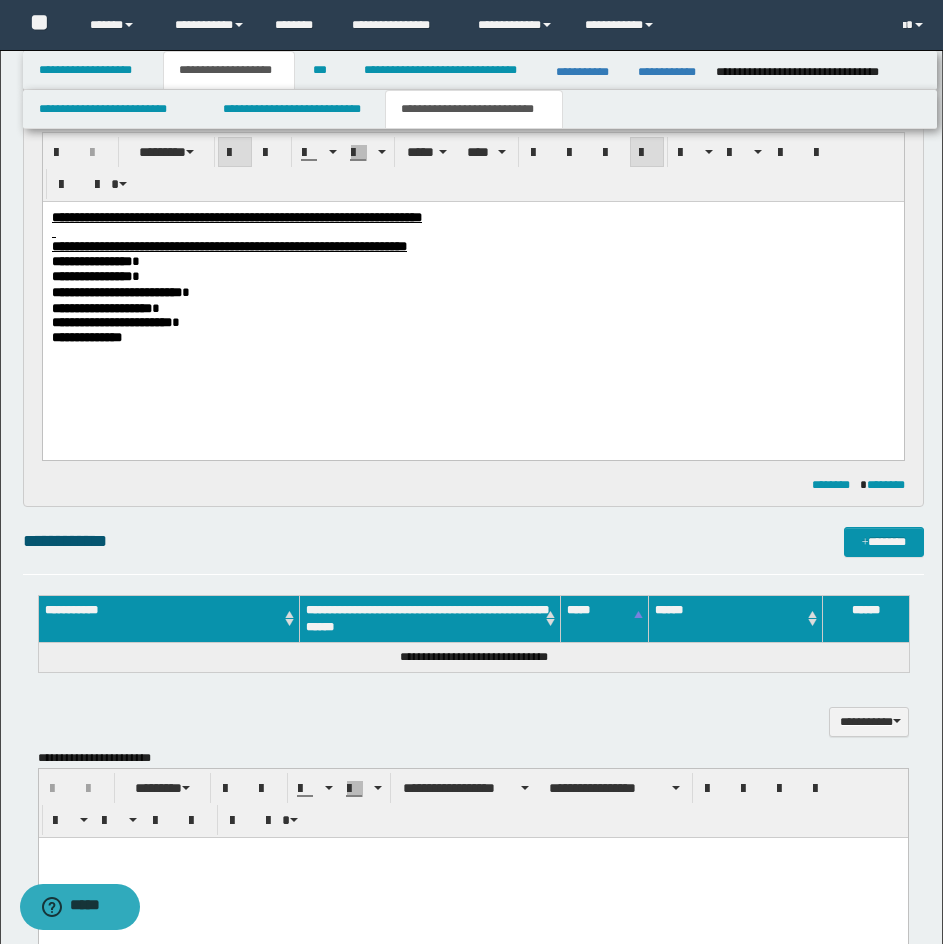 click on "**********" at bounding box center [473, 541] 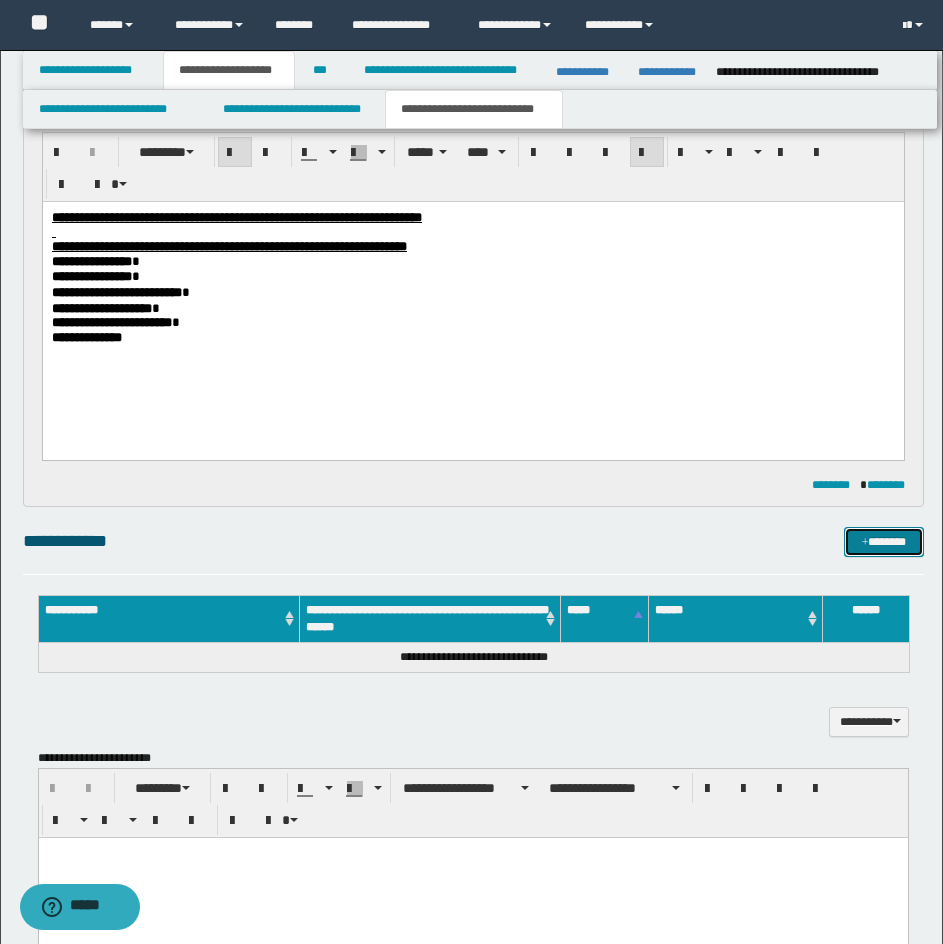 click on "*******" at bounding box center [884, 542] 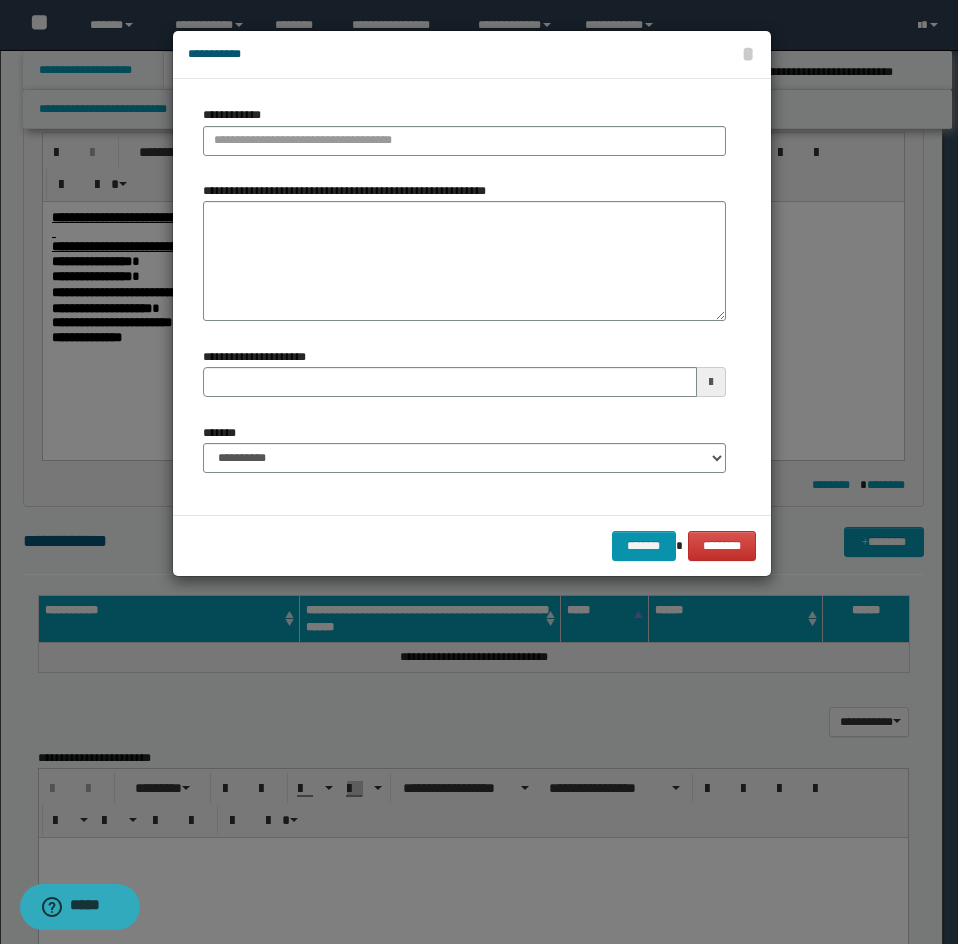 type 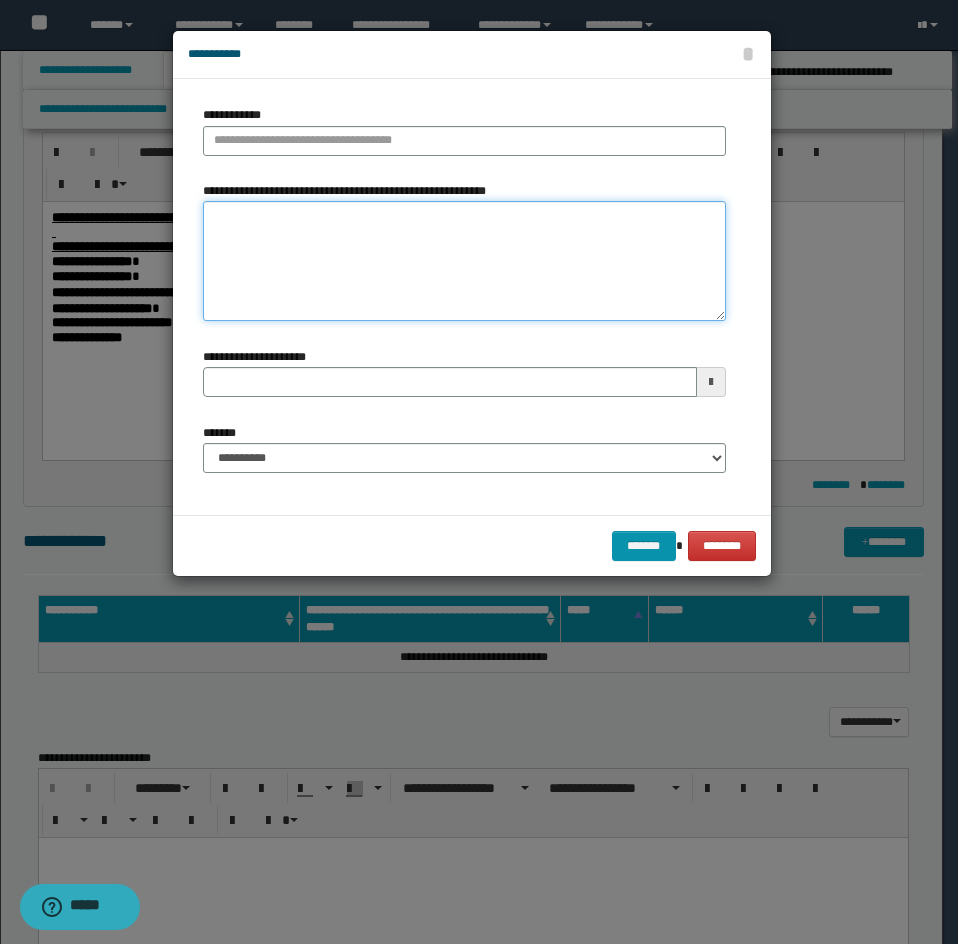 click on "**********" at bounding box center [464, 261] 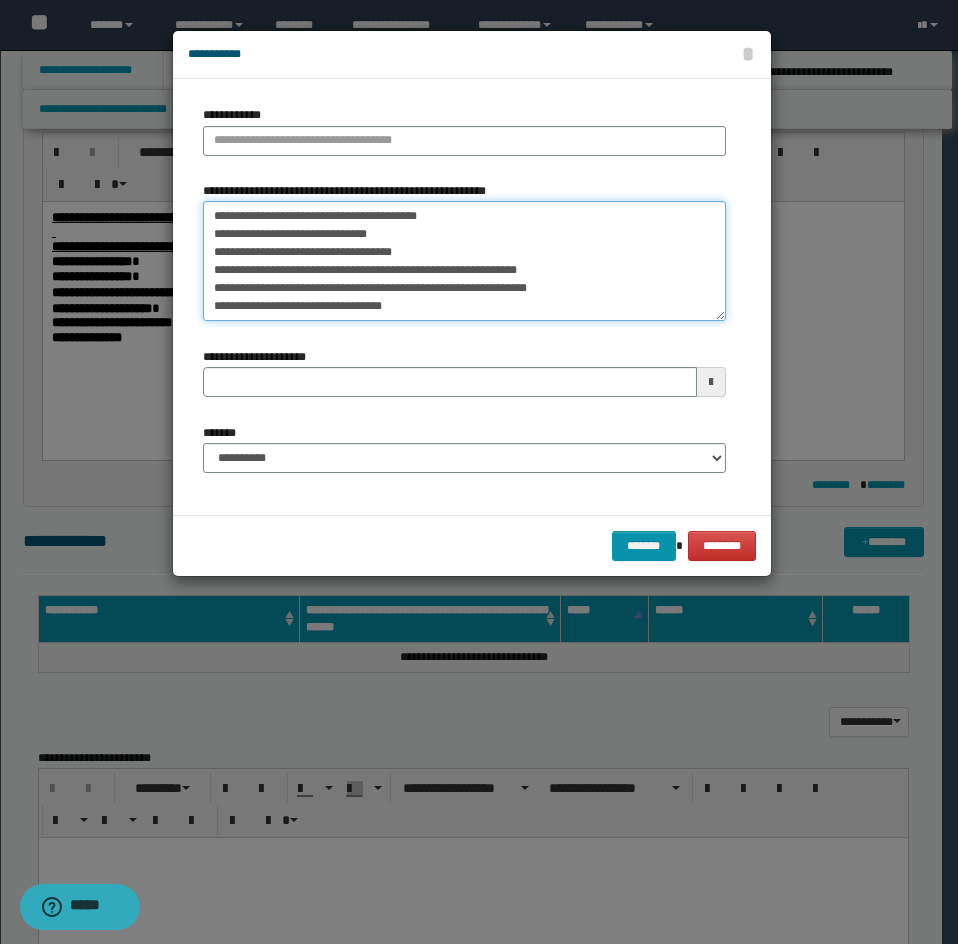 scroll, scrollTop: 0, scrollLeft: 0, axis: both 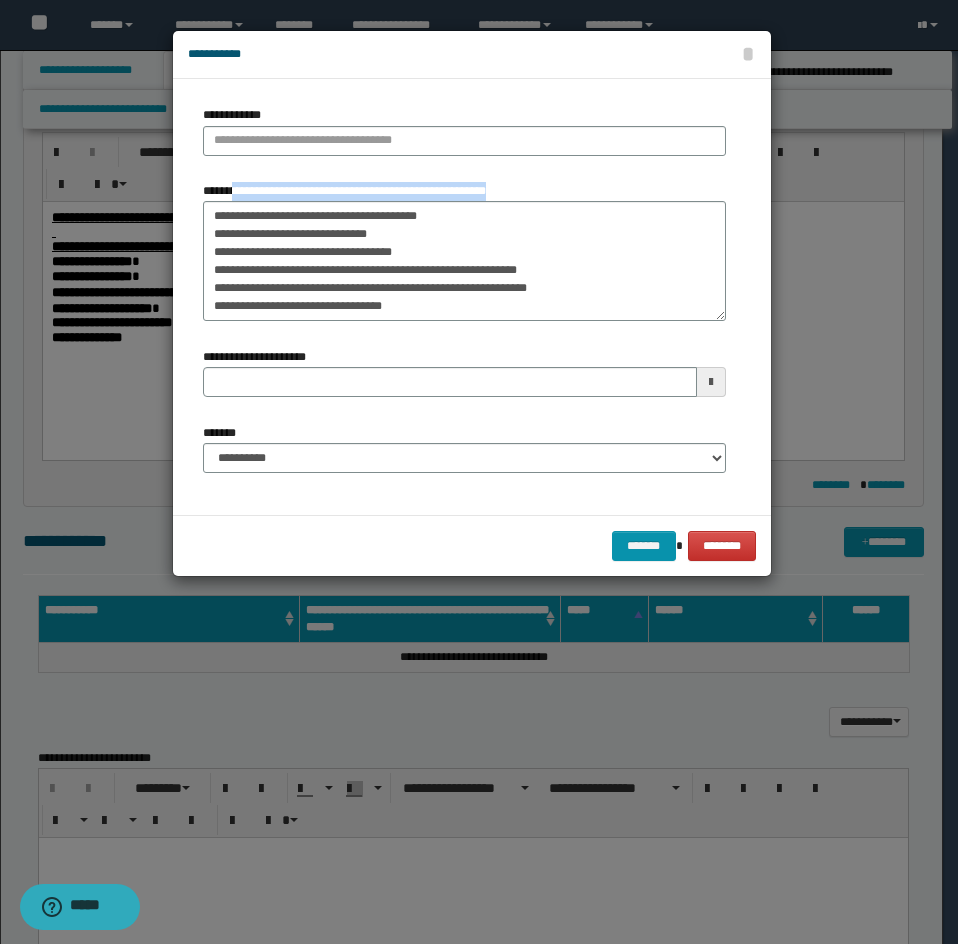 drag, startPoint x: 239, startPoint y: 198, endPoint x: 280, endPoint y: 211, distance: 43.011627 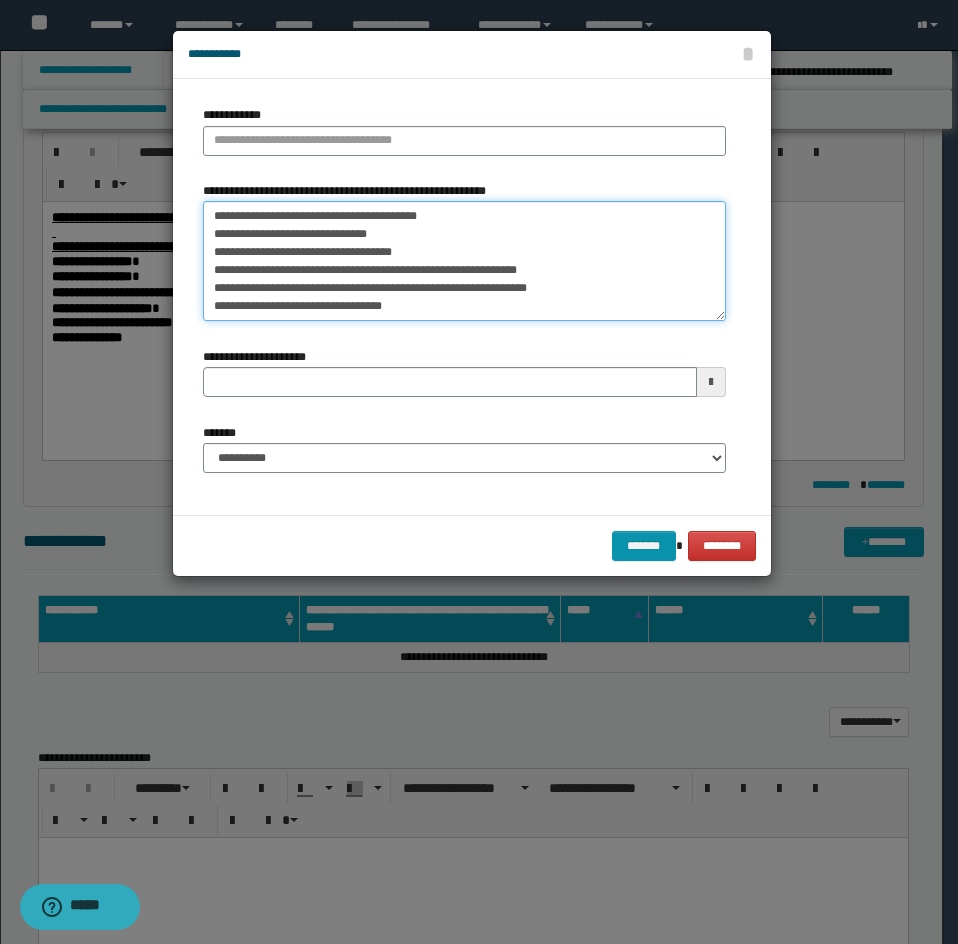 drag, startPoint x: 237, startPoint y: 209, endPoint x: 383, endPoint y: 208, distance: 146.00342 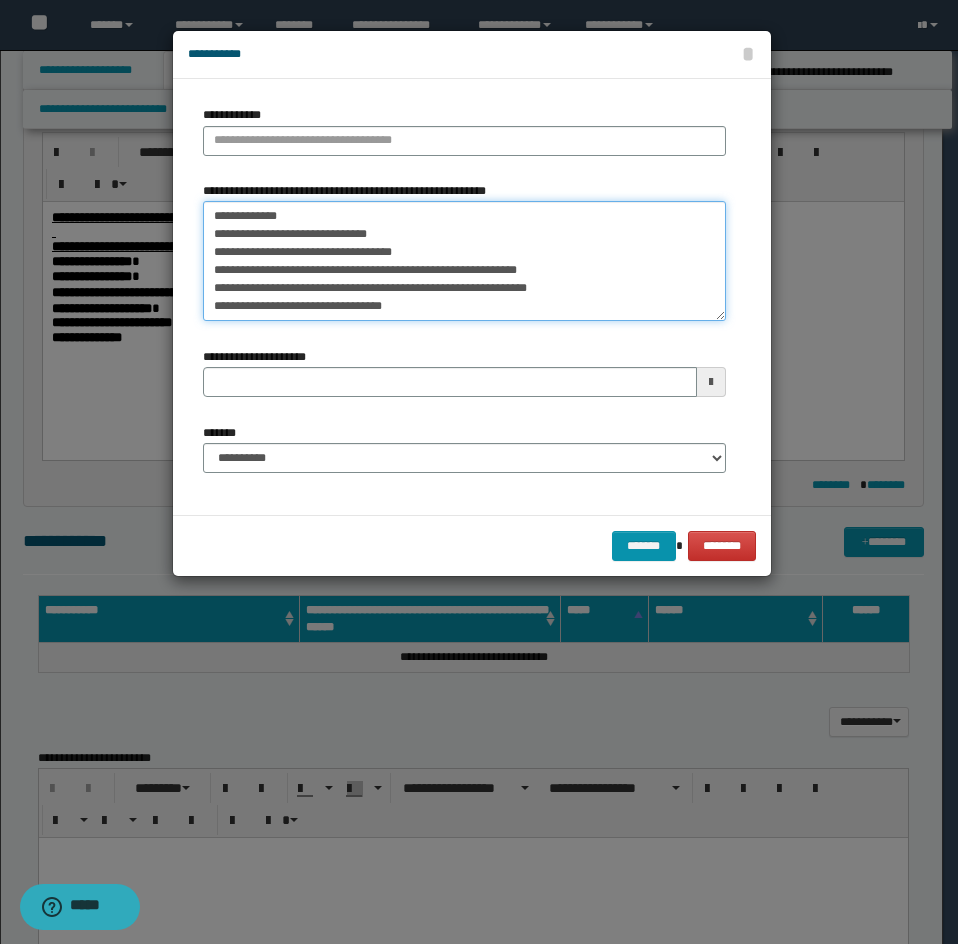 type on "**********" 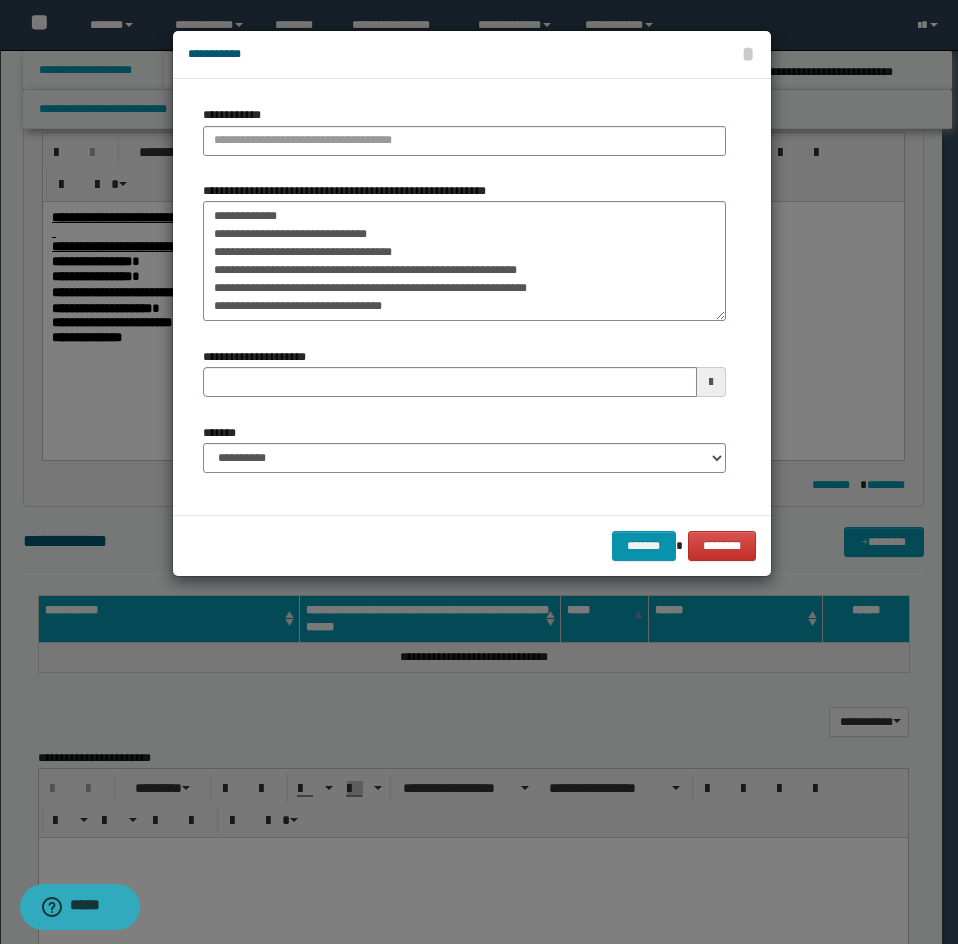 click on "**********" at bounding box center (464, 130) 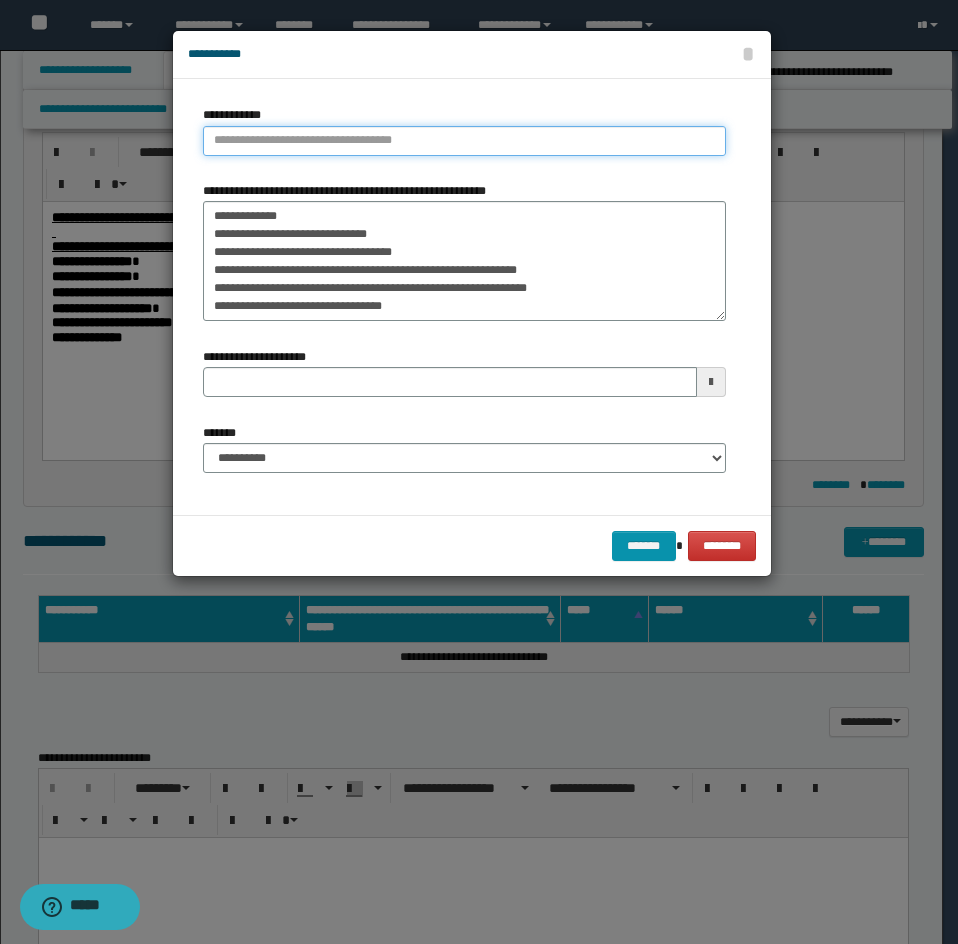 click on "**********" at bounding box center [464, 141] 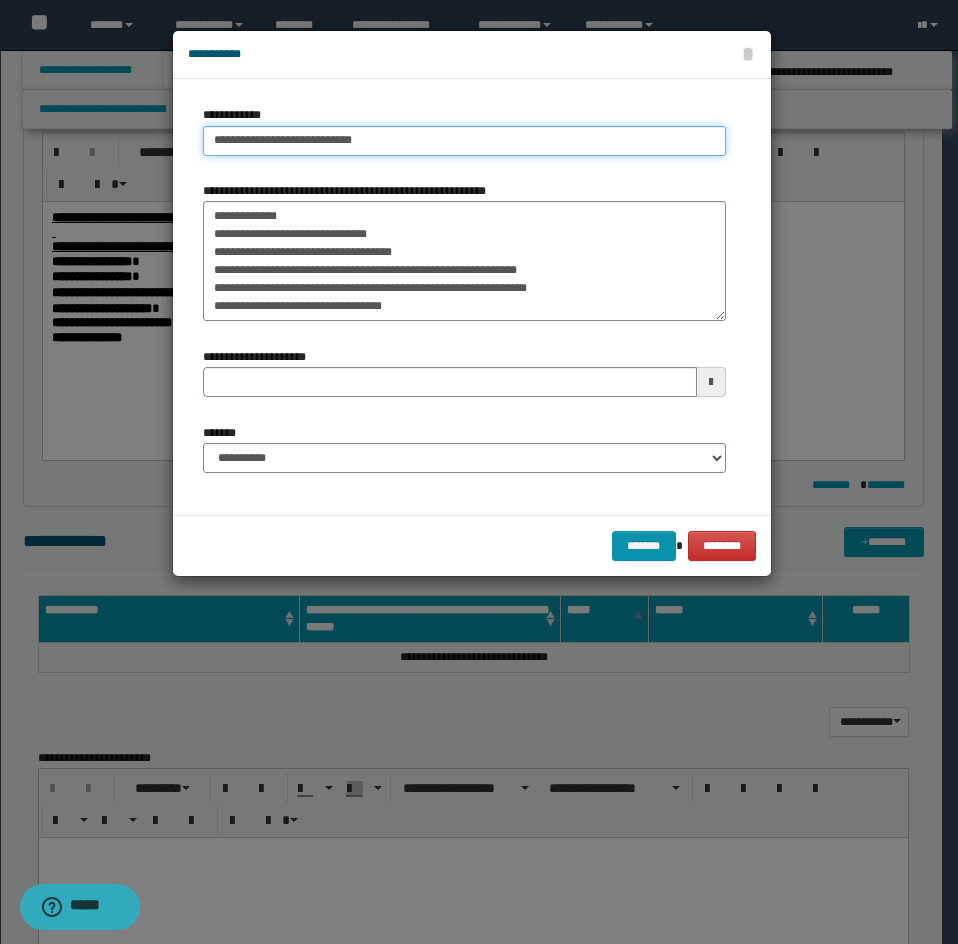 type on "**********" 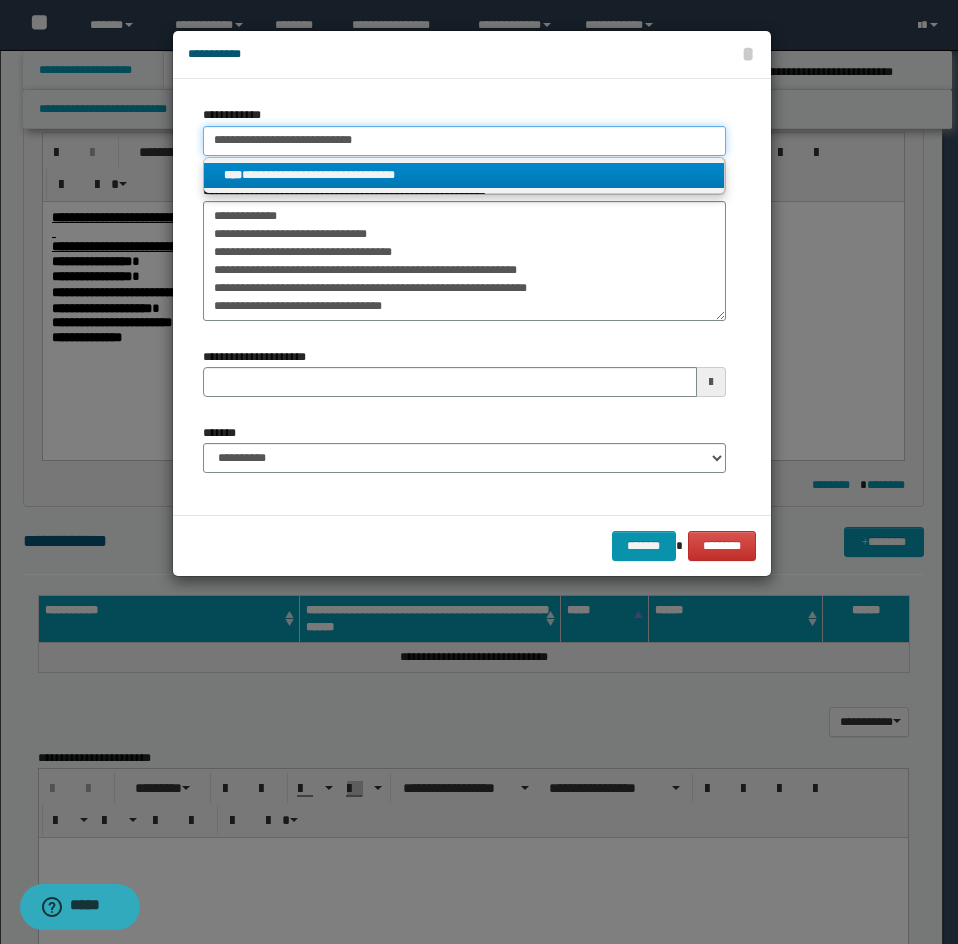 type on "**********" 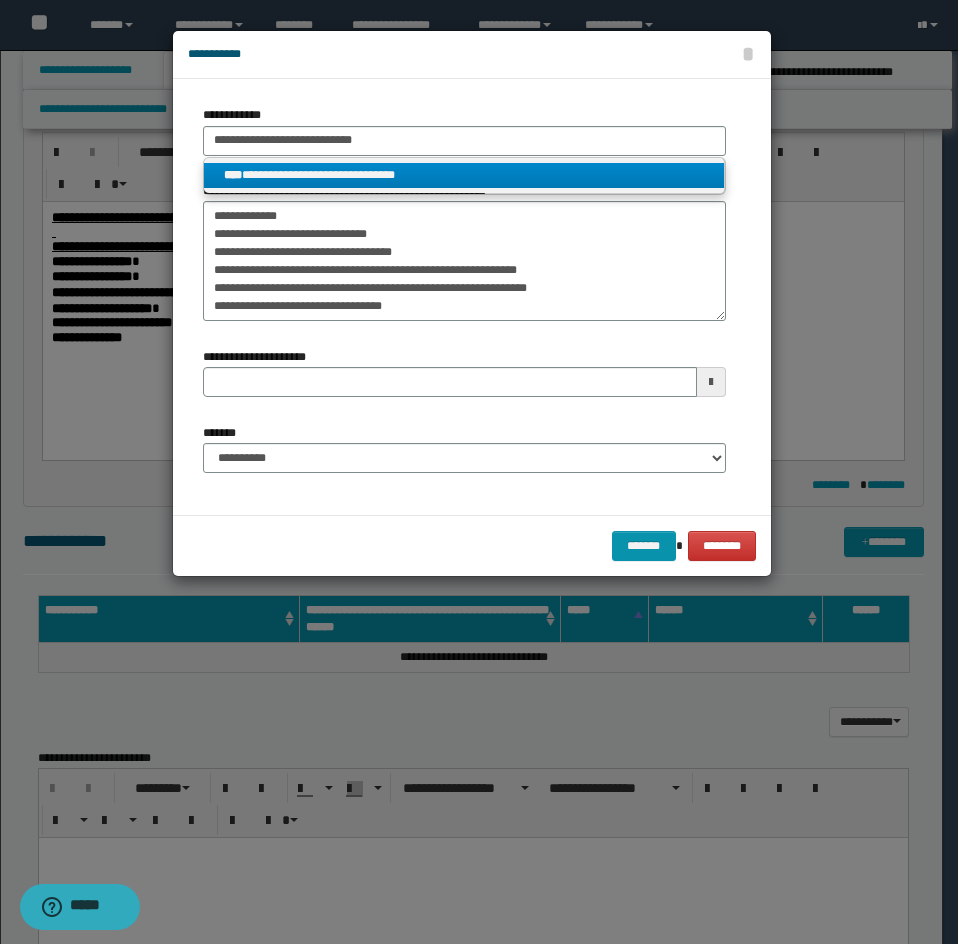 click on "****" at bounding box center (233, 175) 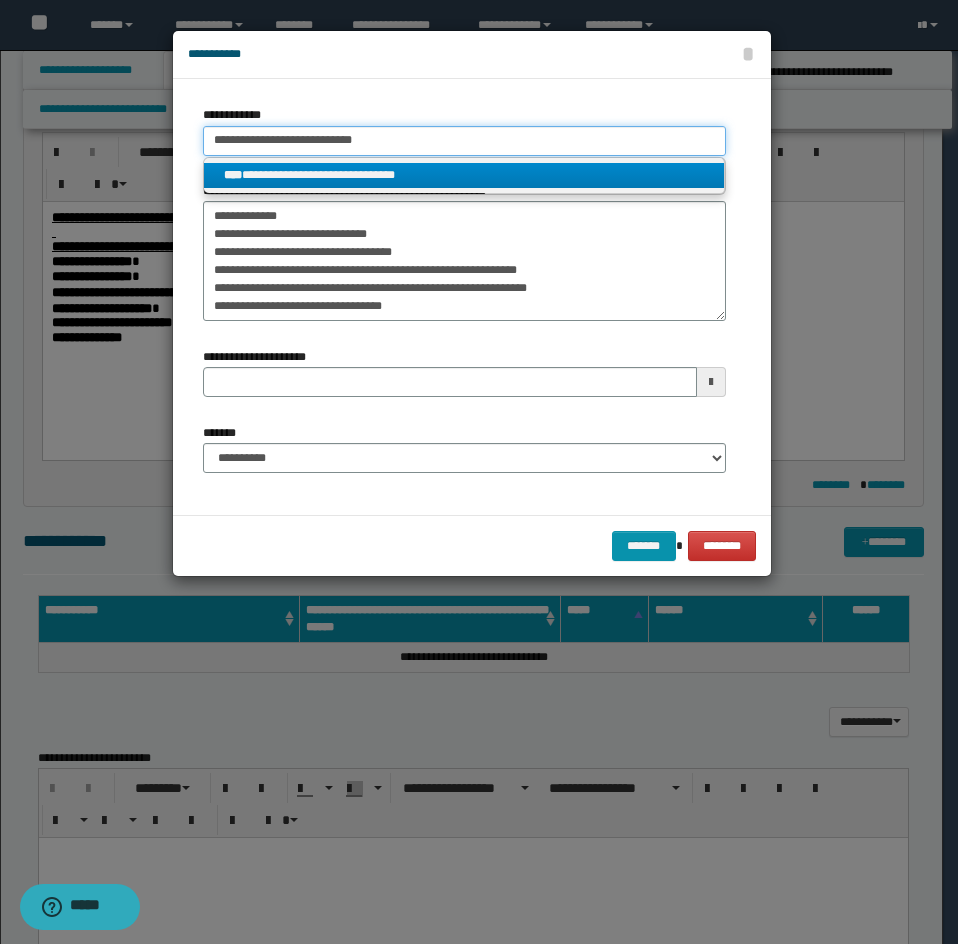 type 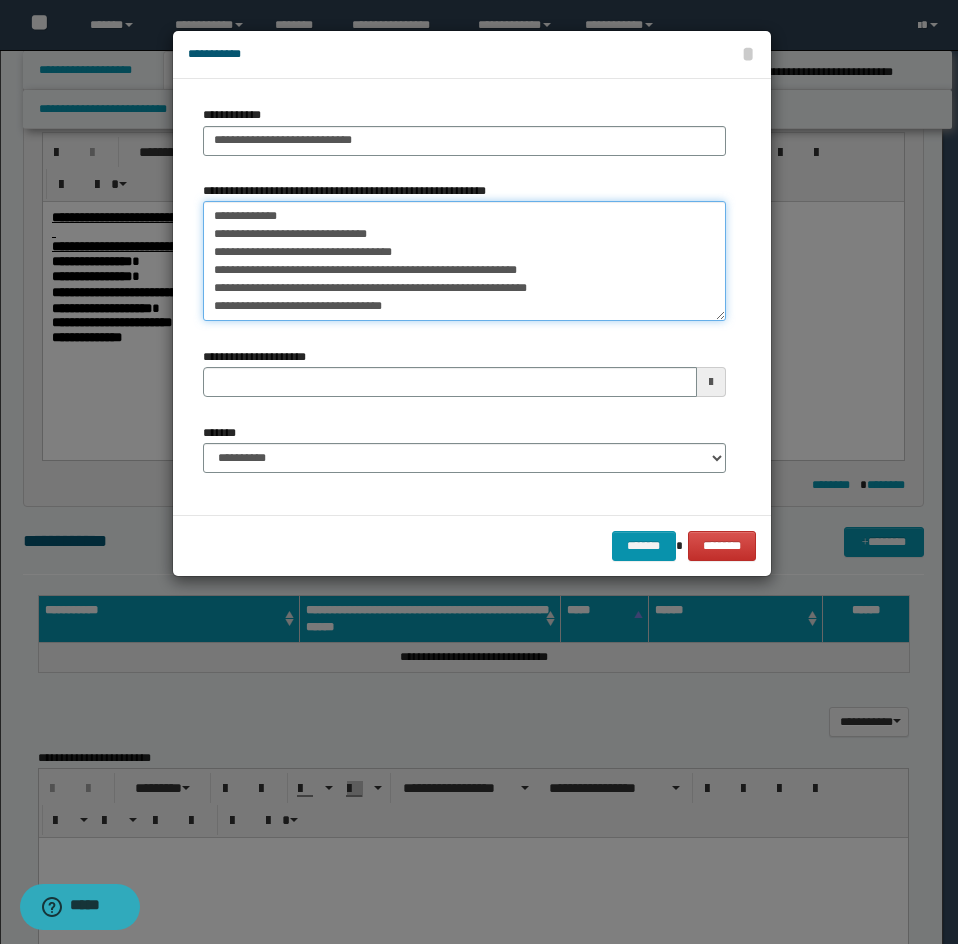 drag, startPoint x: 215, startPoint y: 215, endPoint x: 149, endPoint y: 233, distance: 68.41052 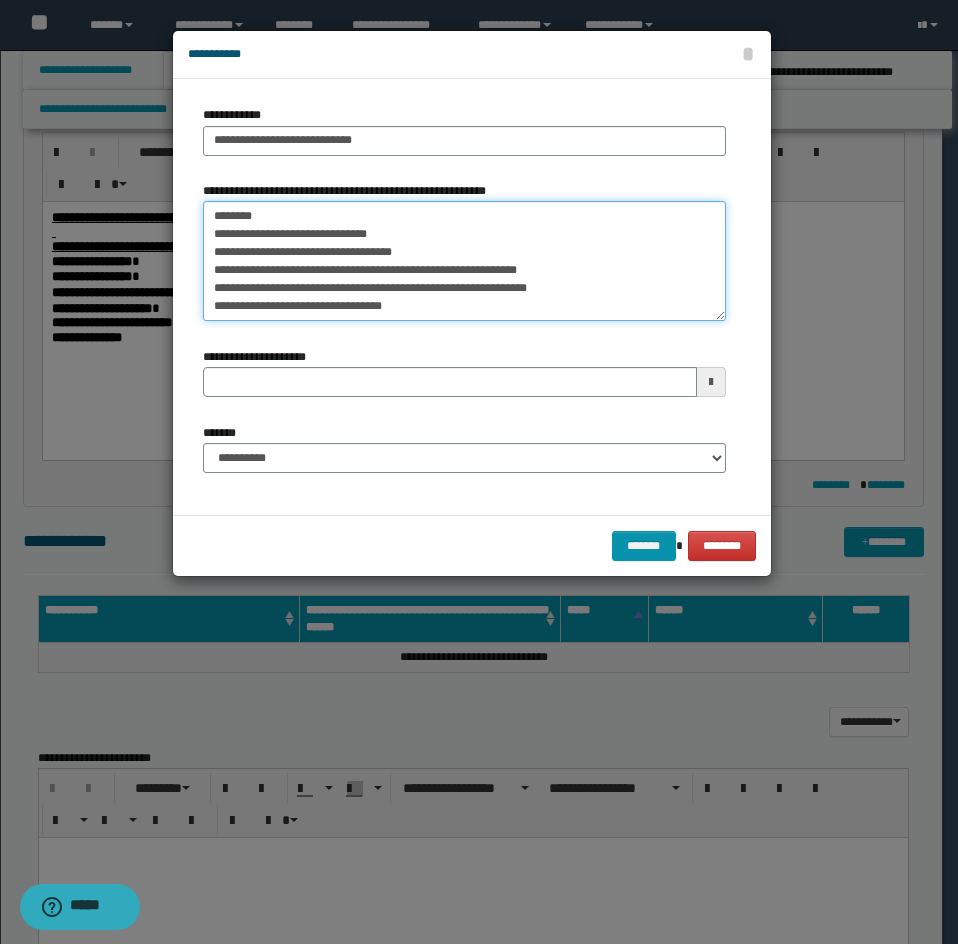 scroll, scrollTop: 18, scrollLeft: 0, axis: vertical 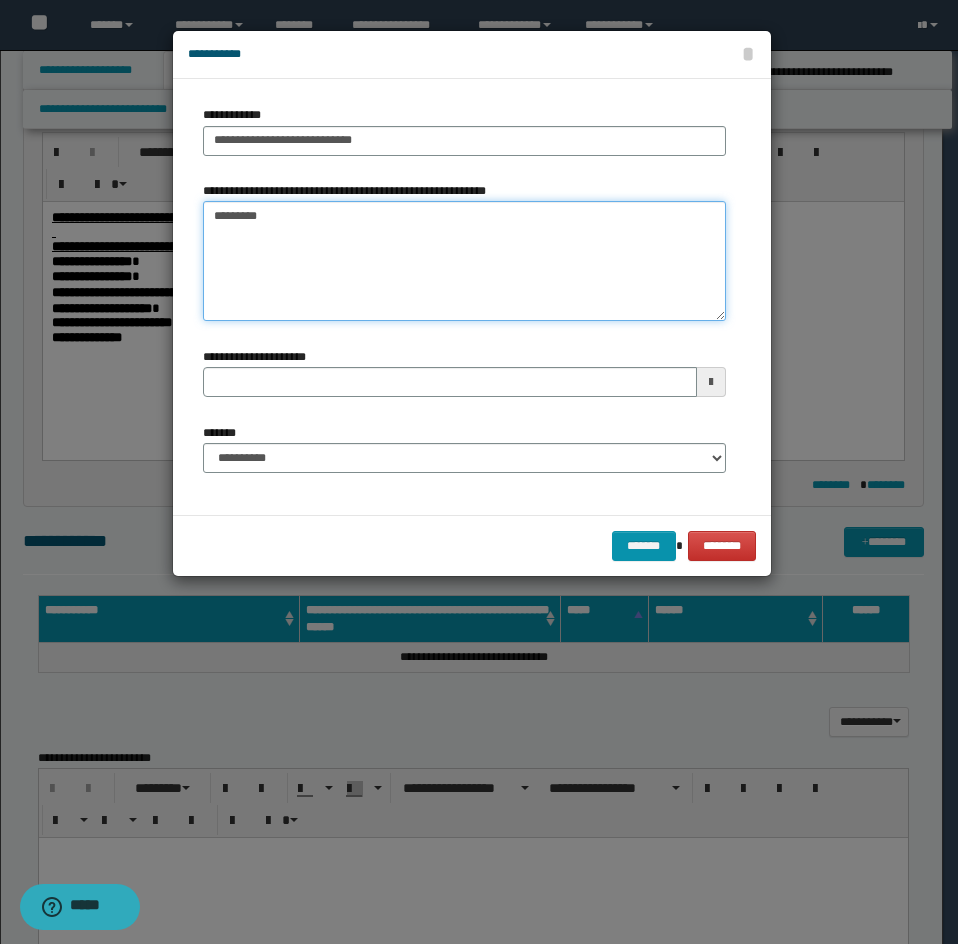 type 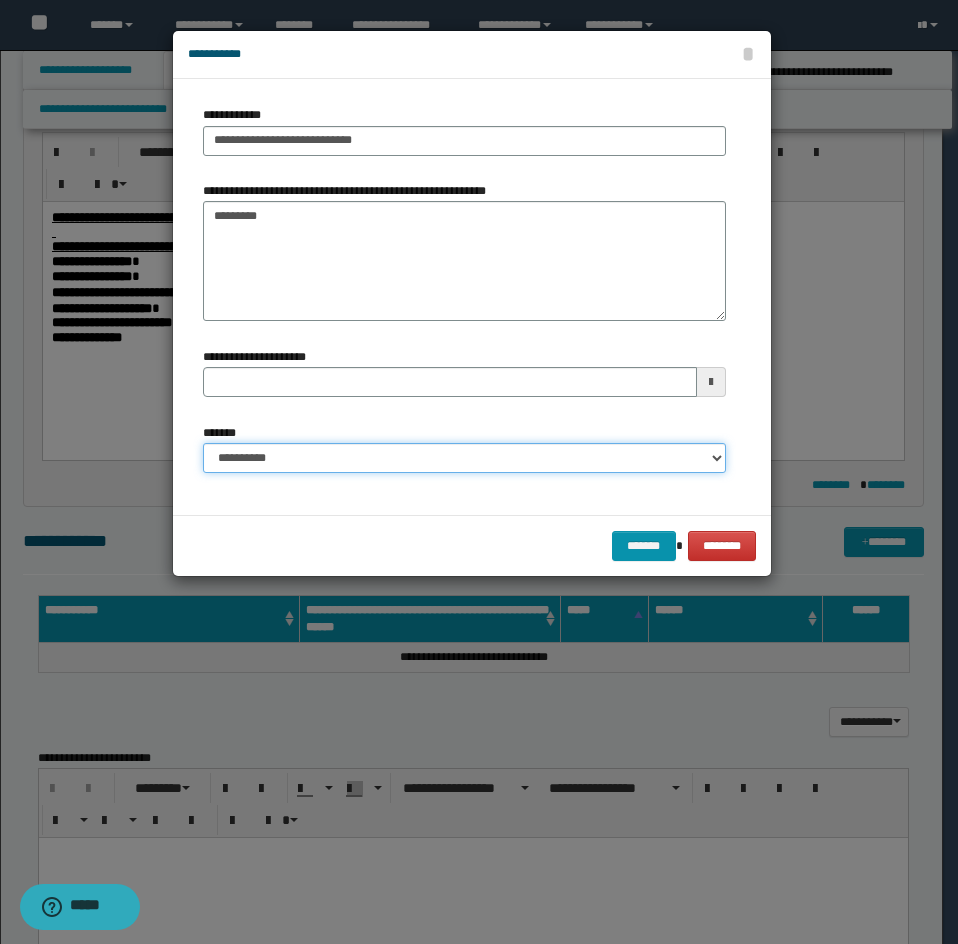 click on "**********" at bounding box center (464, 458) 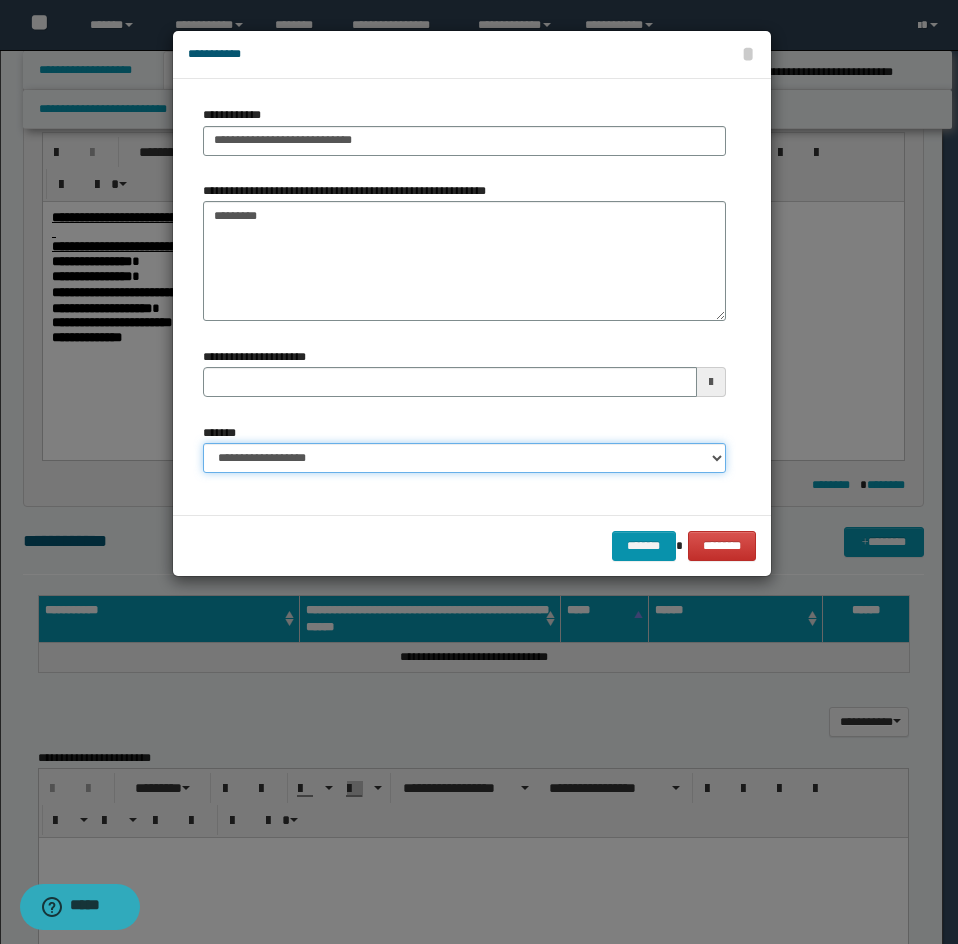 click on "**********" at bounding box center [464, 458] 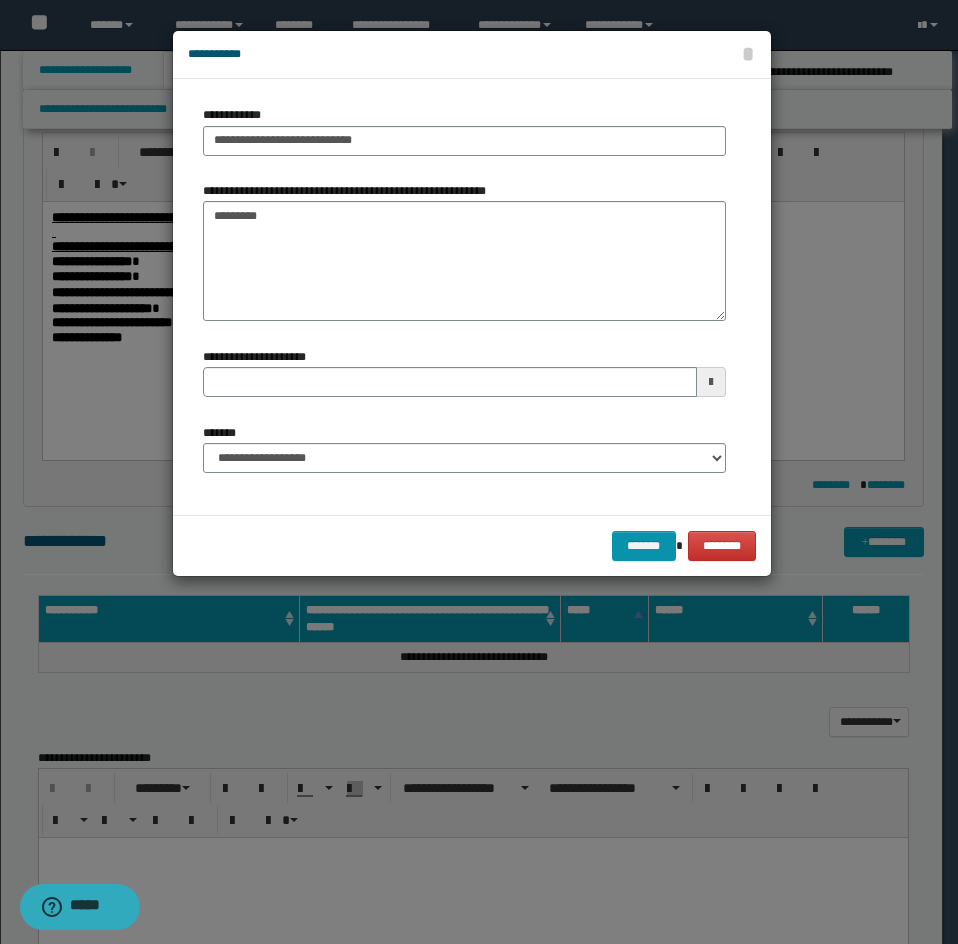 click on "*******
********" at bounding box center [472, 545] 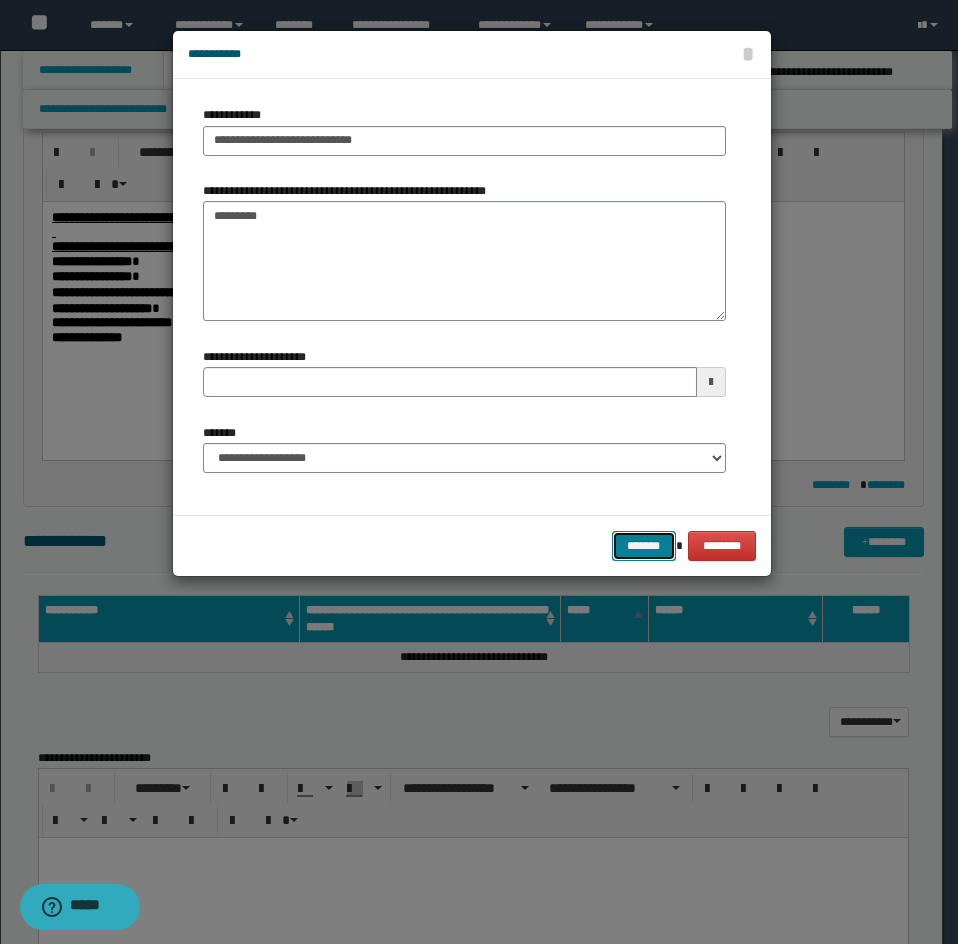 click on "*******" at bounding box center (644, 546) 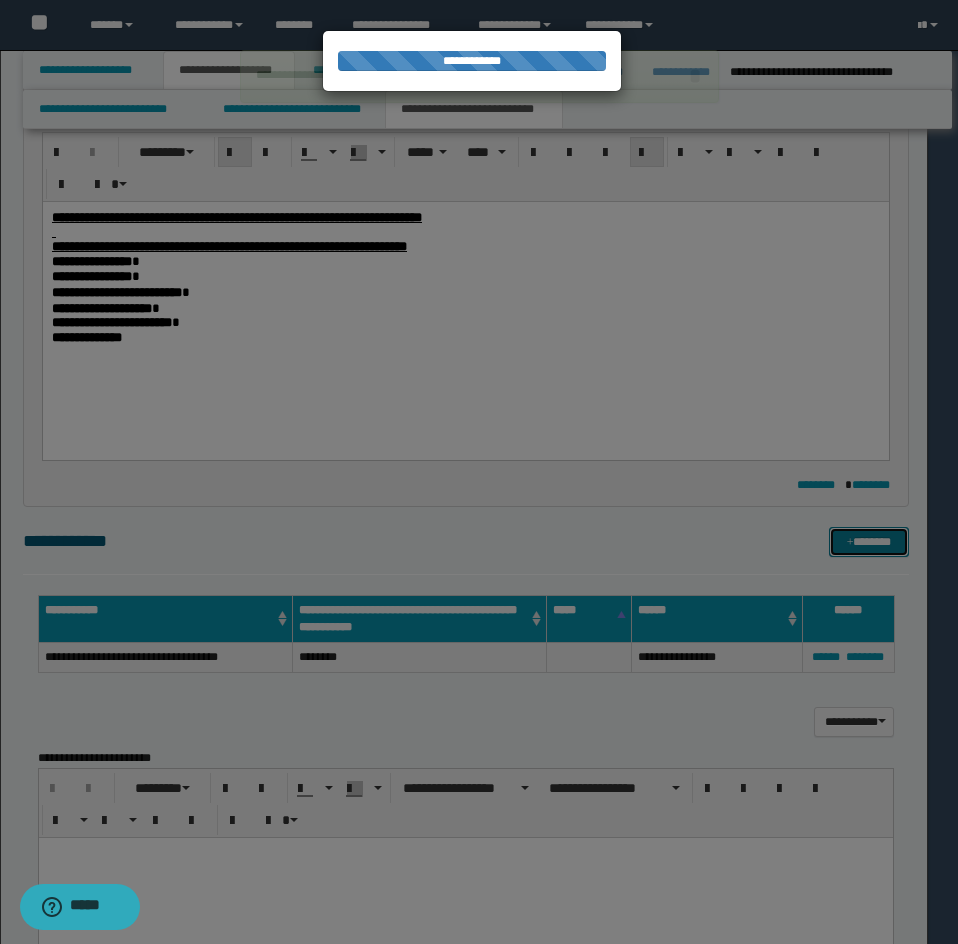 type 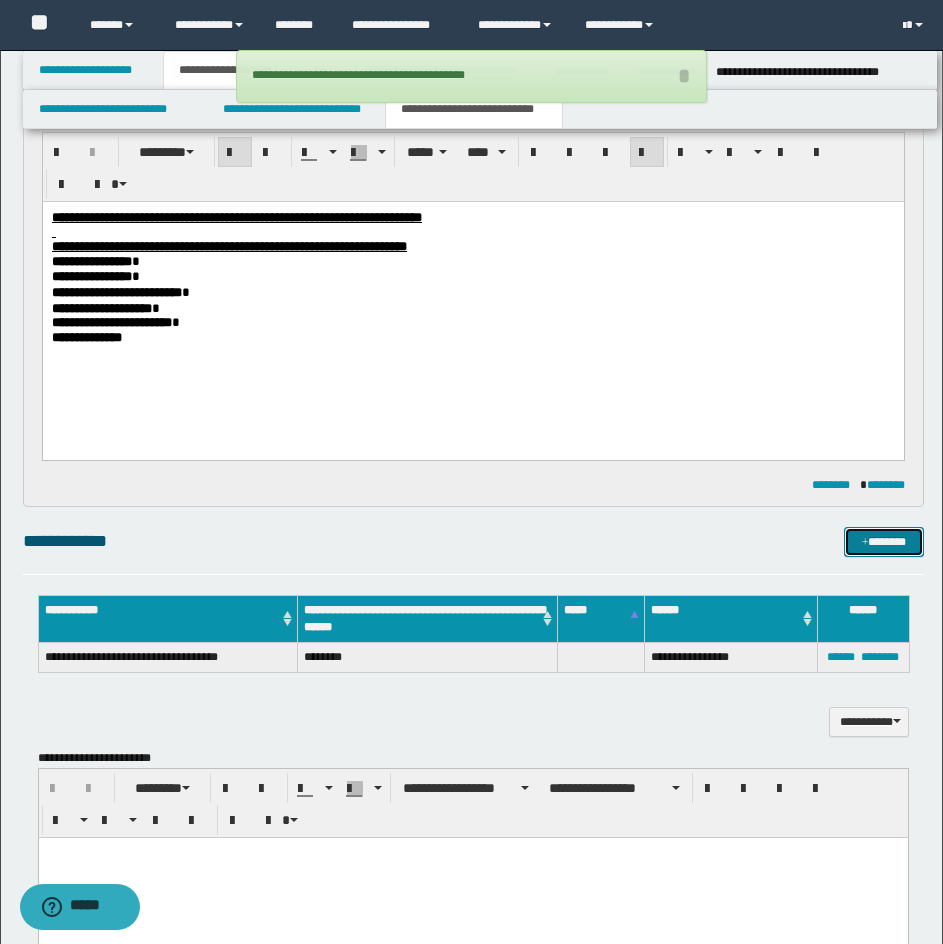 click on "*******" at bounding box center [884, 542] 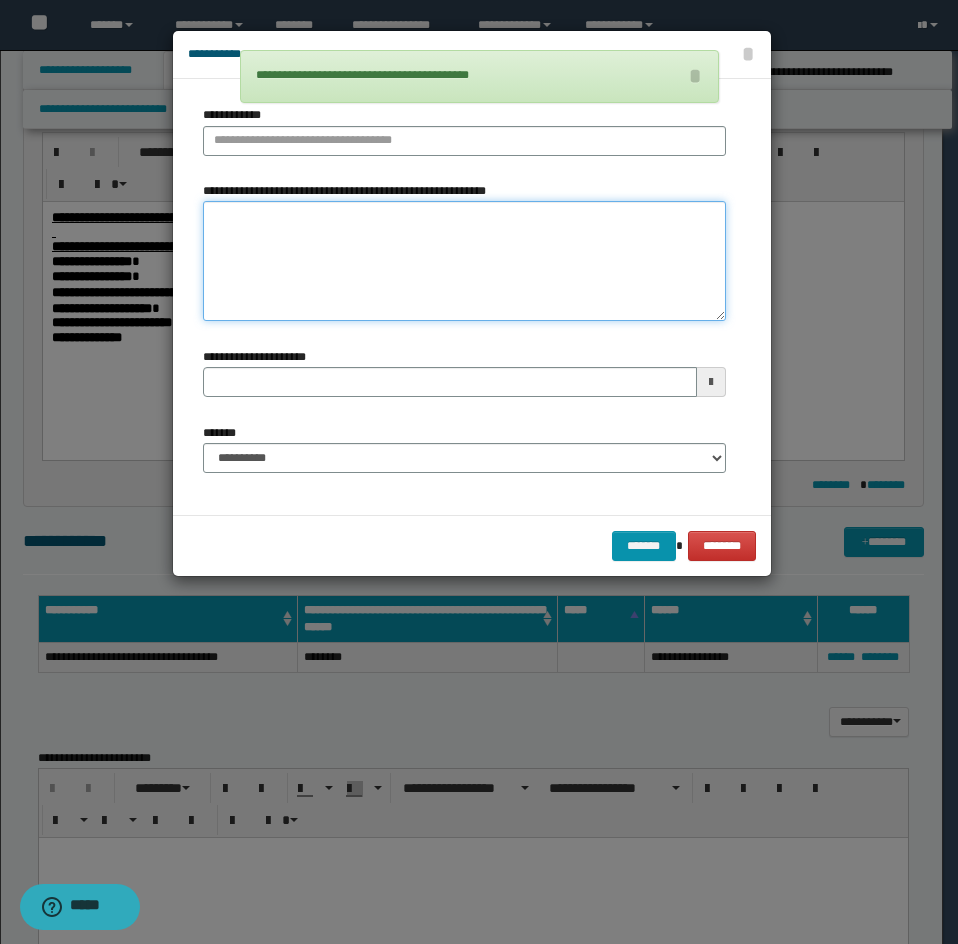drag, startPoint x: 275, startPoint y: 296, endPoint x: 258, endPoint y: 261, distance: 38.910152 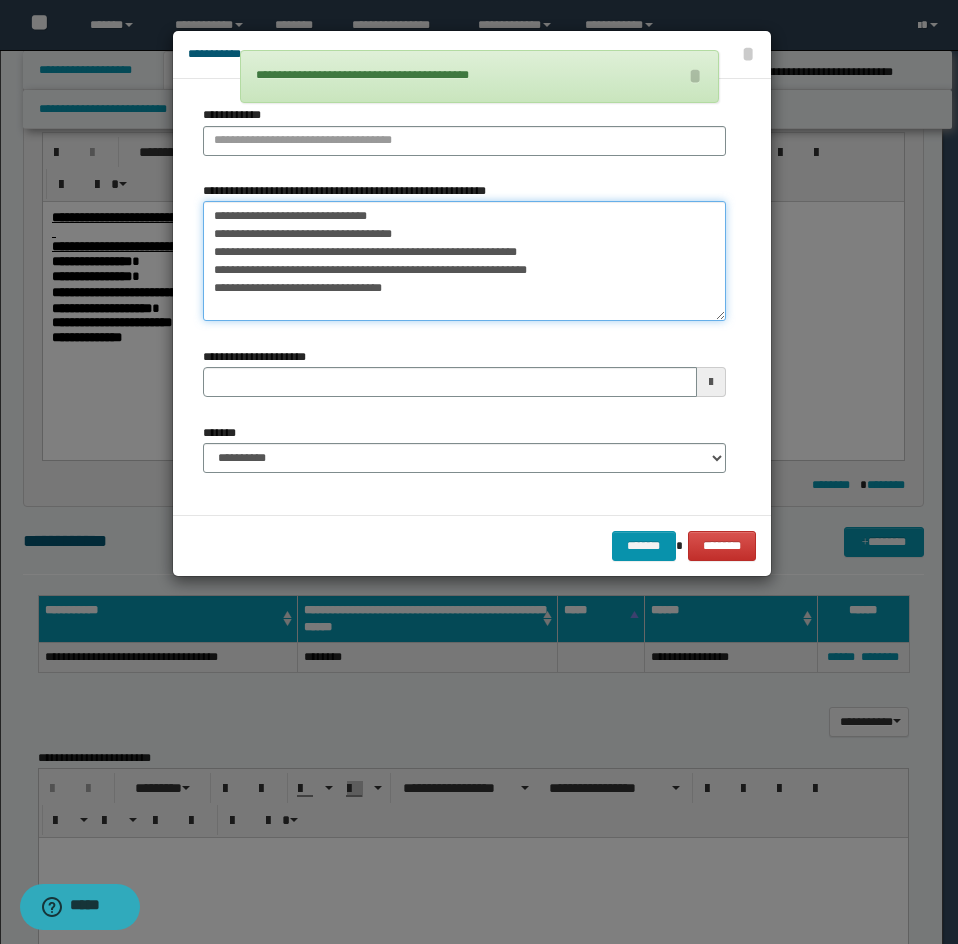 drag, startPoint x: 245, startPoint y: 212, endPoint x: 381, endPoint y: 212, distance: 136 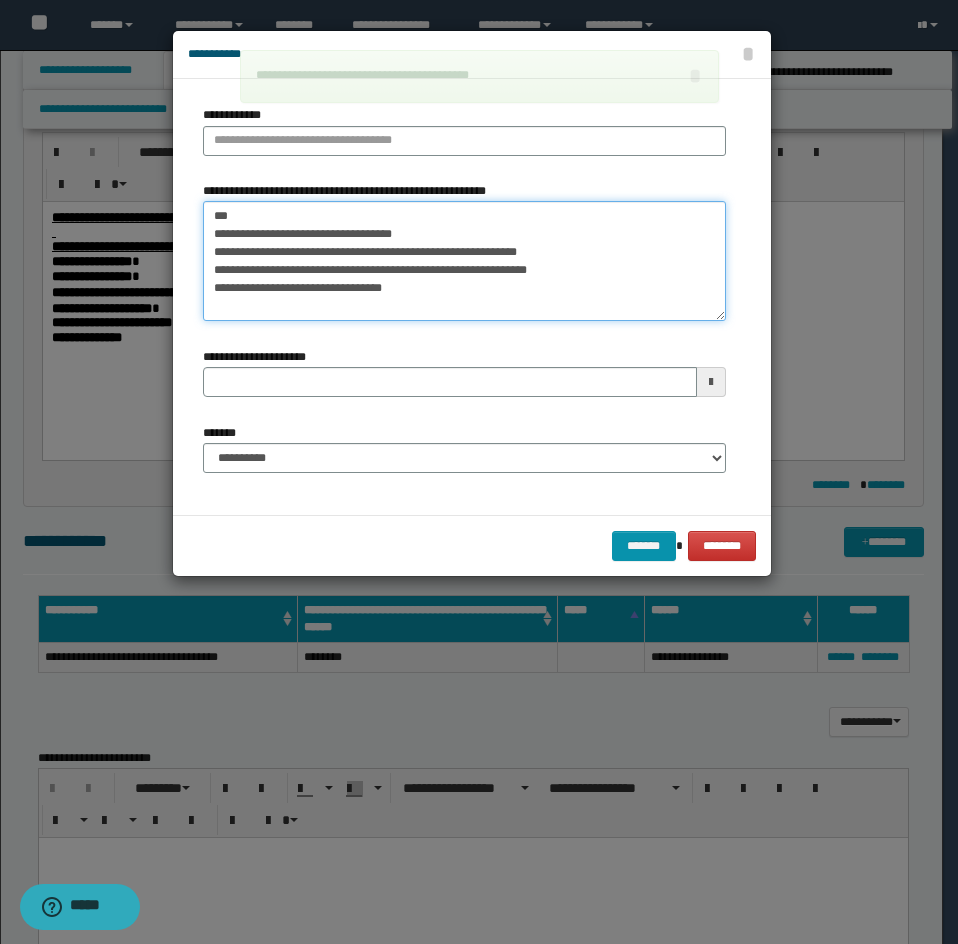 type on "**********" 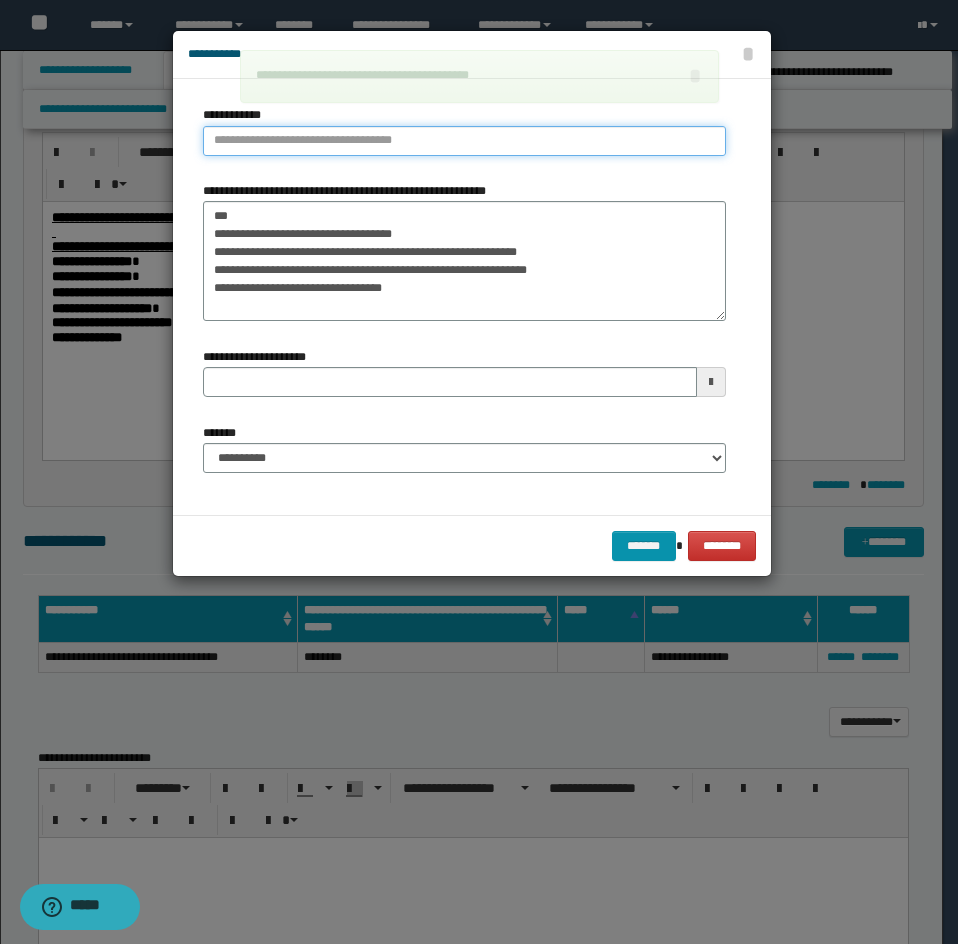 type on "**********" 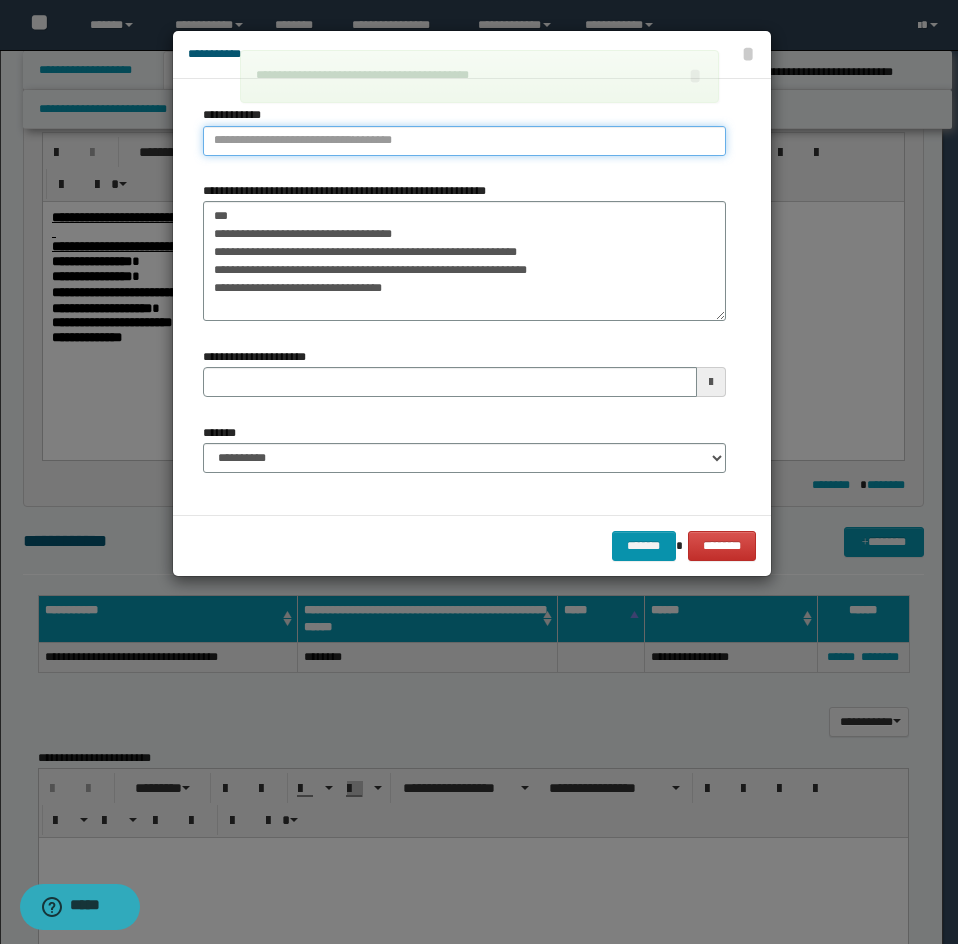 drag, startPoint x: 279, startPoint y: 148, endPoint x: 287, endPoint y: 141, distance: 10.630146 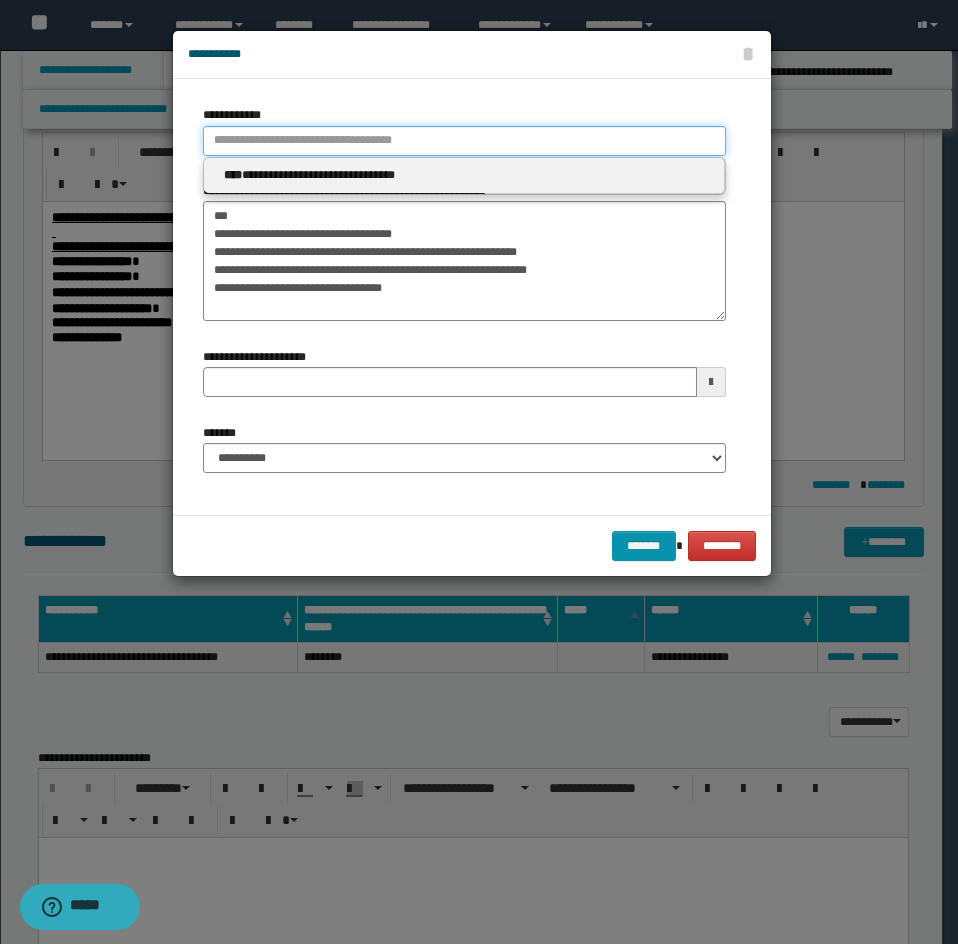 paste on "**********" 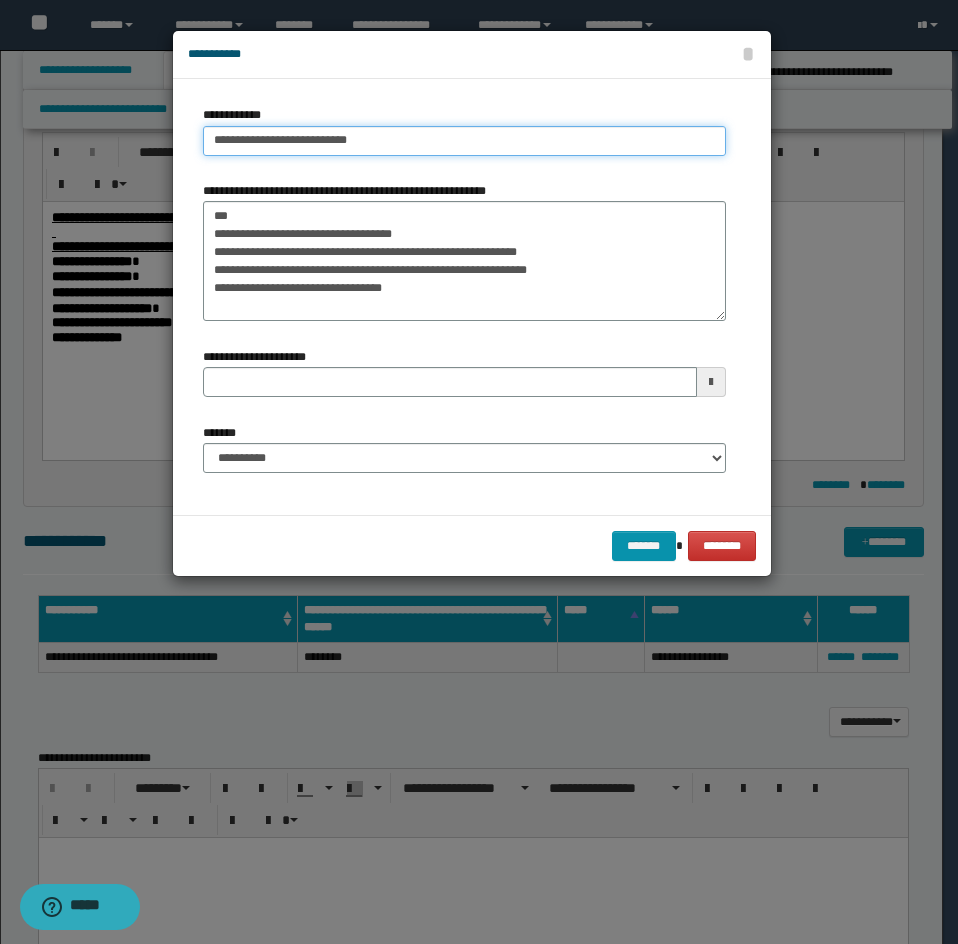 type on "**********" 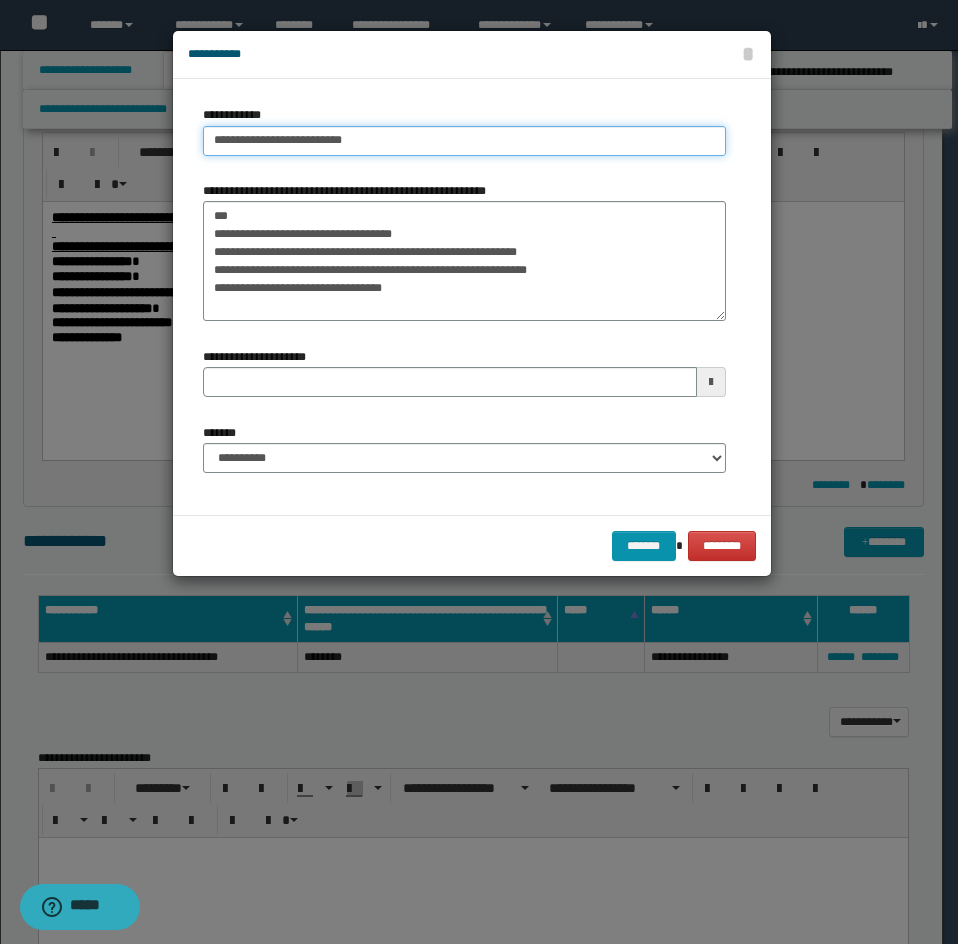 type on "**********" 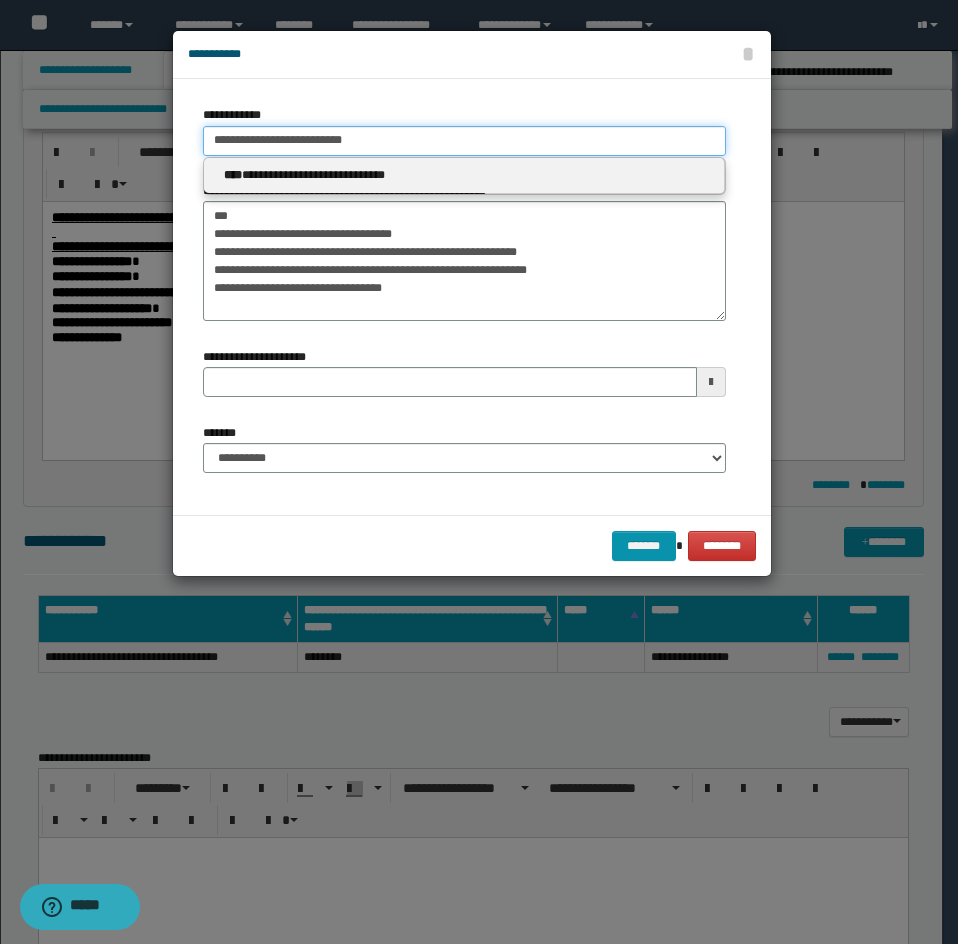 type on "**********" 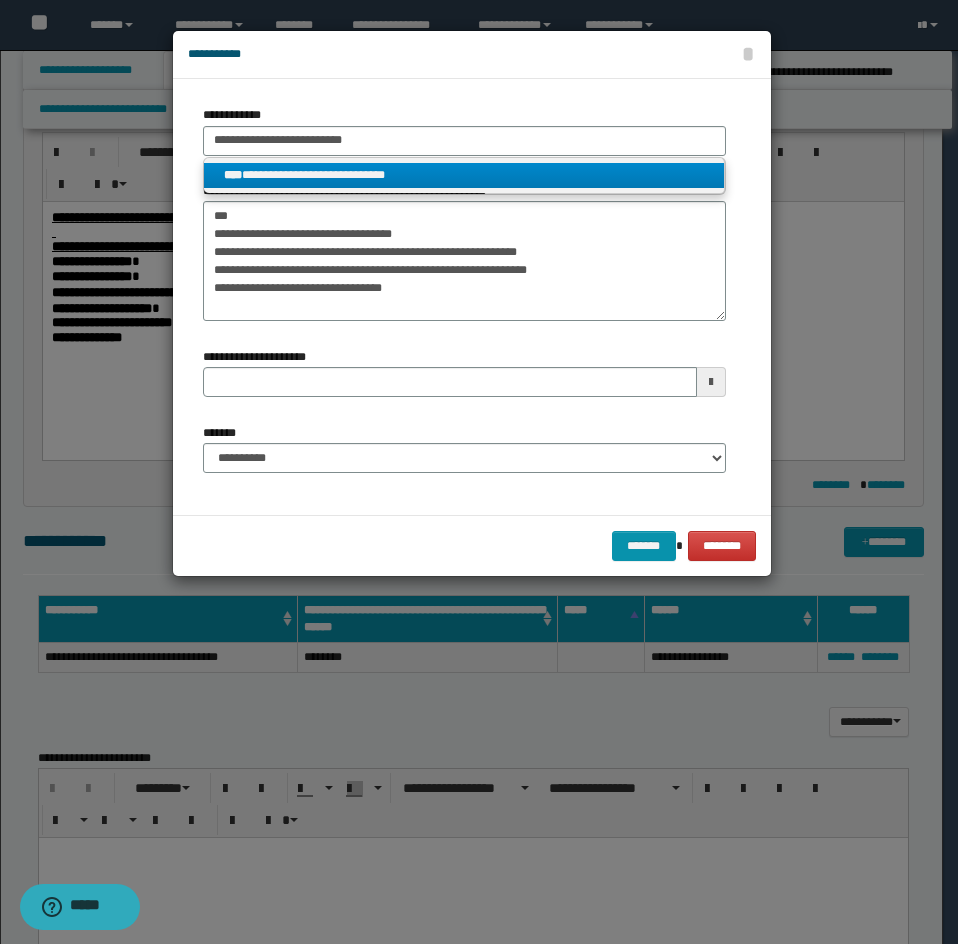 click on "****" at bounding box center [233, 175] 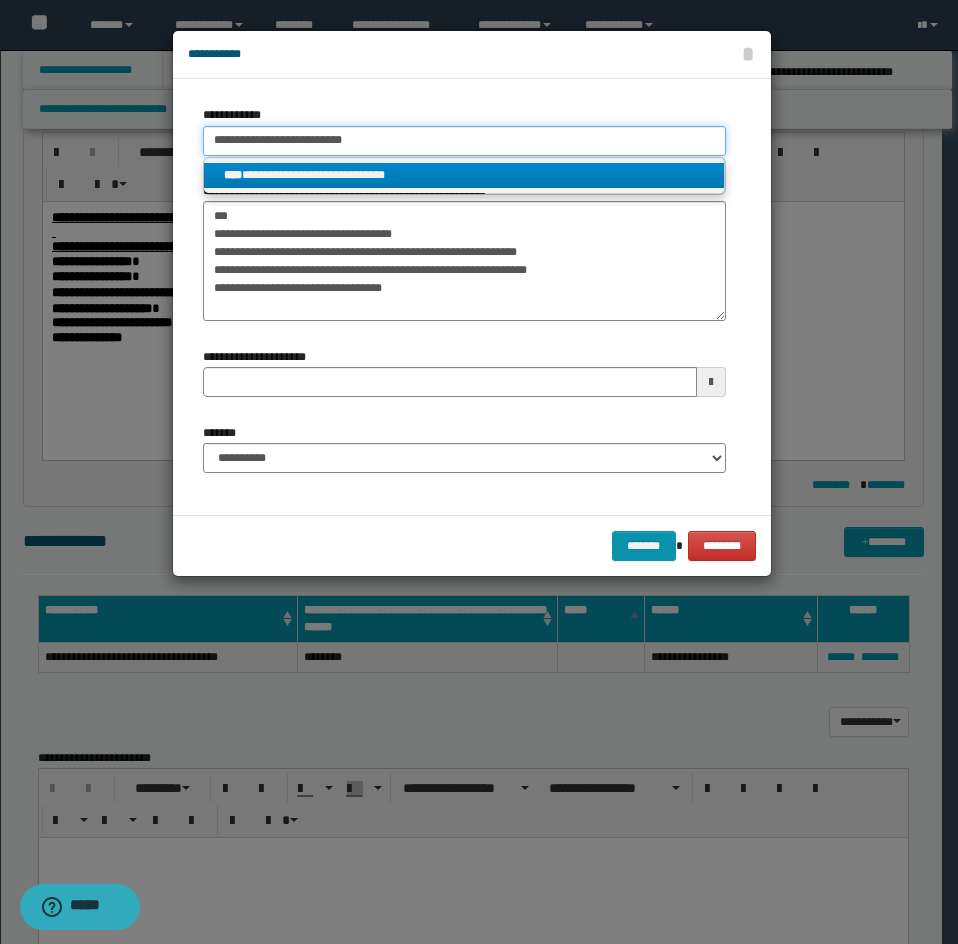 type 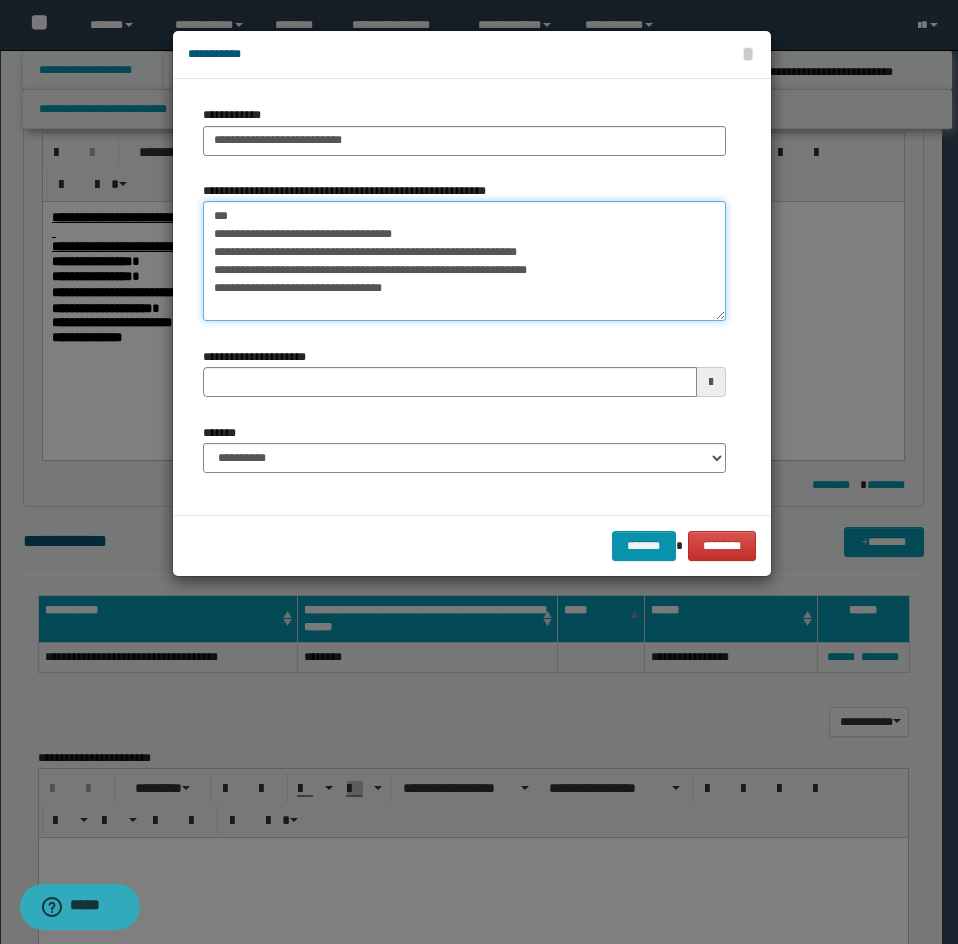 drag, startPoint x: 239, startPoint y: 228, endPoint x: 195, endPoint y: 192, distance: 56.85068 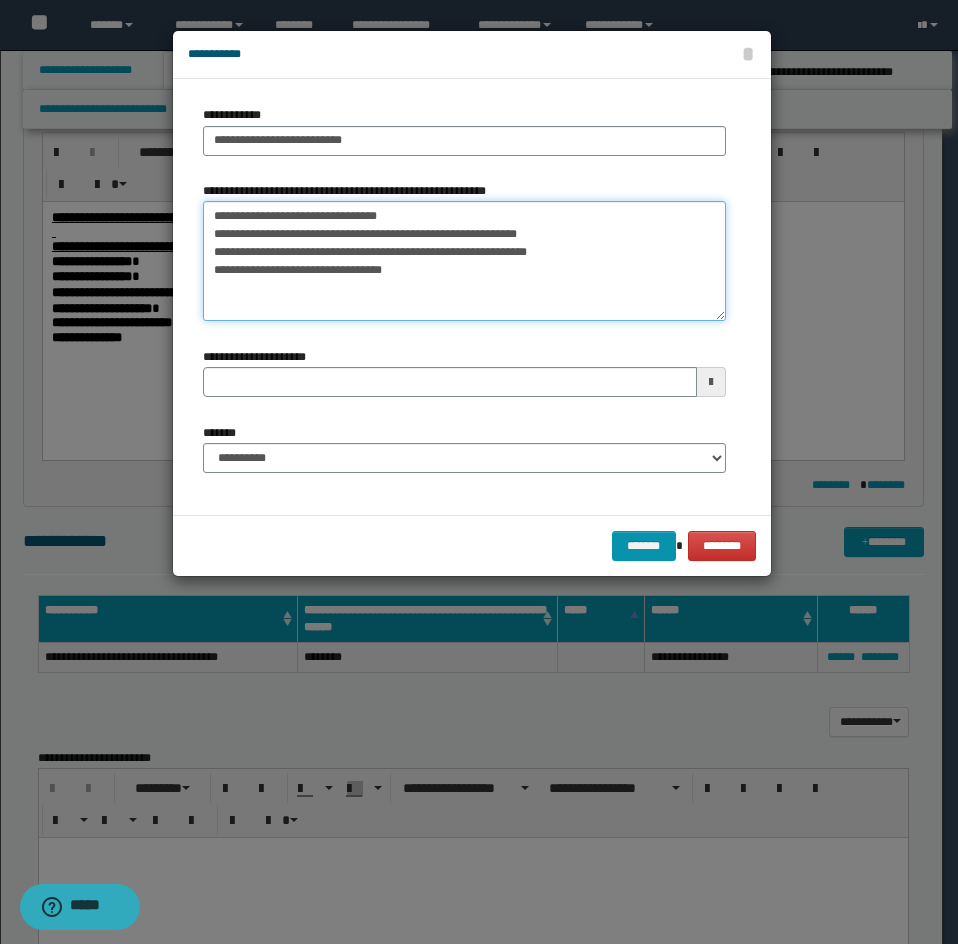 drag, startPoint x: 210, startPoint y: 207, endPoint x: 377, endPoint y: 286, distance: 184.74306 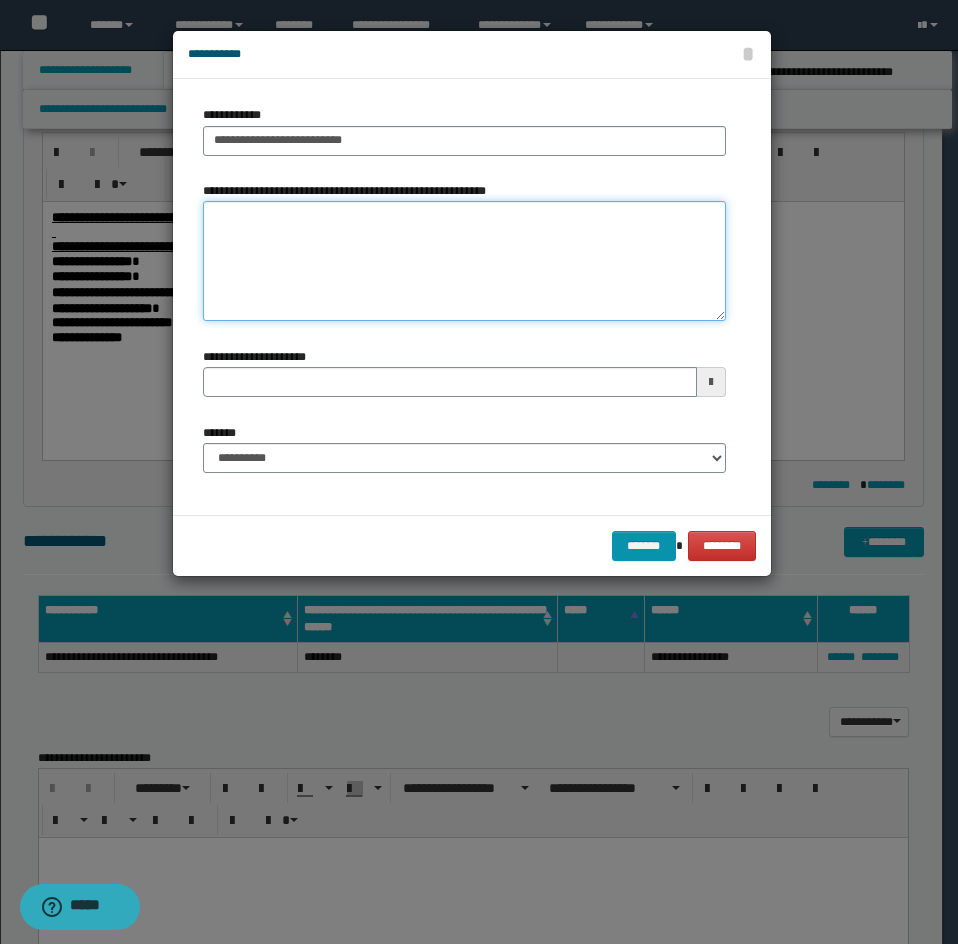 type 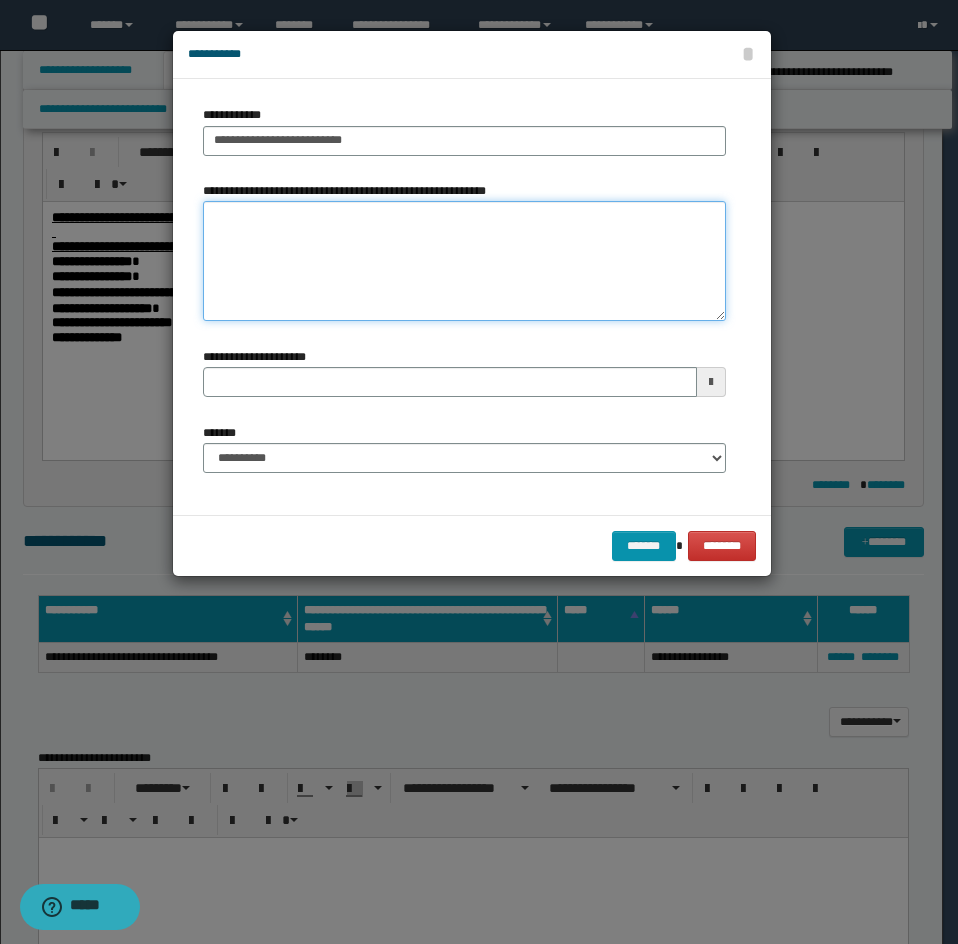 type 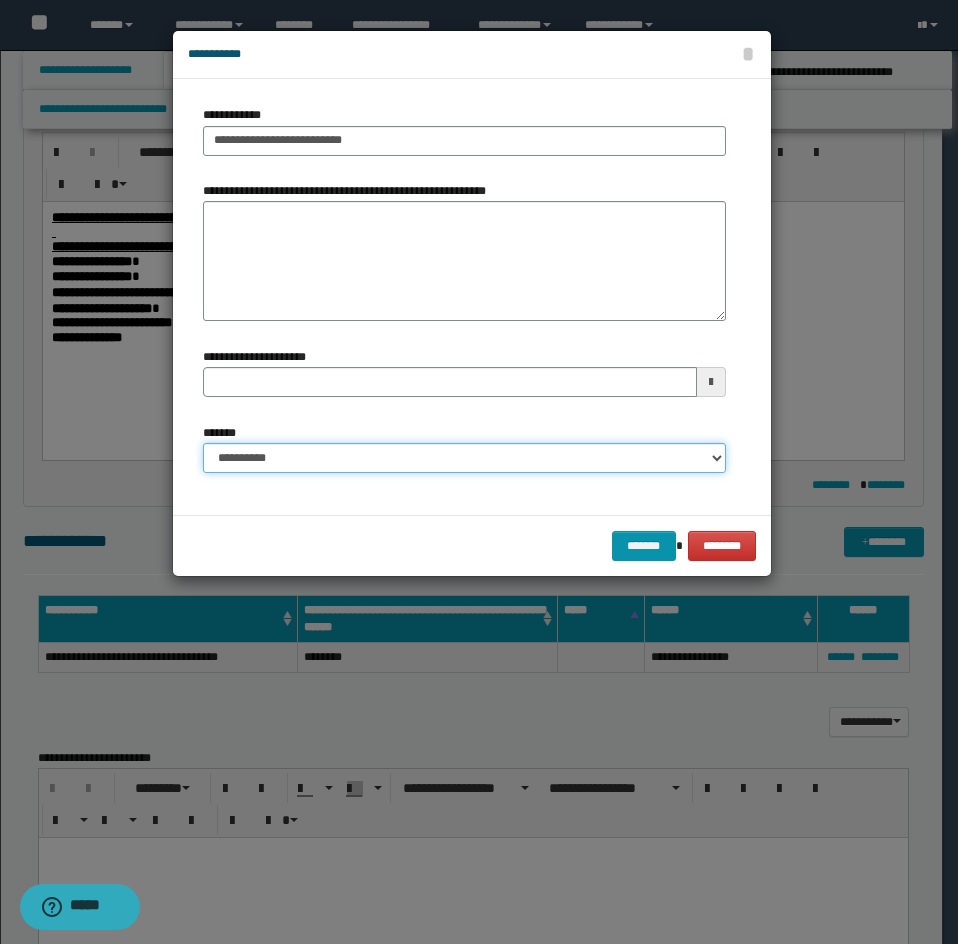 drag, startPoint x: 247, startPoint y: 446, endPoint x: 257, endPoint y: 459, distance: 16.40122 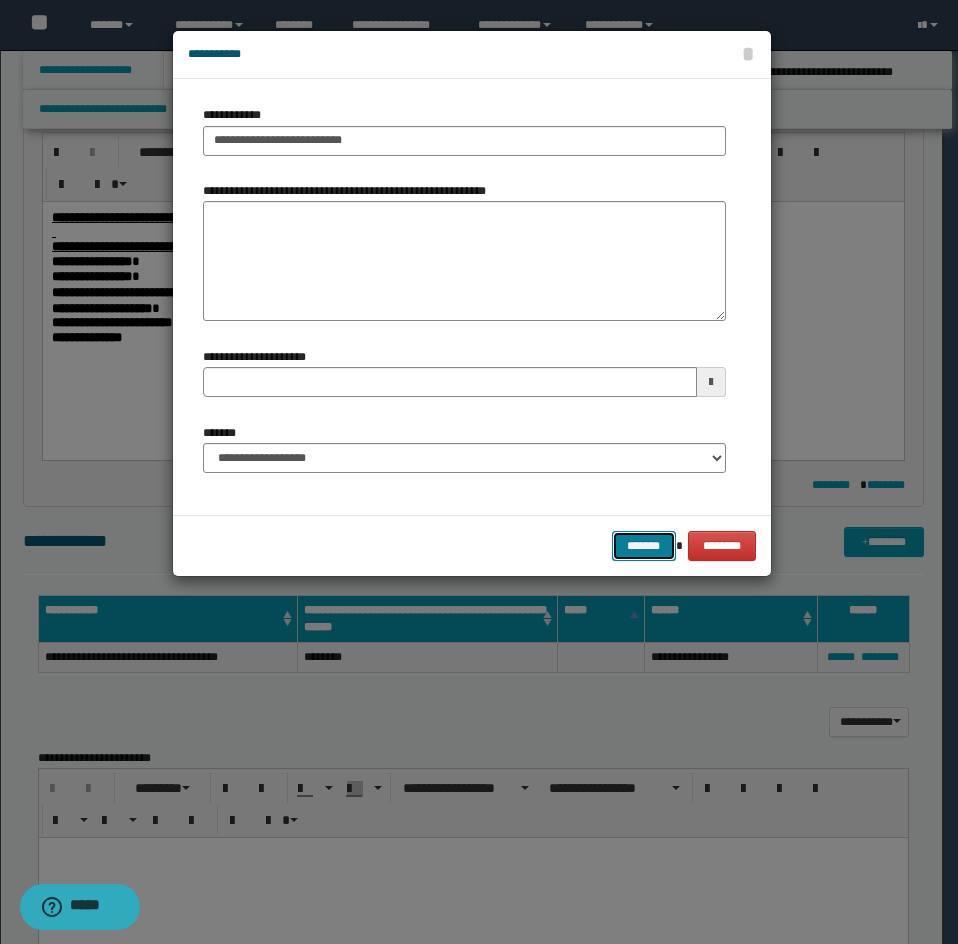 click on "*******" at bounding box center [644, 546] 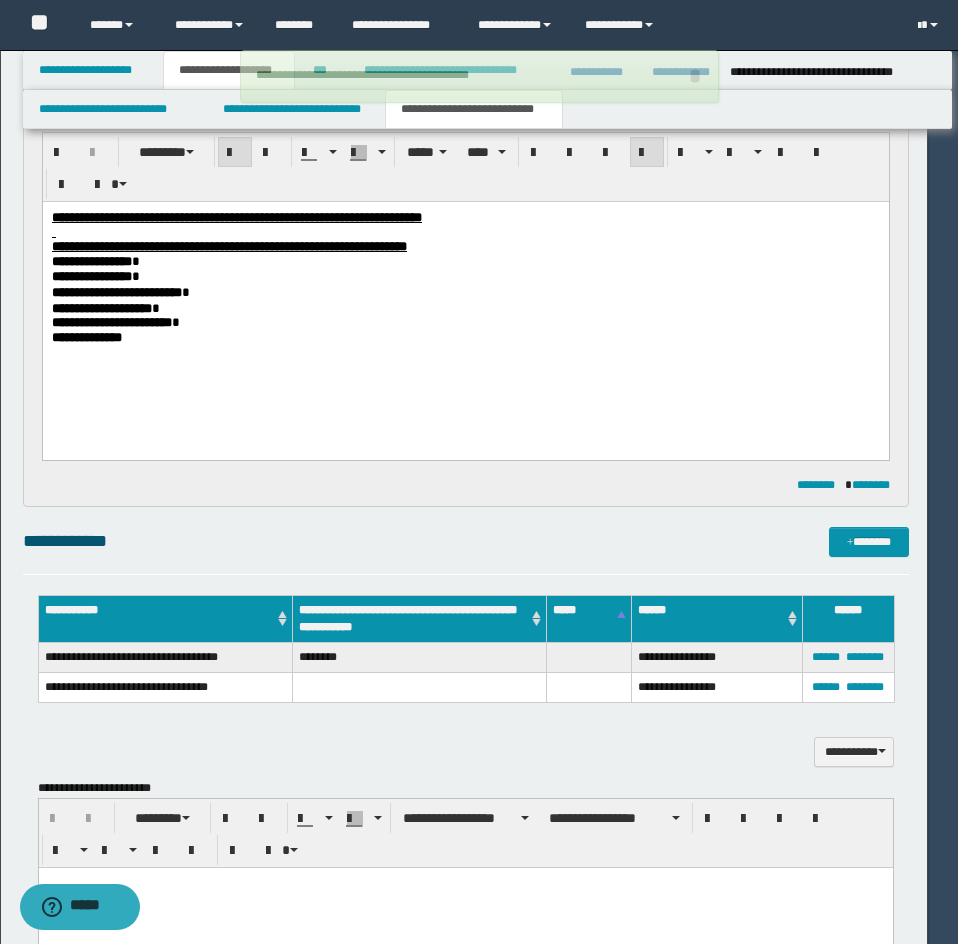 type 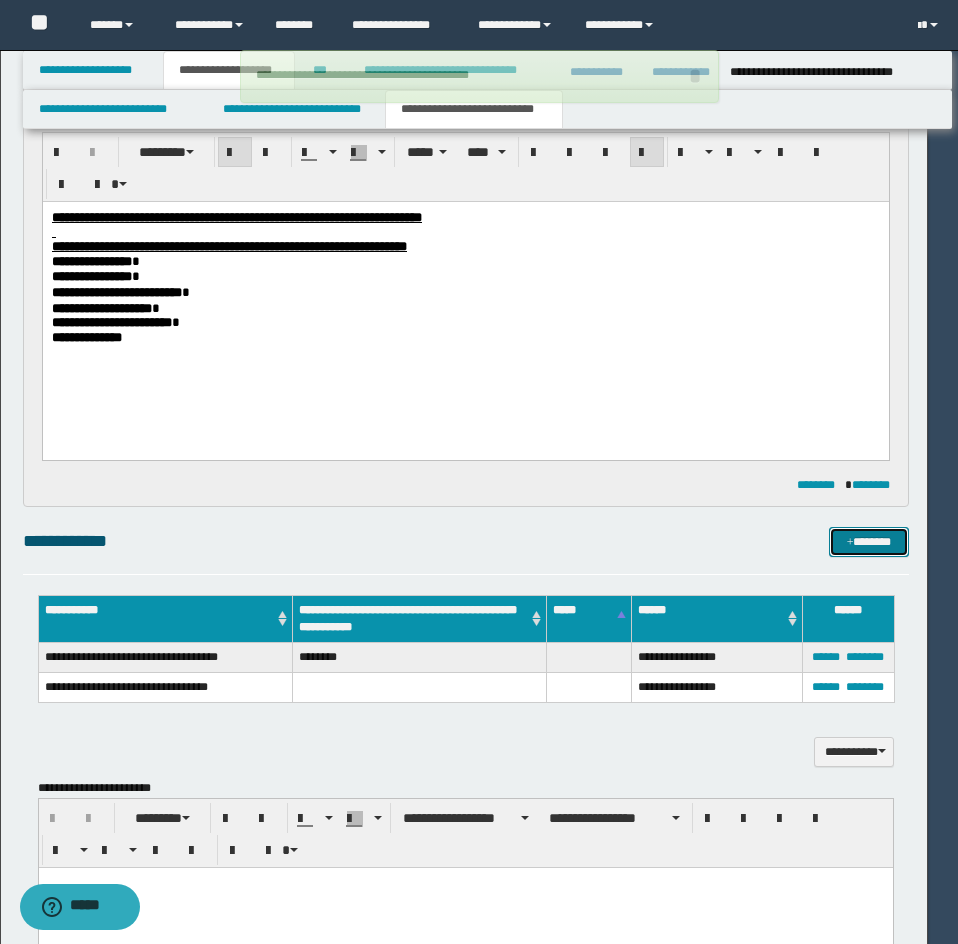 type 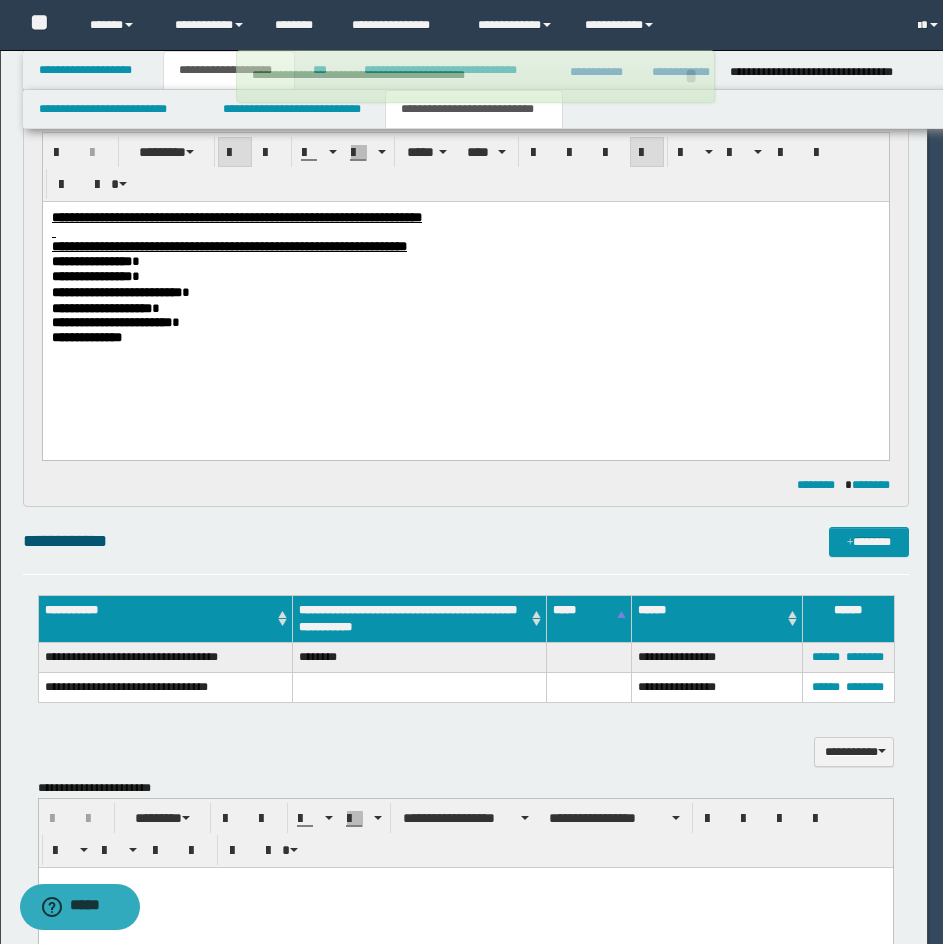 click on "**********" at bounding box center (466, 864) 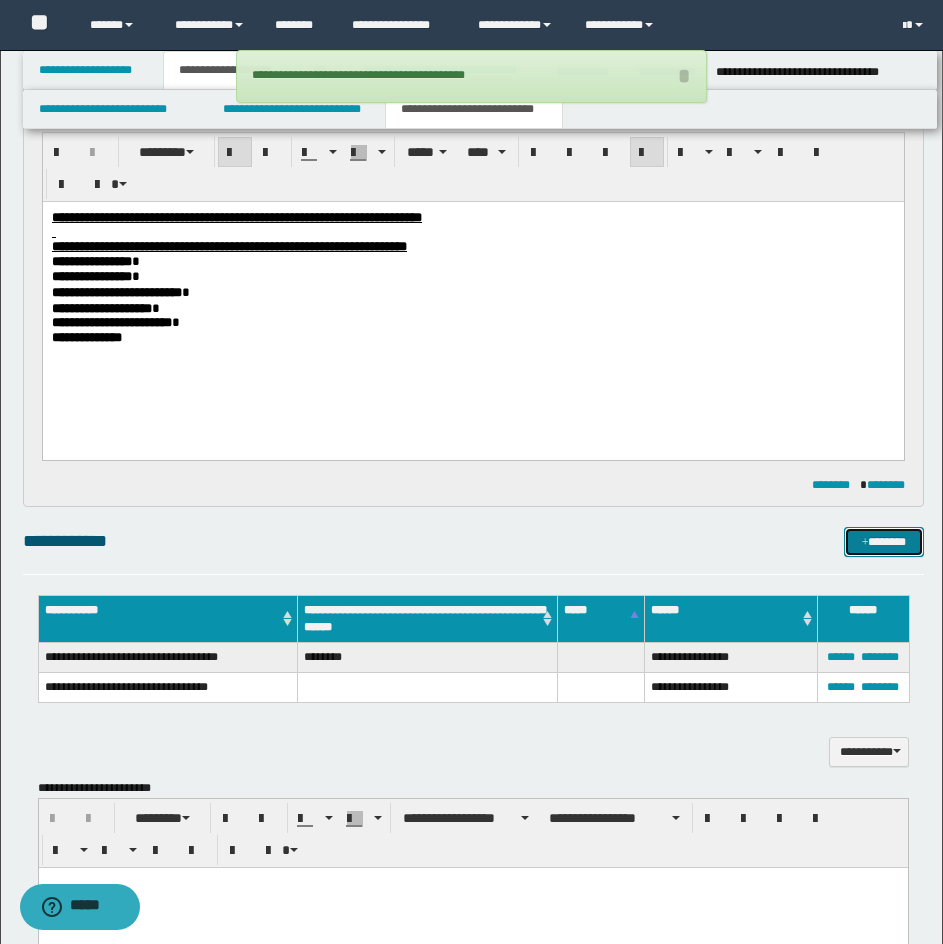 click on "*******" at bounding box center [884, 542] 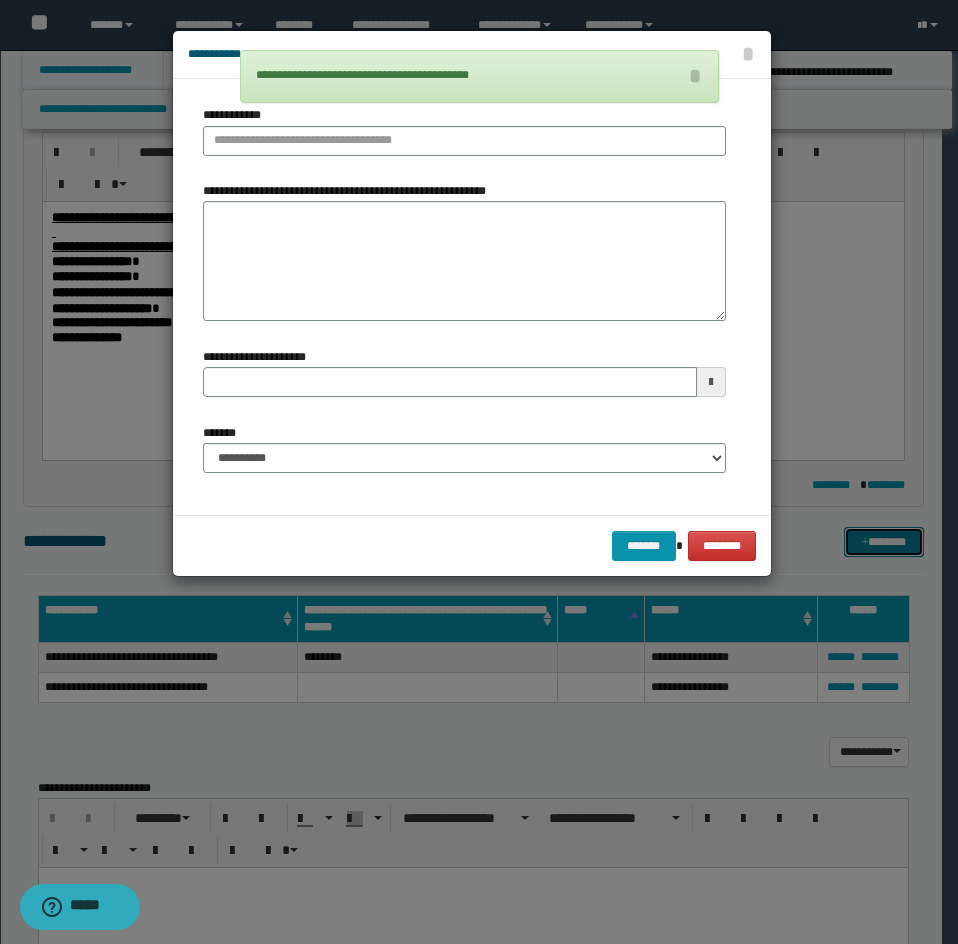 type 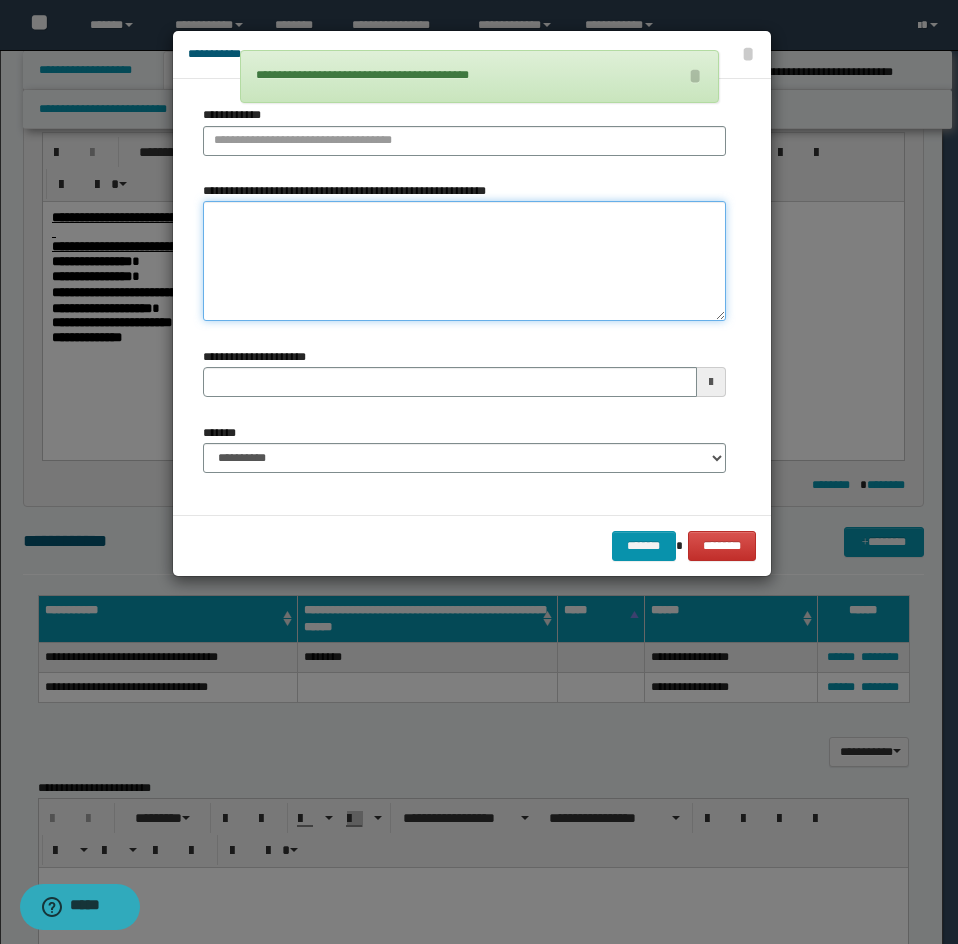 drag, startPoint x: 376, startPoint y: 292, endPoint x: 380, endPoint y: 276, distance: 16.492422 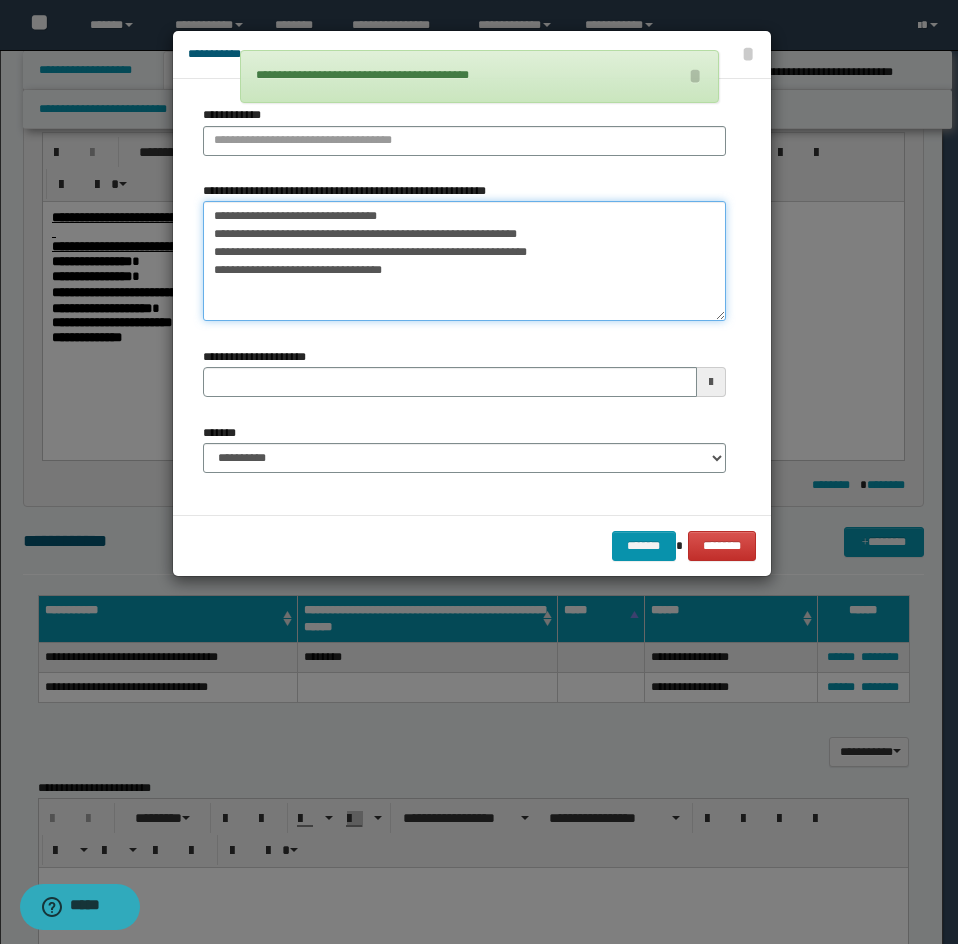 drag, startPoint x: 214, startPoint y: 218, endPoint x: 412, endPoint y: 215, distance: 198.02272 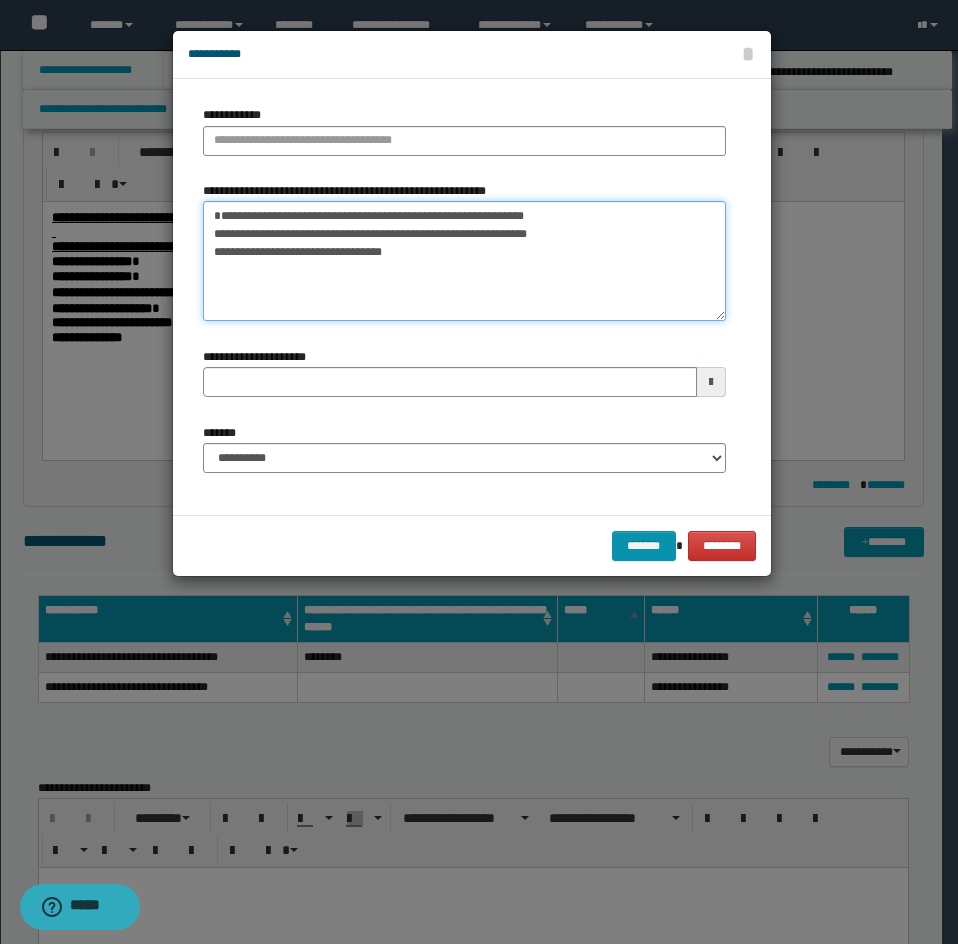 type on "**********" 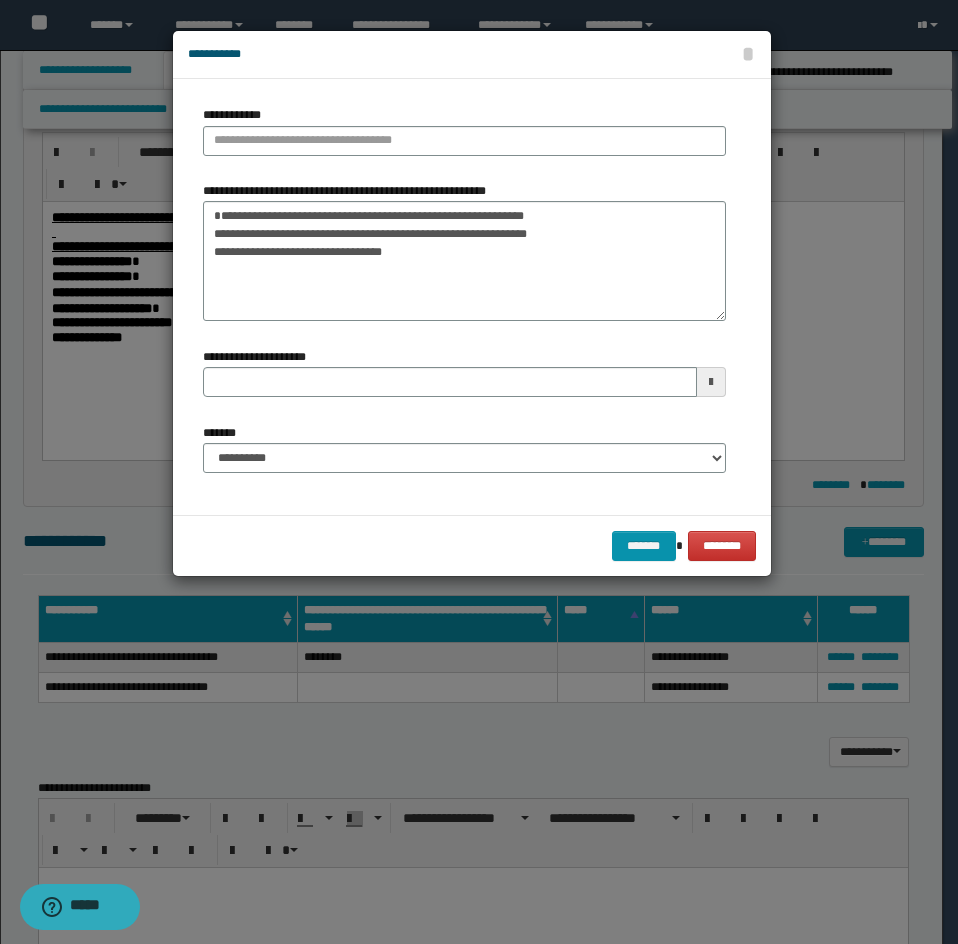 click on "**********" at bounding box center (464, 138) 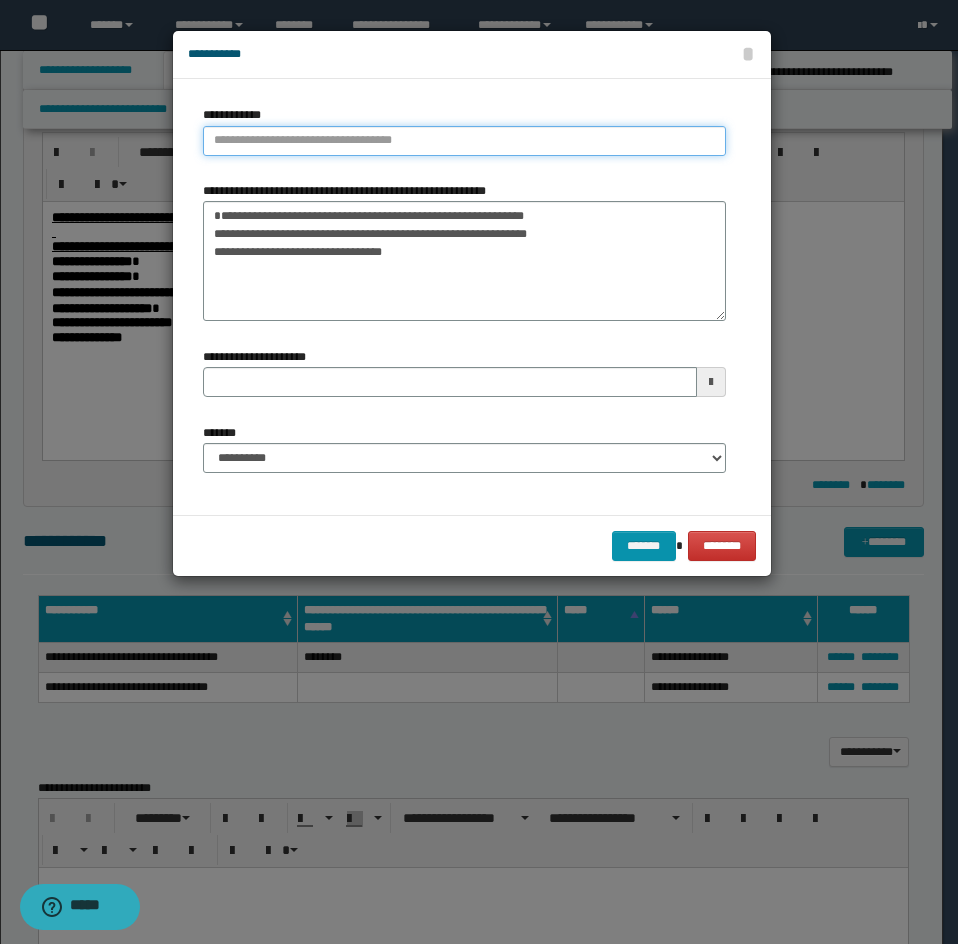 type on "**********" 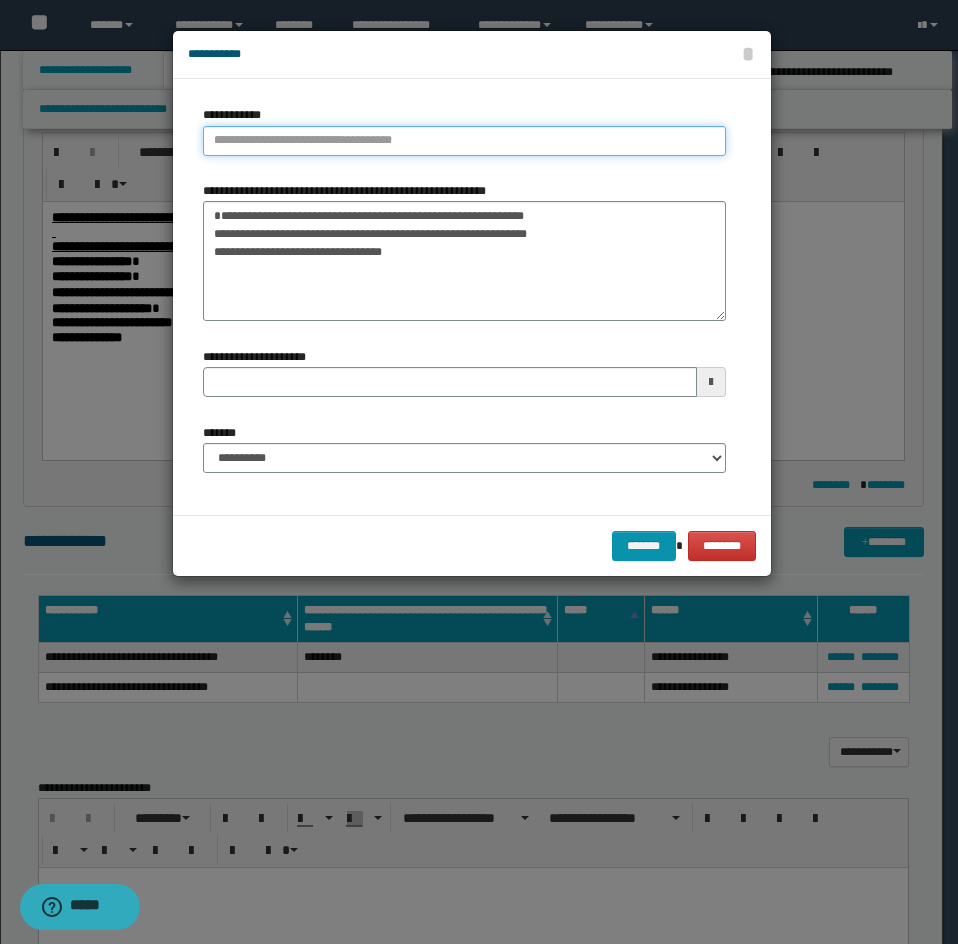 click on "**********" at bounding box center [464, 141] 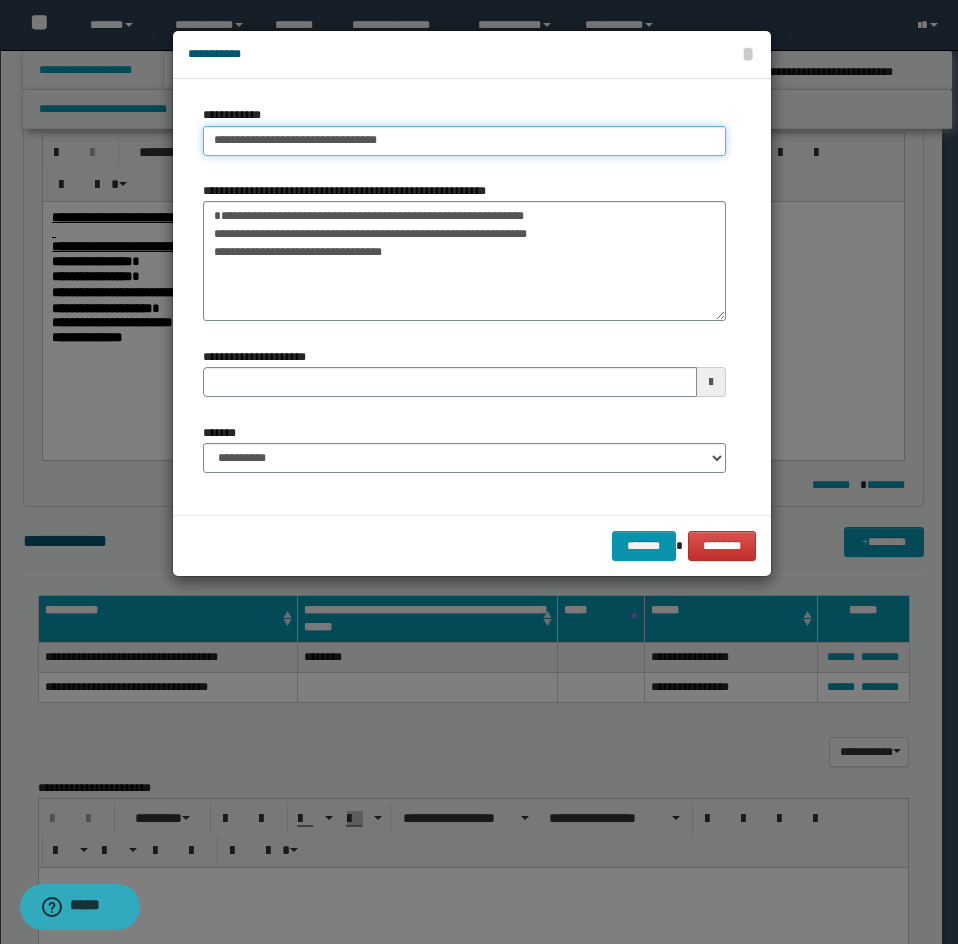 type on "**********" 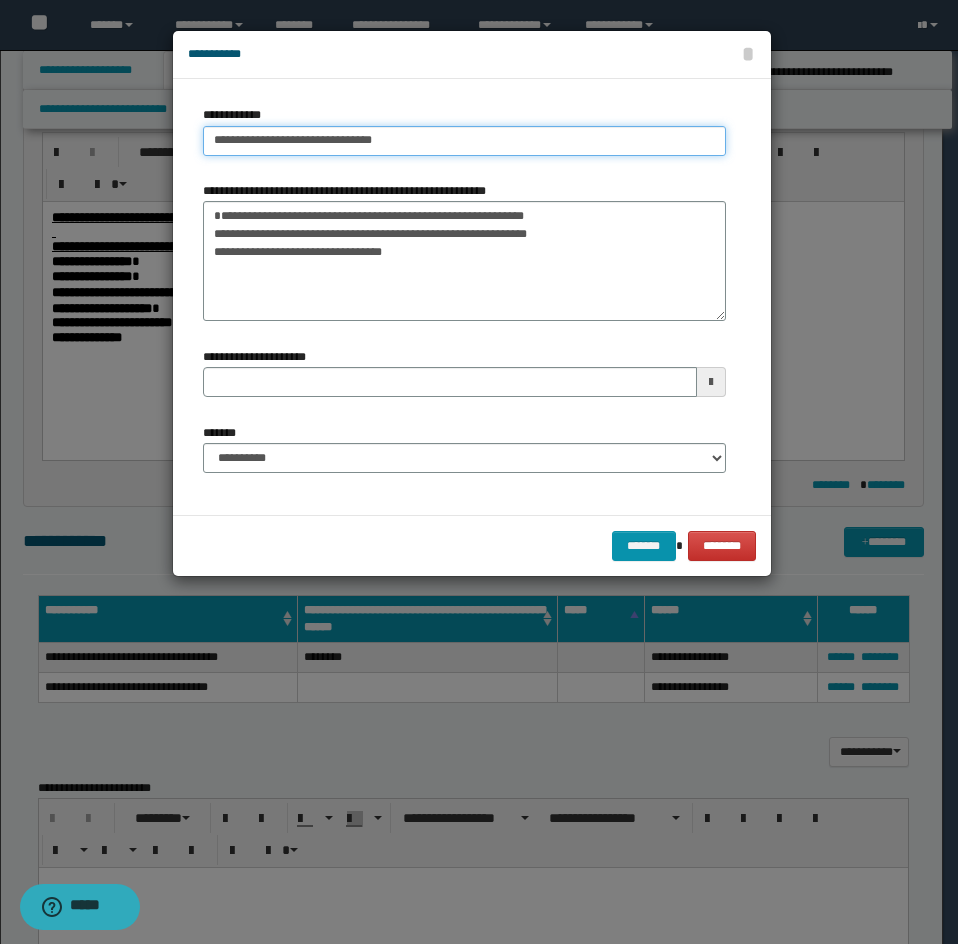type on "**********" 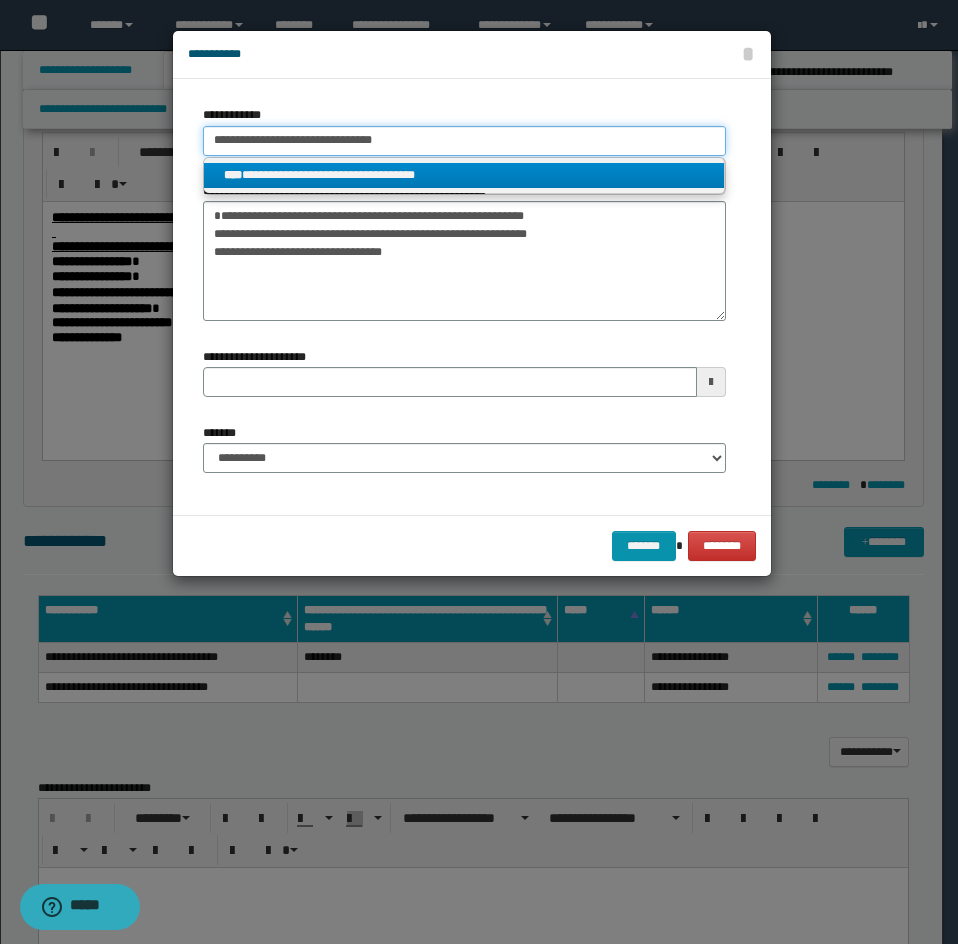 type on "**********" 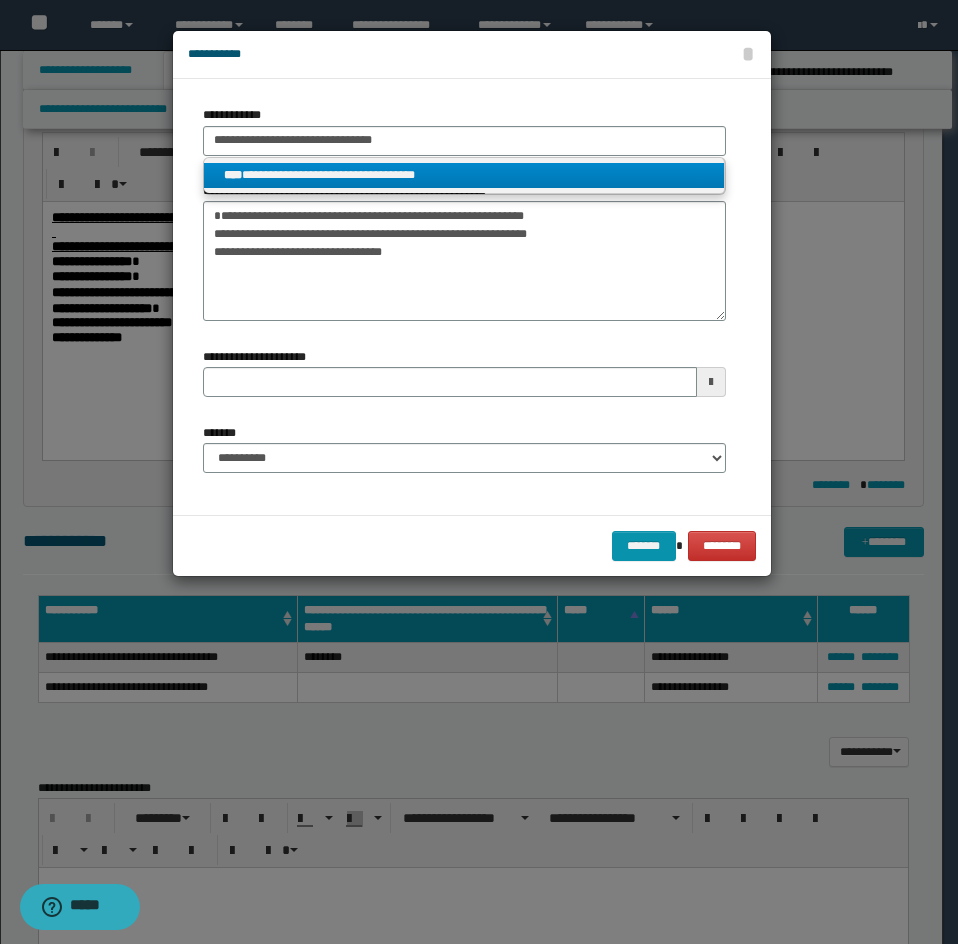 click on "**********" at bounding box center [464, 175] 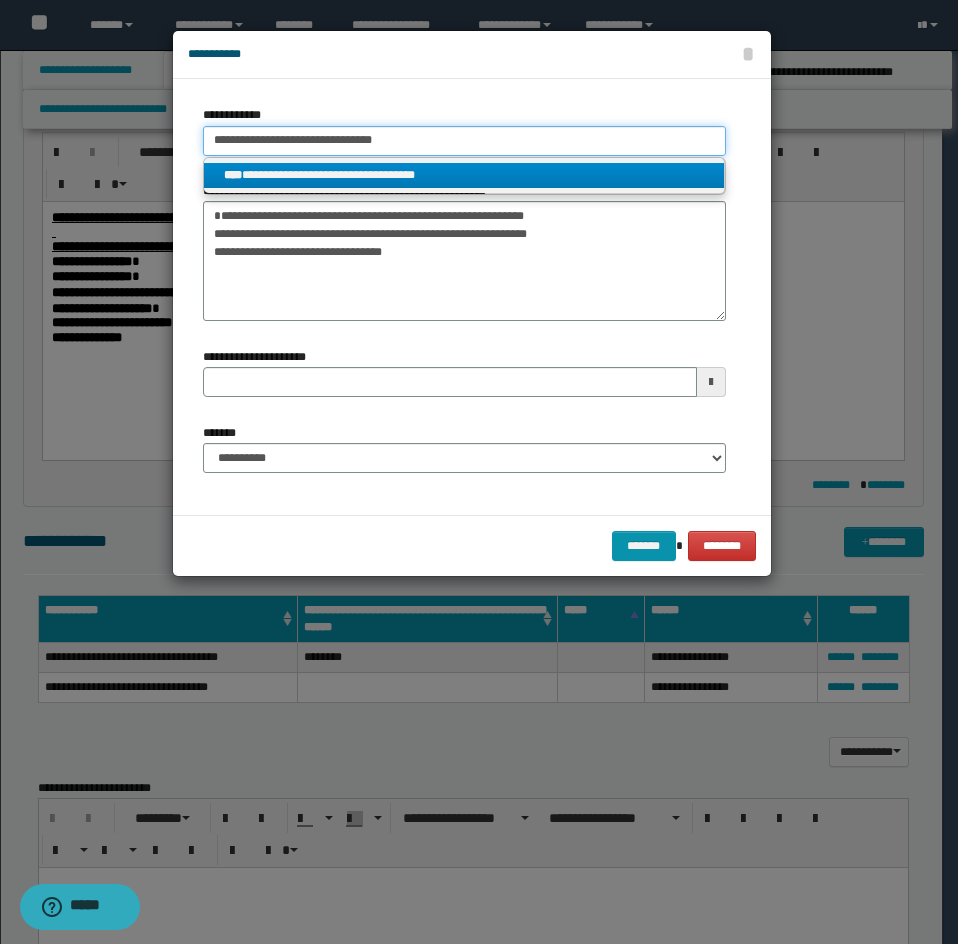 type 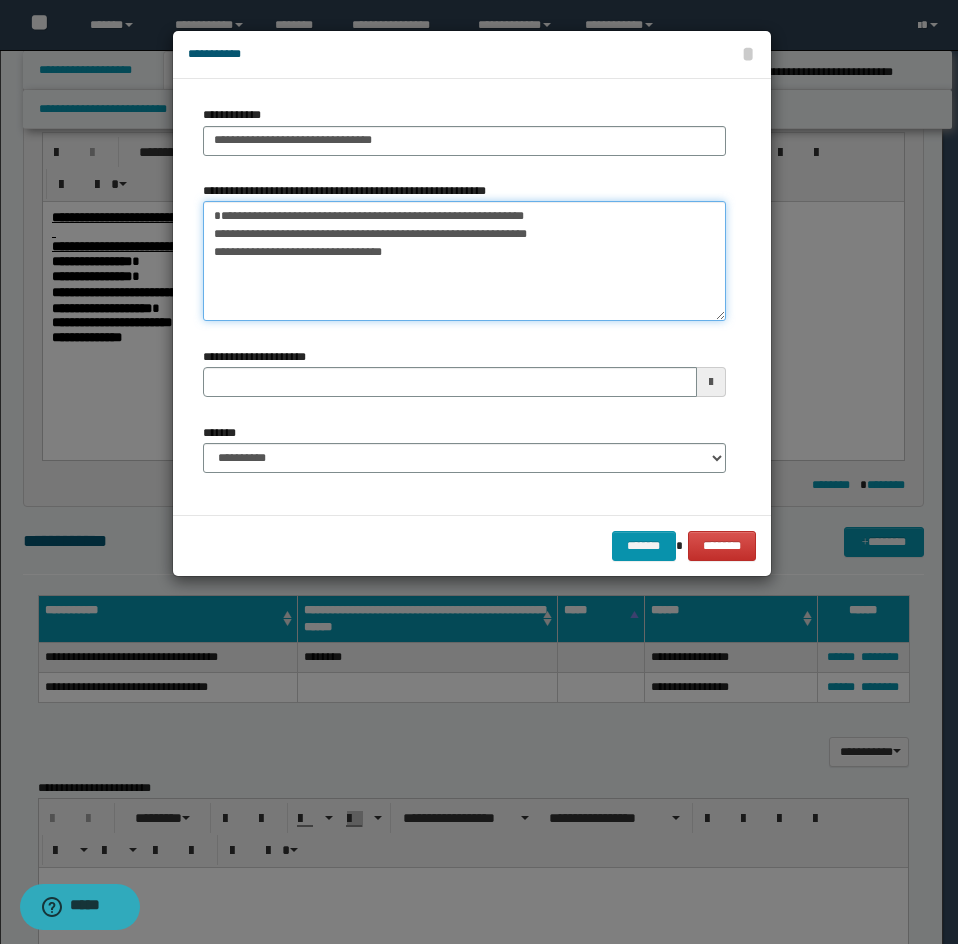 drag, startPoint x: 236, startPoint y: 236, endPoint x: 182, endPoint y: 199, distance: 65.459915 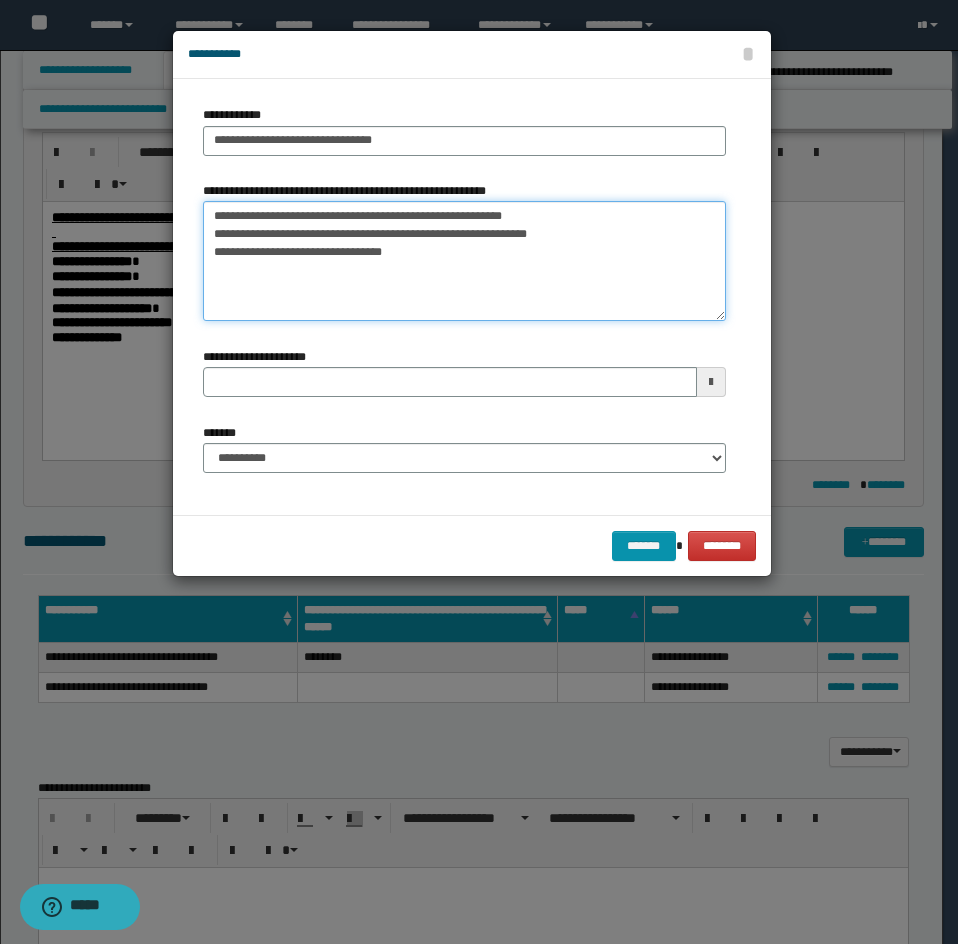 drag, startPoint x: 210, startPoint y: 215, endPoint x: 447, endPoint y: 323, distance: 260.4477 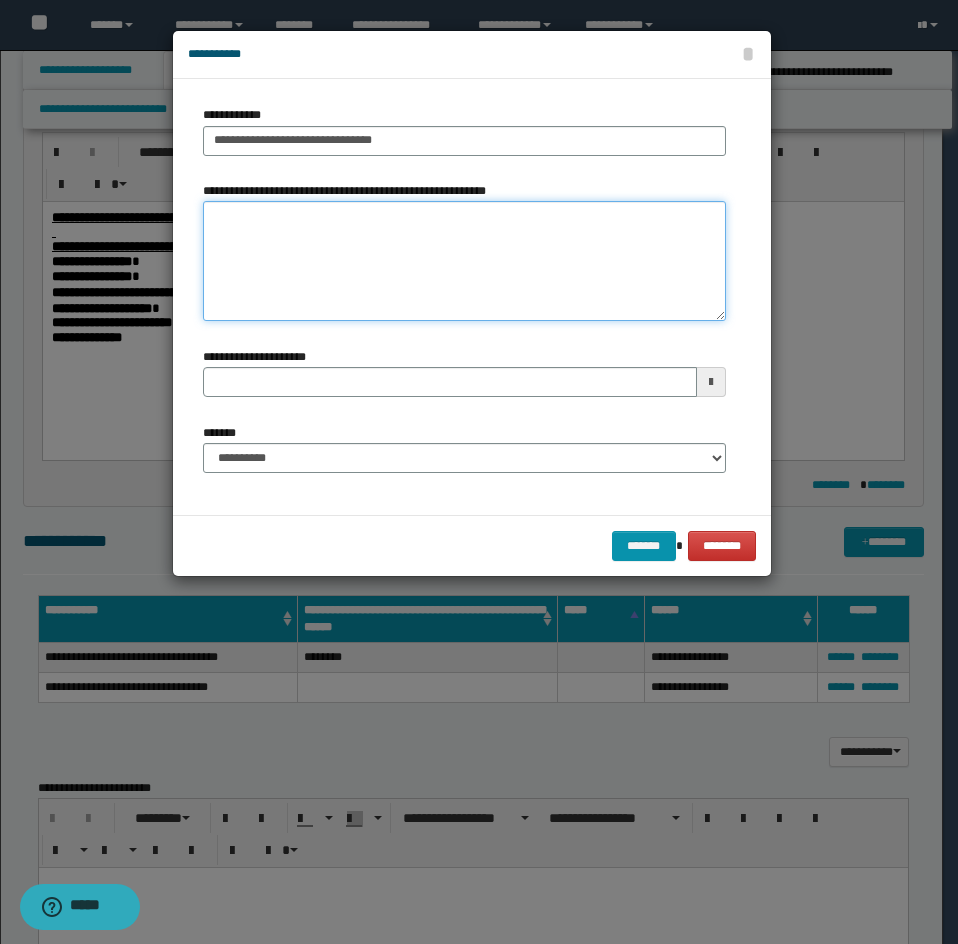 type 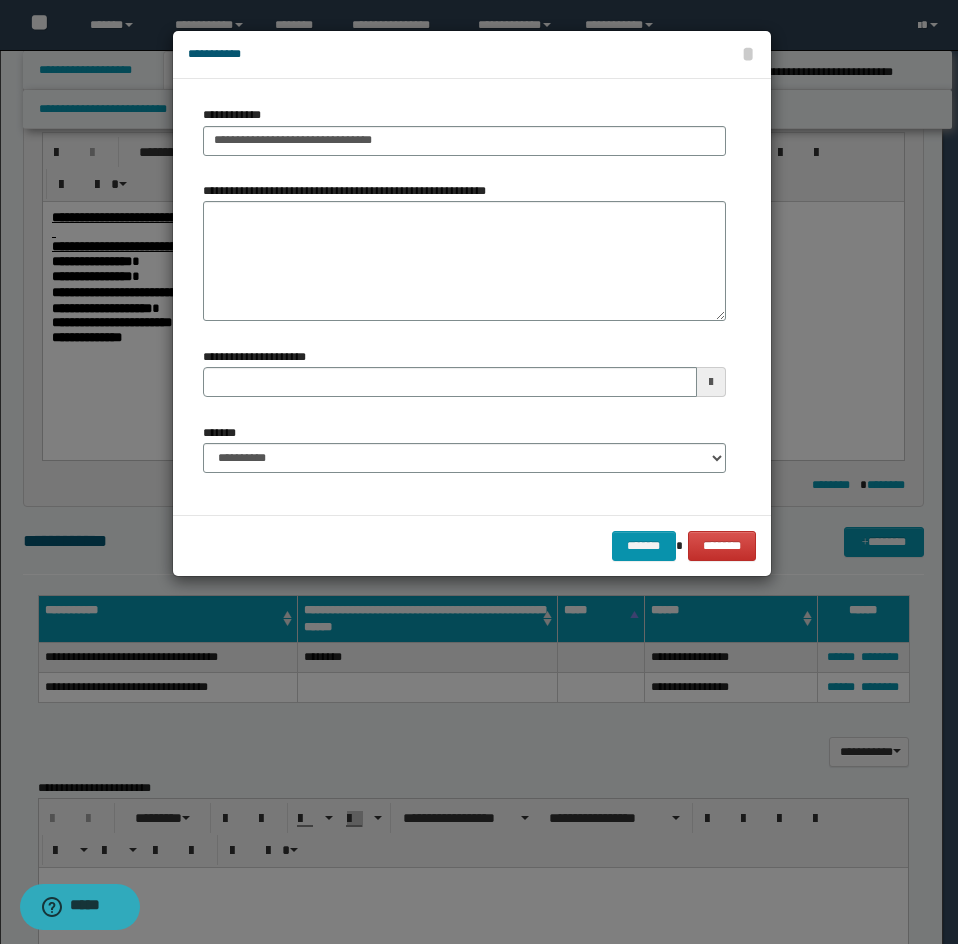 drag, startPoint x: 297, startPoint y: 427, endPoint x: 314, endPoint y: 465, distance: 41.62932 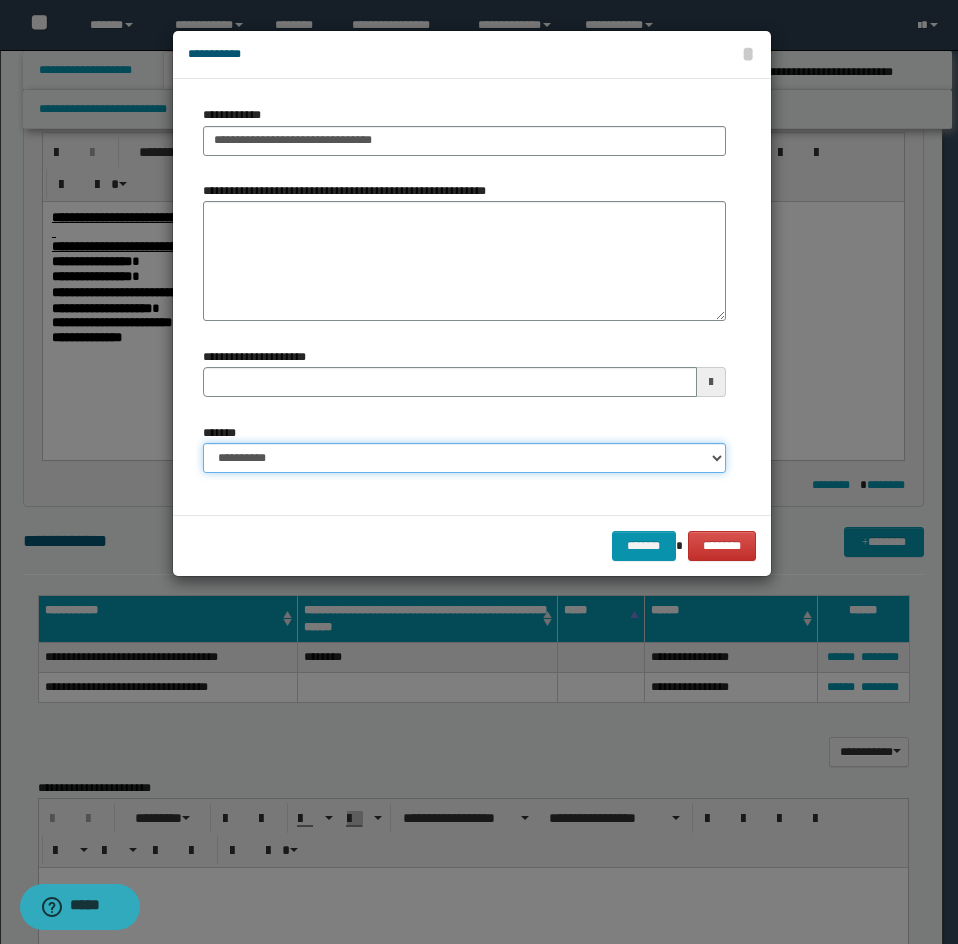 click on "**********" at bounding box center [464, 458] 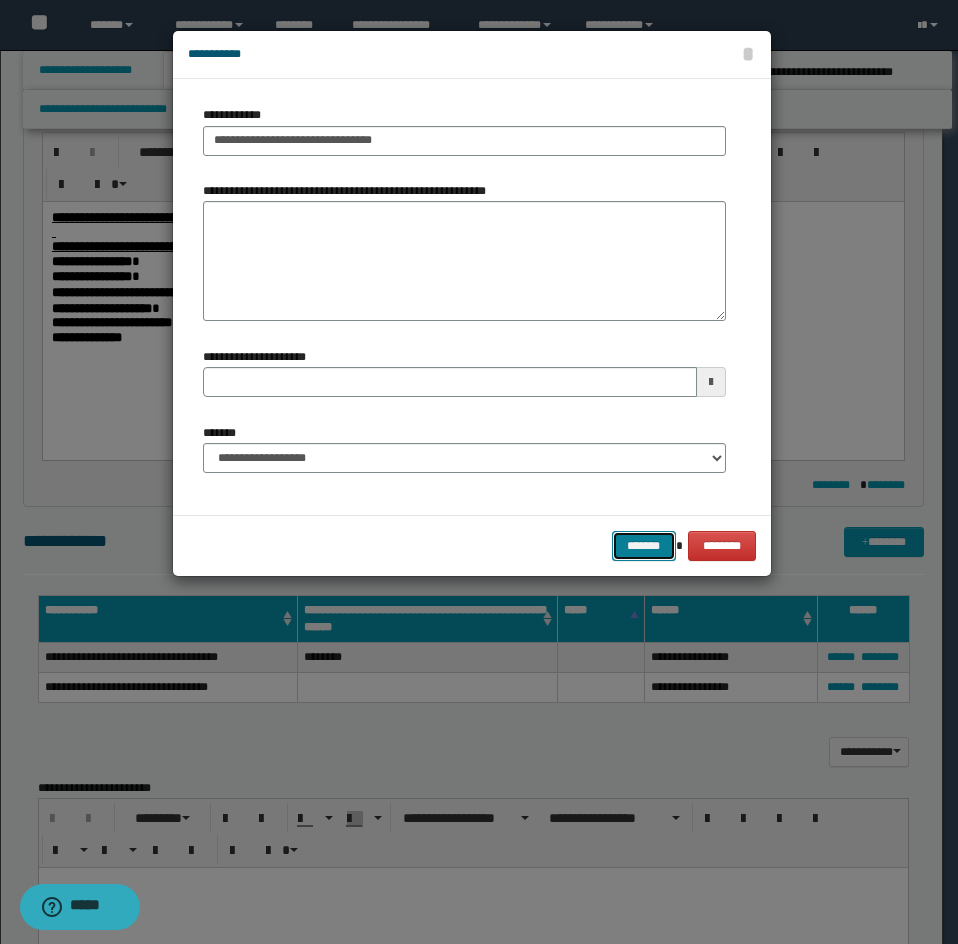 click on "*******" at bounding box center (644, 546) 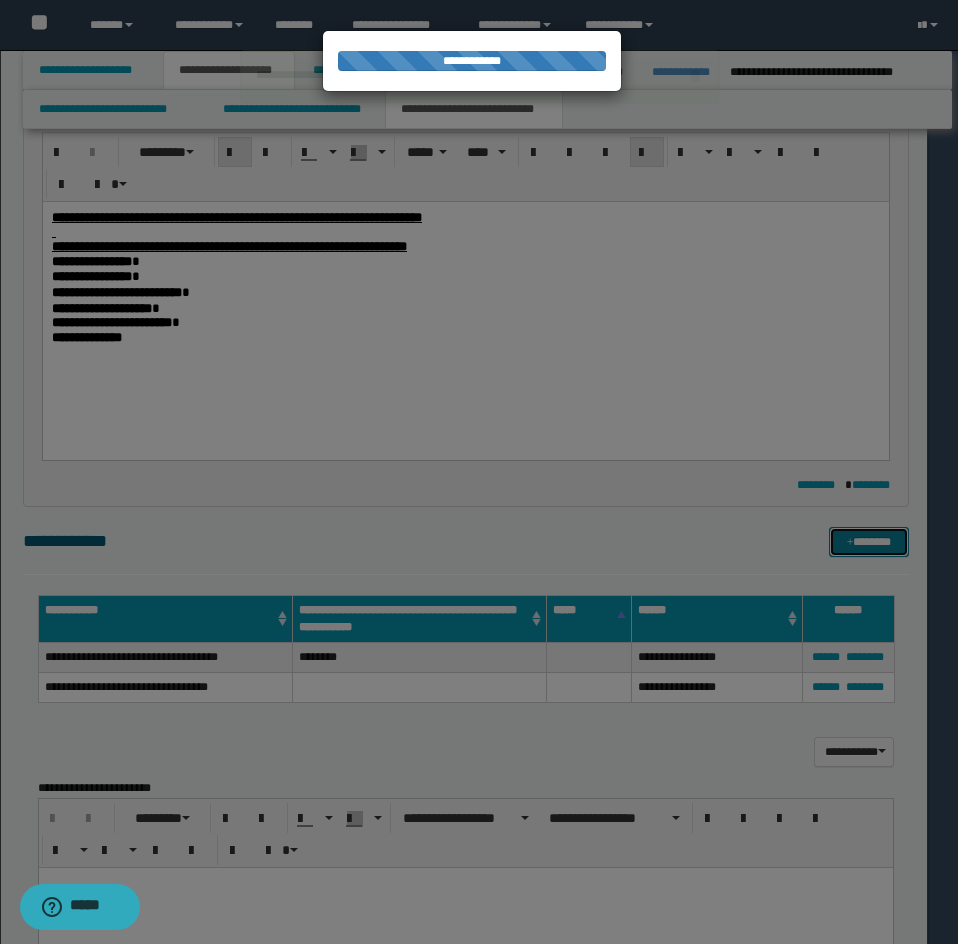 type 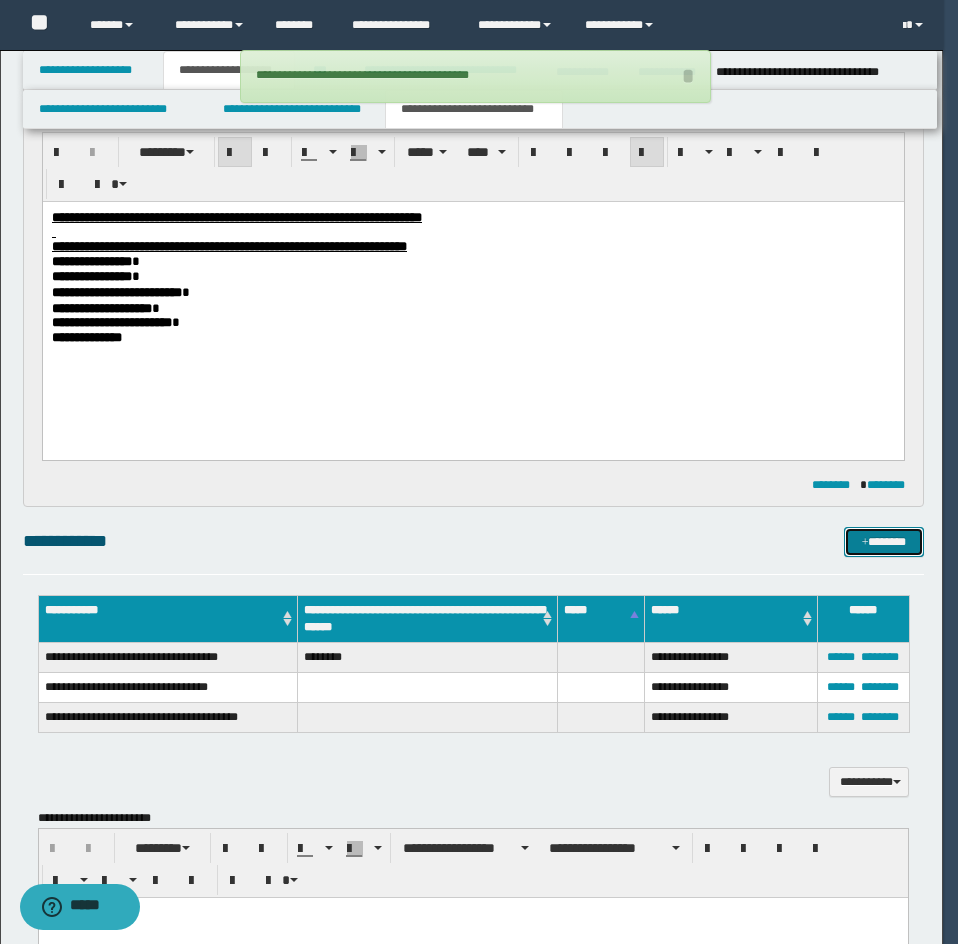 click on "*******" at bounding box center [884, 542] 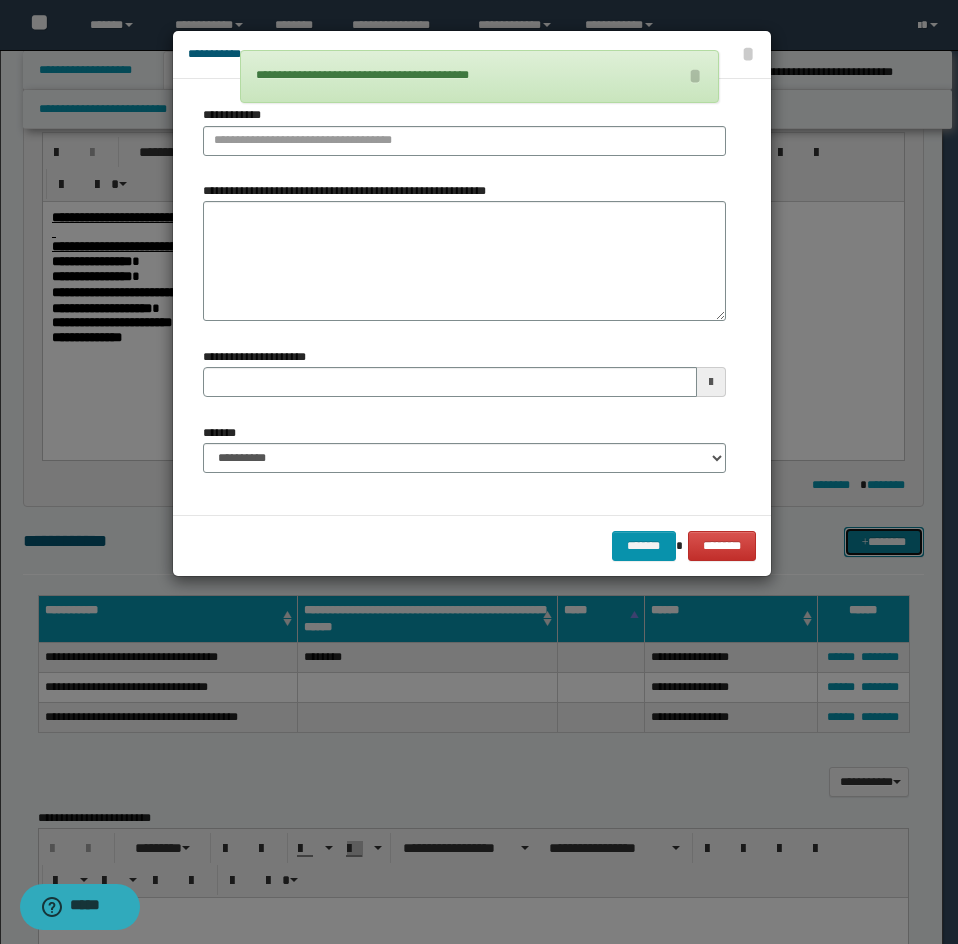 type 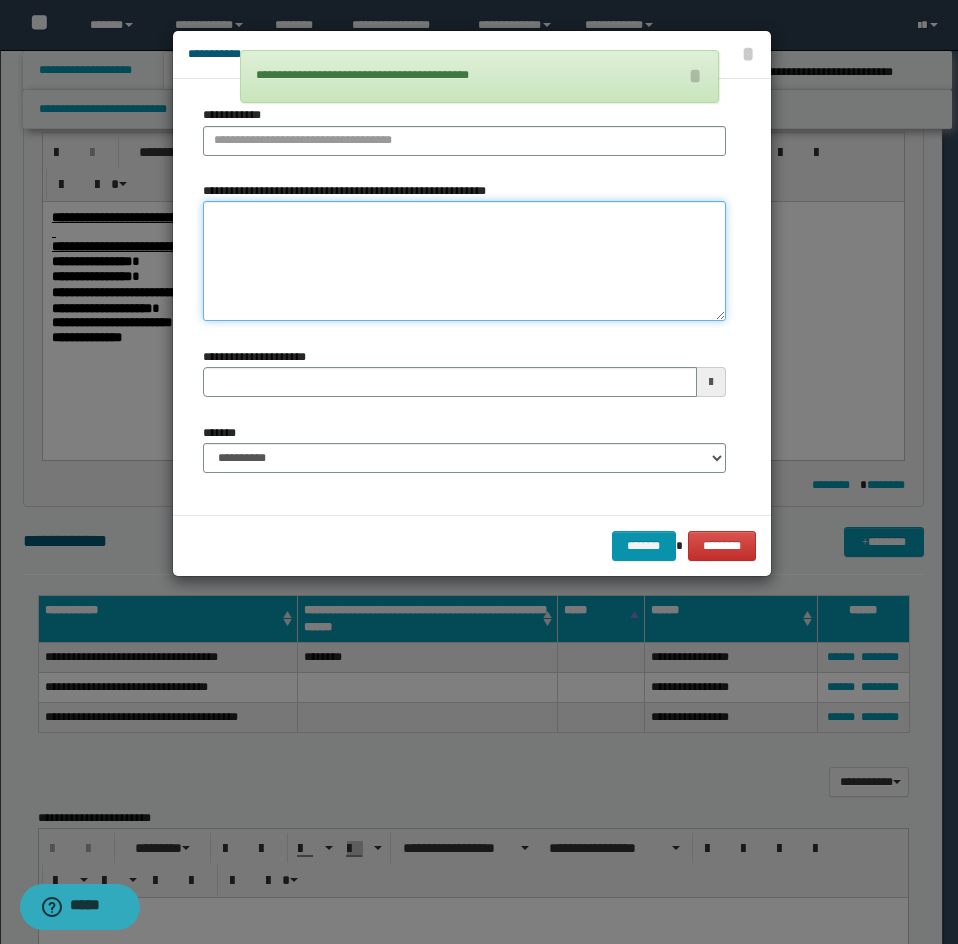 click on "**********" at bounding box center (464, 261) 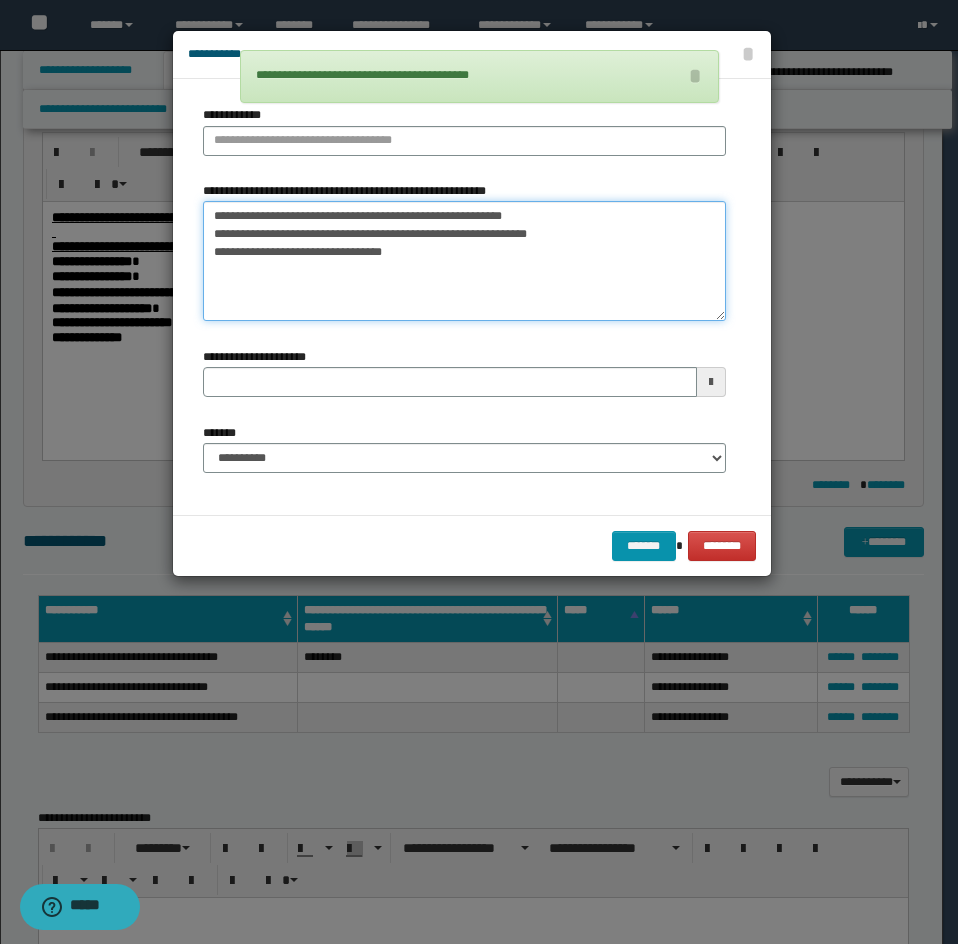 drag, startPoint x: 202, startPoint y: 211, endPoint x: 436, endPoint y: 189, distance: 235.0319 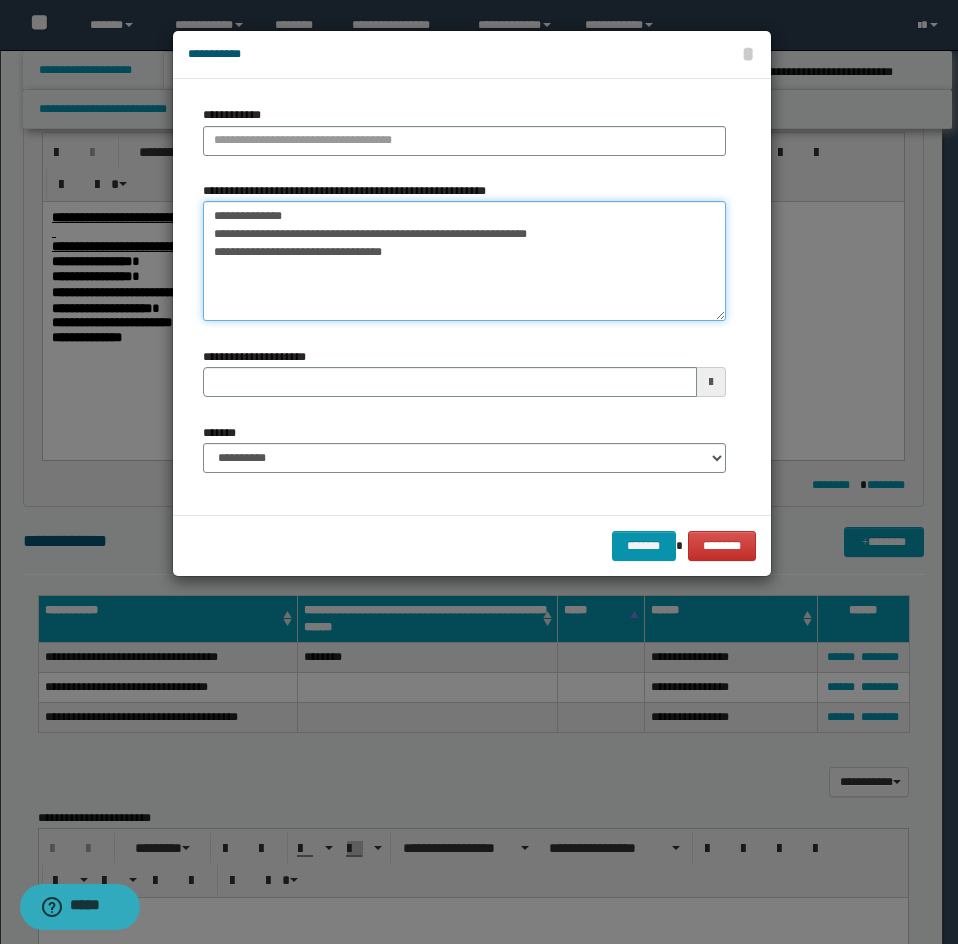 type on "**********" 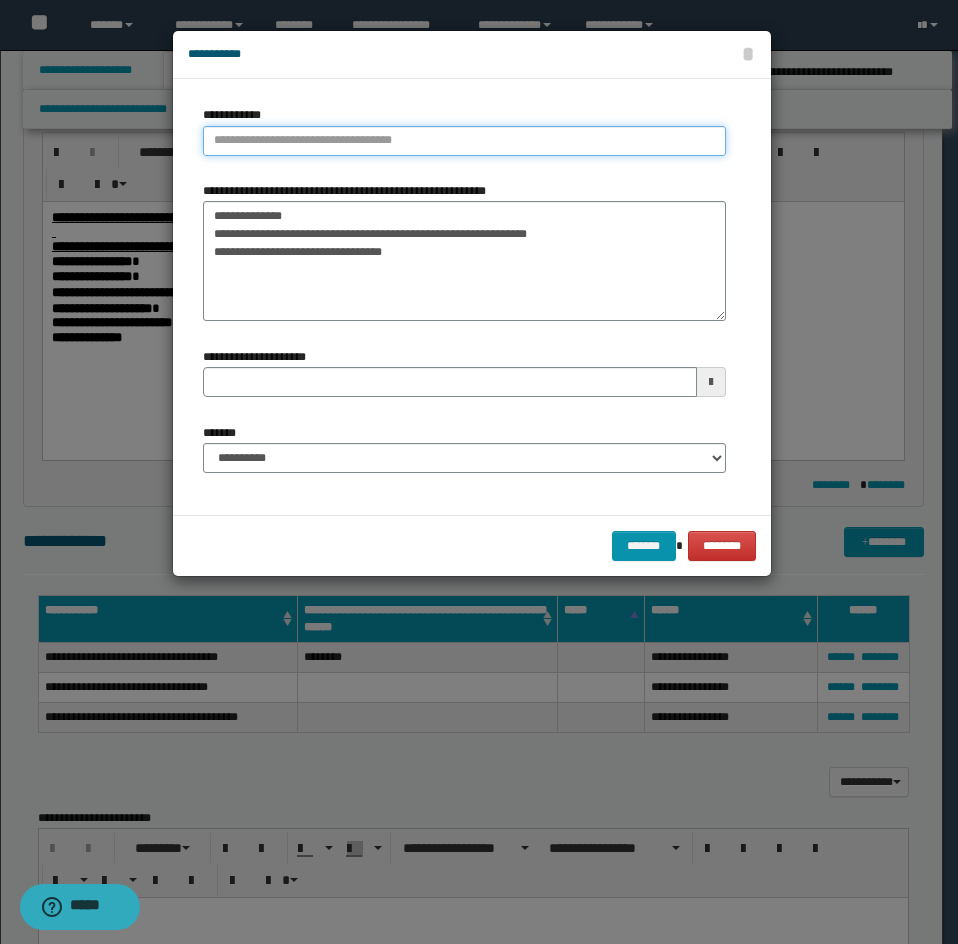 type on "**********" 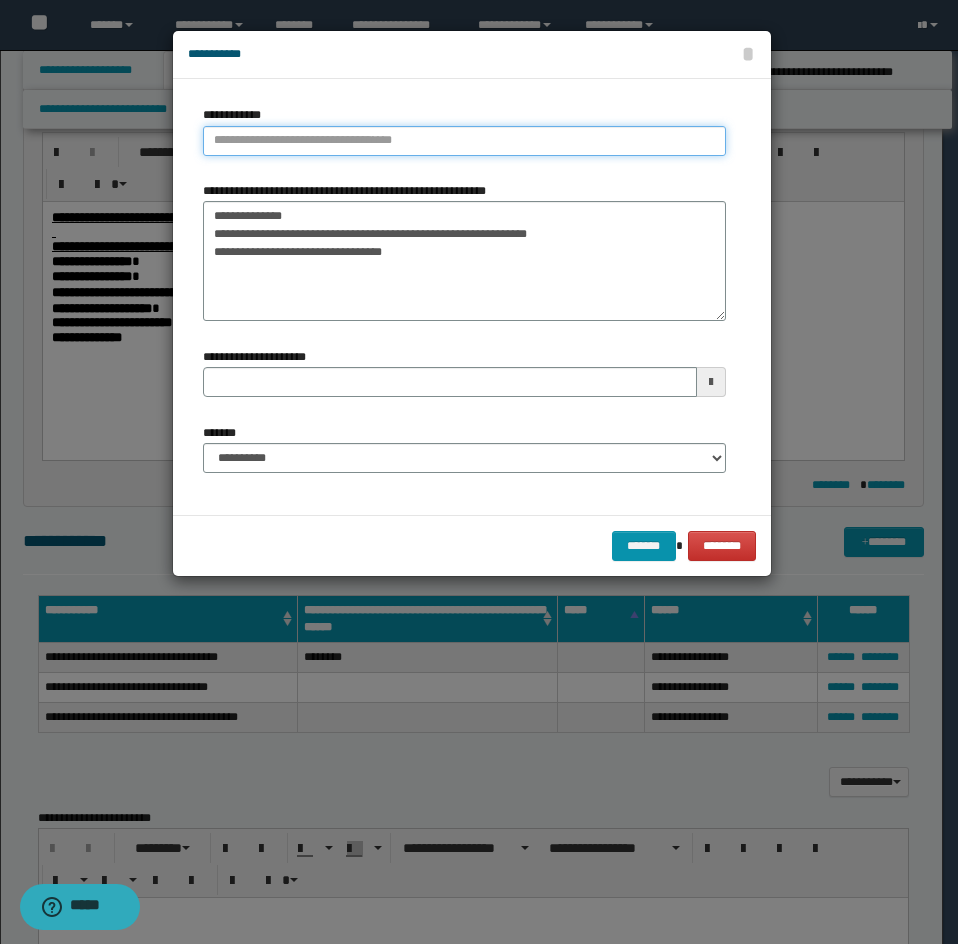 paste on "**********" 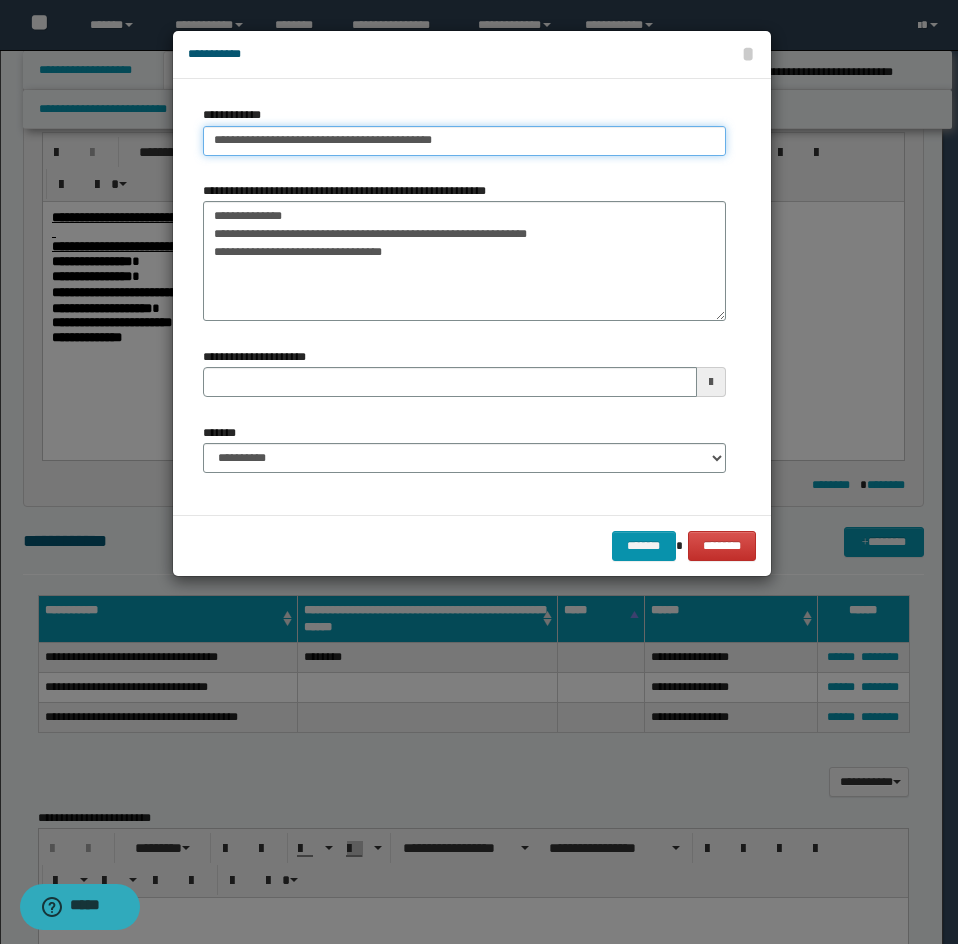 click on "**********" at bounding box center (464, 141) 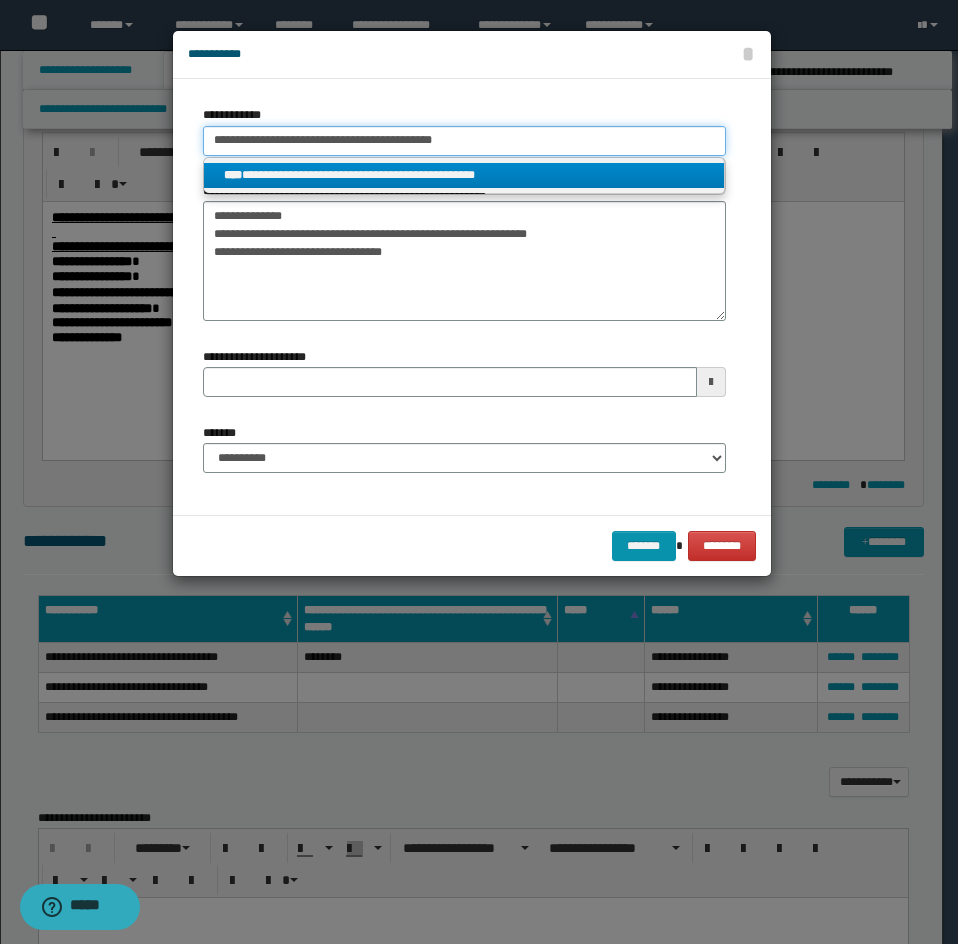 type on "**********" 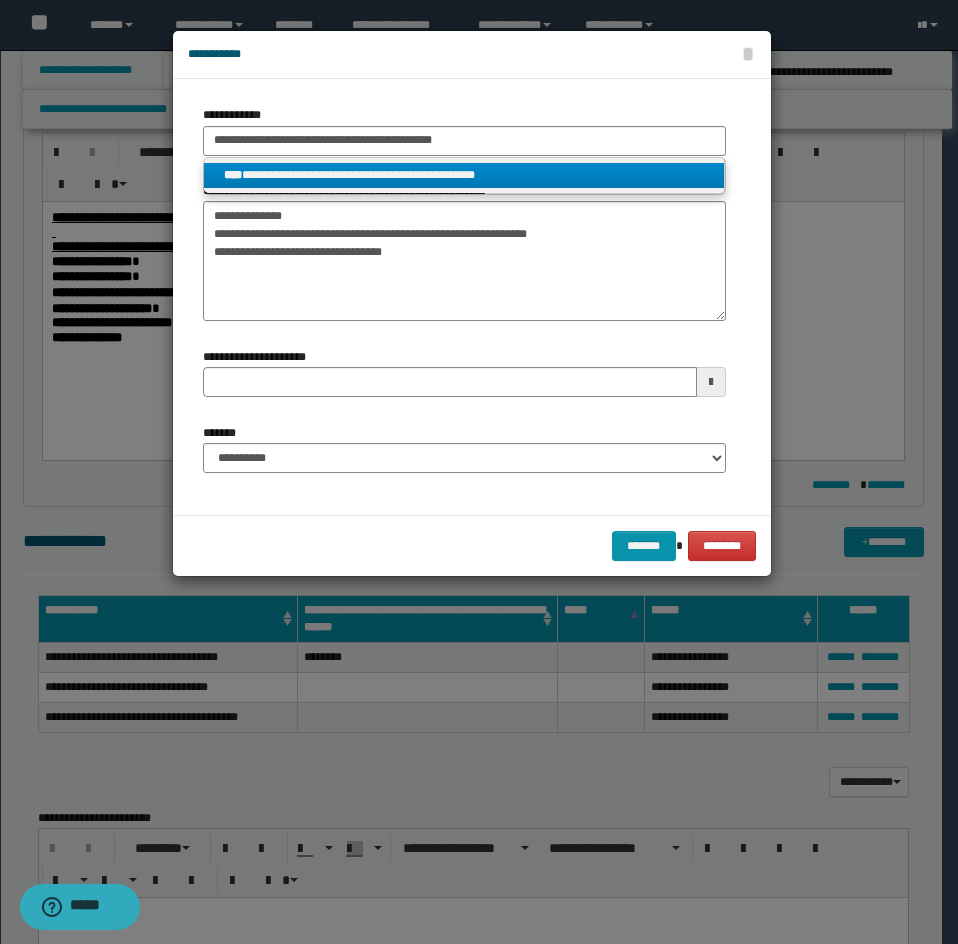 drag, startPoint x: 273, startPoint y: 169, endPoint x: 254, endPoint y: 205, distance: 40.706264 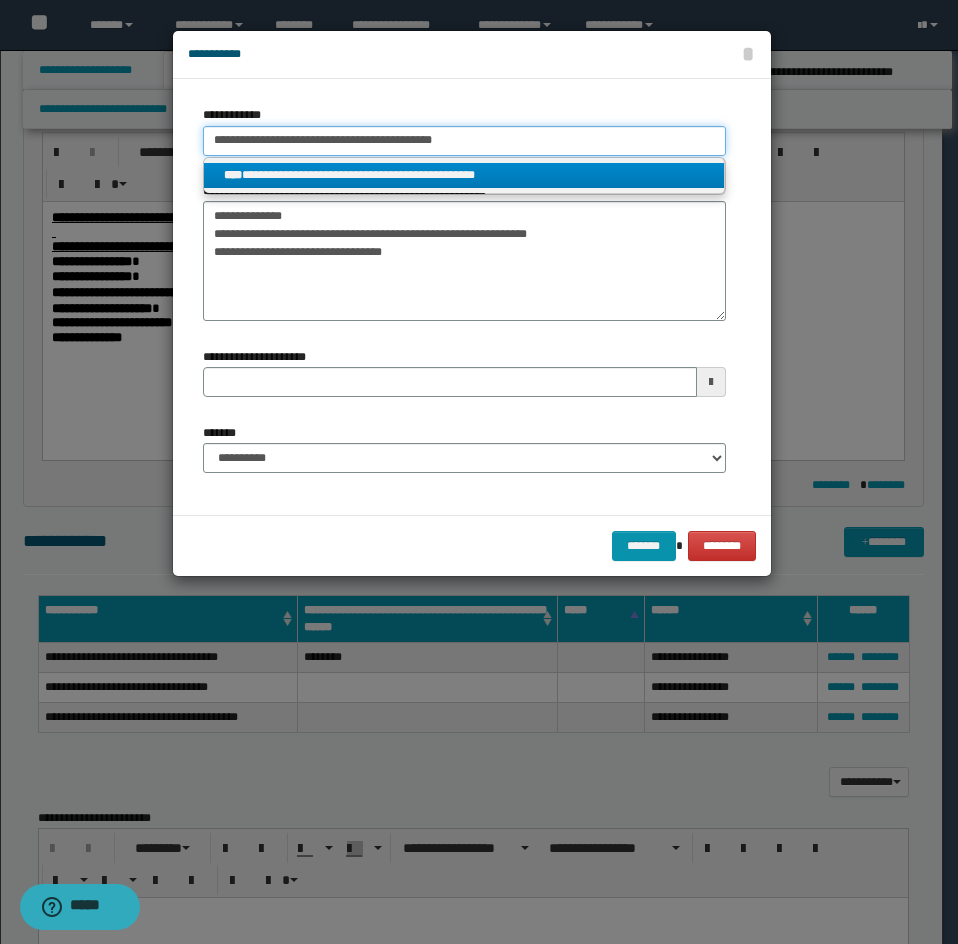 type 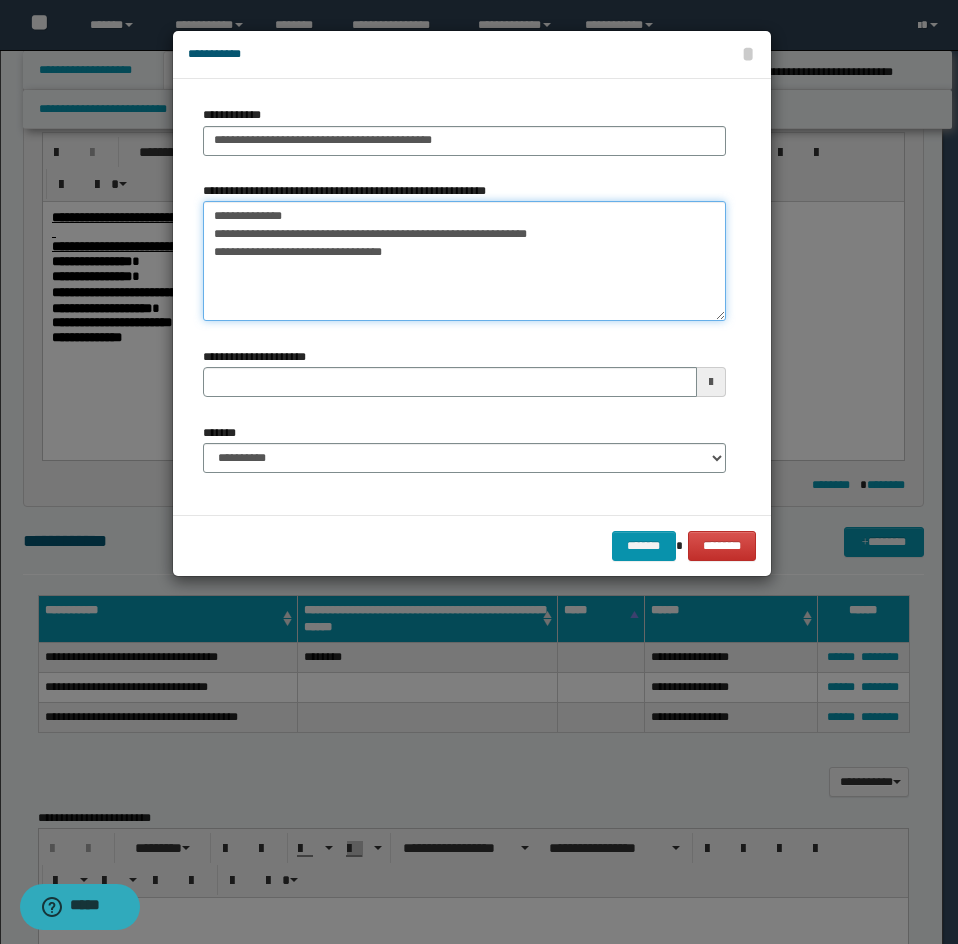 click on "**********" at bounding box center (464, 261) 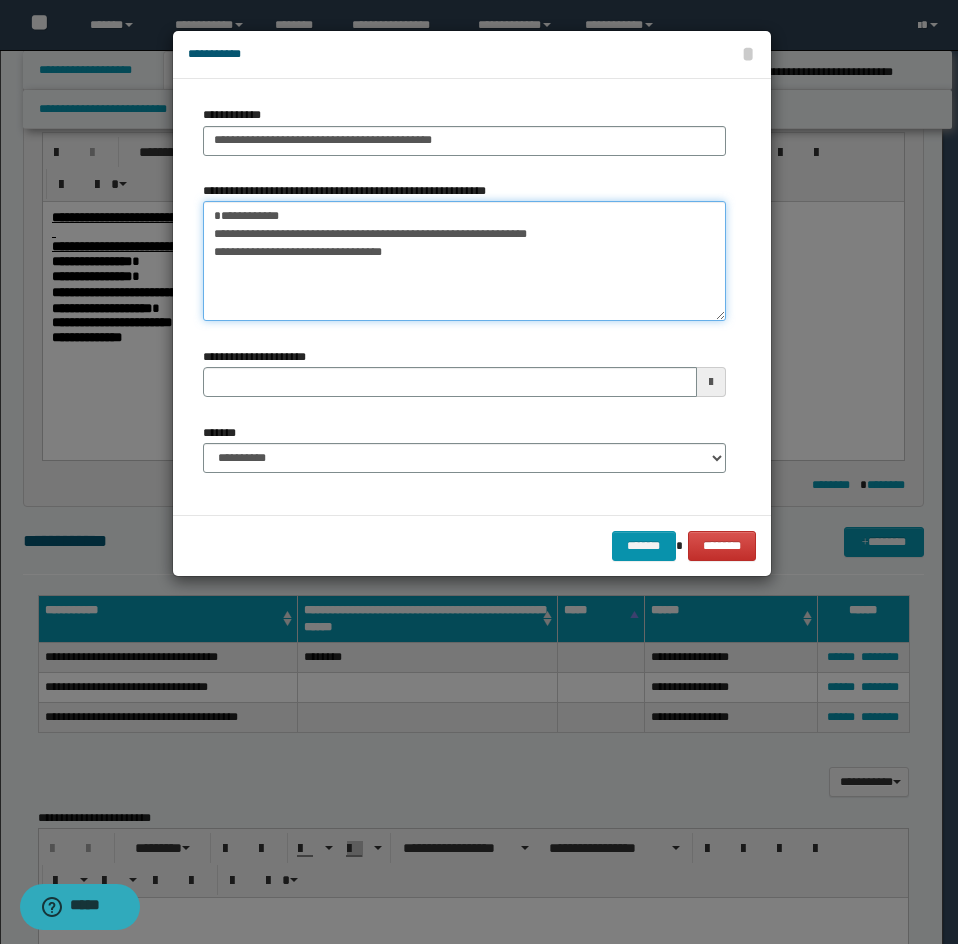 drag, startPoint x: 209, startPoint y: 227, endPoint x: 437, endPoint y: 281, distance: 234.3075 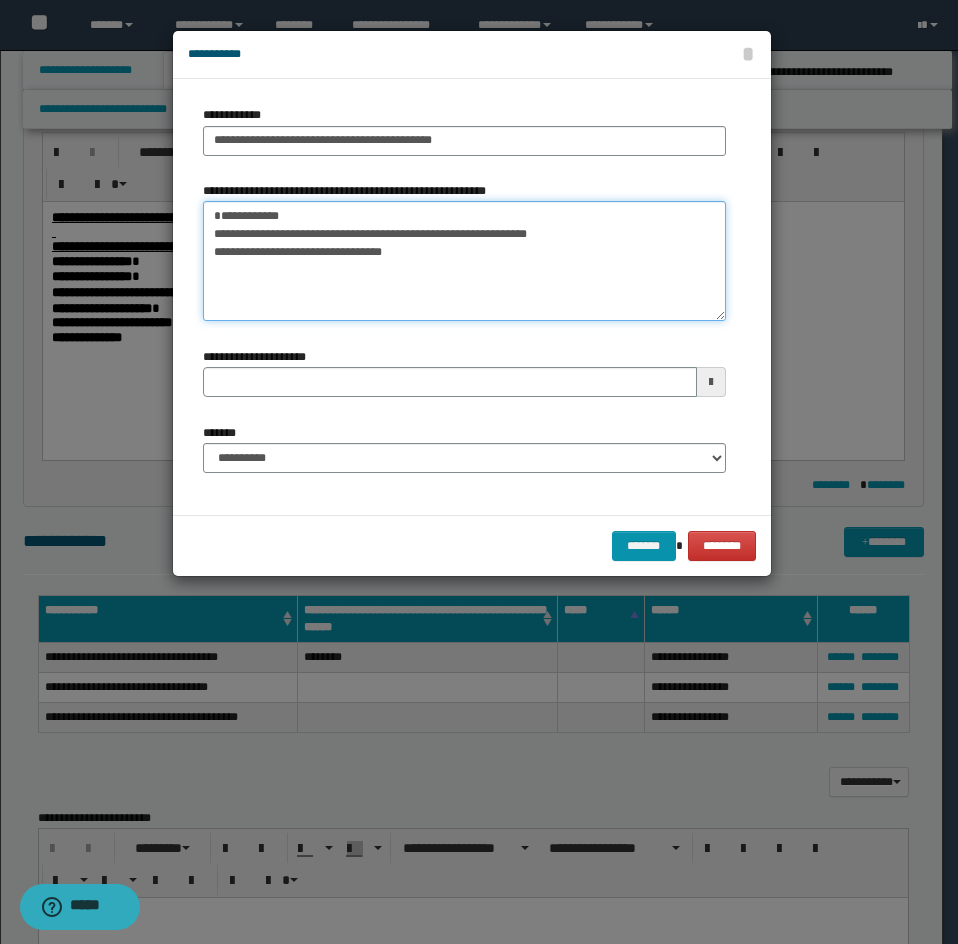 type 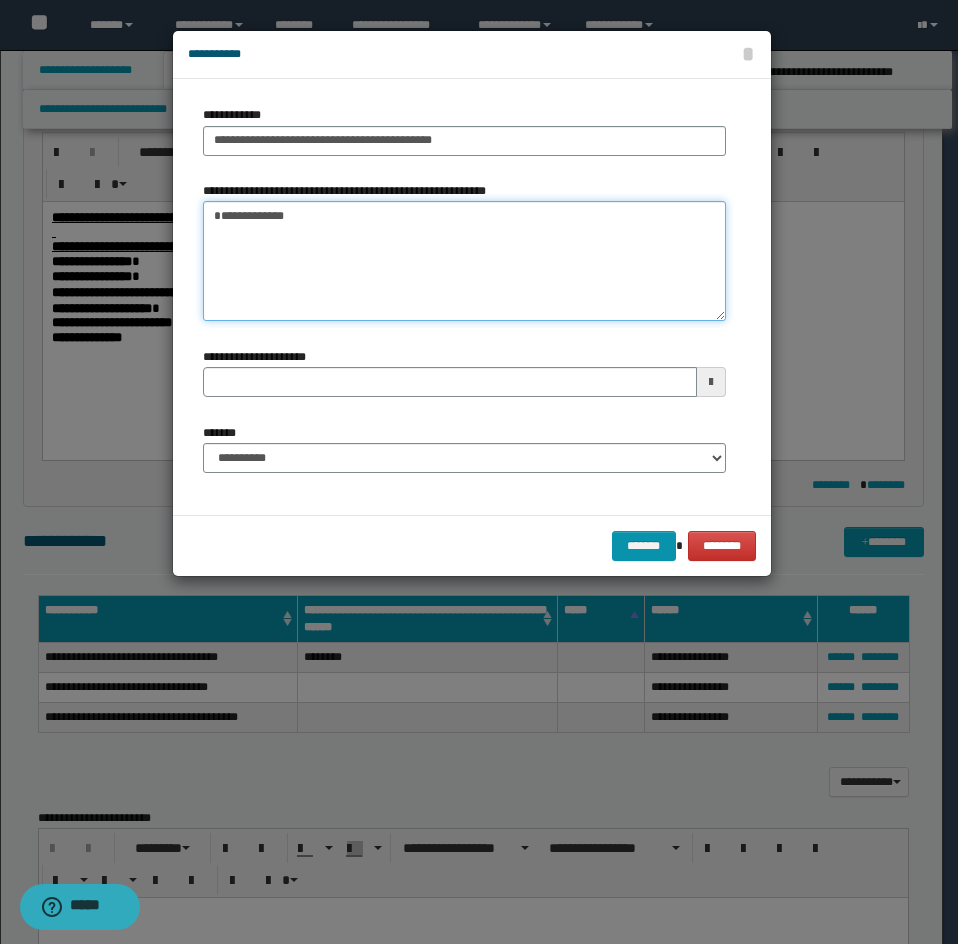 type on "**********" 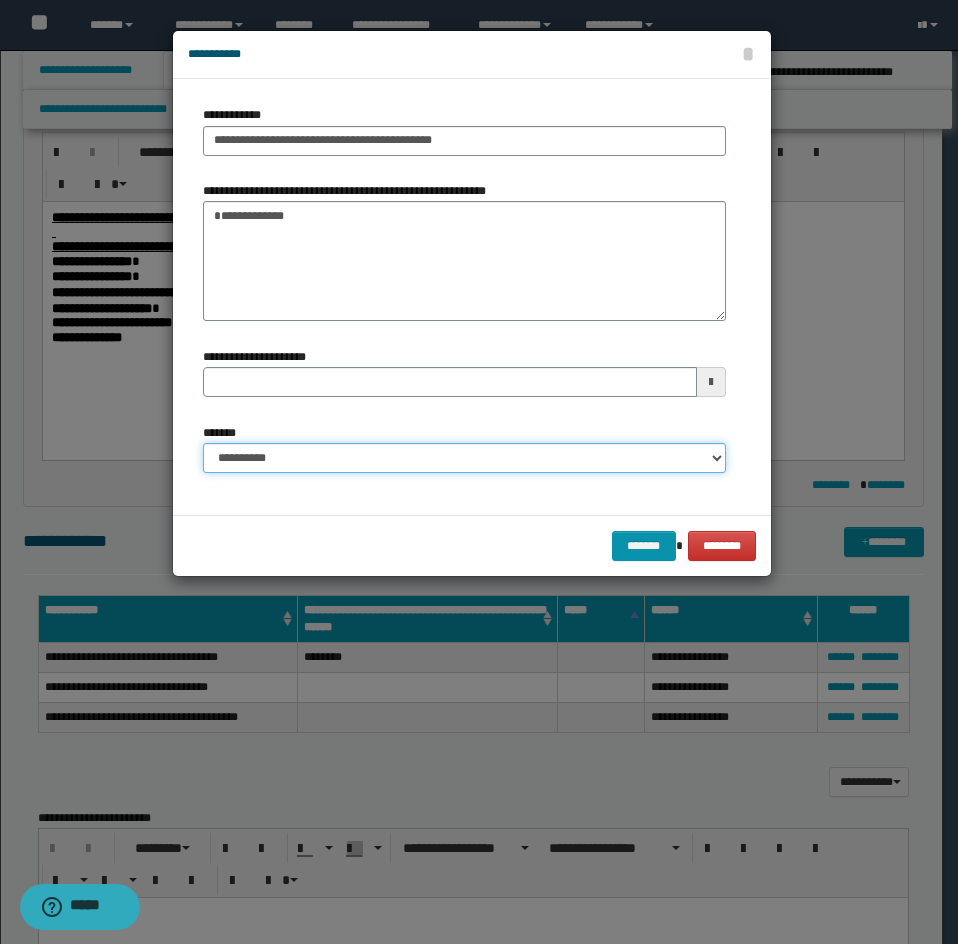 drag, startPoint x: 289, startPoint y: 444, endPoint x: 292, endPoint y: 459, distance: 15.297058 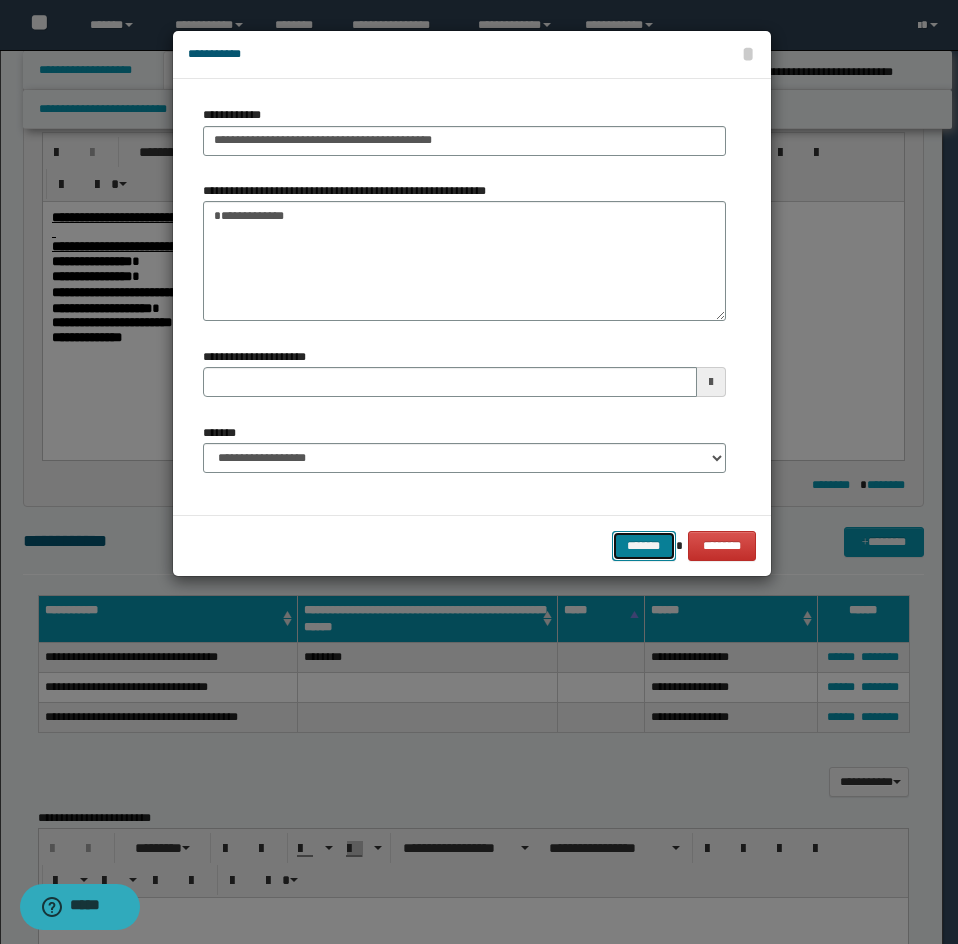 click on "*******" at bounding box center (644, 546) 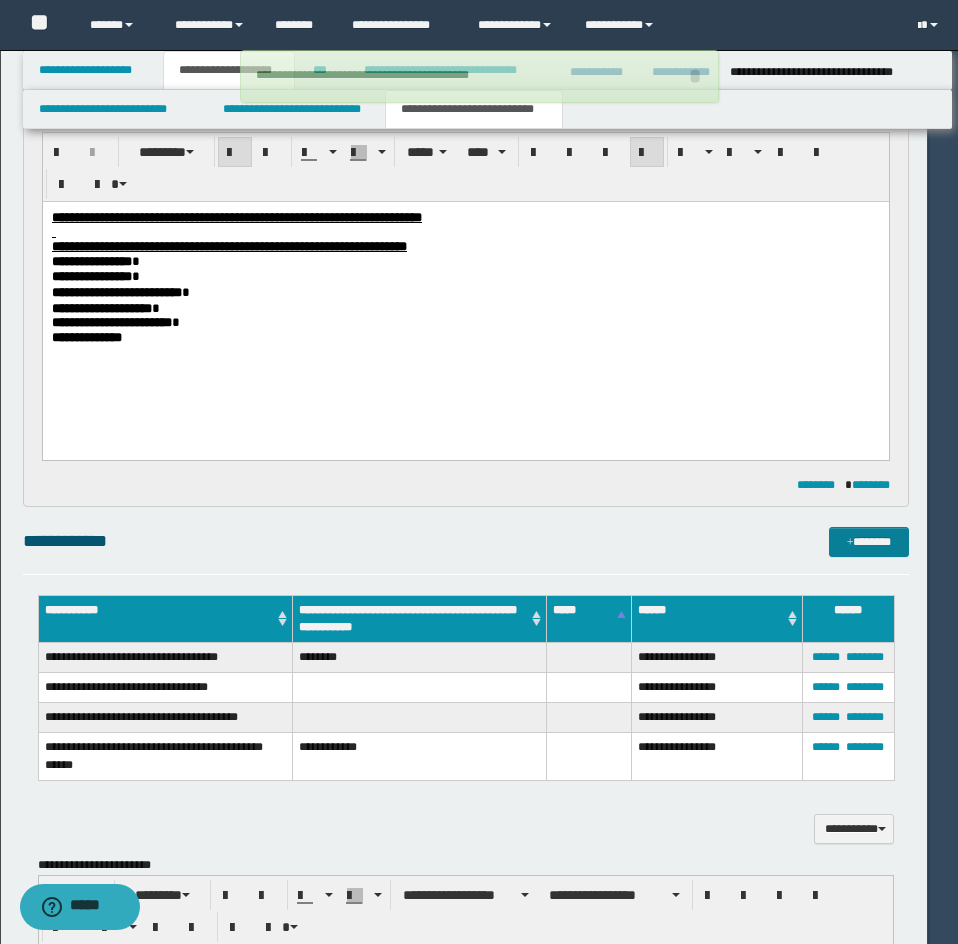 type 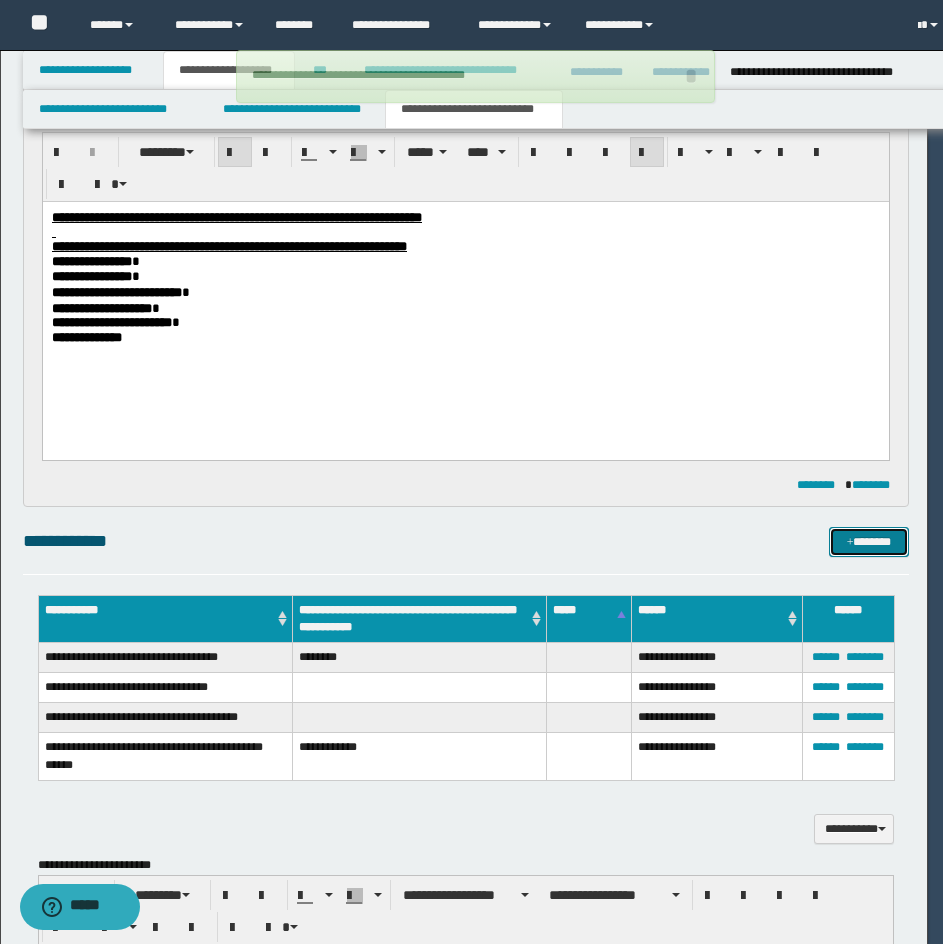 click on "*******" at bounding box center (869, 542) 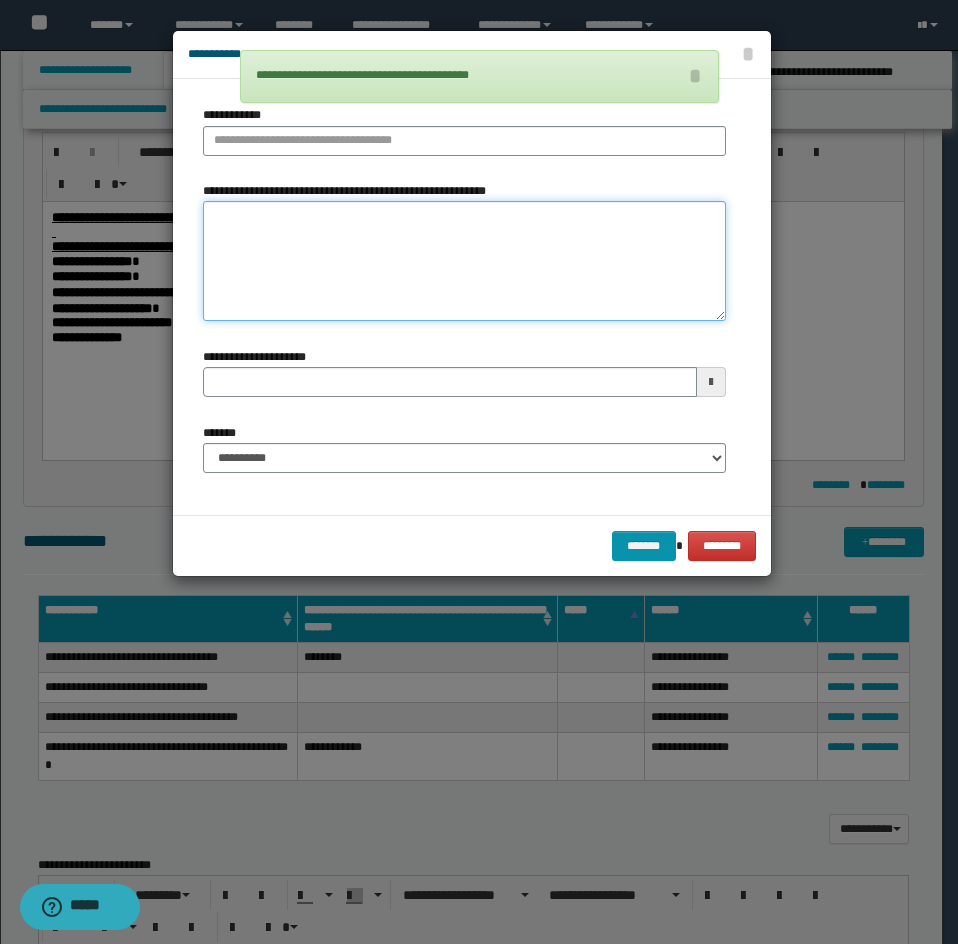 paste on "**********" 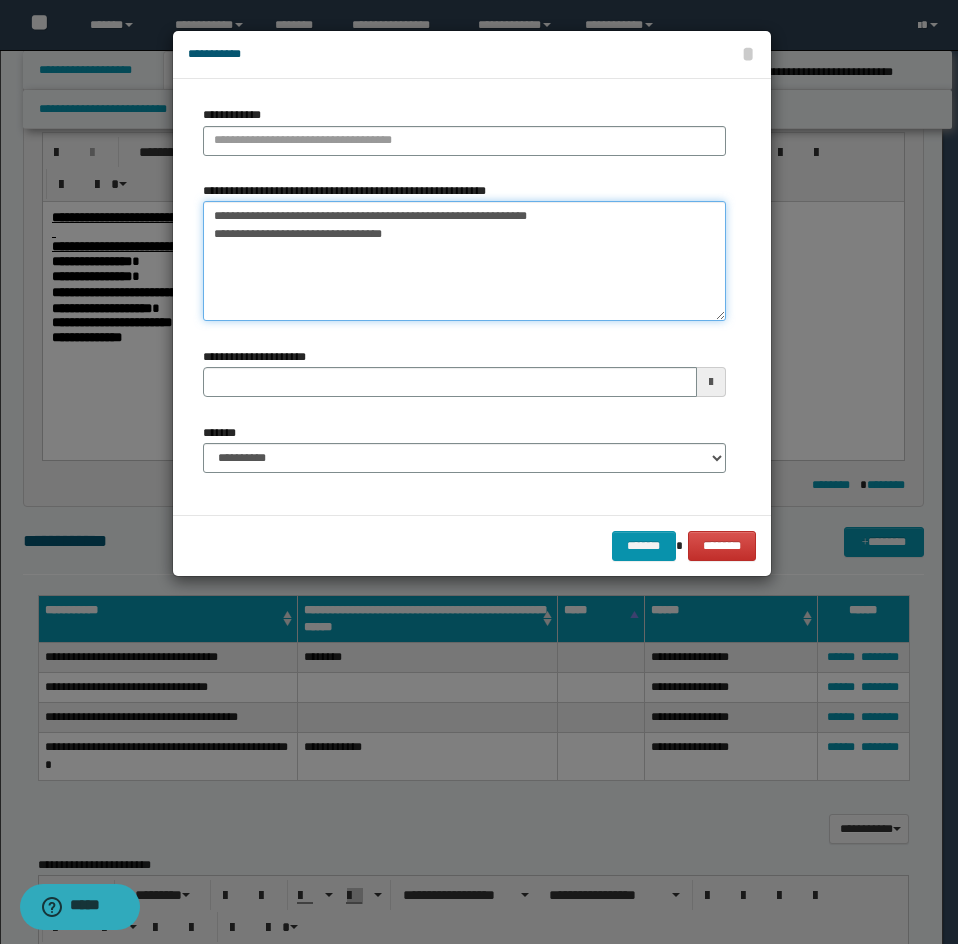 drag, startPoint x: 236, startPoint y: 207, endPoint x: 468, endPoint y: 220, distance: 232.36394 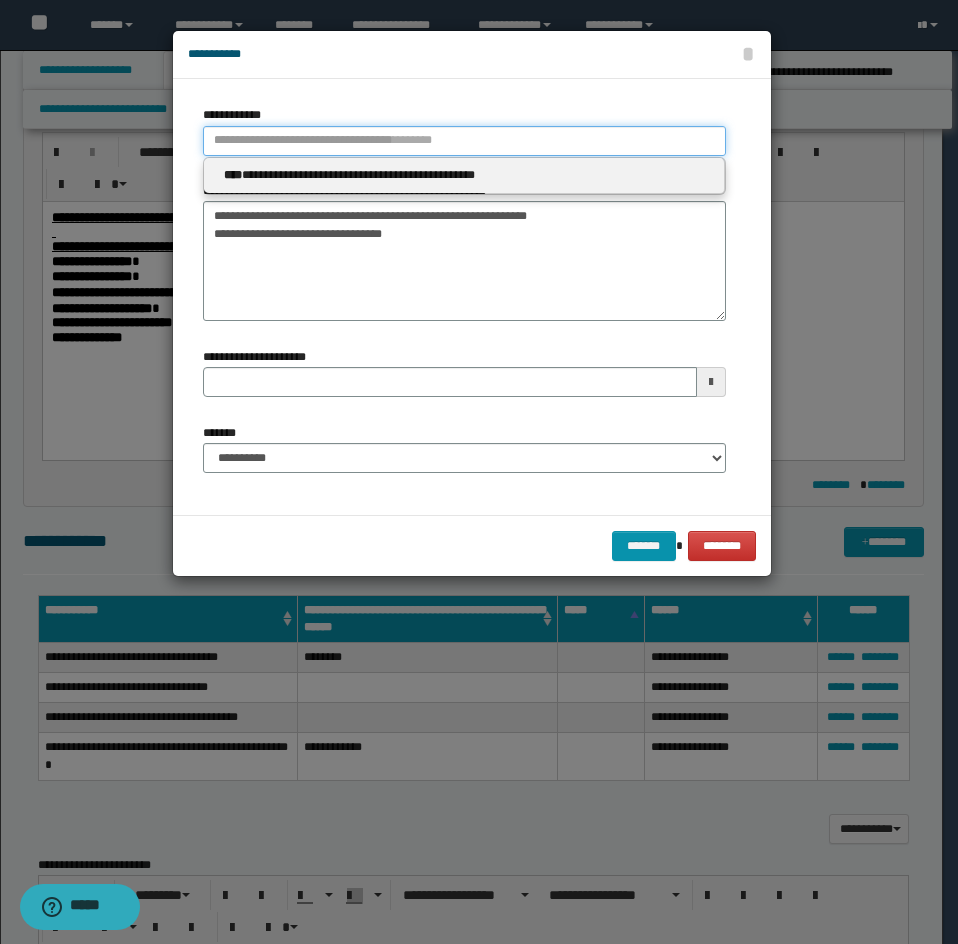 click on "**********" at bounding box center (464, 141) 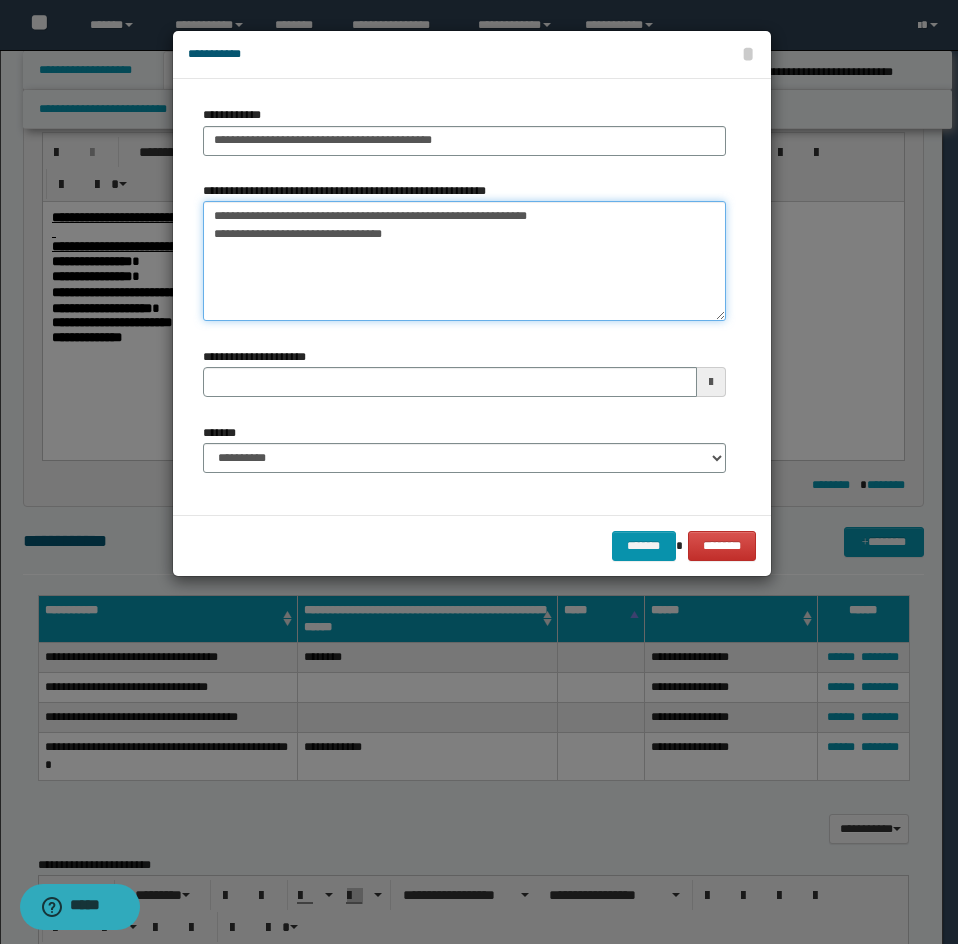 click on "**********" at bounding box center (464, 261) 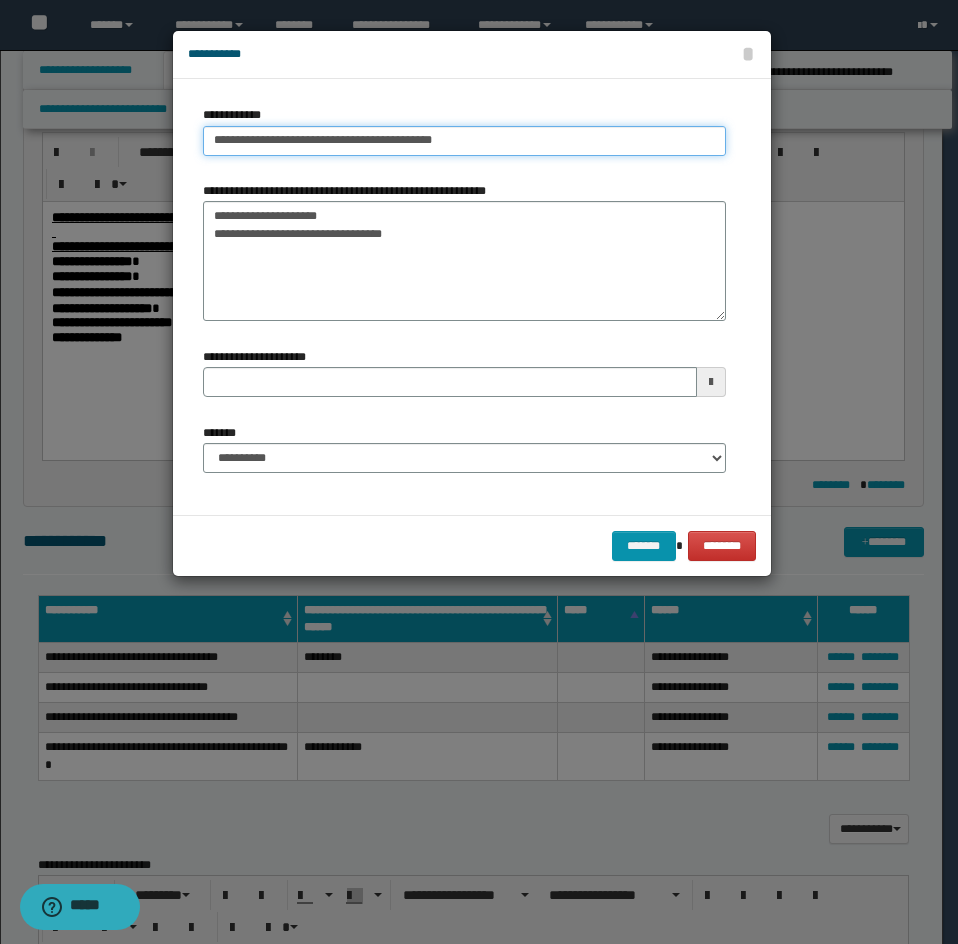 click on "**********" at bounding box center [464, 141] 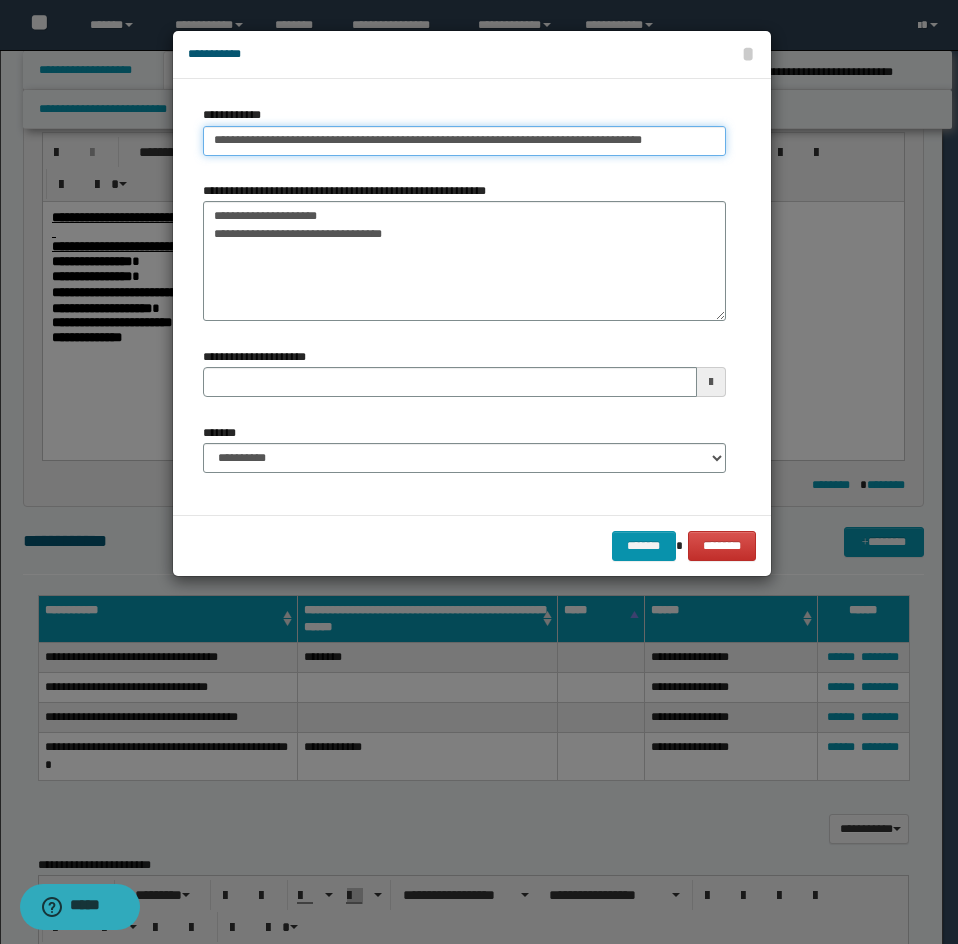 click on "**********" at bounding box center [464, 141] 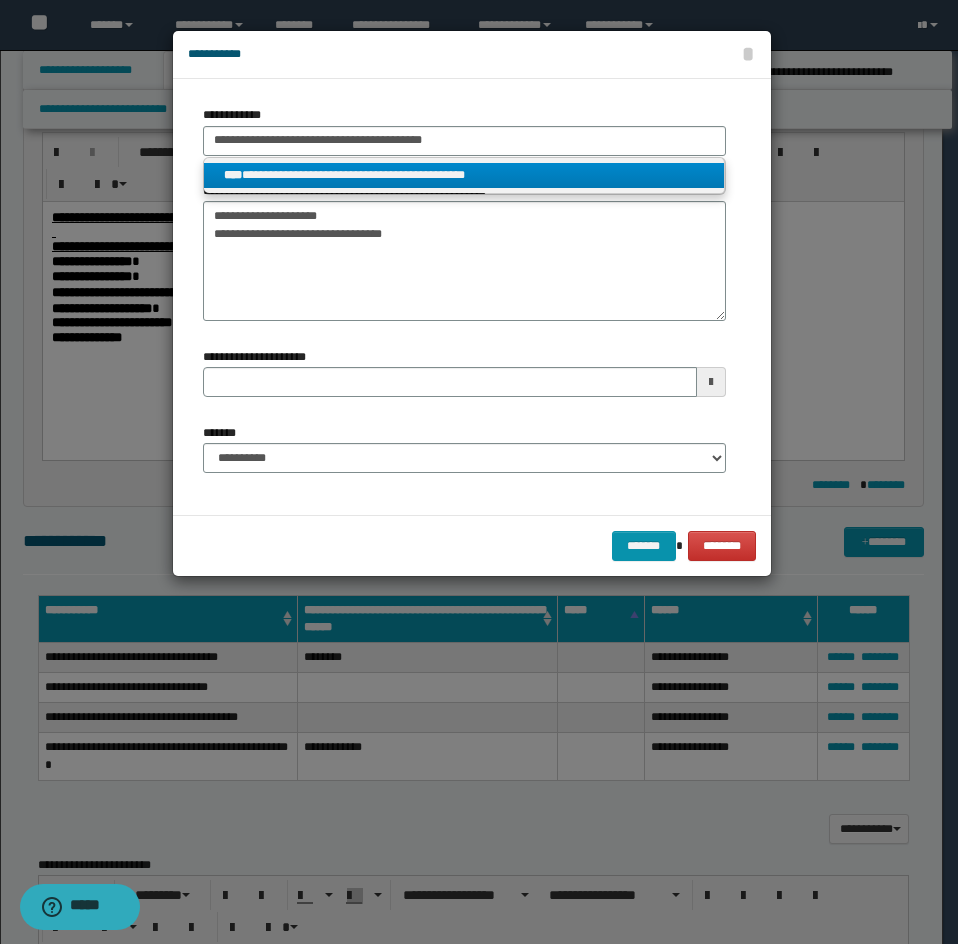 click on "**********" at bounding box center [464, 175] 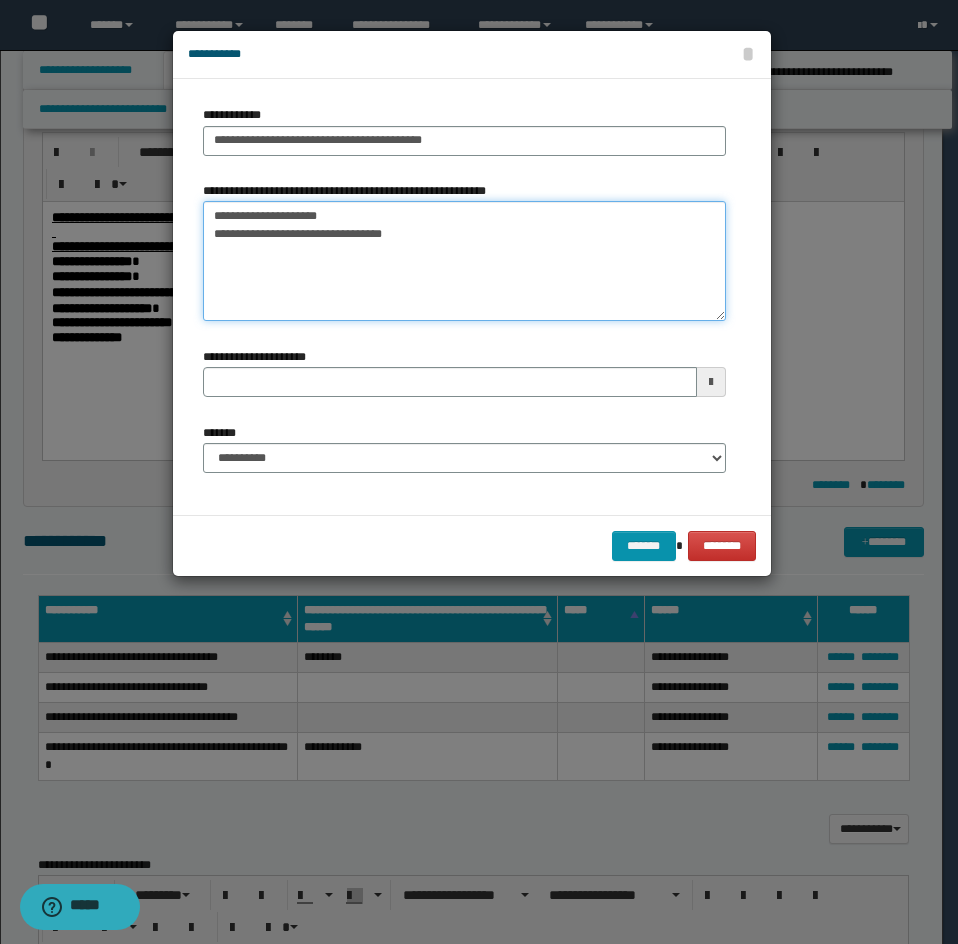 drag, startPoint x: 249, startPoint y: 217, endPoint x: 176, endPoint y: 220, distance: 73.061615 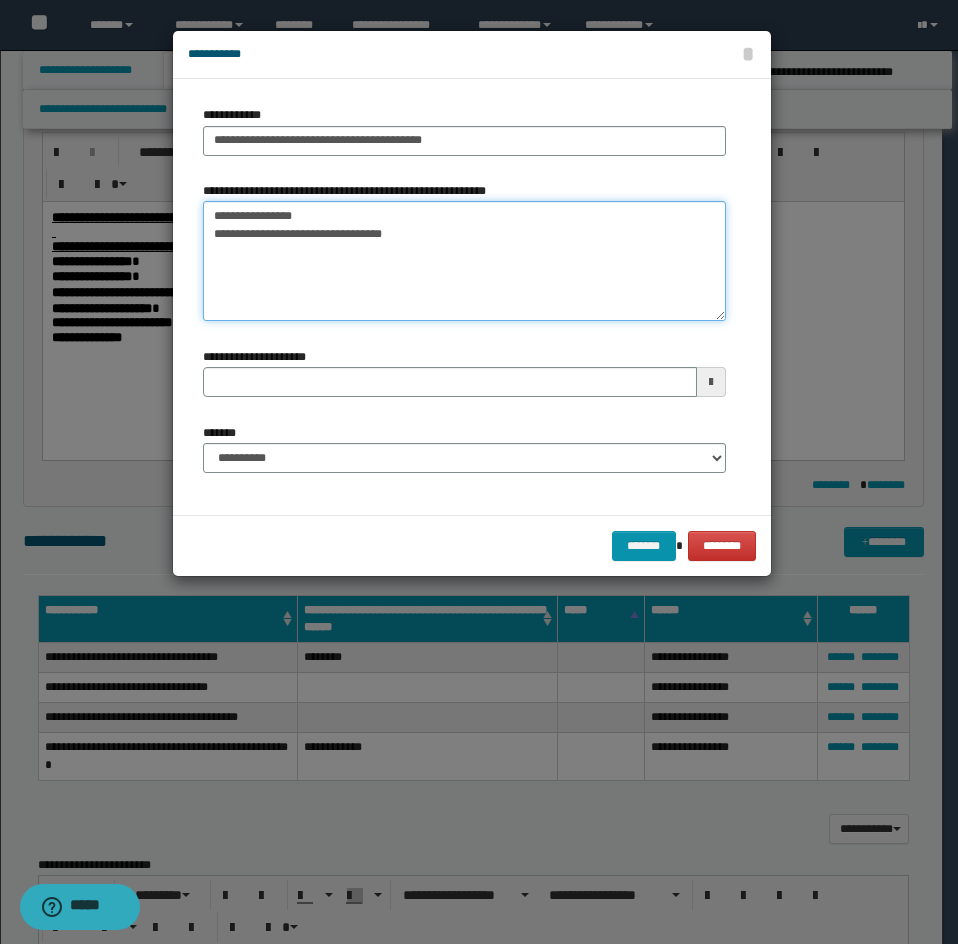 click on "**********" at bounding box center (464, 261) 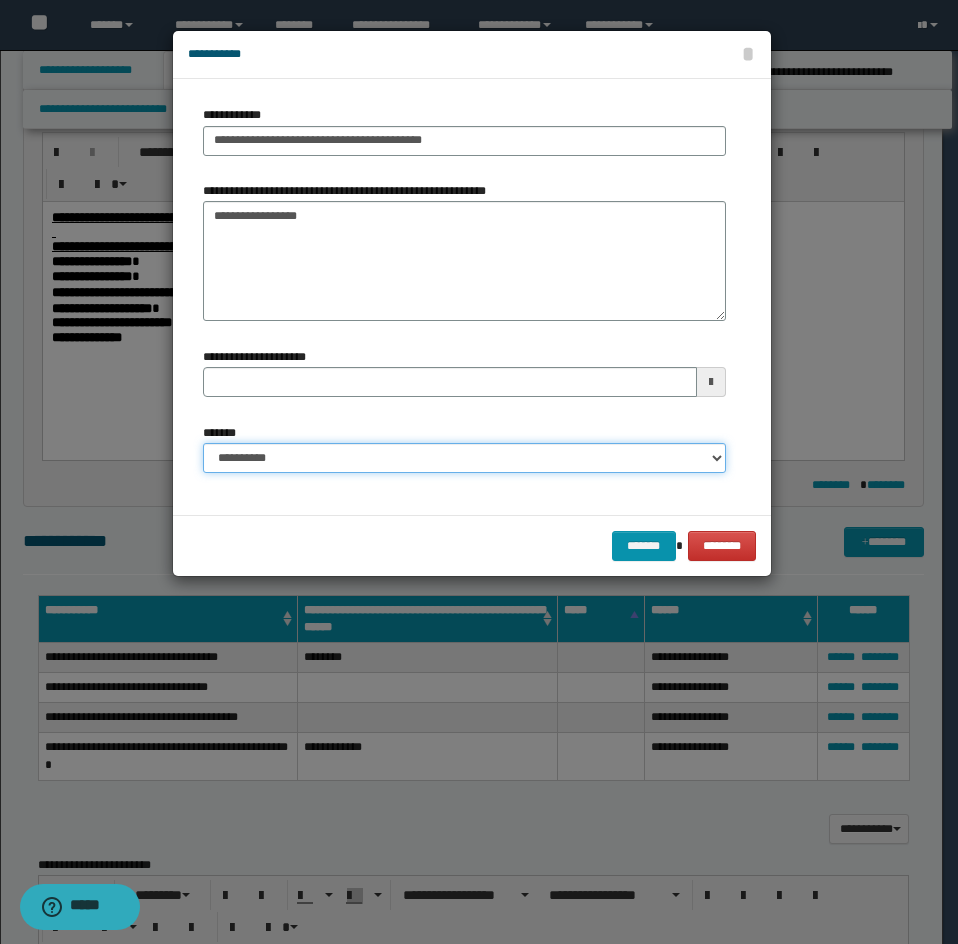 click on "**********" at bounding box center [464, 458] 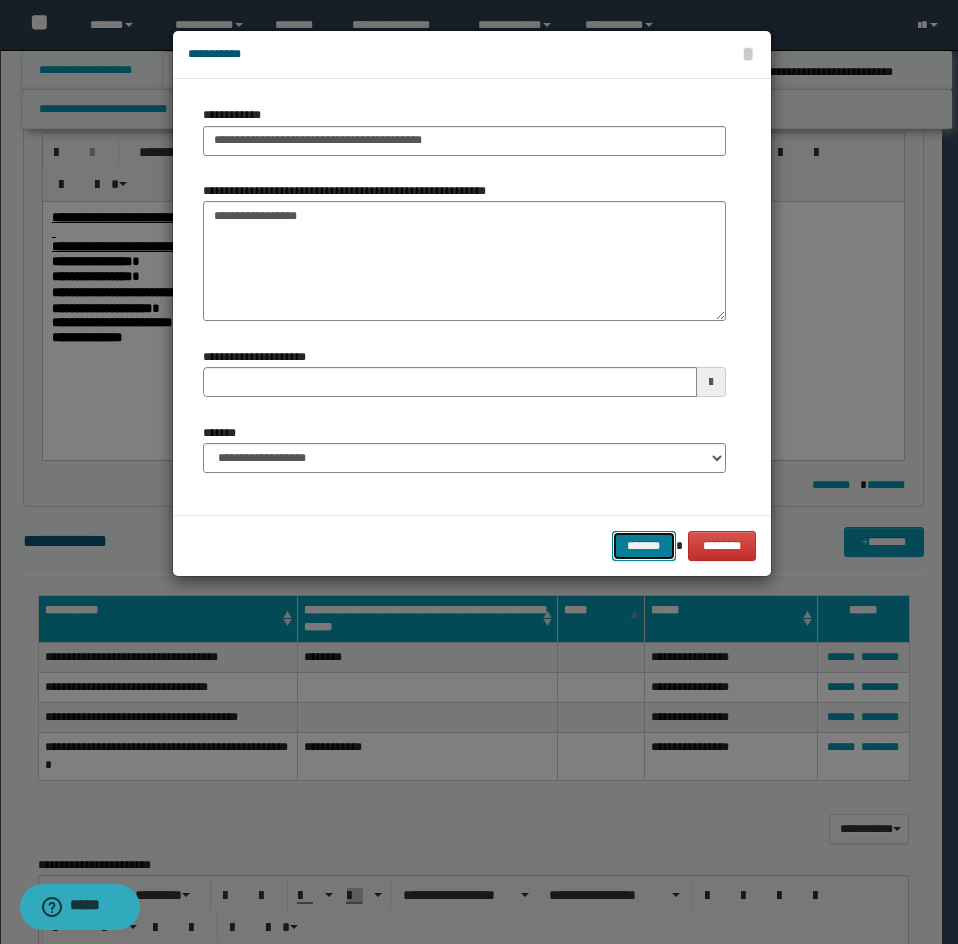 click on "*******" at bounding box center (644, 546) 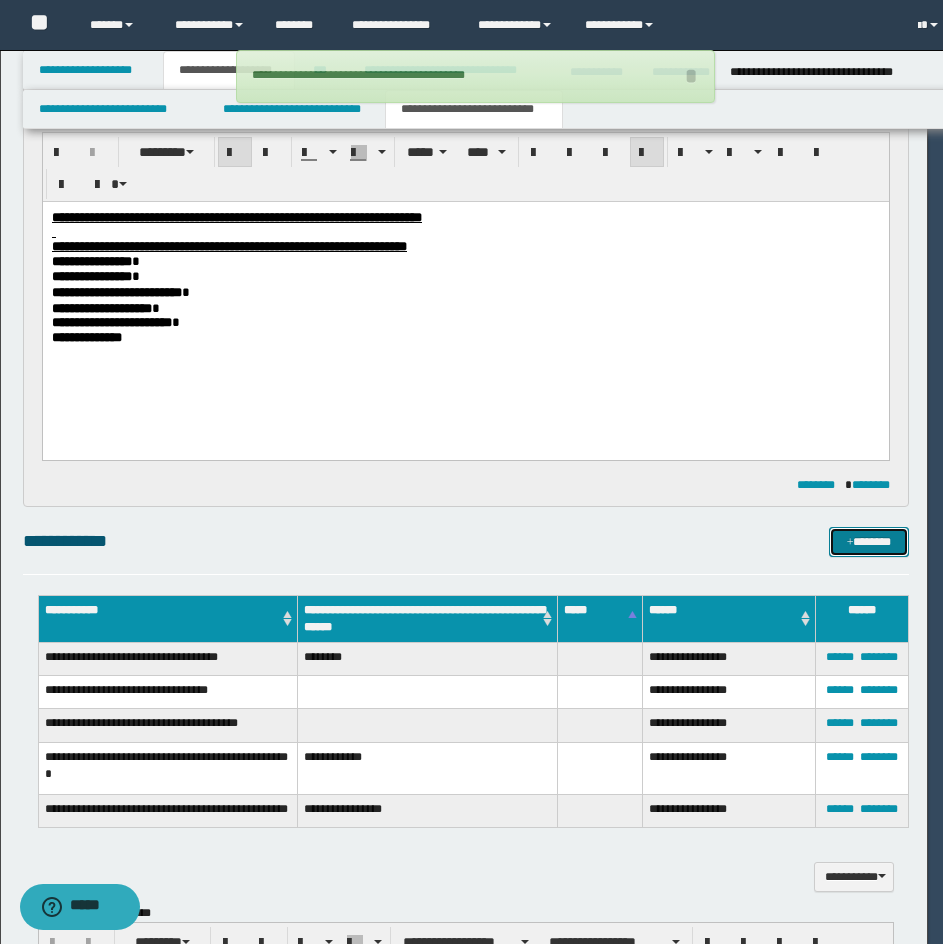 click on "*******" at bounding box center (869, 542) 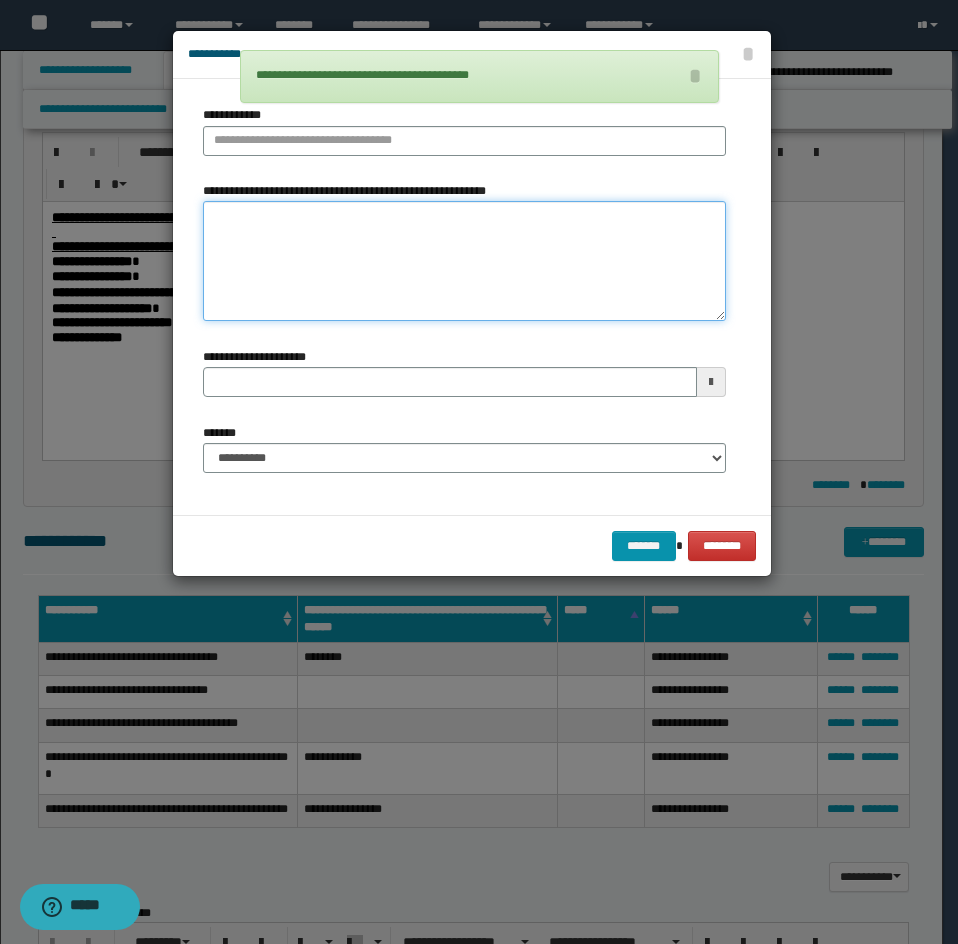 click on "**********" at bounding box center (464, 261) 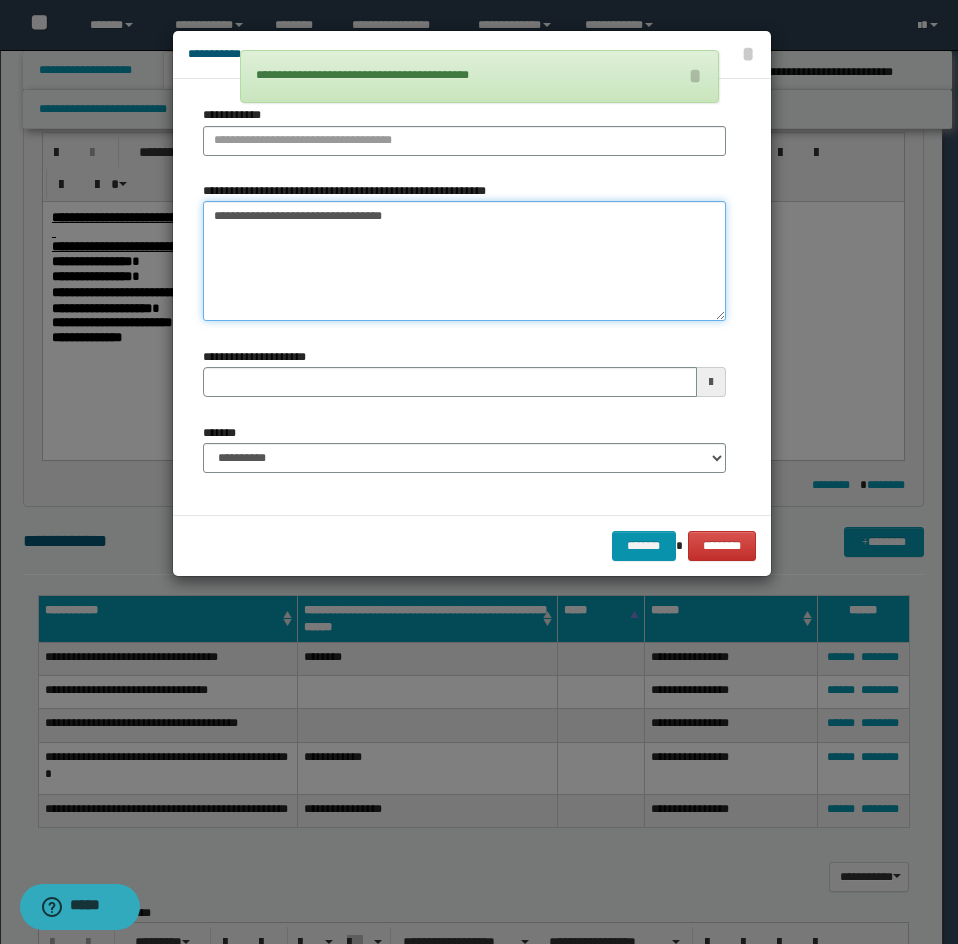drag, startPoint x: 245, startPoint y: 212, endPoint x: 363, endPoint y: 233, distance: 119.85408 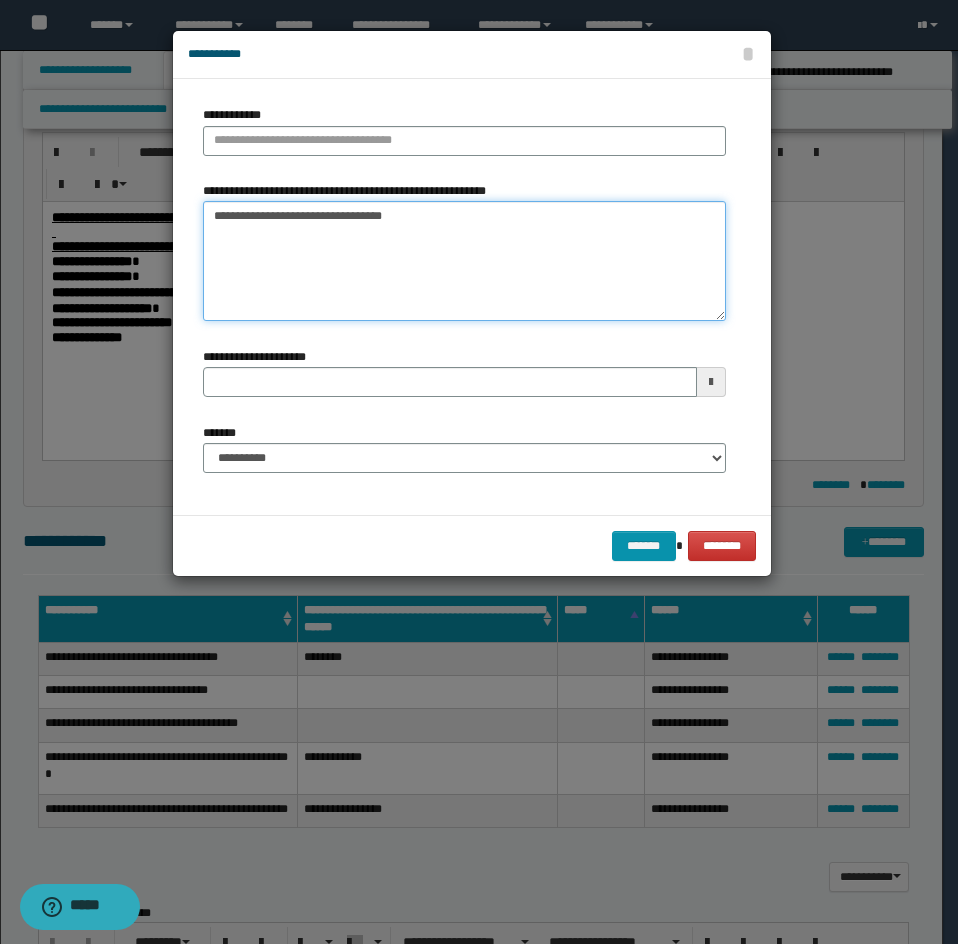 click on "**********" at bounding box center (464, 261) 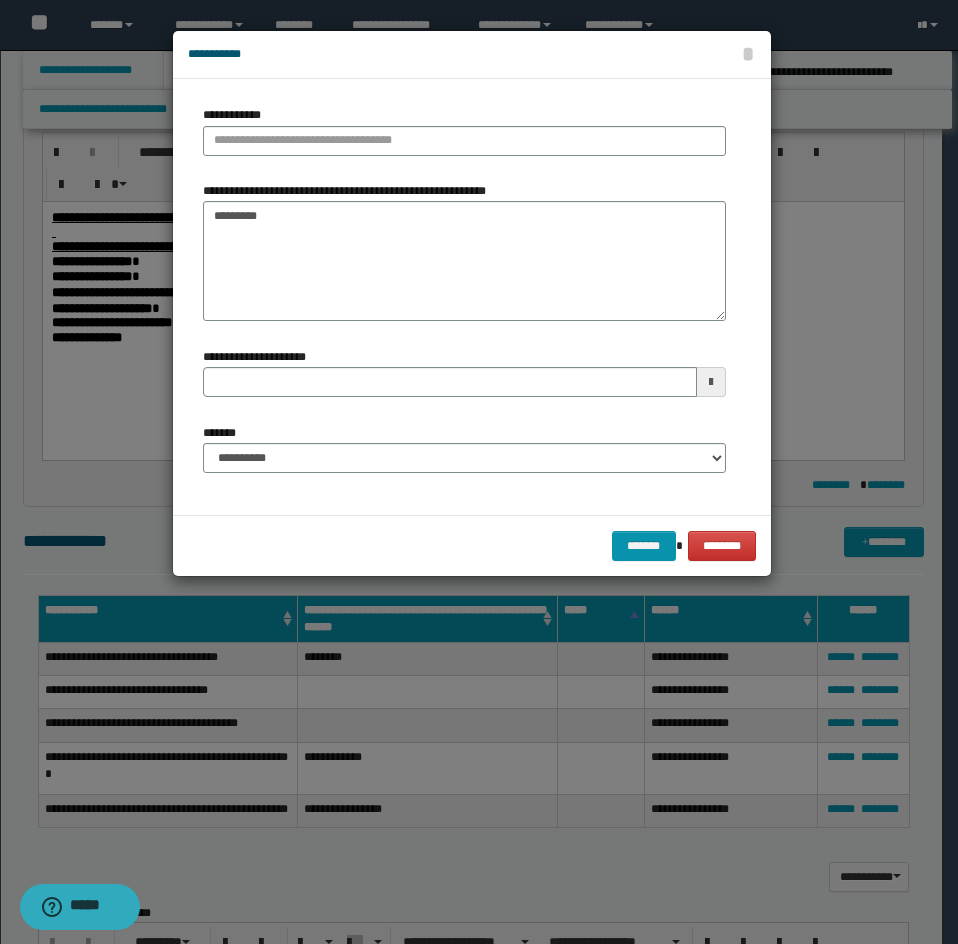click on "**********" at bounding box center [464, 138] 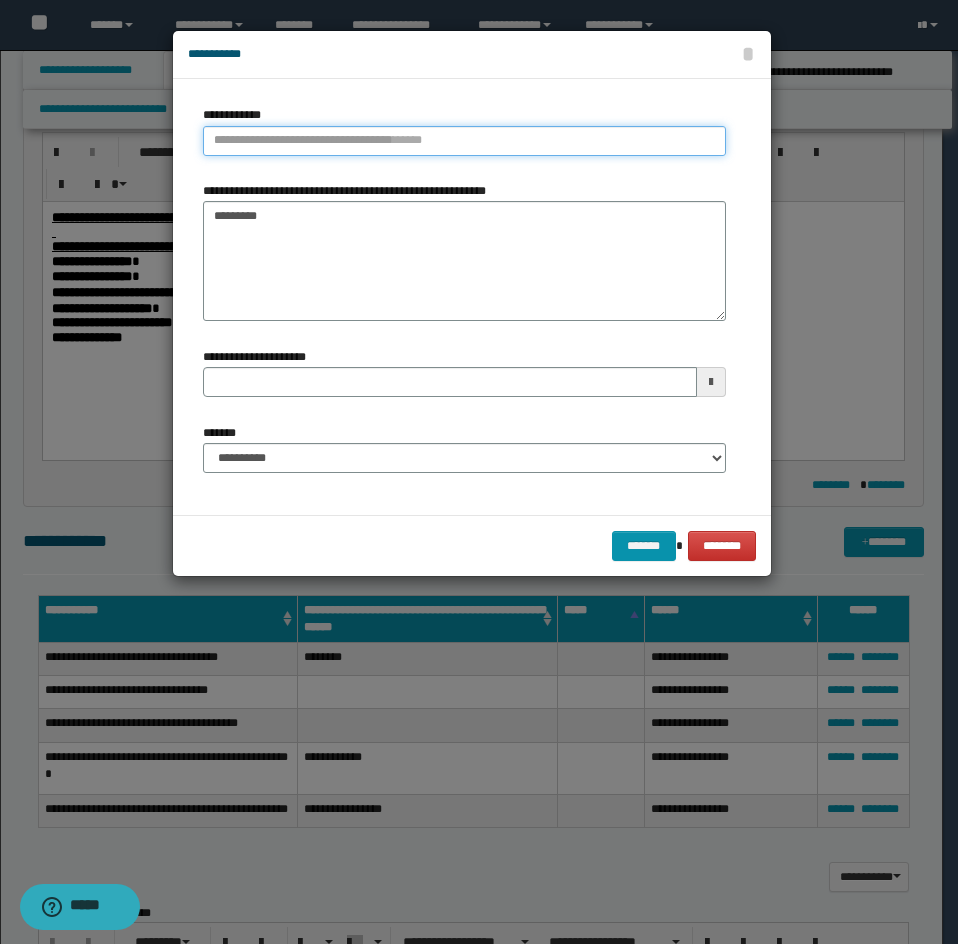 paste on "**********" 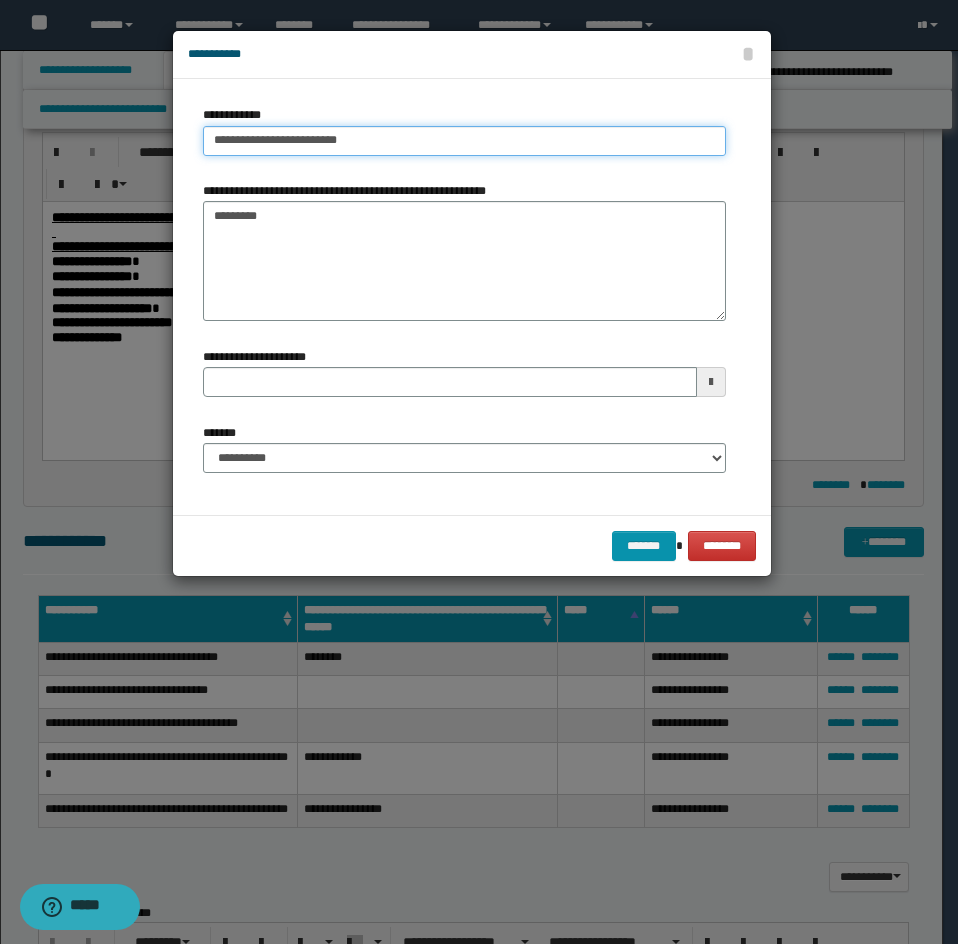 click on "**********" at bounding box center [464, 141] 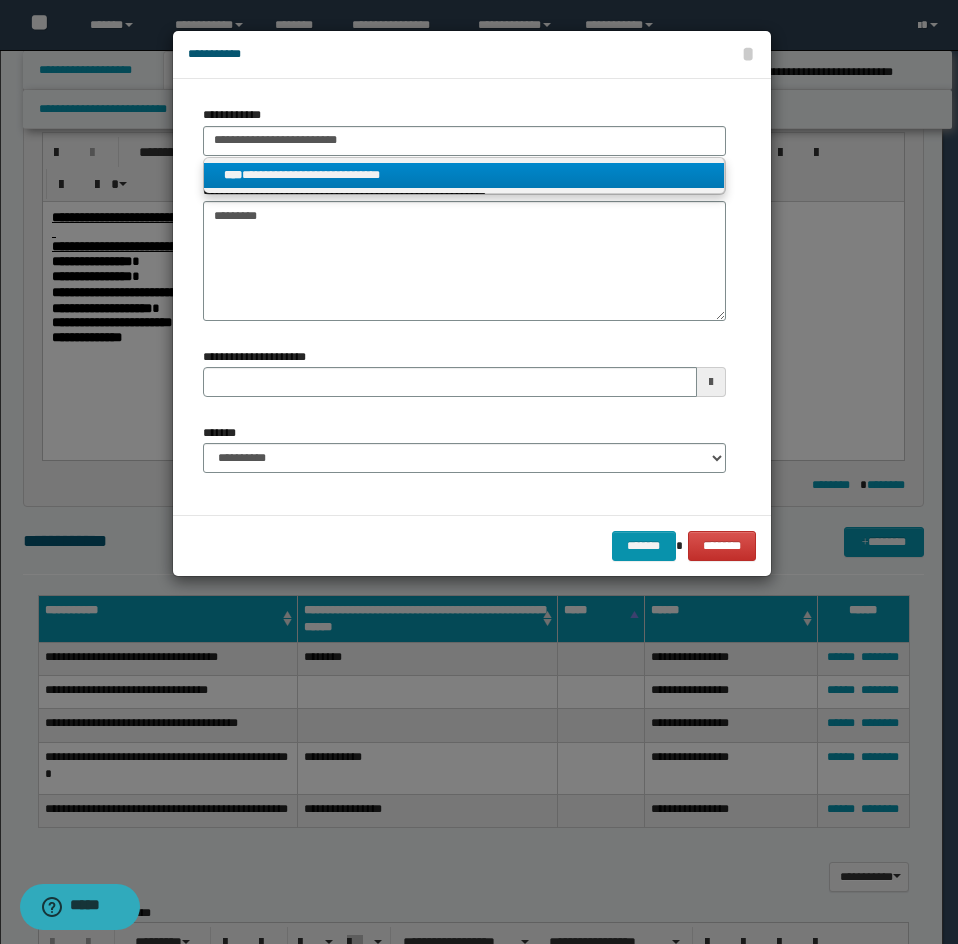 click on "****" at bounding box center (233, 175) 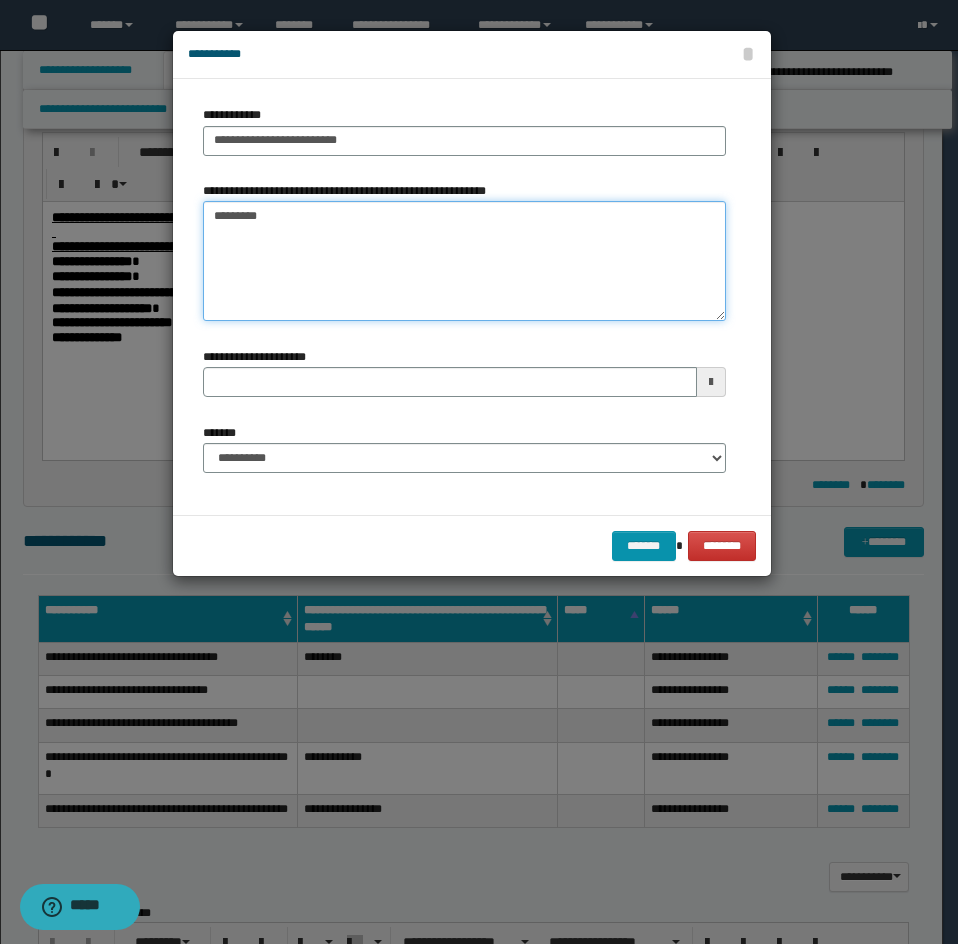 drag, startPoint x: 247, startPoint y: 206, endPoint x: 188, endPoint y: 198, distance: 59.5399 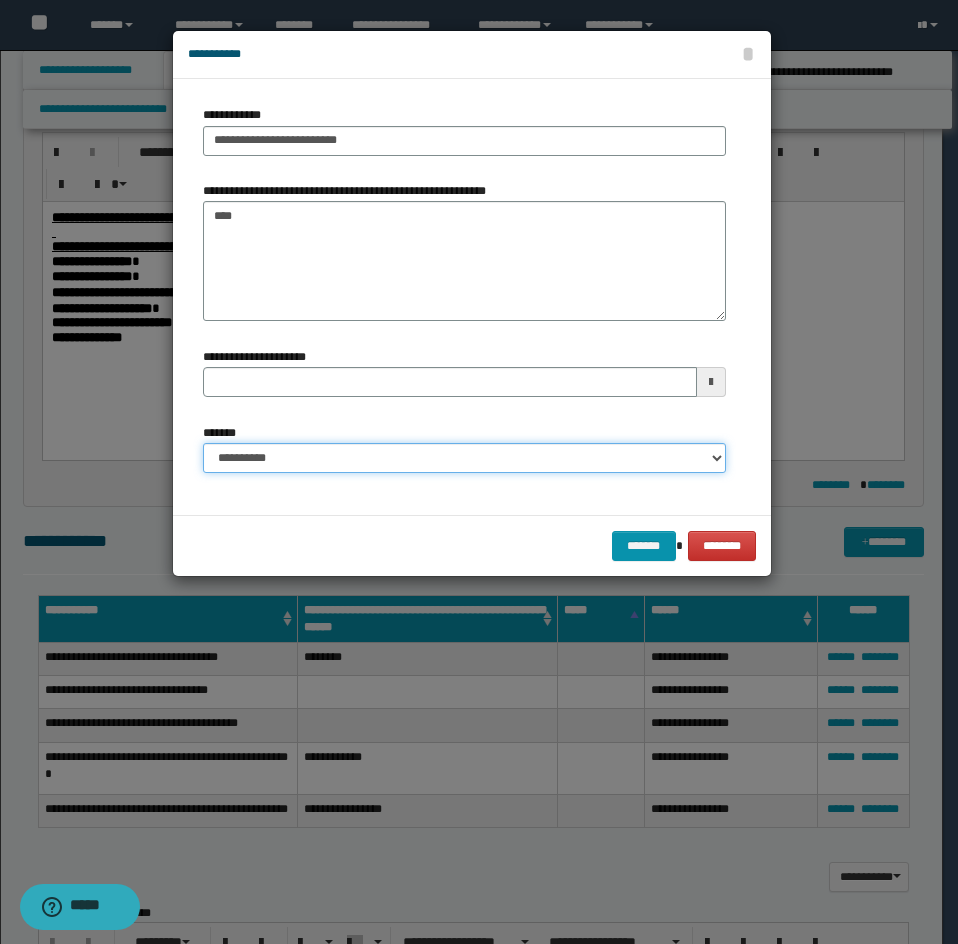 click on "**********" at bounding box center [464, 458] 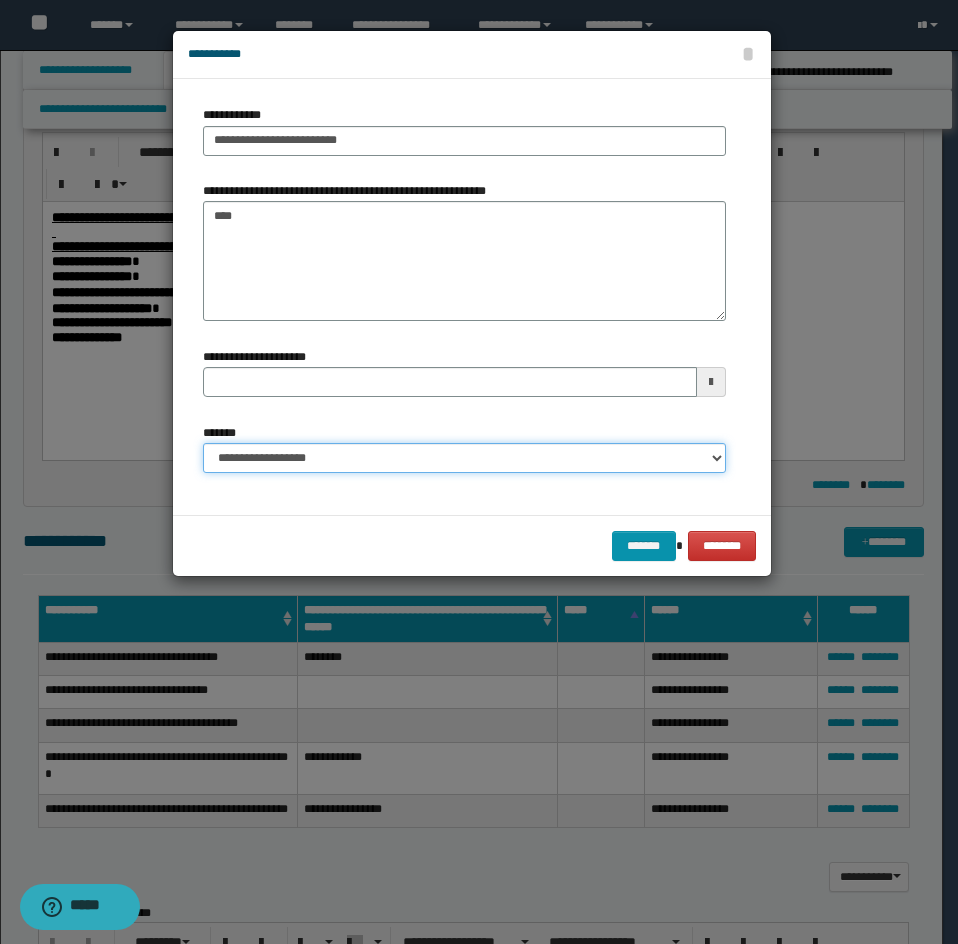 click on "**********" at bounding box center [464, 458] 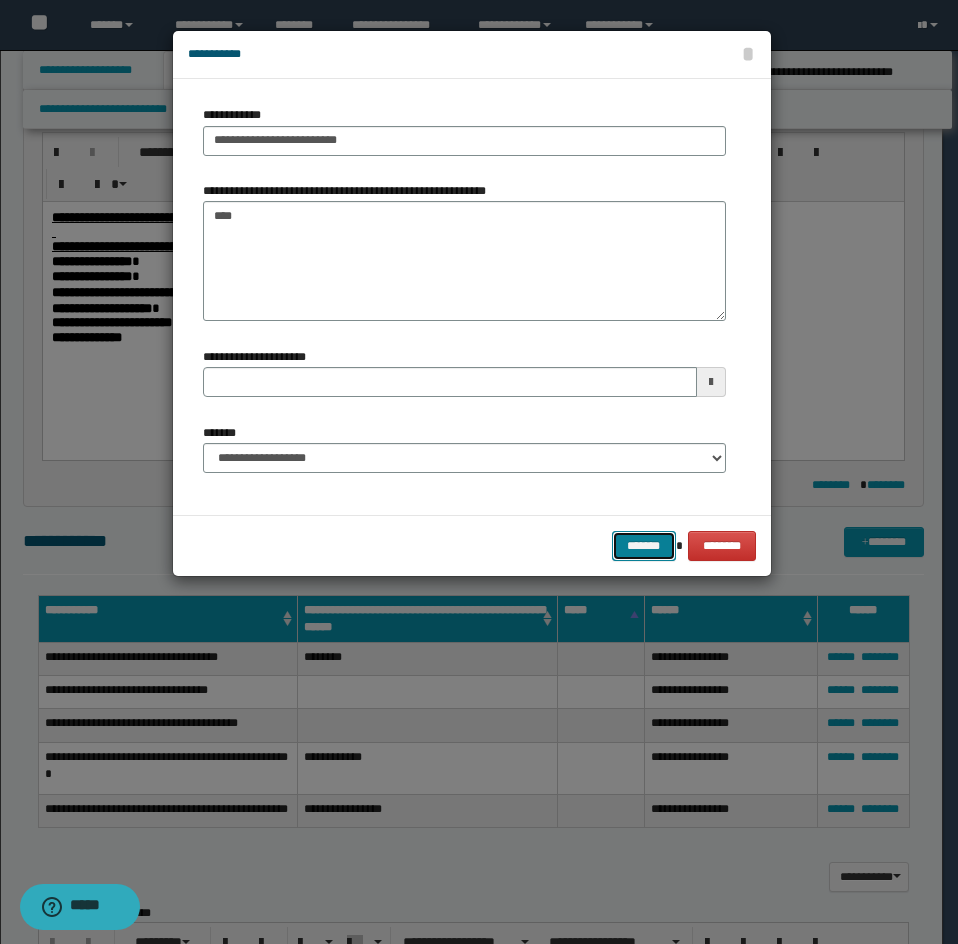 click on "*******" at bounding box center [644, 546] 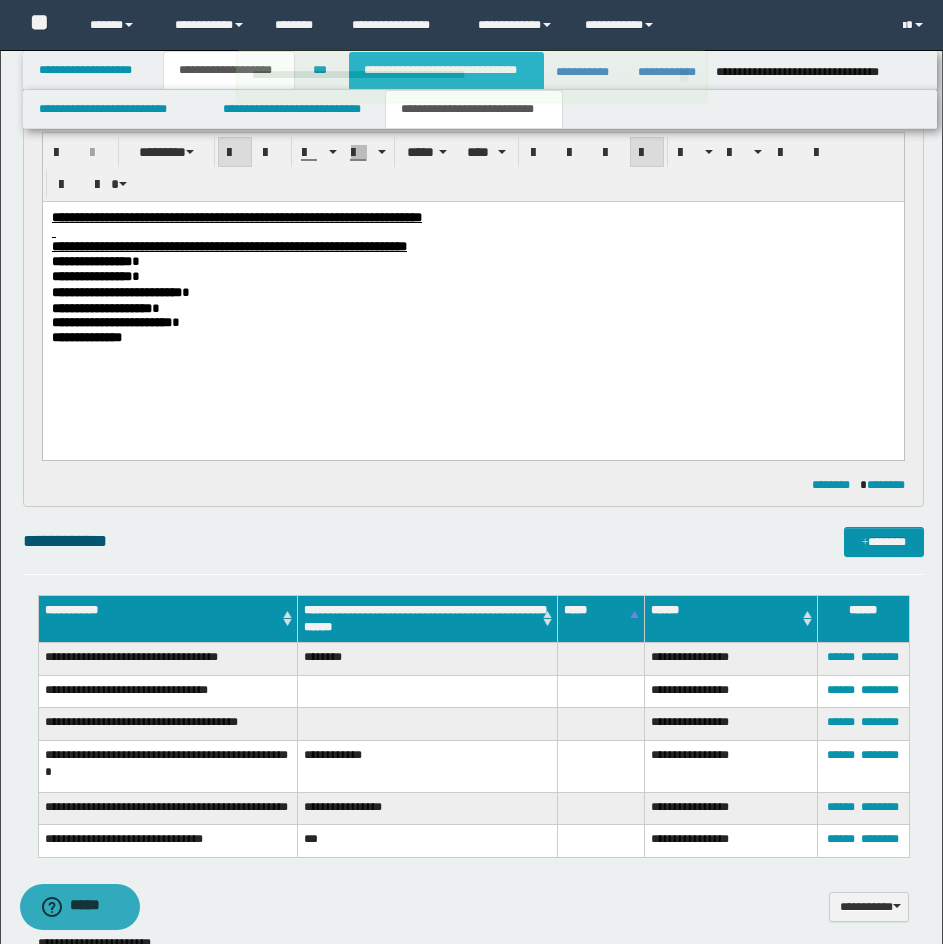 click on "**********" at bounding box center [446, 70] 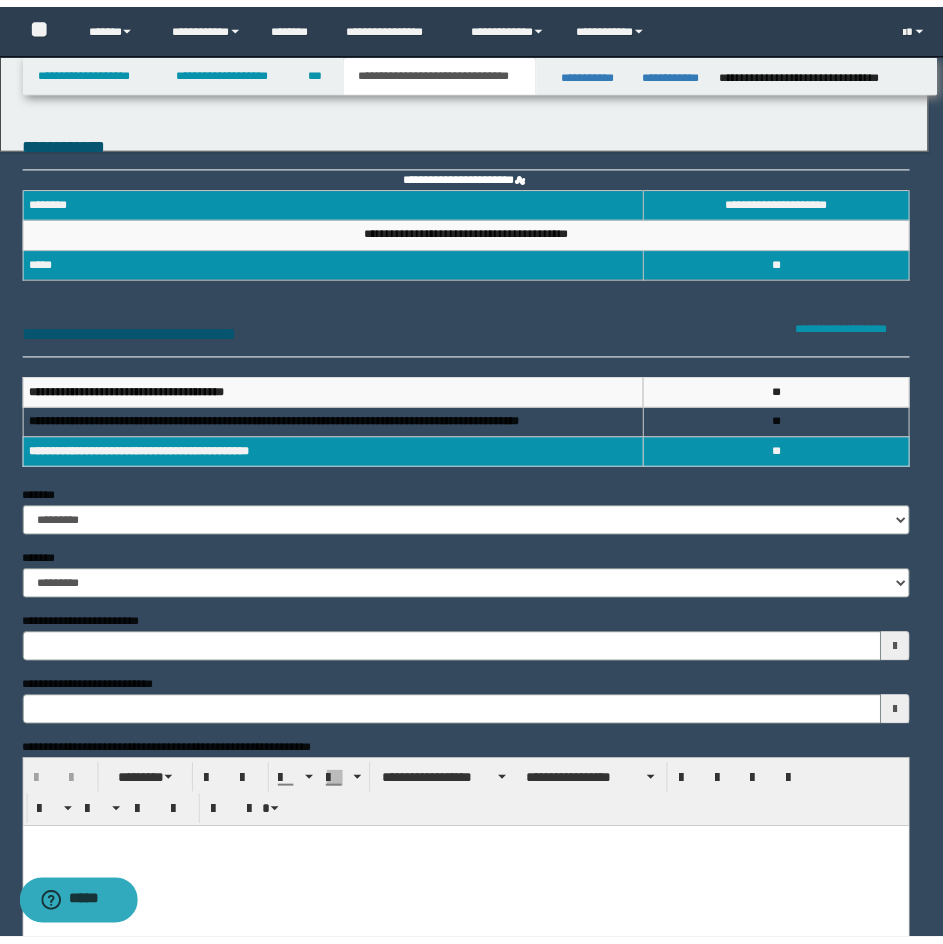 scroll, scrollTop: 0, scrollLeft: 0, axis: both 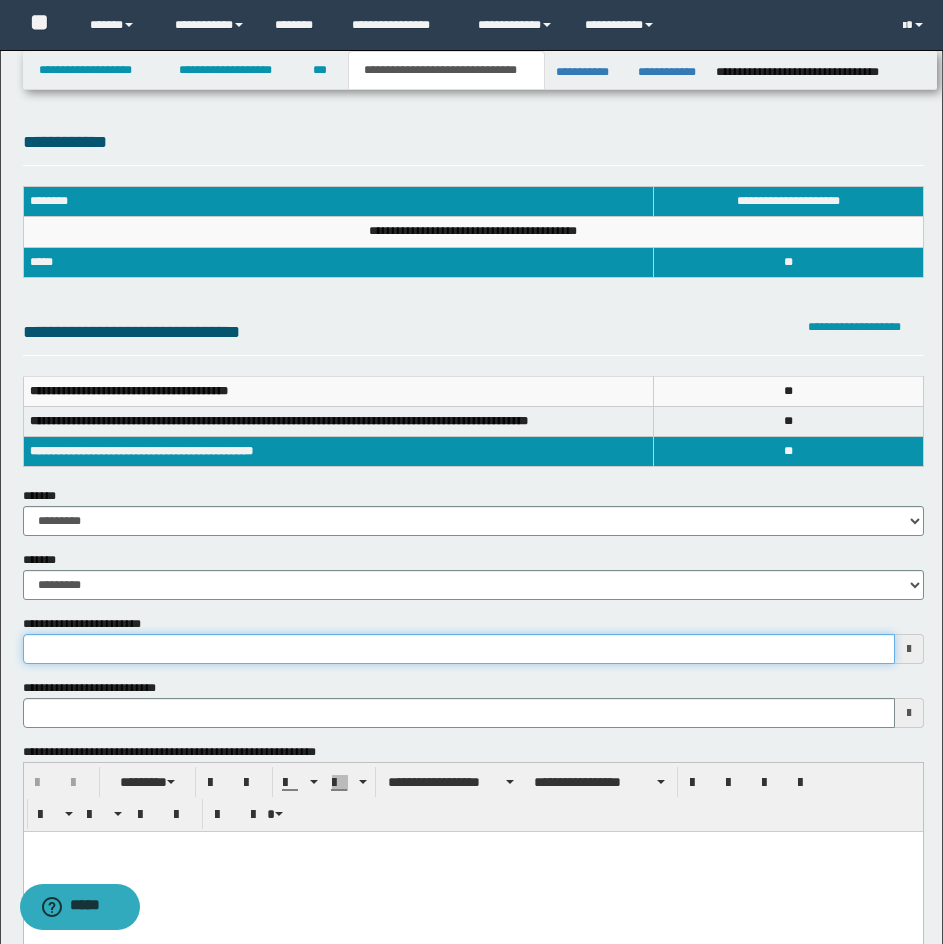 click on "**********" at bounding box center (459, 649) 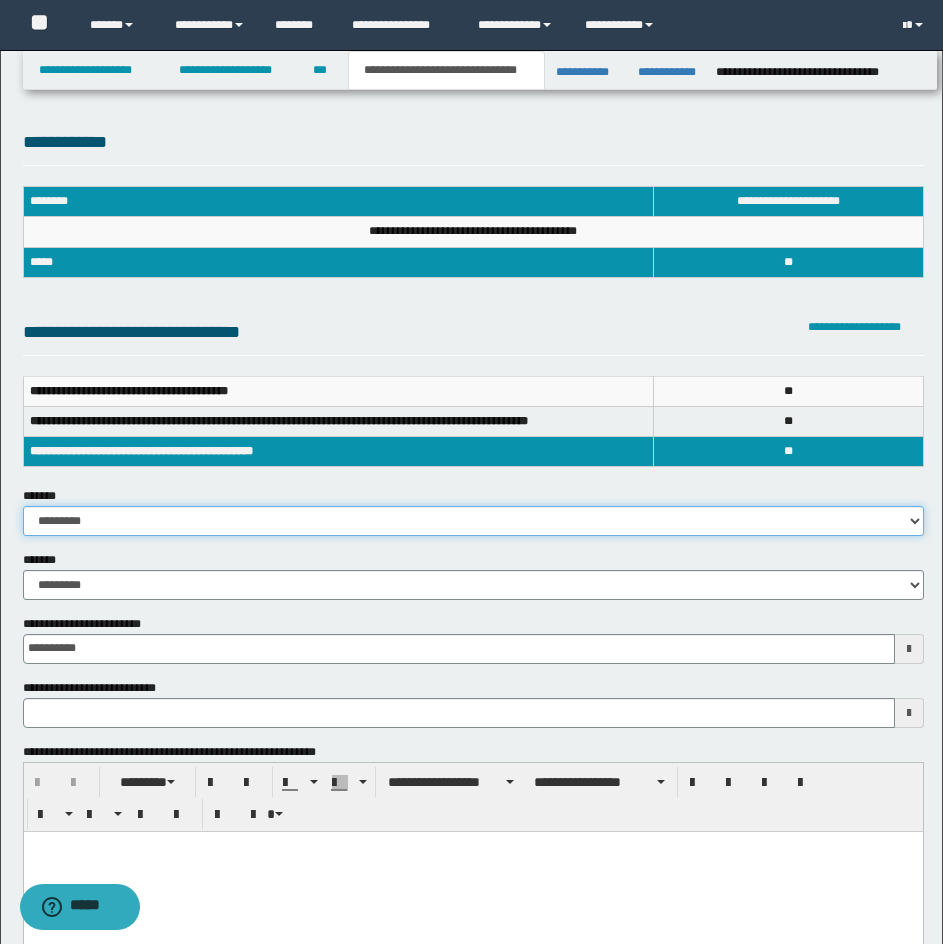 click on "**********" at bounding box center (473, 521) 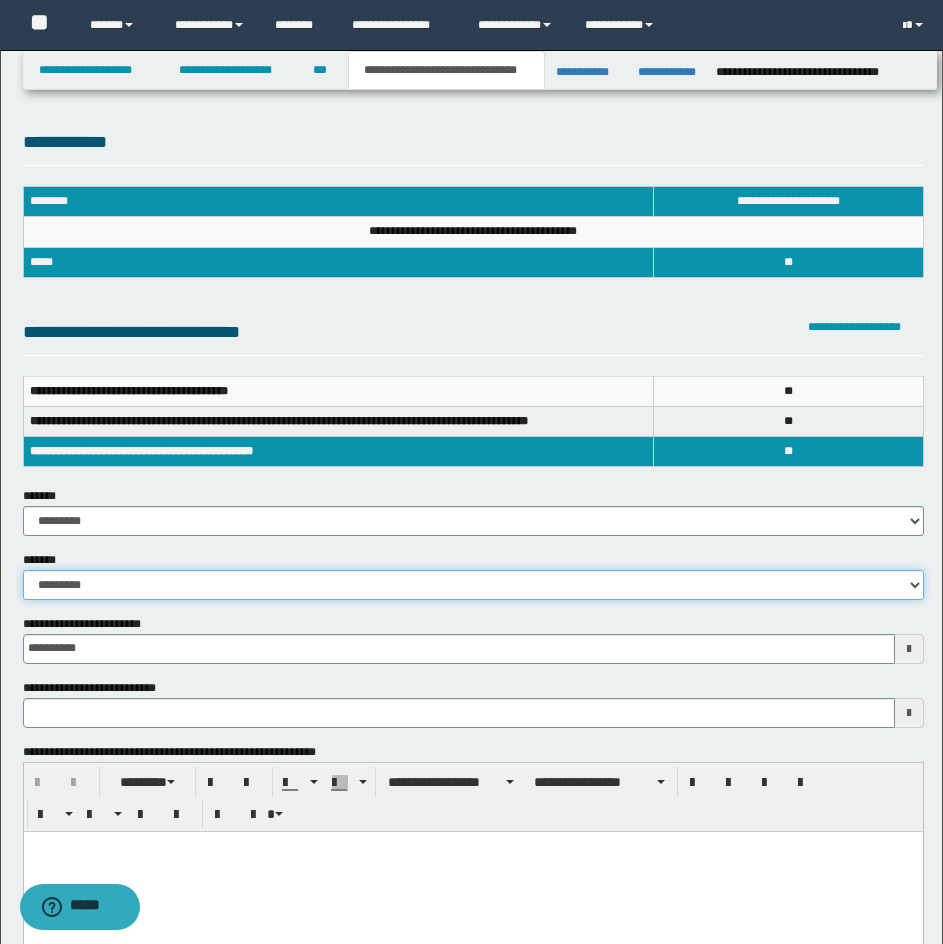 click on "**********" at bounding box center [473, 585] 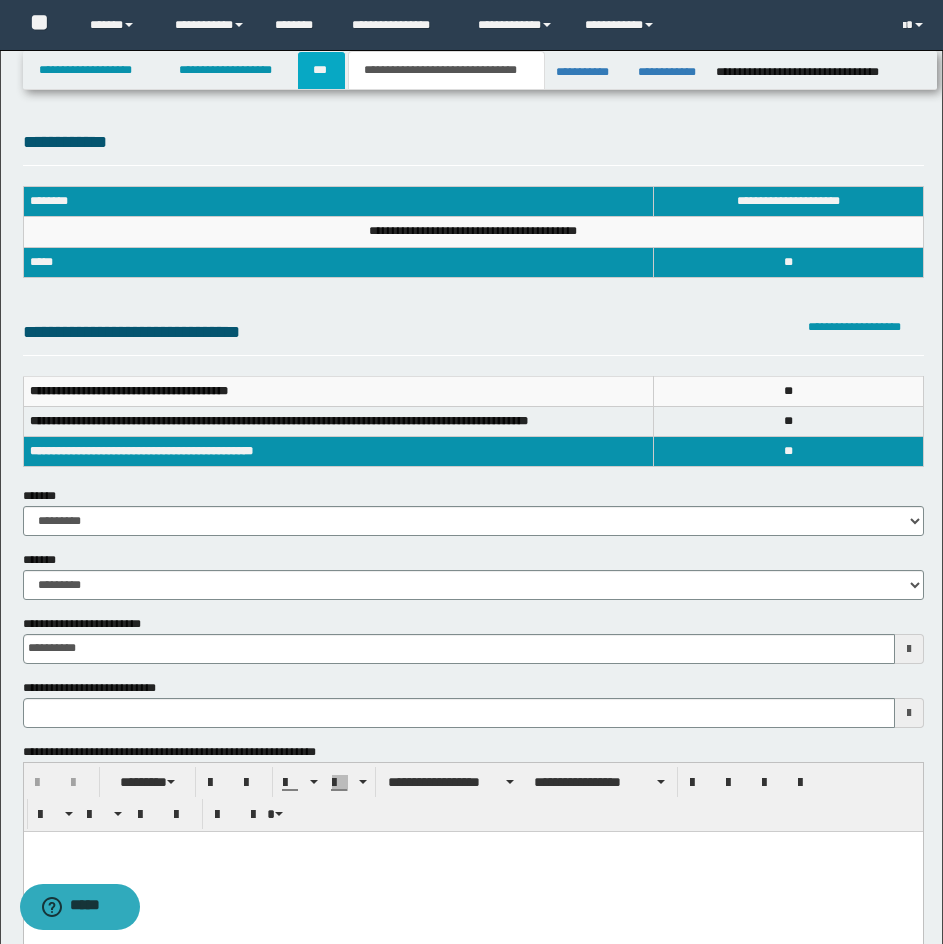 click on "***" at bounding box center [321, 70] 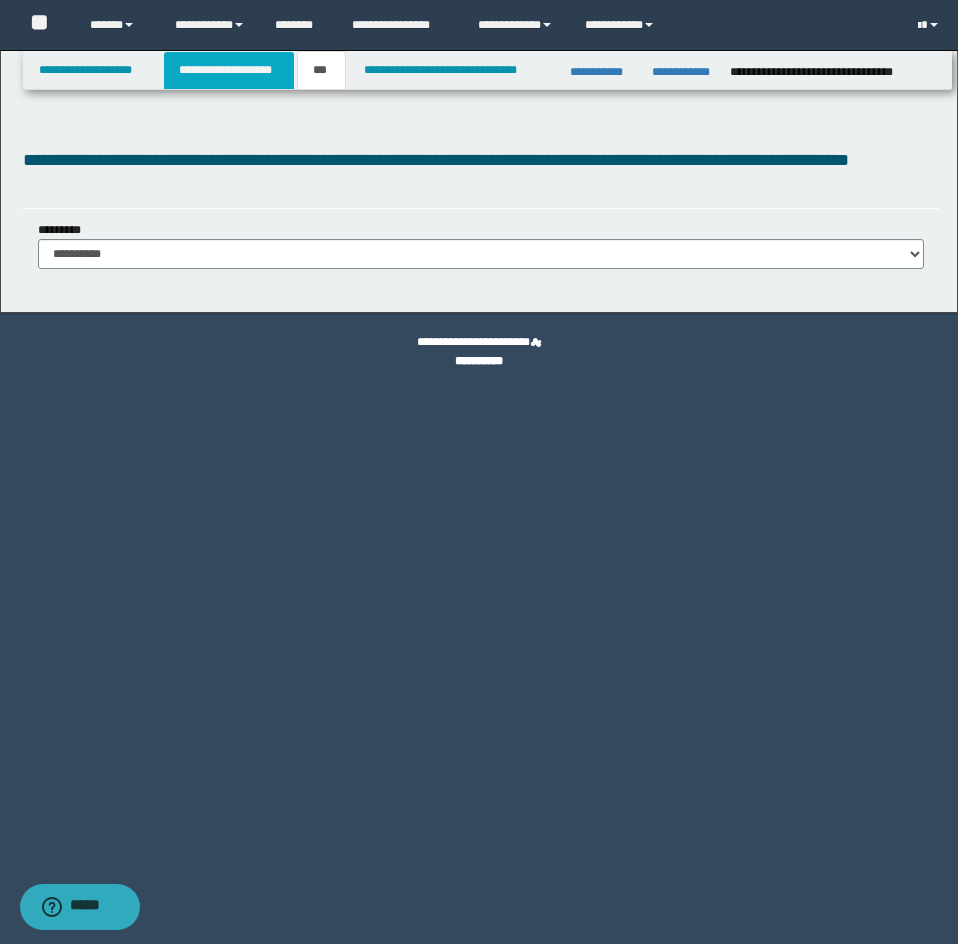 click on "**********" at bounding box center [229, 70] 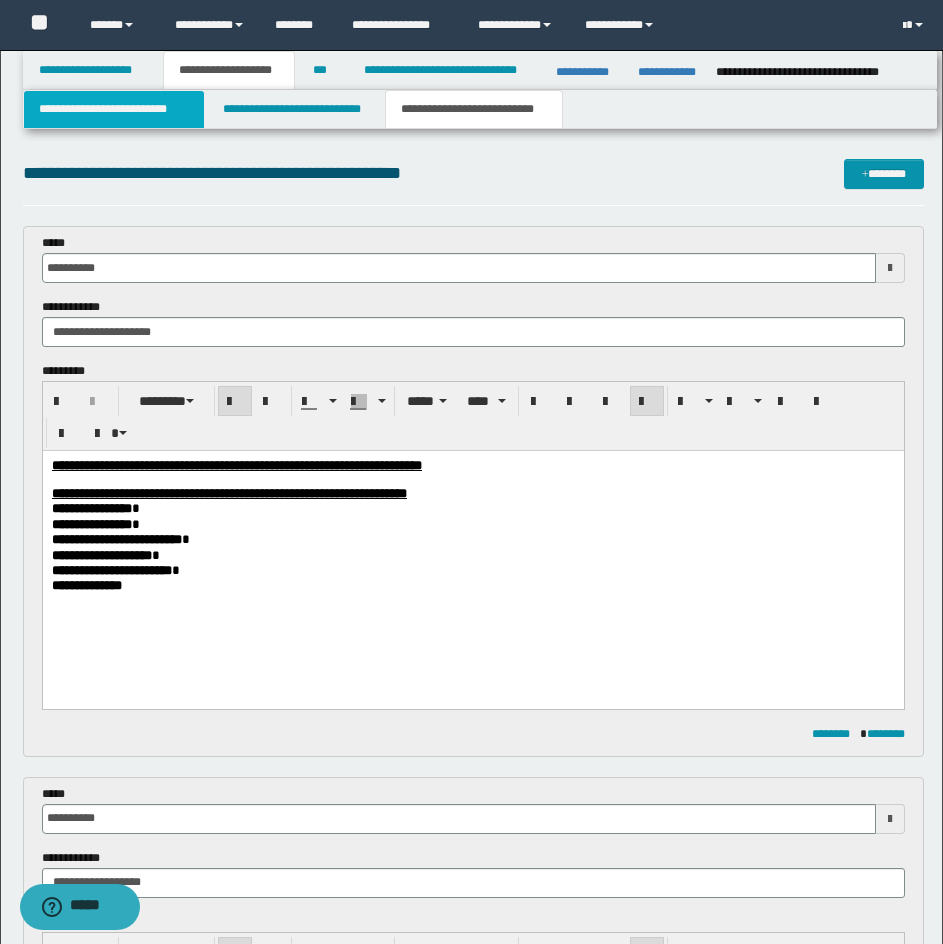 click on "**********" at bounding box center (114, 109) 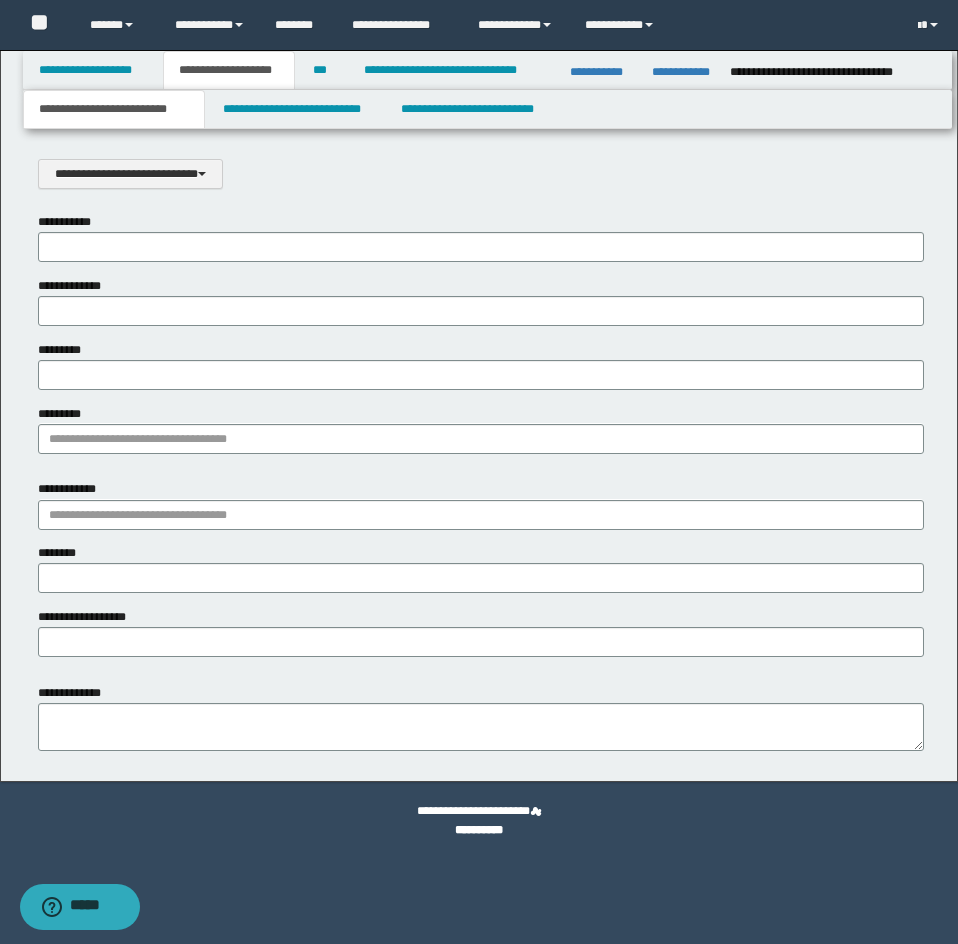 click on "**********" at bounding box center (479, 416) 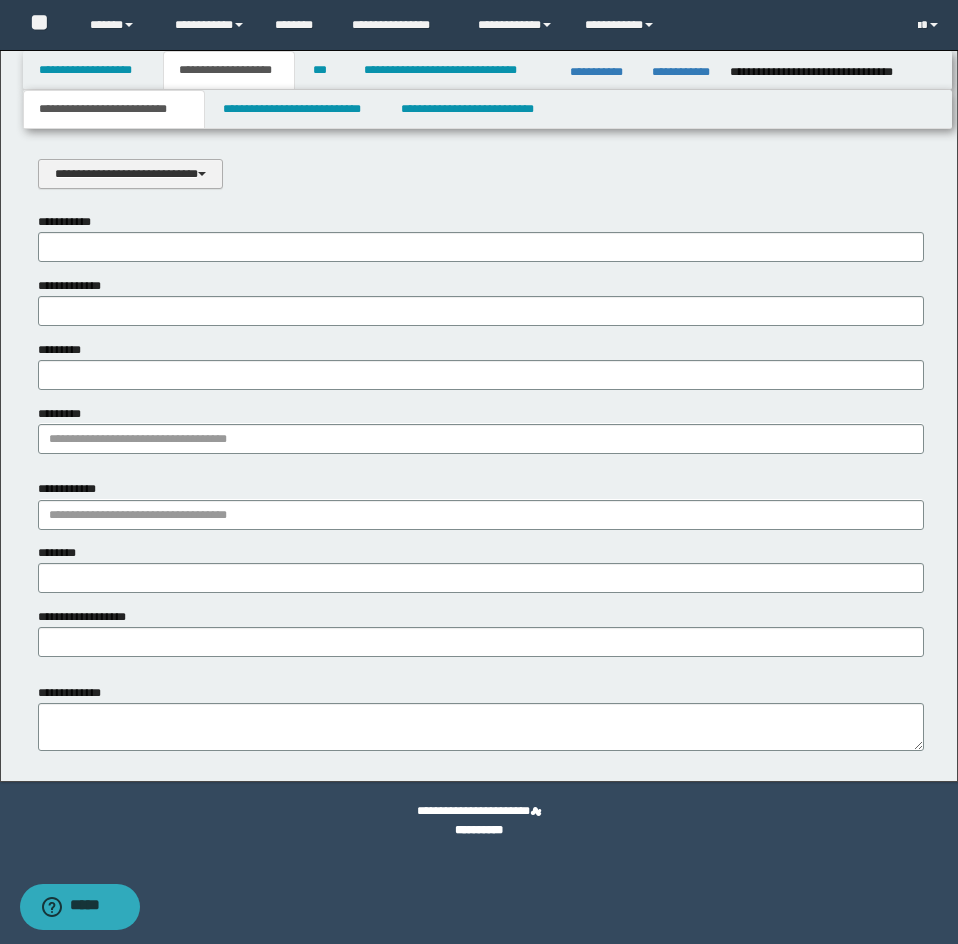 click on "**********" at bounding box center [130, 174] 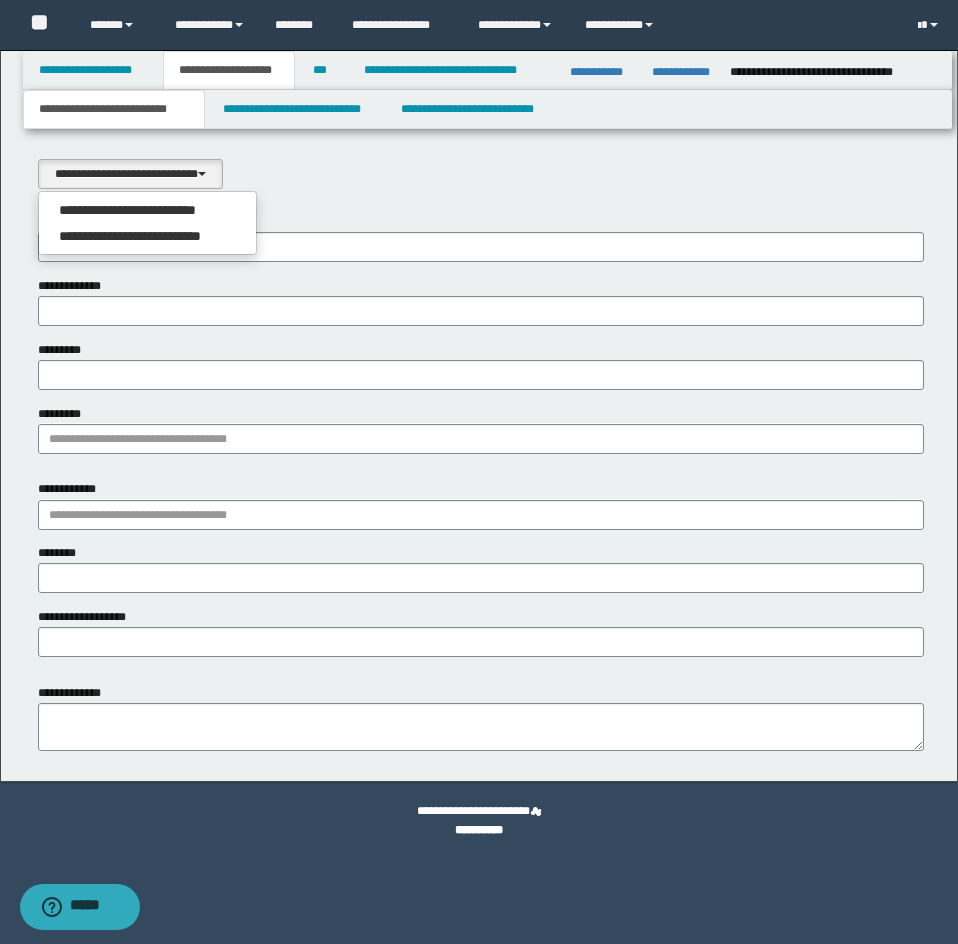 click on "**********" at bounding box center [148, 210] 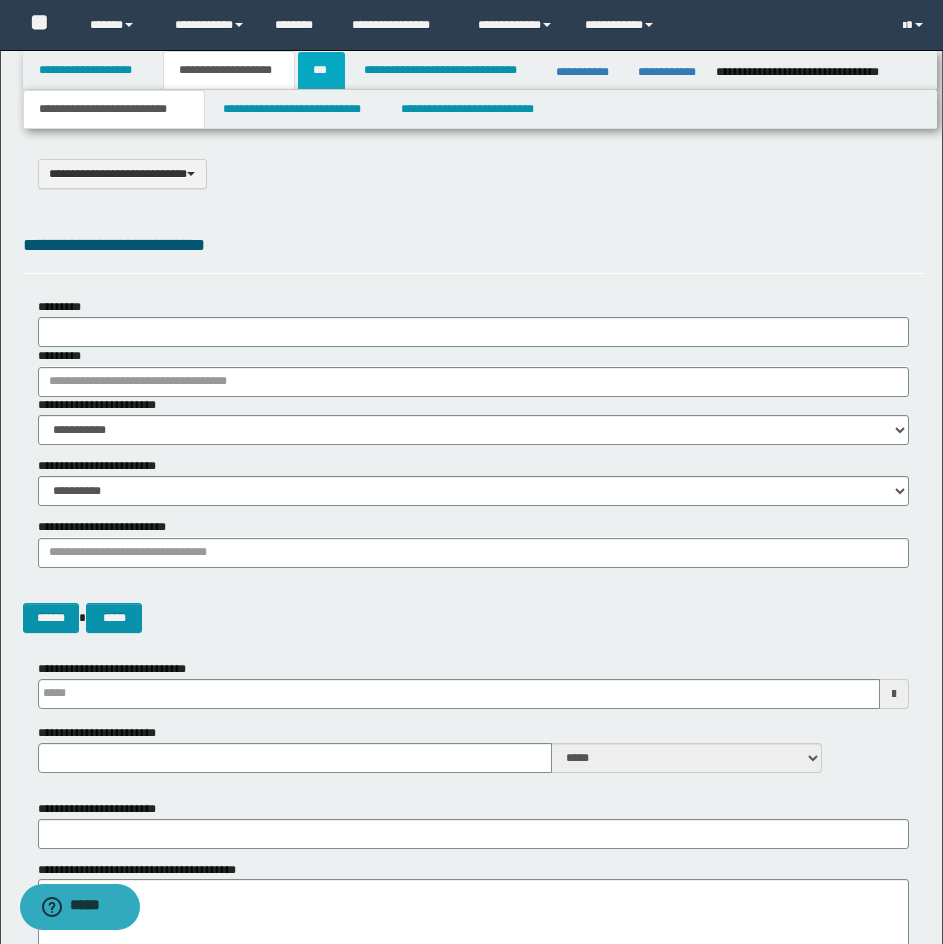 click on "***" at bounding box center [321, 70] 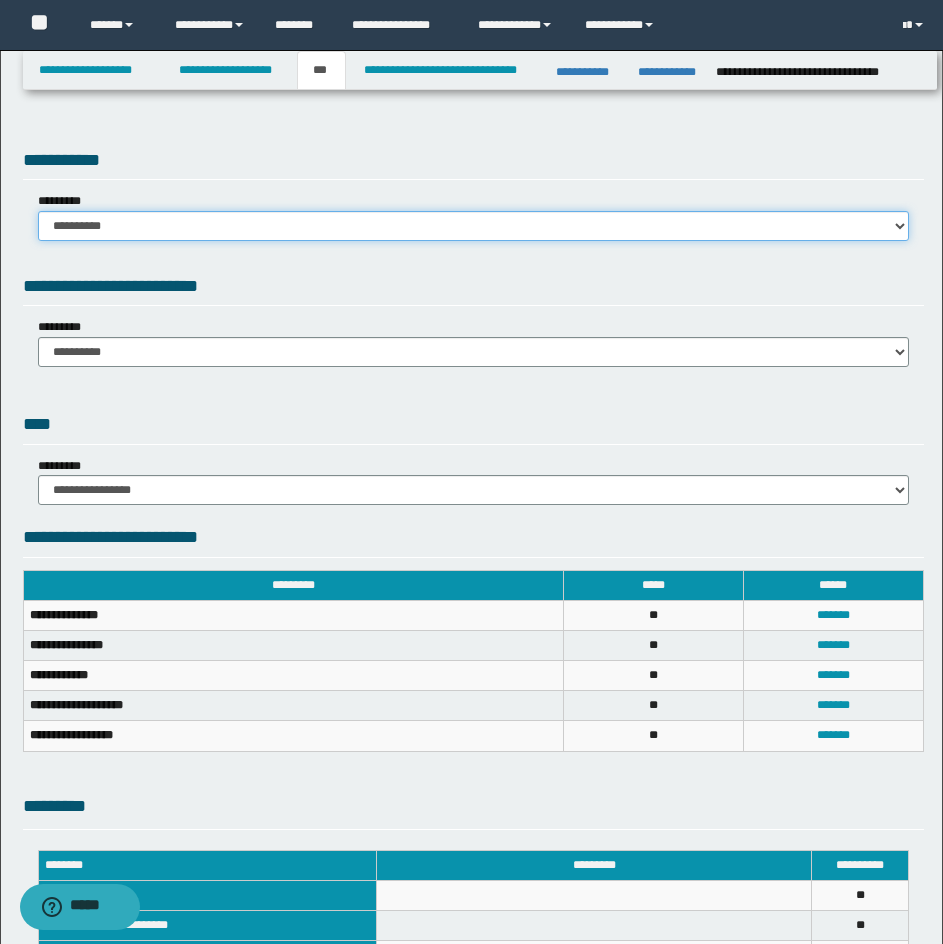 click on "**********" at bounding box center [473, 226] 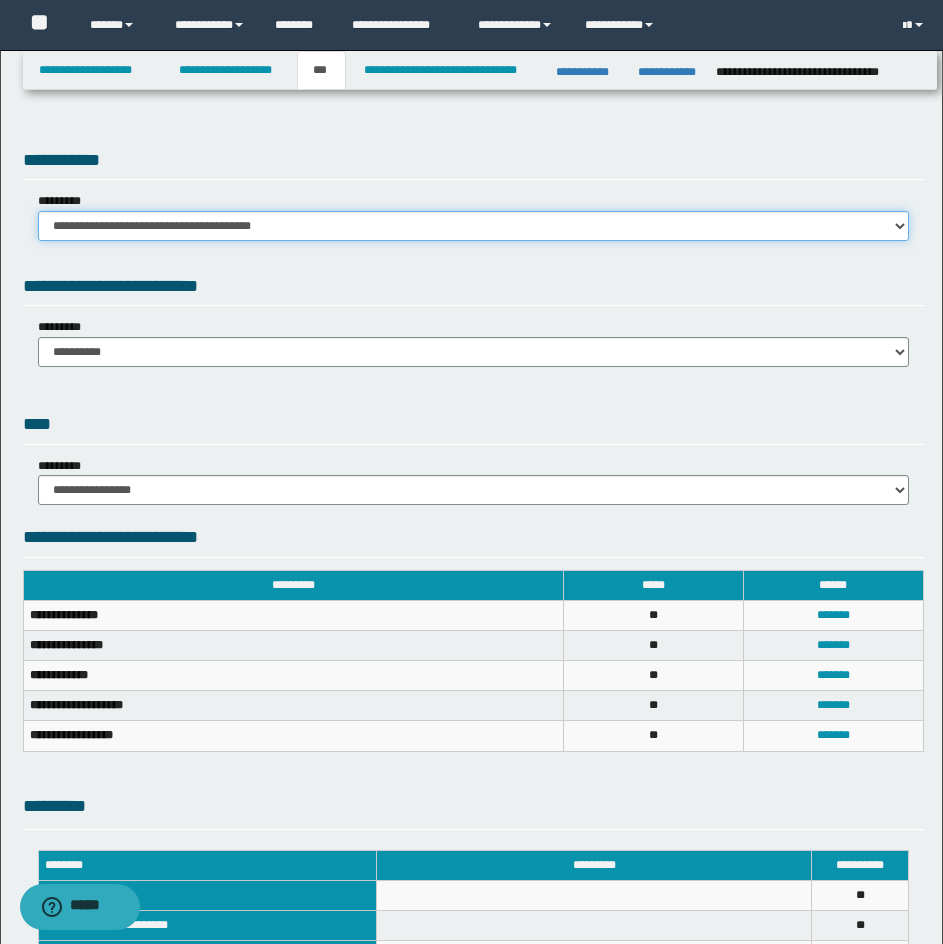 click on "**********" at bounding box center (473, 226) 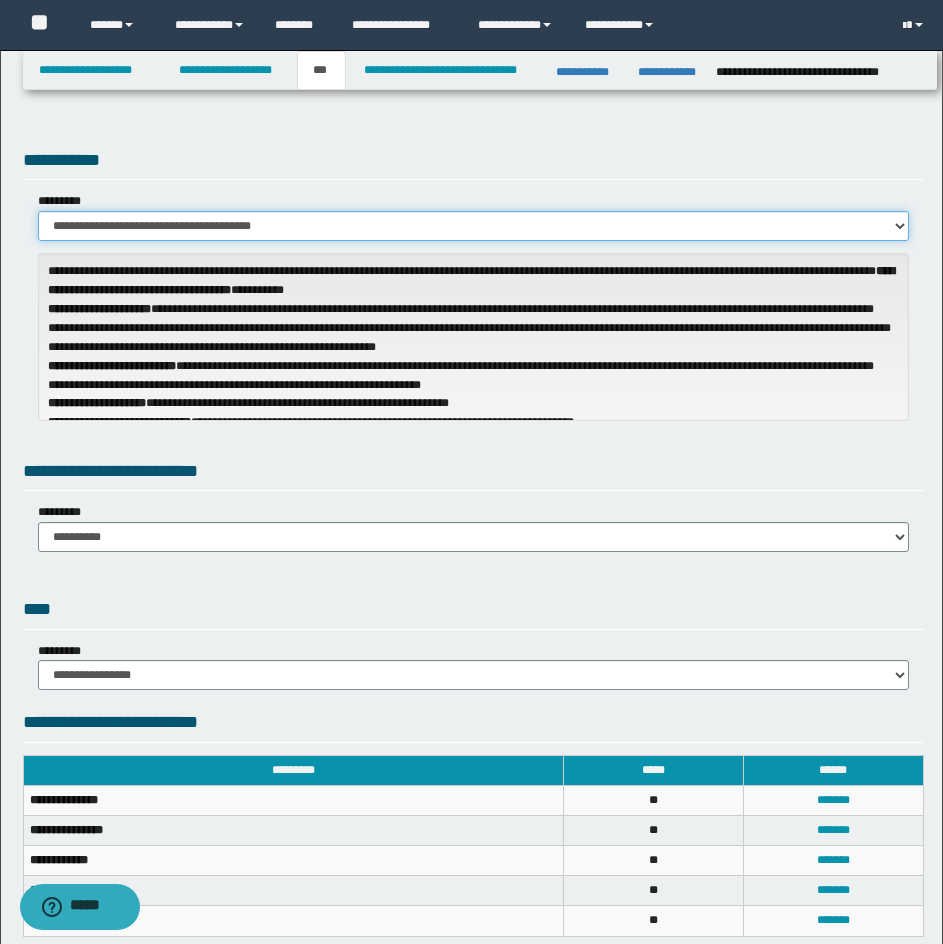 scroll, scrollTop: 300, scrollLeft: 0, axis: vertical 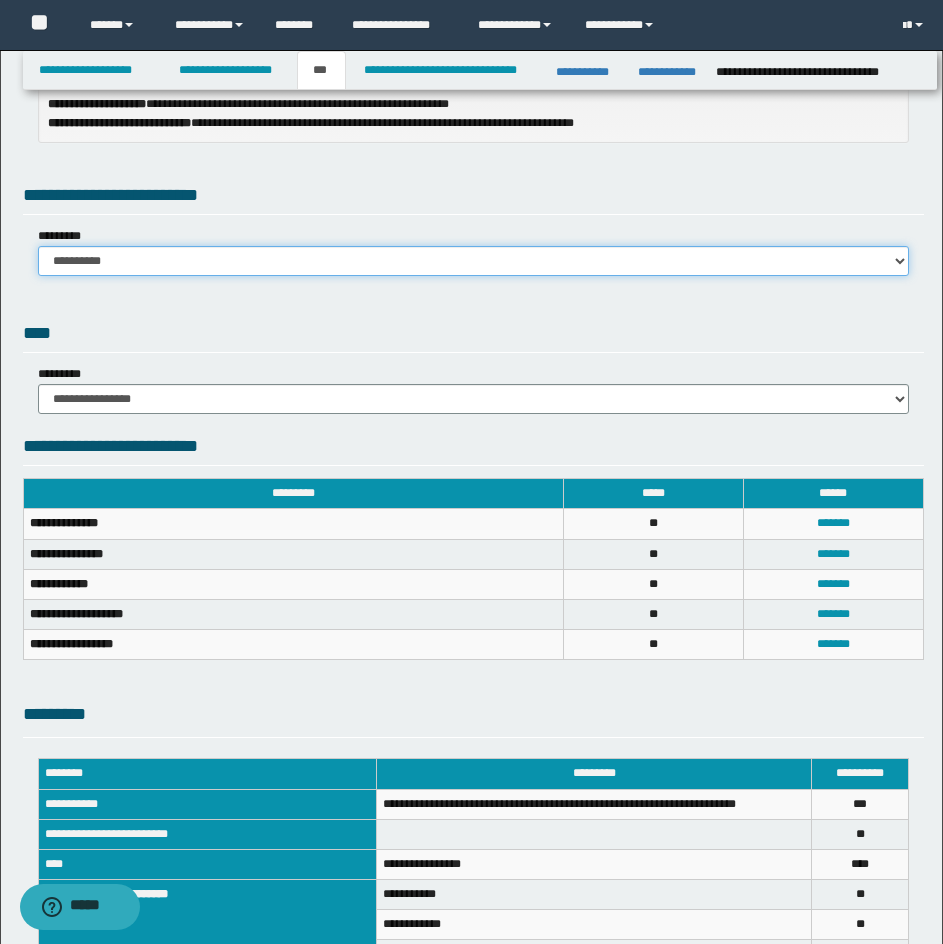click on "**********" at bounding box center (473, 261) 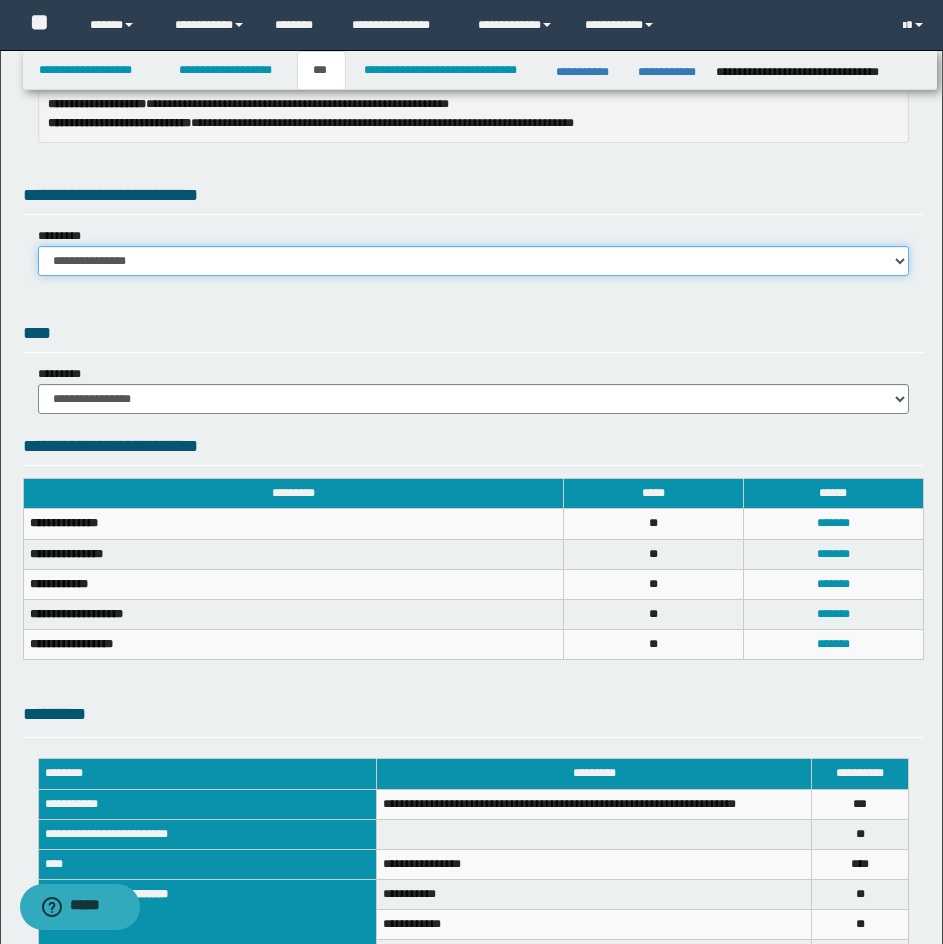 click on "**********" at bounding box center [473, 261] 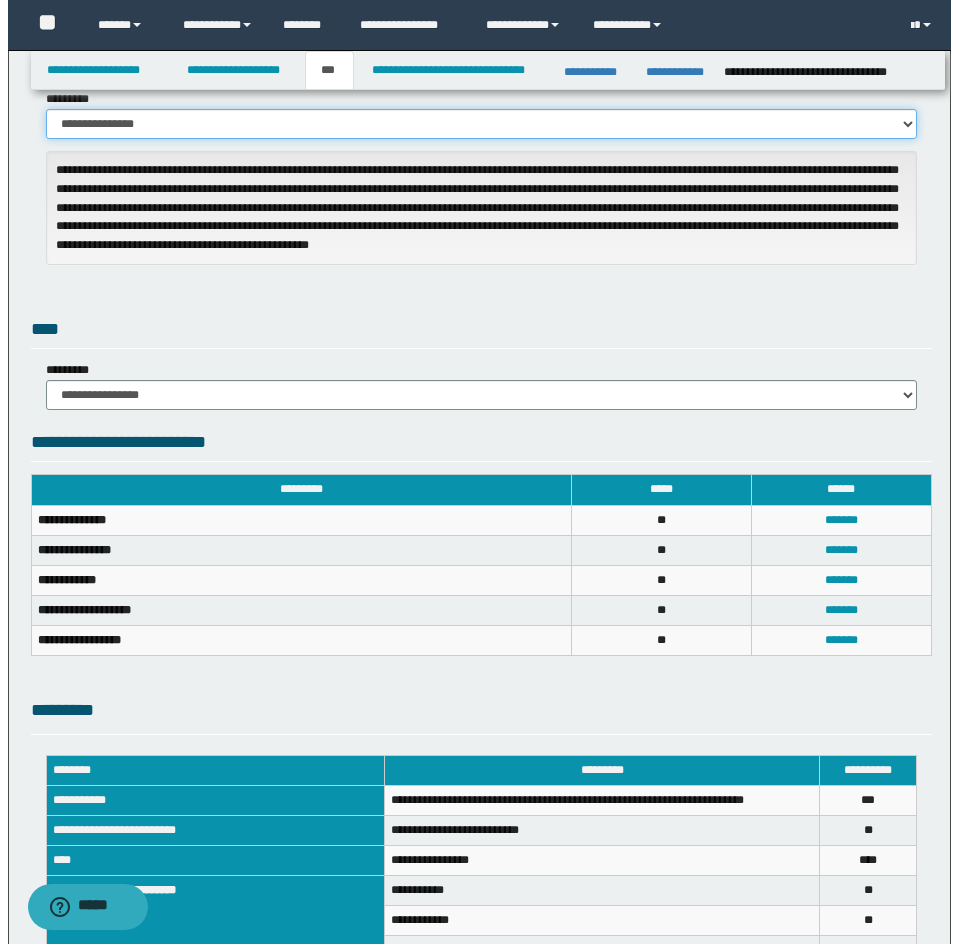 scroll, scrollTop: 600, scrollLeft: 0, axis: vertical 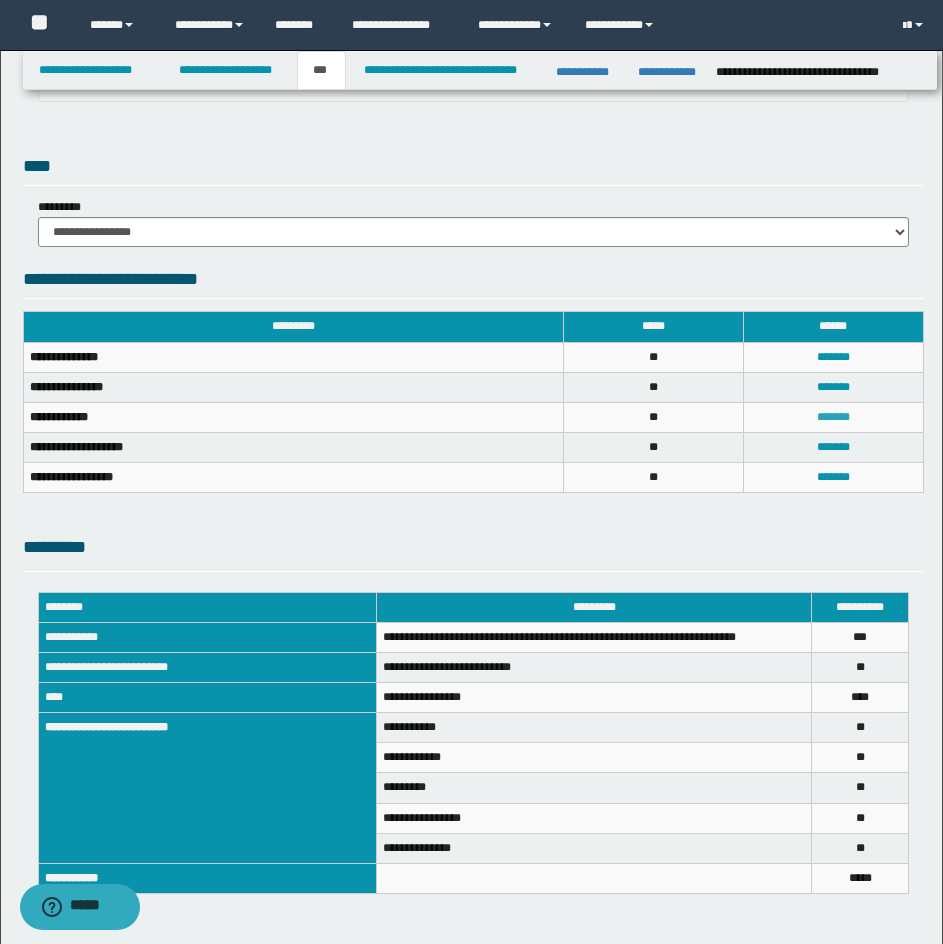 click on "*******" at bounding box center (833, 417) 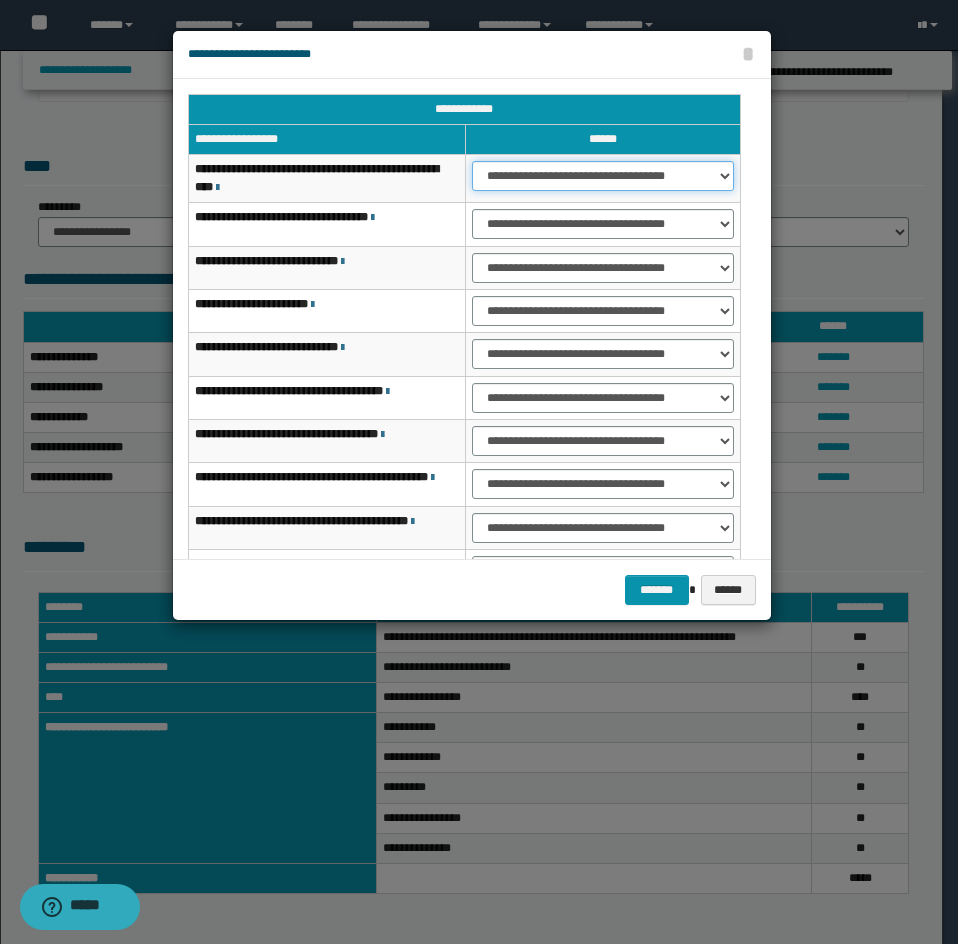 click on "**********" at bounding box center (603, 176) 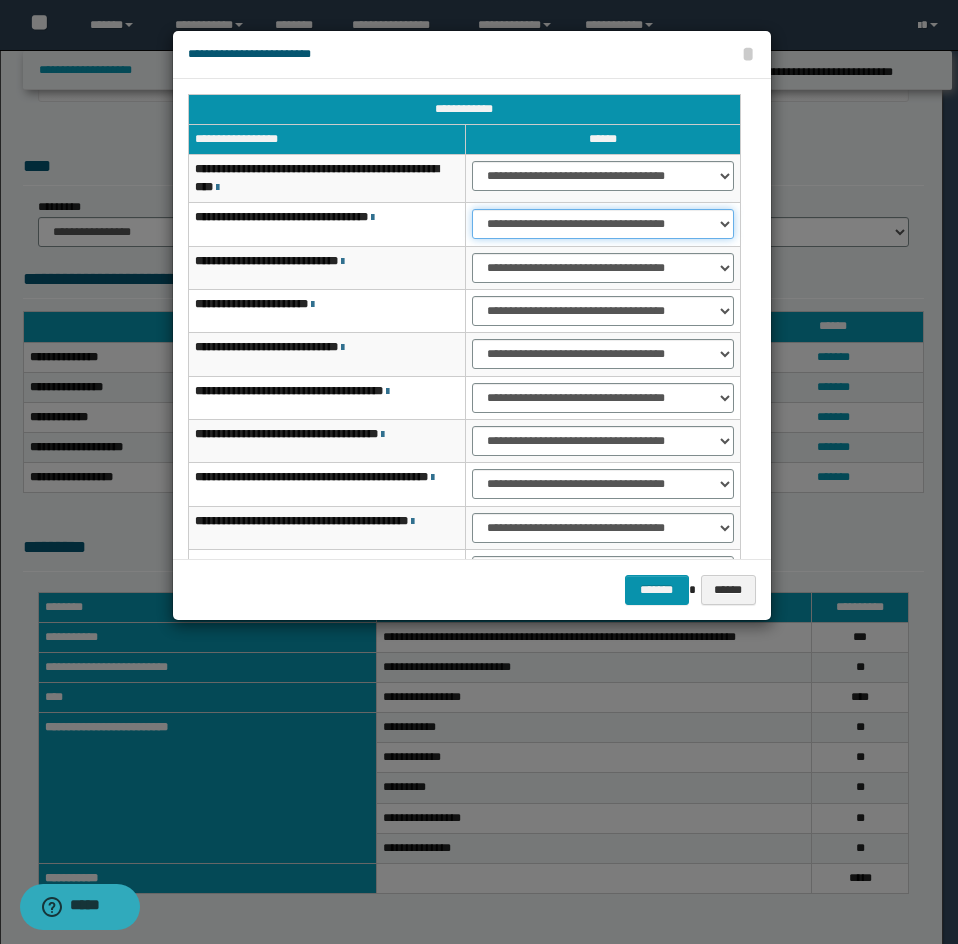 click on "**********" at bounding box center (603, 224) 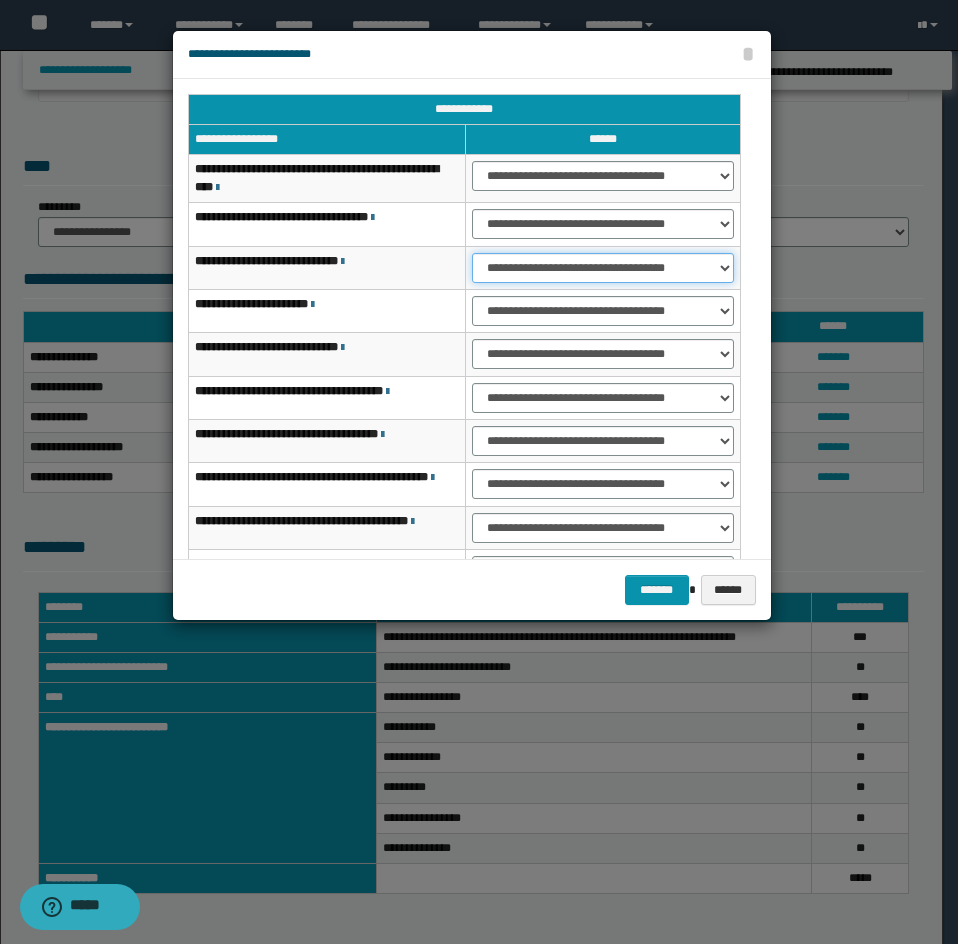 click on "**********" at bounding box center (603, 268) 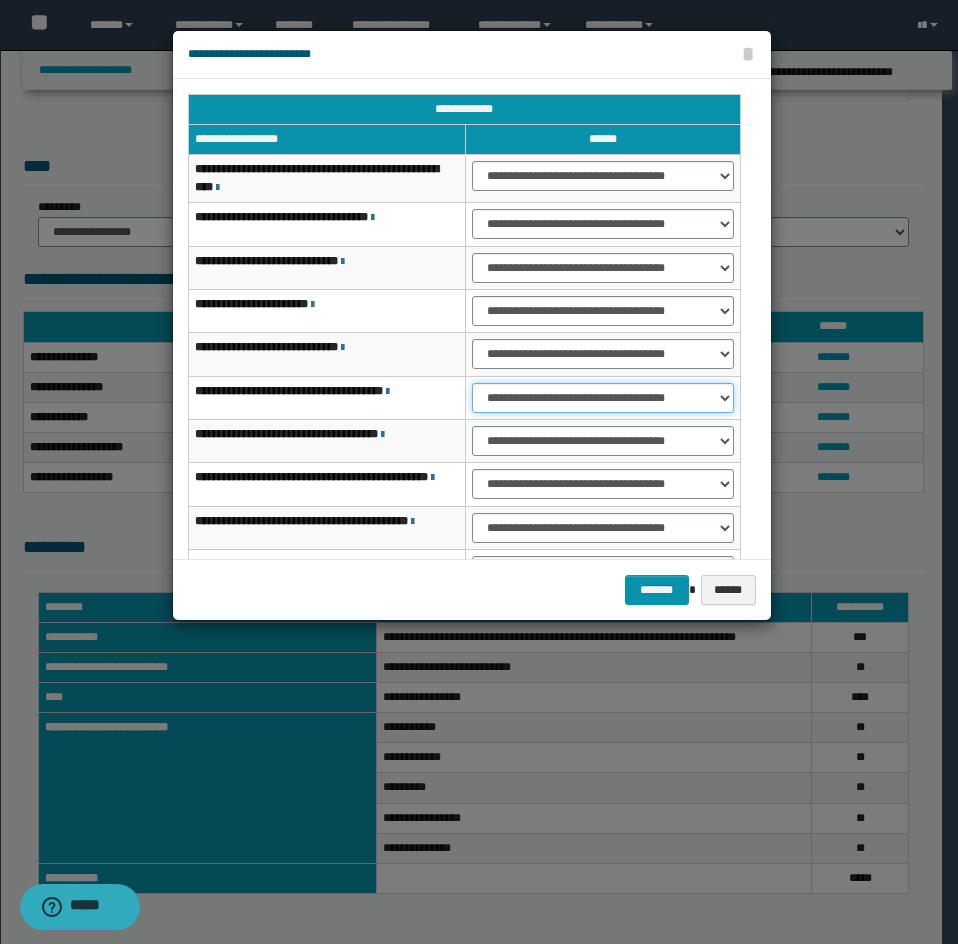 drag, startPoint x: 494, startPoint y: 388, endPoint x: 494, endPoint y: 408, distance: 20 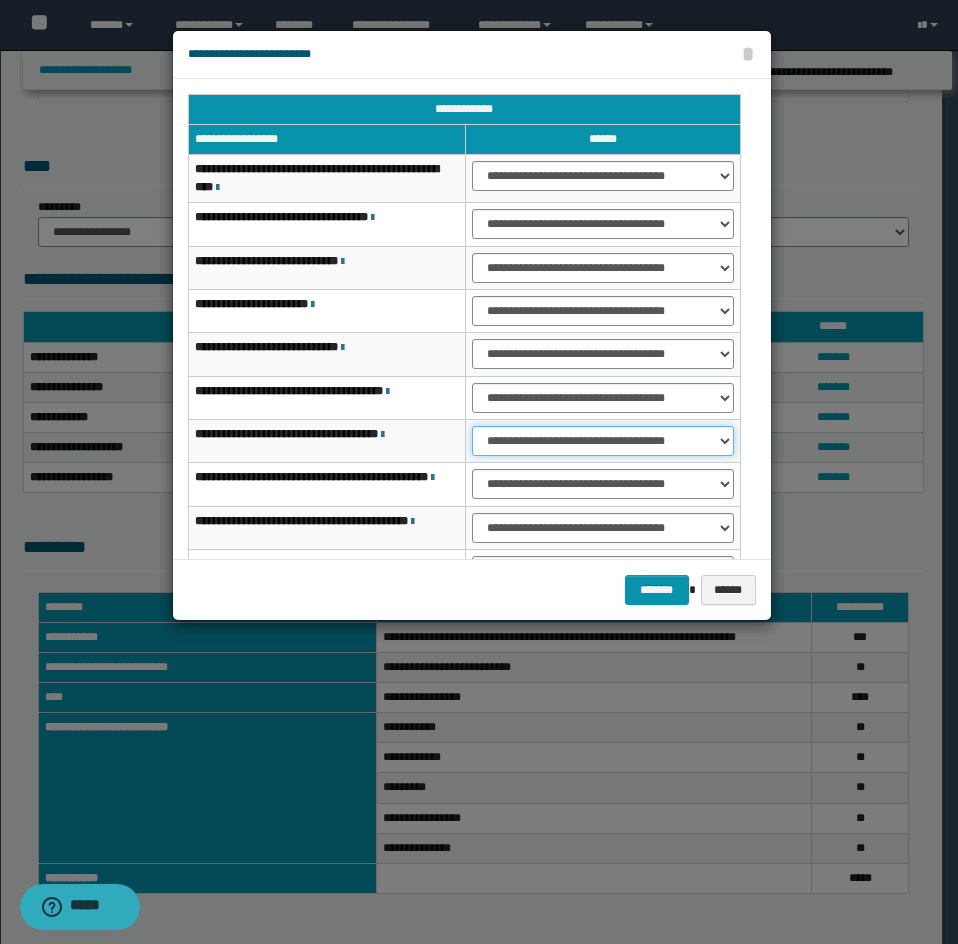 drag, startPoint x: 493, startPoint y: 425, endPoint x: 493, endPoint y: 445, distance: 20 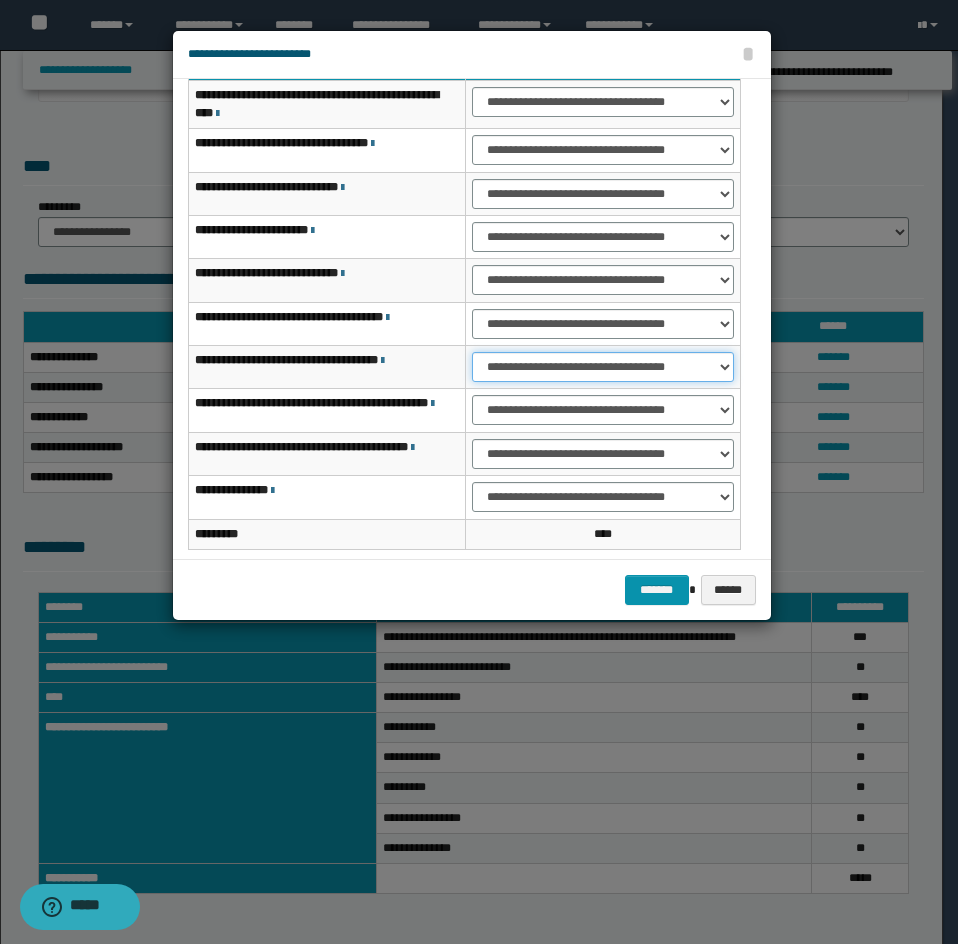 scroll, scrollTop: 160, scrollLeft: 0, axis: vertical 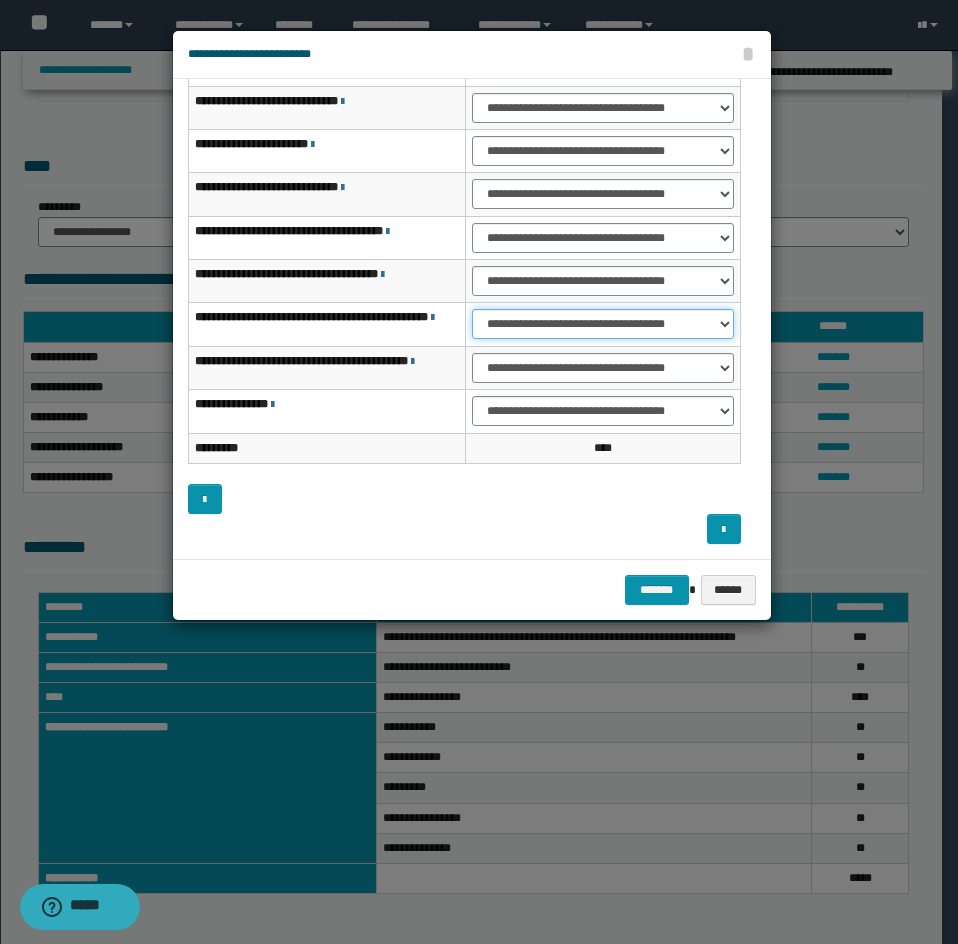 click on "**********" at bounding box center [603, 324] 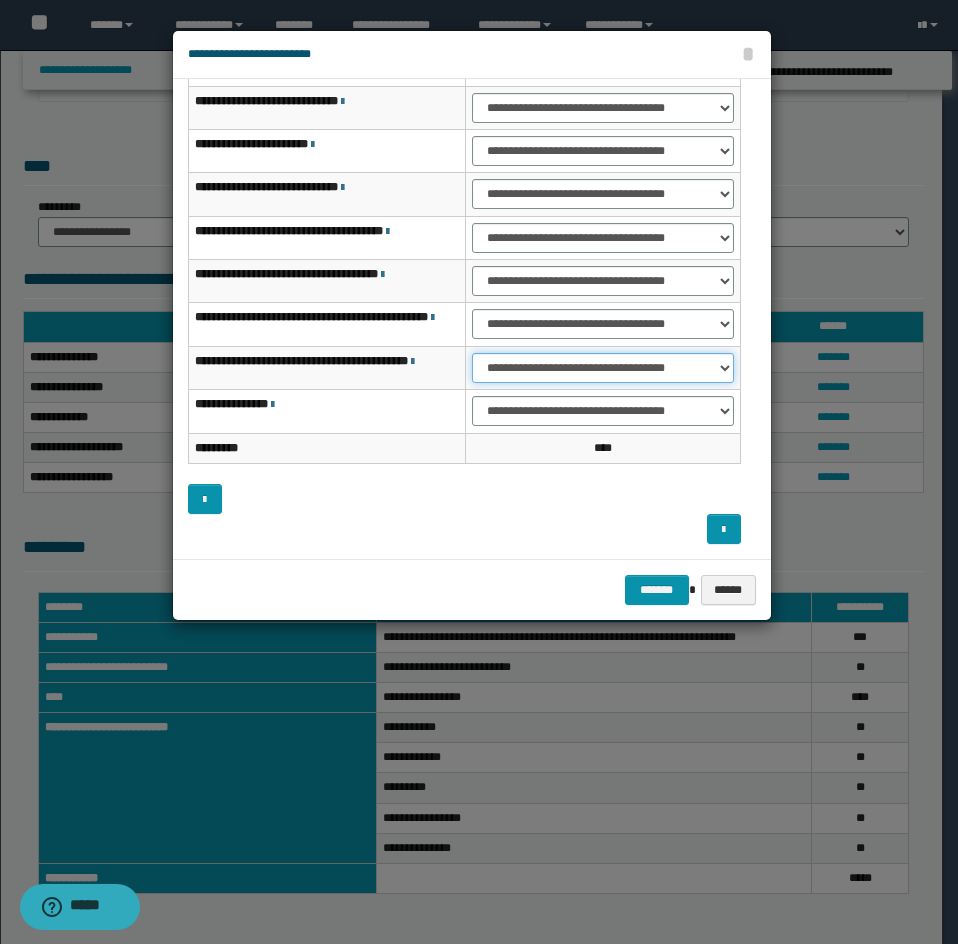 drag, startPoint x: 494, startPoint y: 363, endPoint x: 494, endPoint y: 382, distance: 19 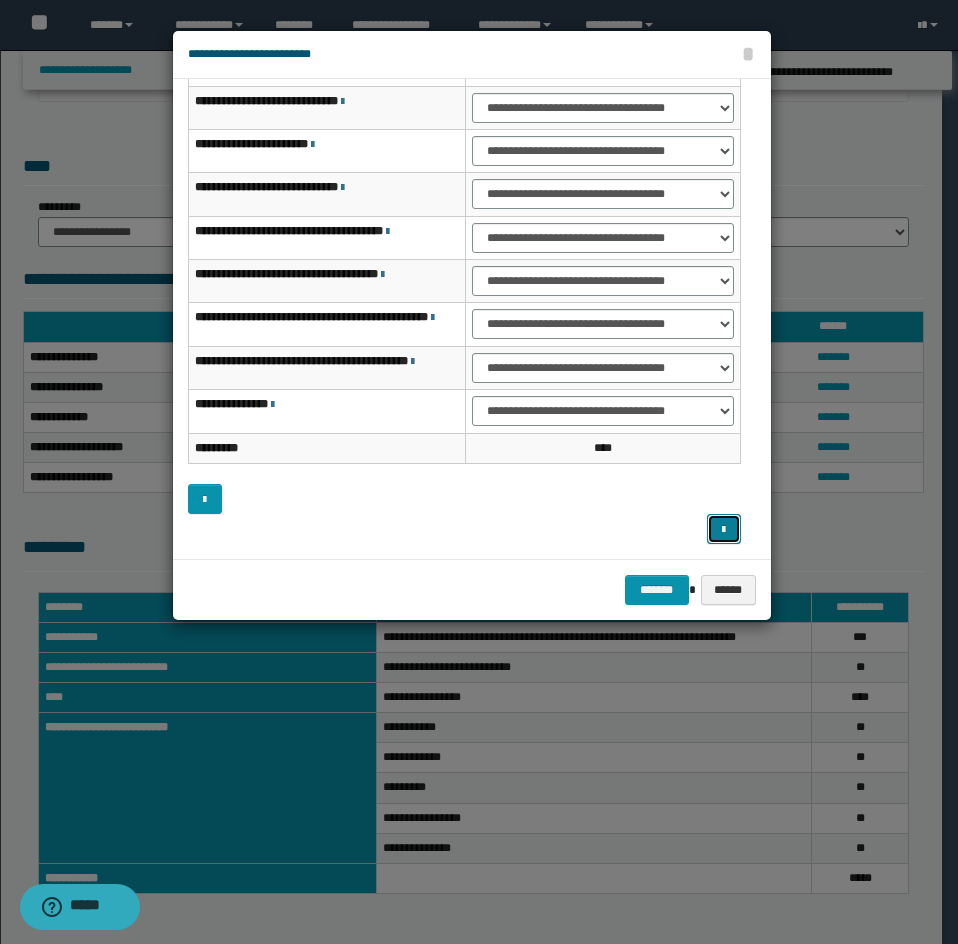 click at bounding box center [724, 529] 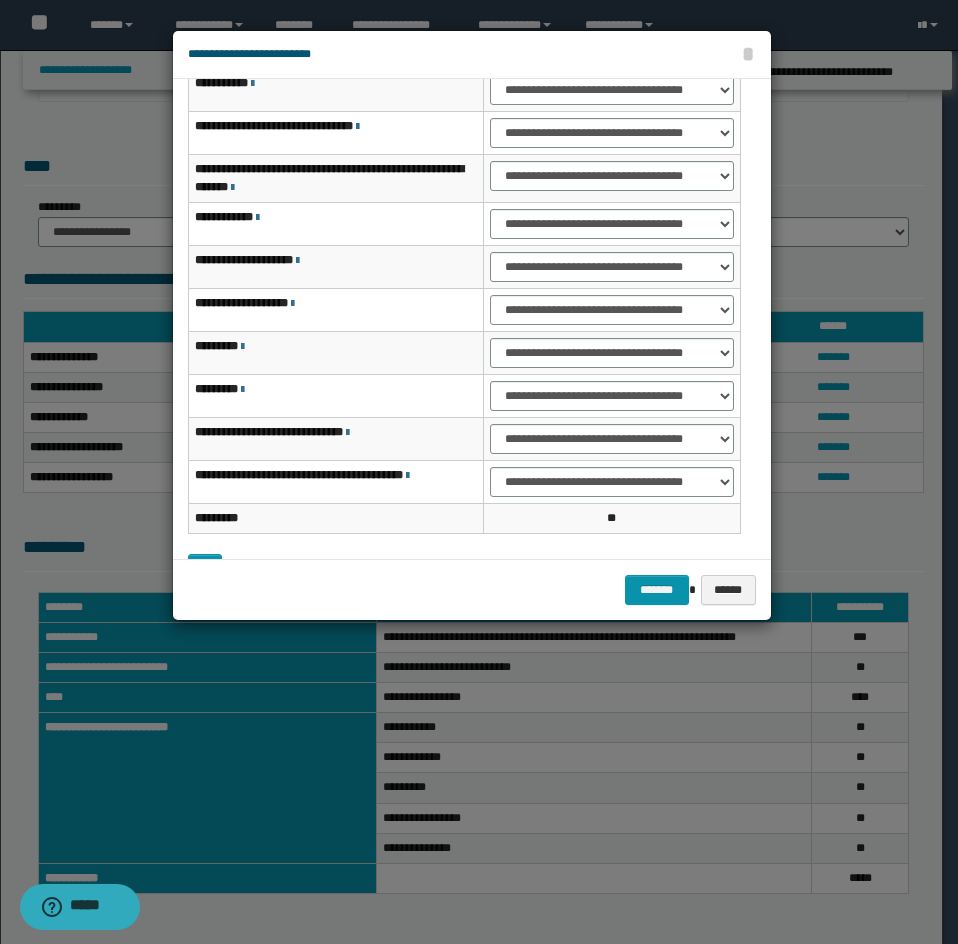 scroll, scrollTop: 0, scrollLeft: 0, axis: both 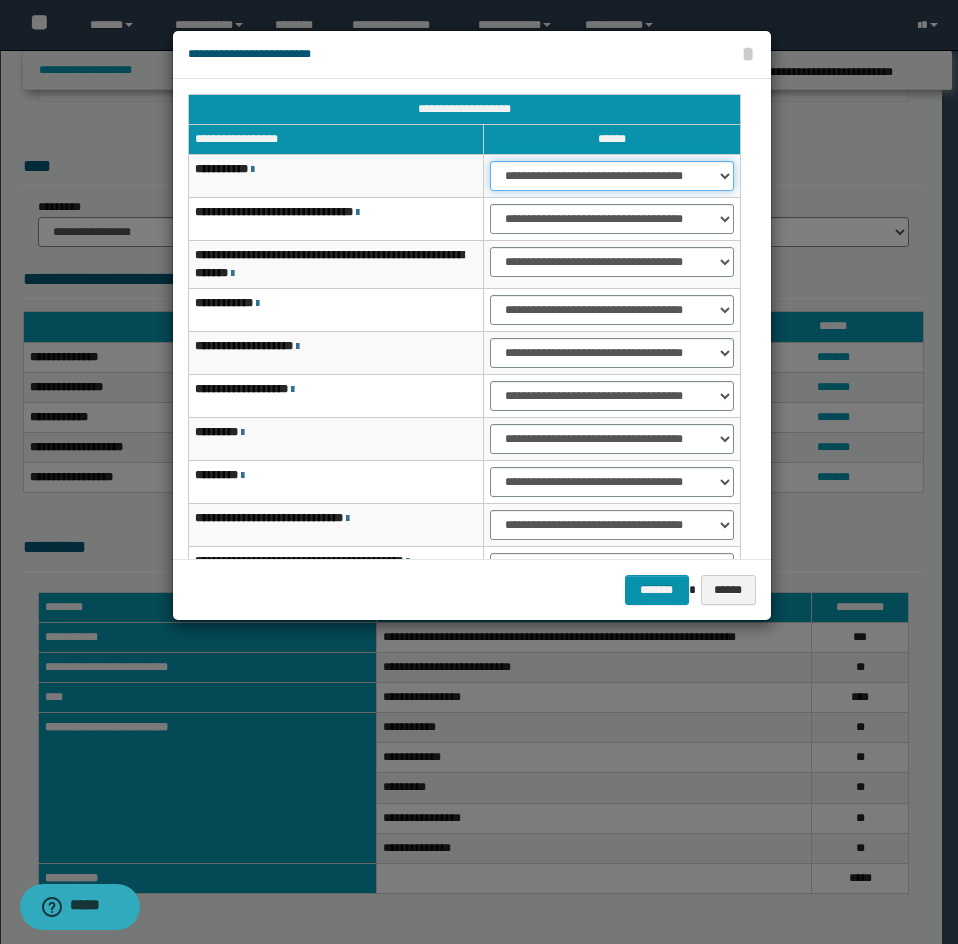 drag, startPoint x: 542, startPoint y: 186, endPoint x: 540, endPoint y: 208, distance: 22.090721 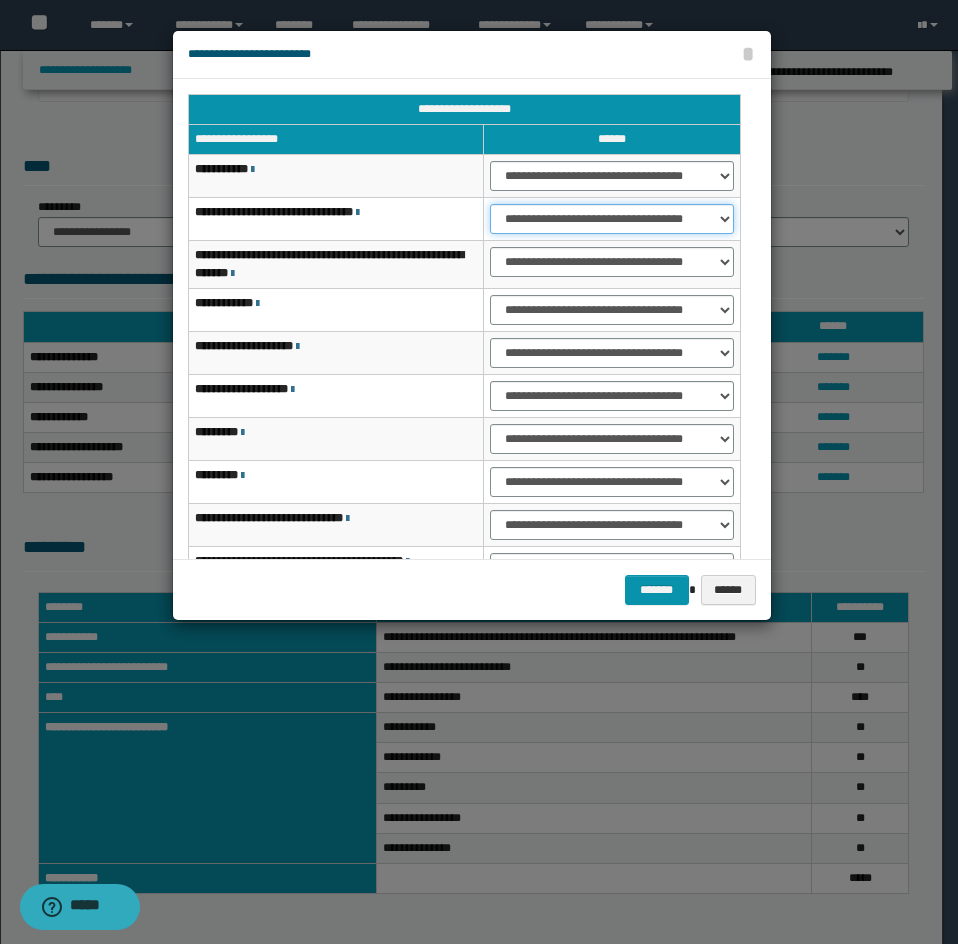 click on "**********" at bounding box center [611, 219] 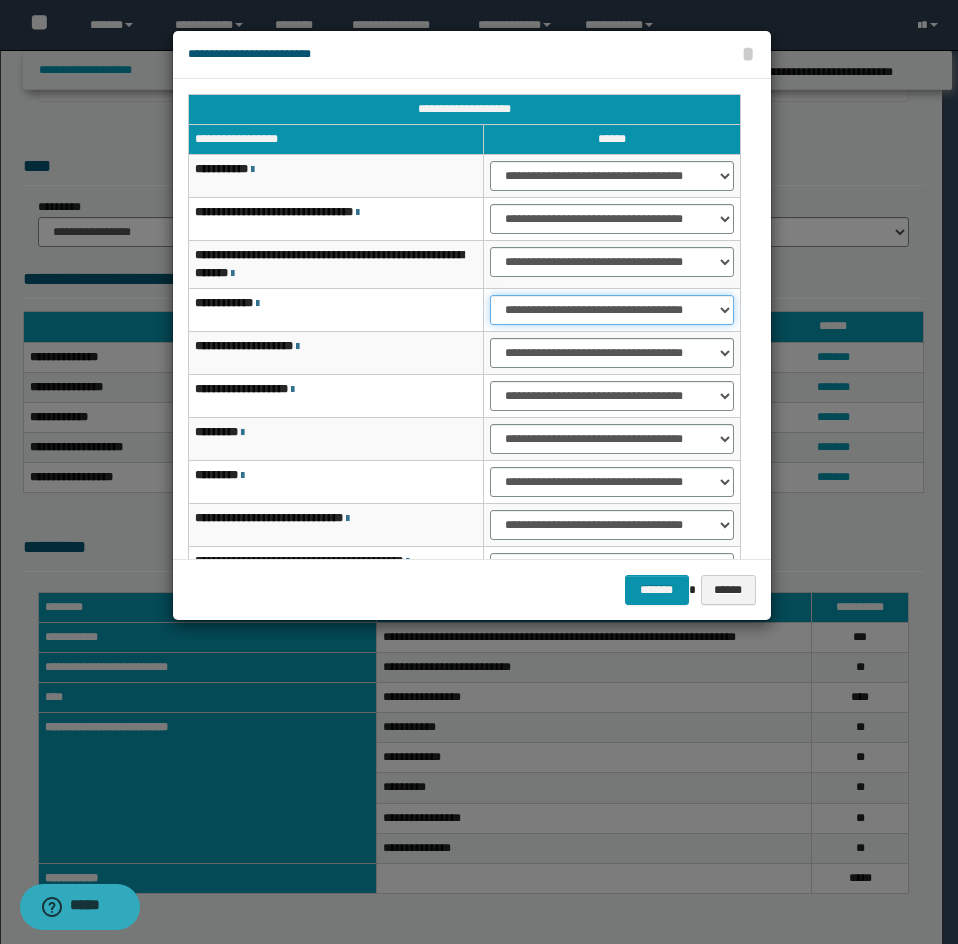 click on "**********" at bounding box center (611, 310) 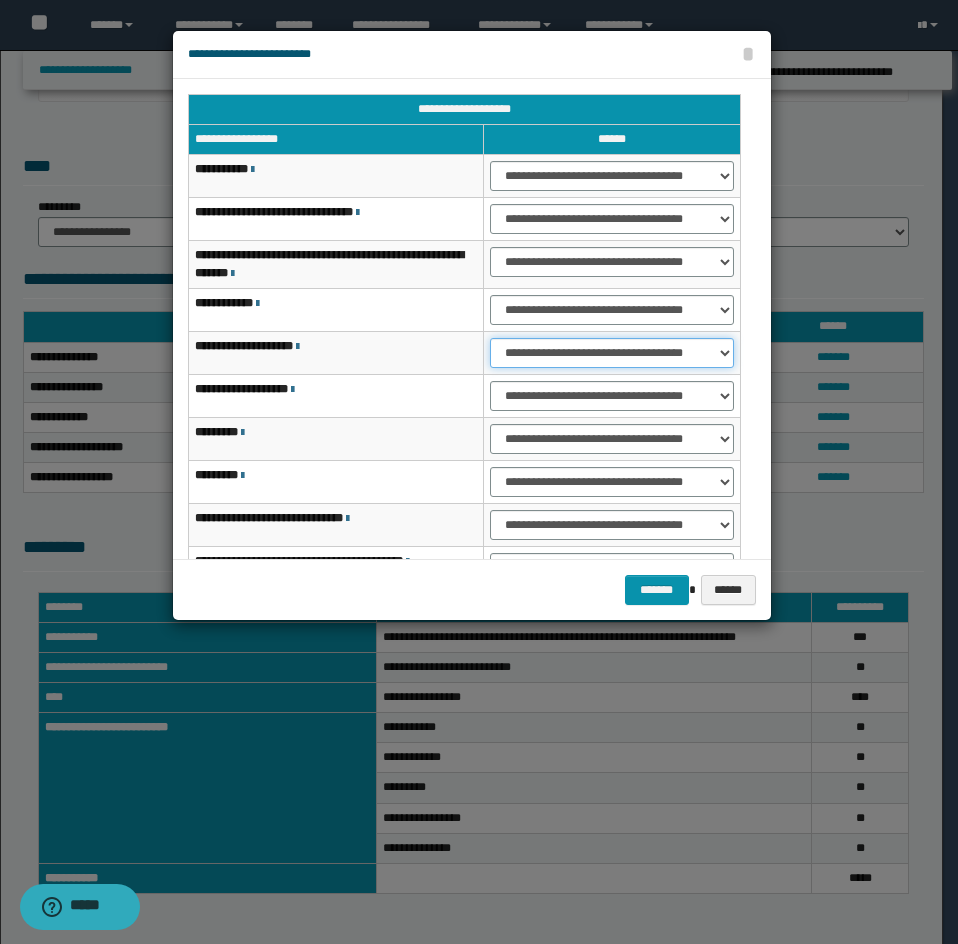 click on "**********" at bounding box center [611, 353] 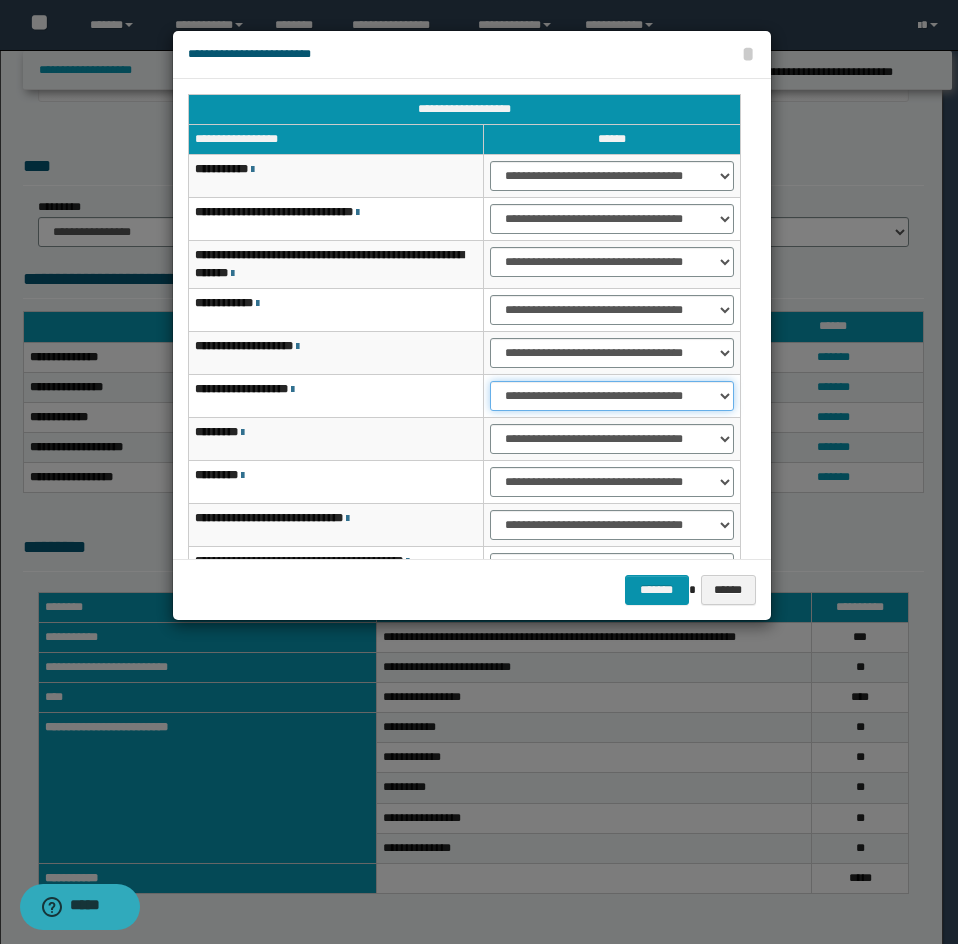 drag, startPoint x: 526, startPoint y: 393, endPoint x: 528, endPoint y: 407, distance: 14.142136 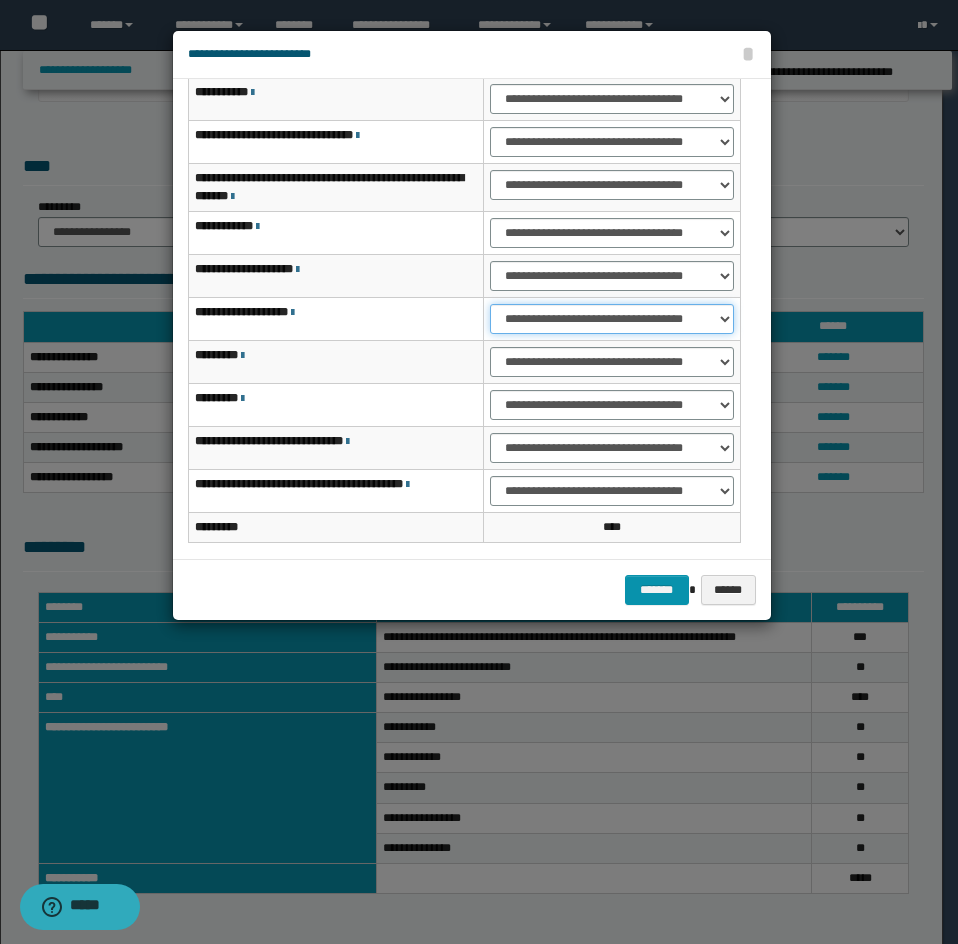 scroll, scrollTop: 156, scrollLeft: 0, axis: vertical 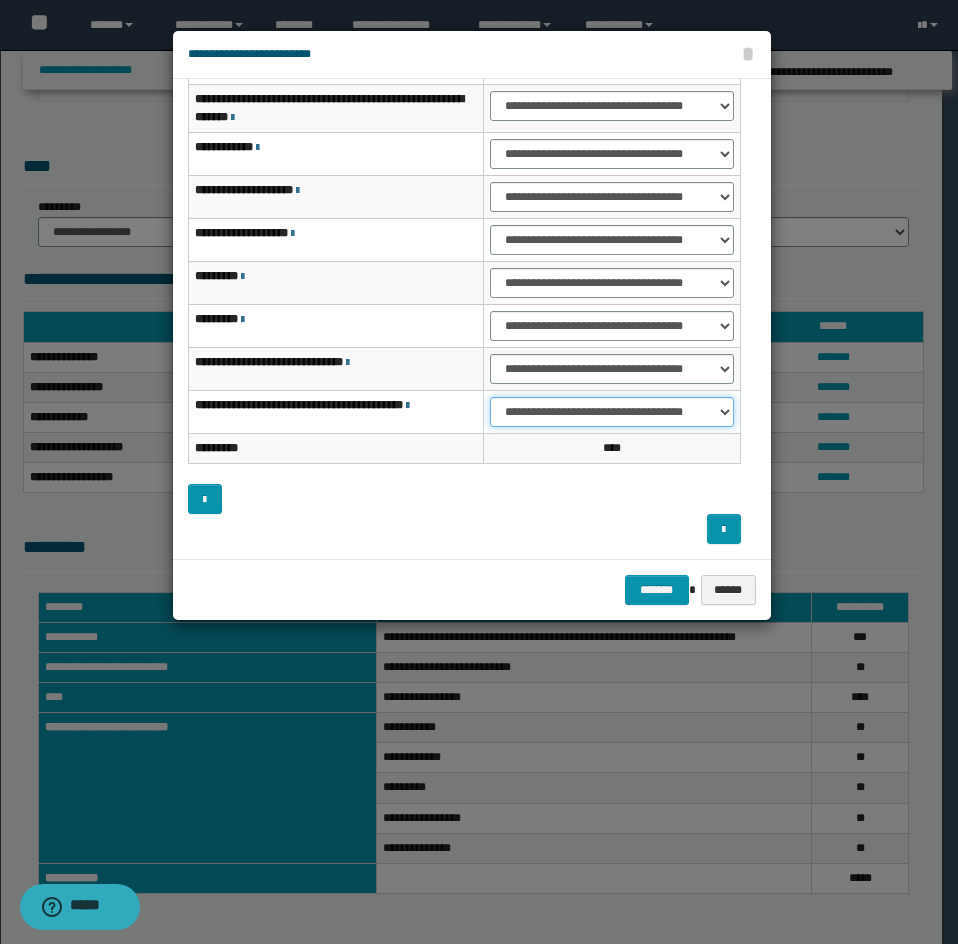 click on "**********" at bounding box center [611, 412] 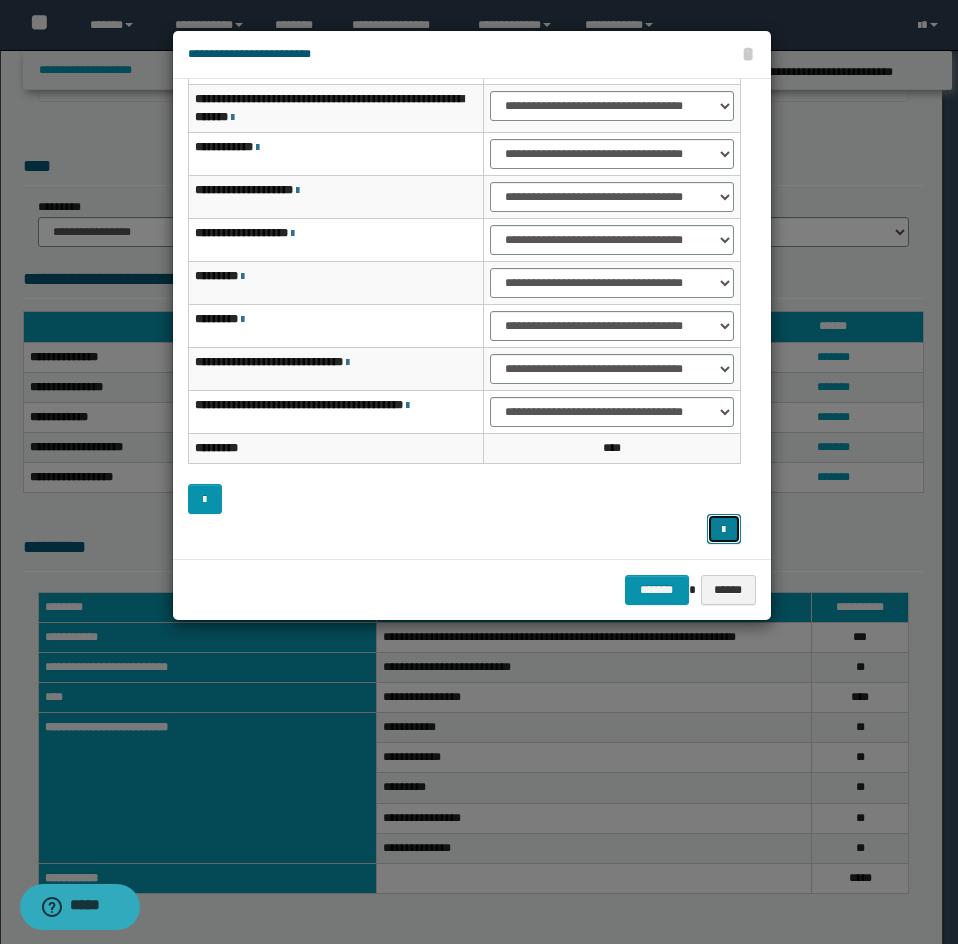 click at bounding box center (724, 529) 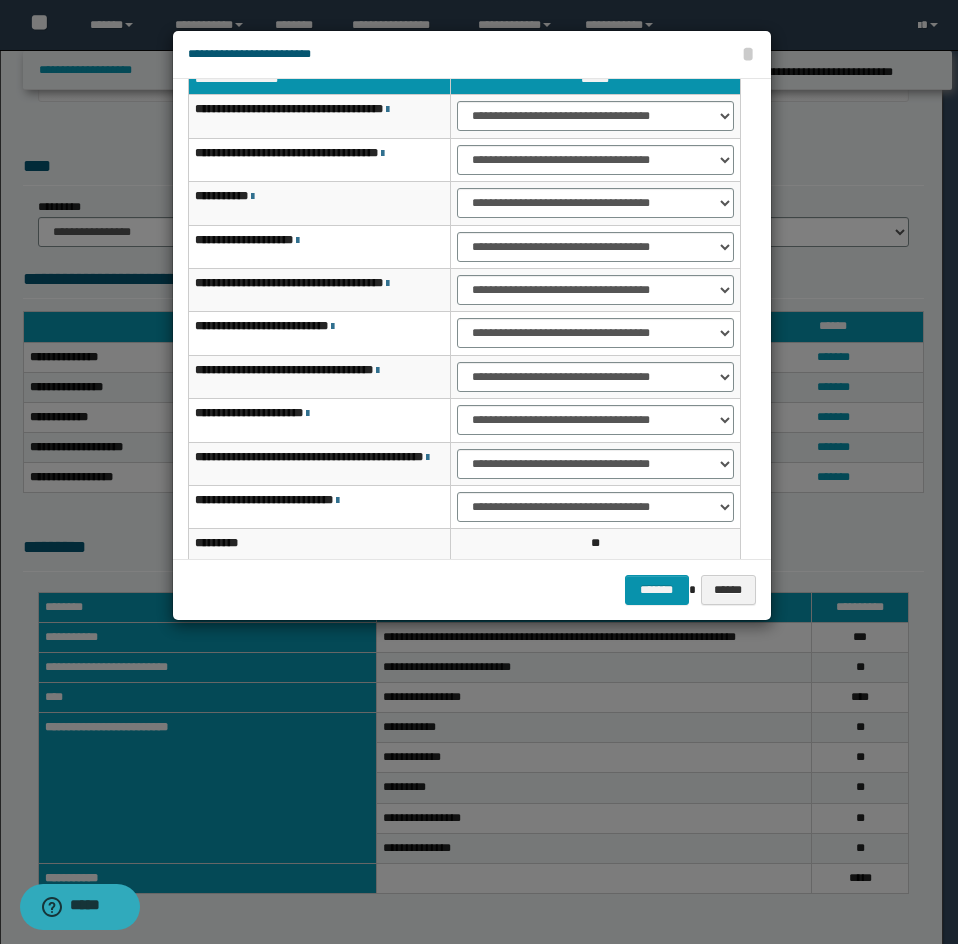 scroll, scrollTop: 27, scrollLeft: 0, axis: vertical 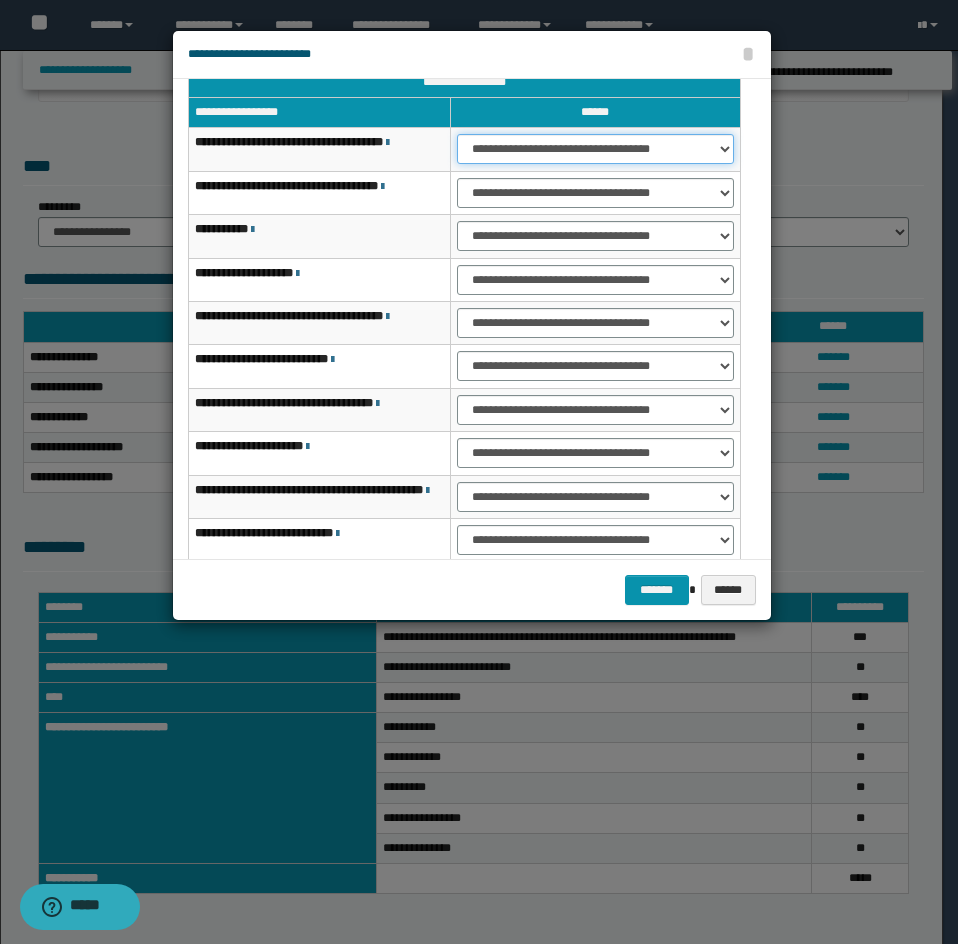 click on "**********" at bounding box center (595, 149) 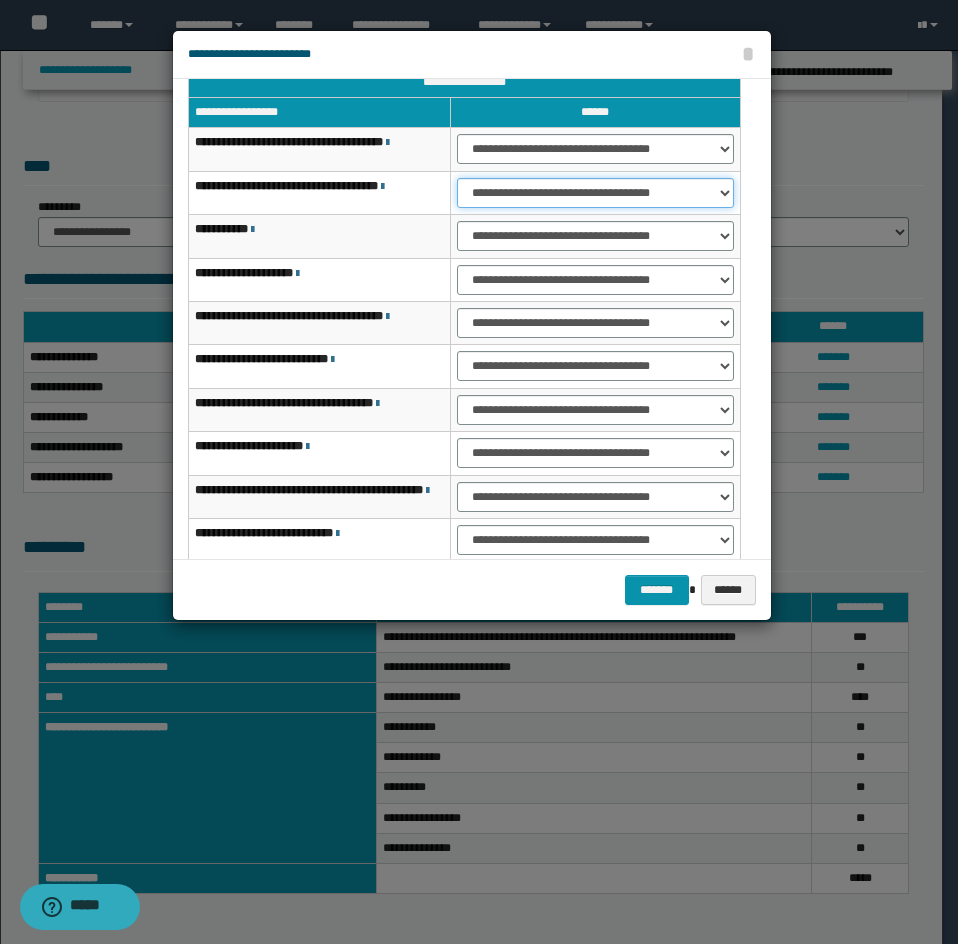click on "**********" at bounding box center [595, 193] 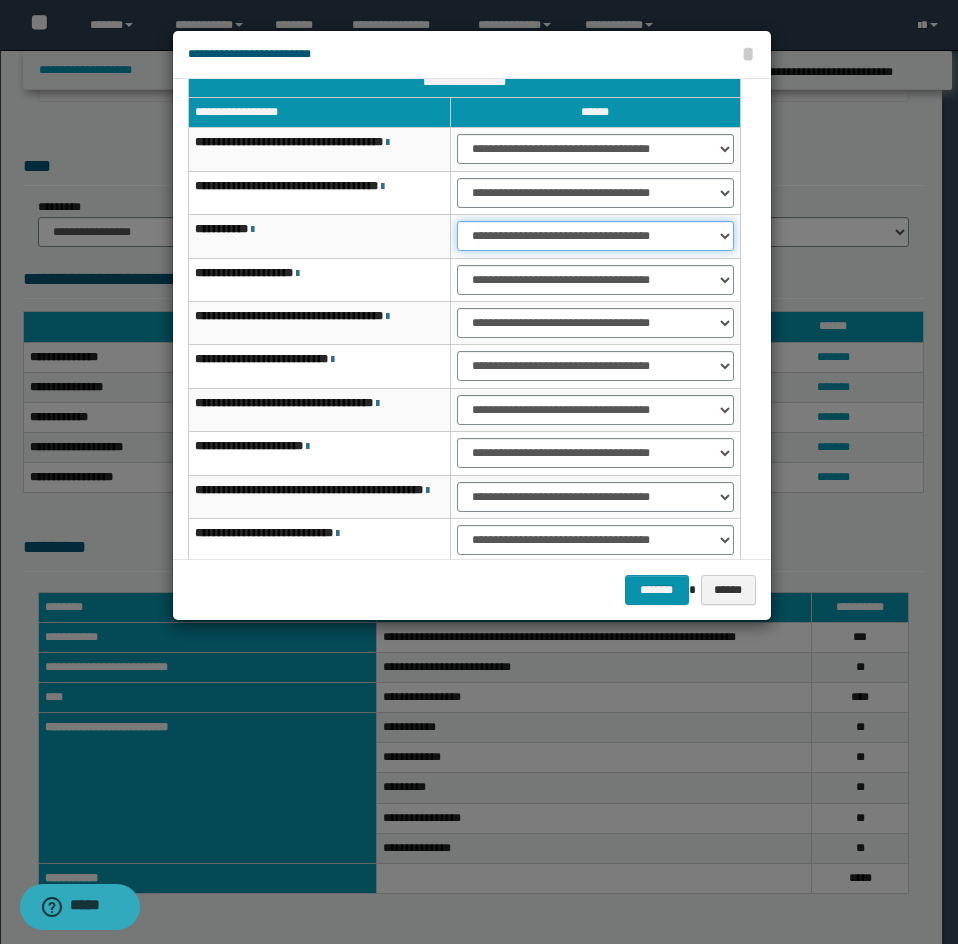 drag, startPoint x: 495, startPoint y: 244, endPoint x: 494, endPoint y: 223, distance: 21.023796 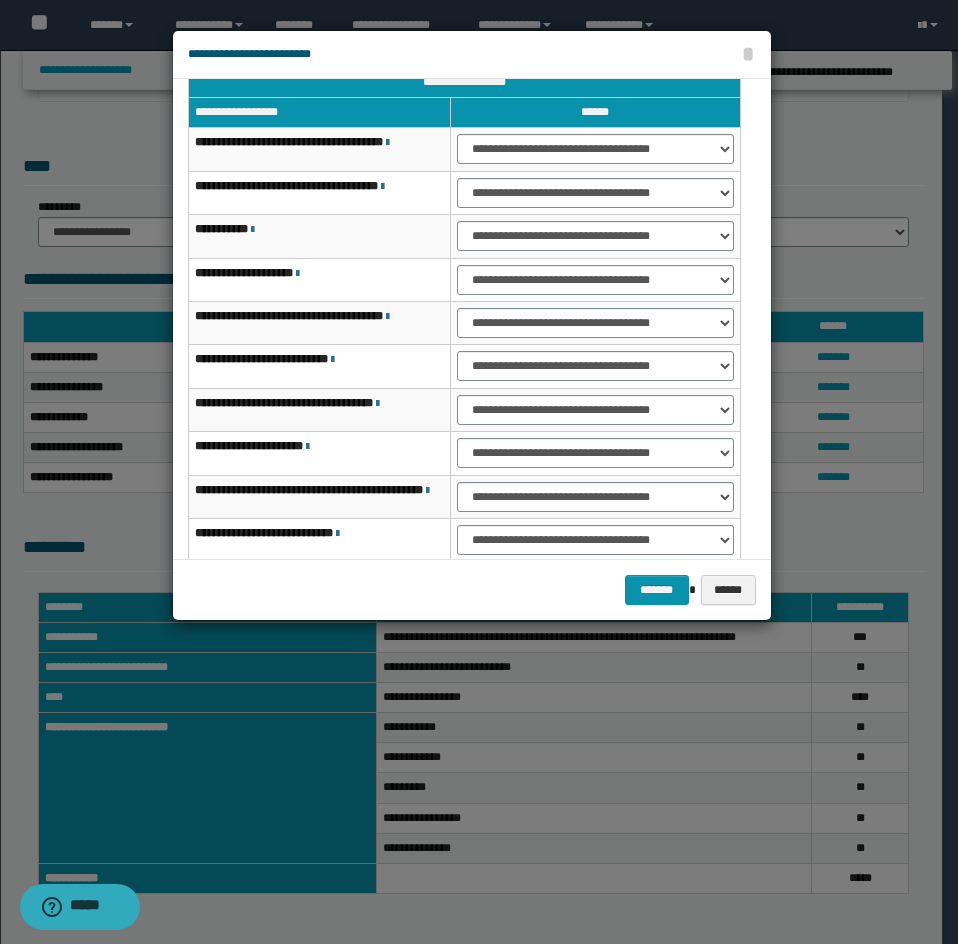click on "**********" at bounding box center [595, 236] 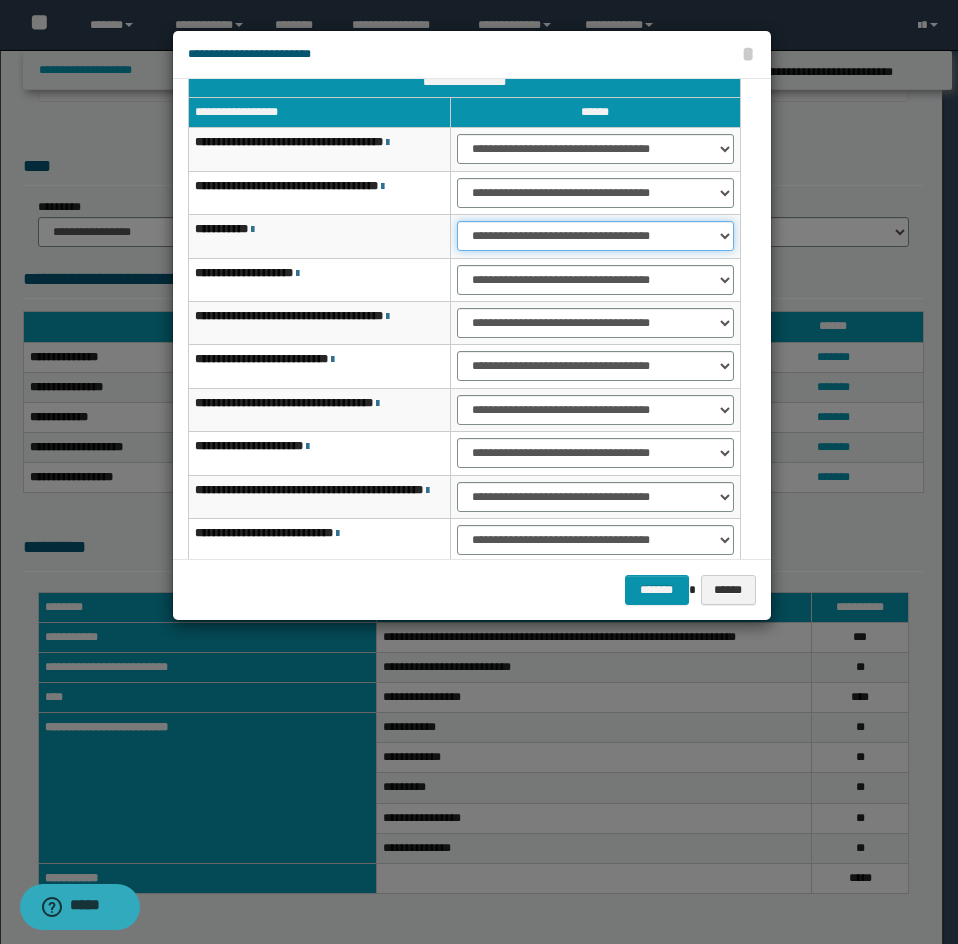 click on "**********" at bounding box center [595, 236] 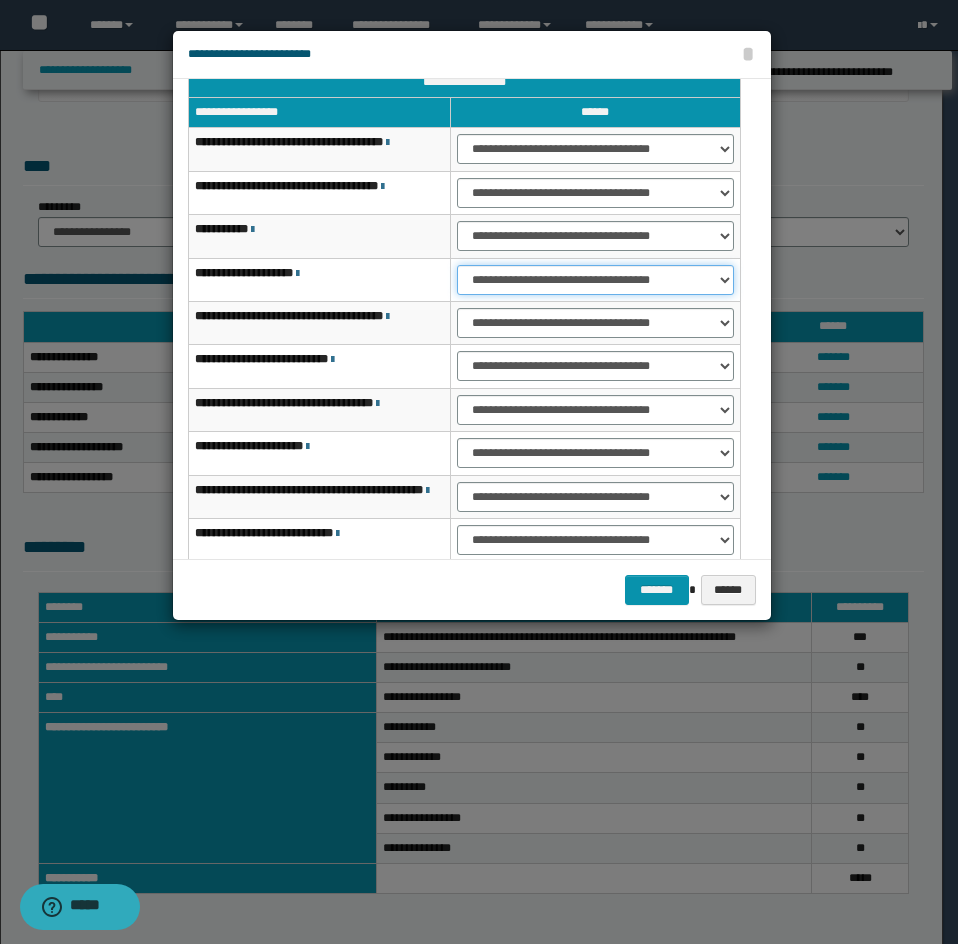 drag, startPoint x: 491, startPoint y: 272, endPoint x: 493, endPoint y: 292, distance: 20.09975 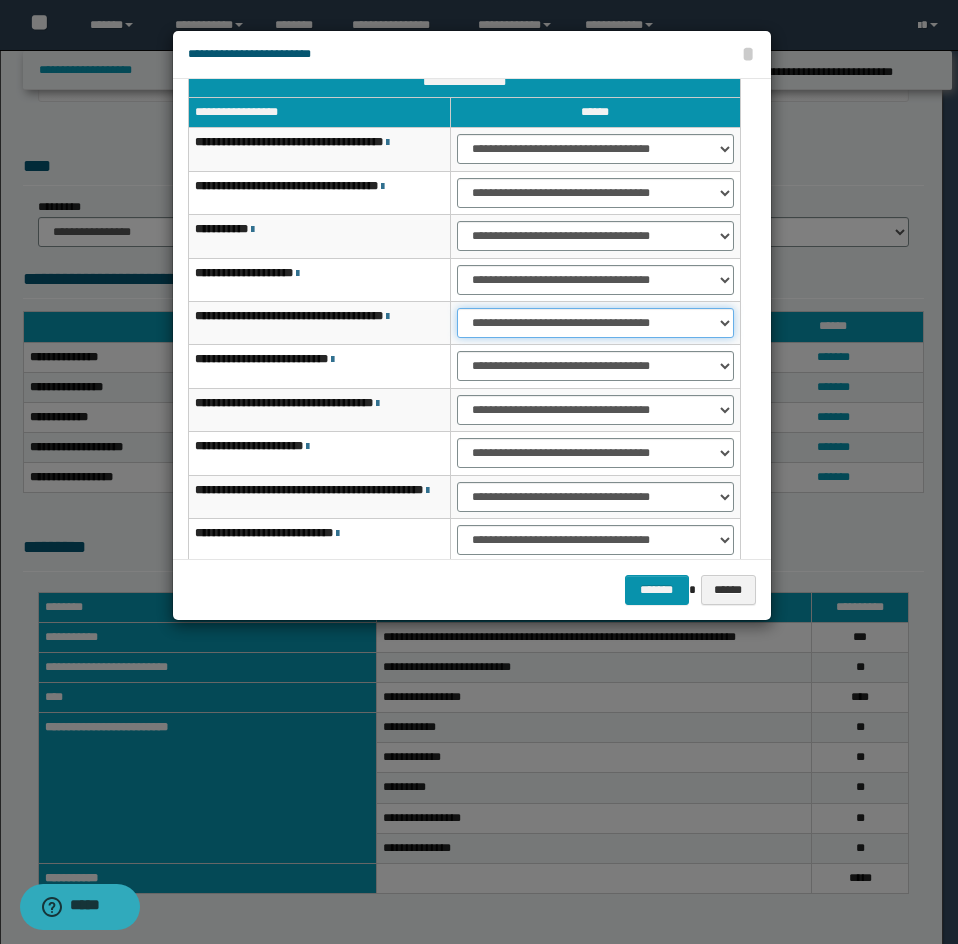 click on "**********" at bounding box center (595, 323) 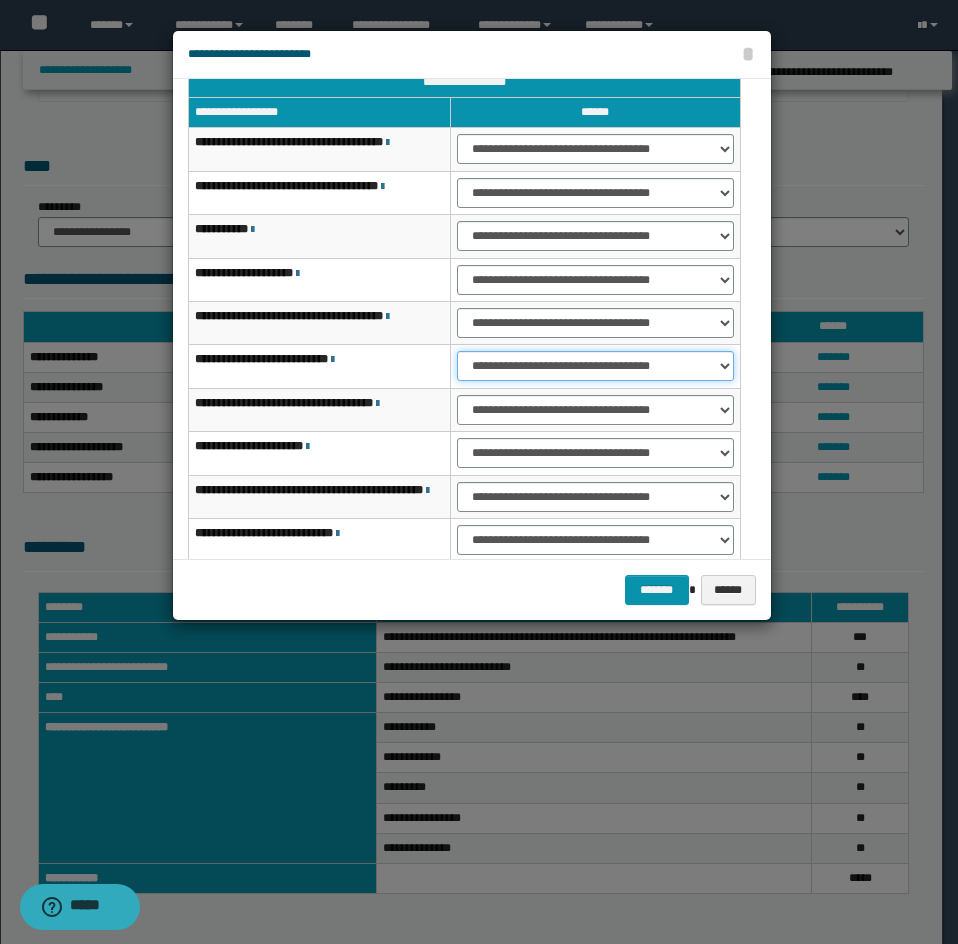 drag, startPoint x: 486, startPoint y: 365, endPoint x: 487, endPoint y: 378, distance: 13.038404 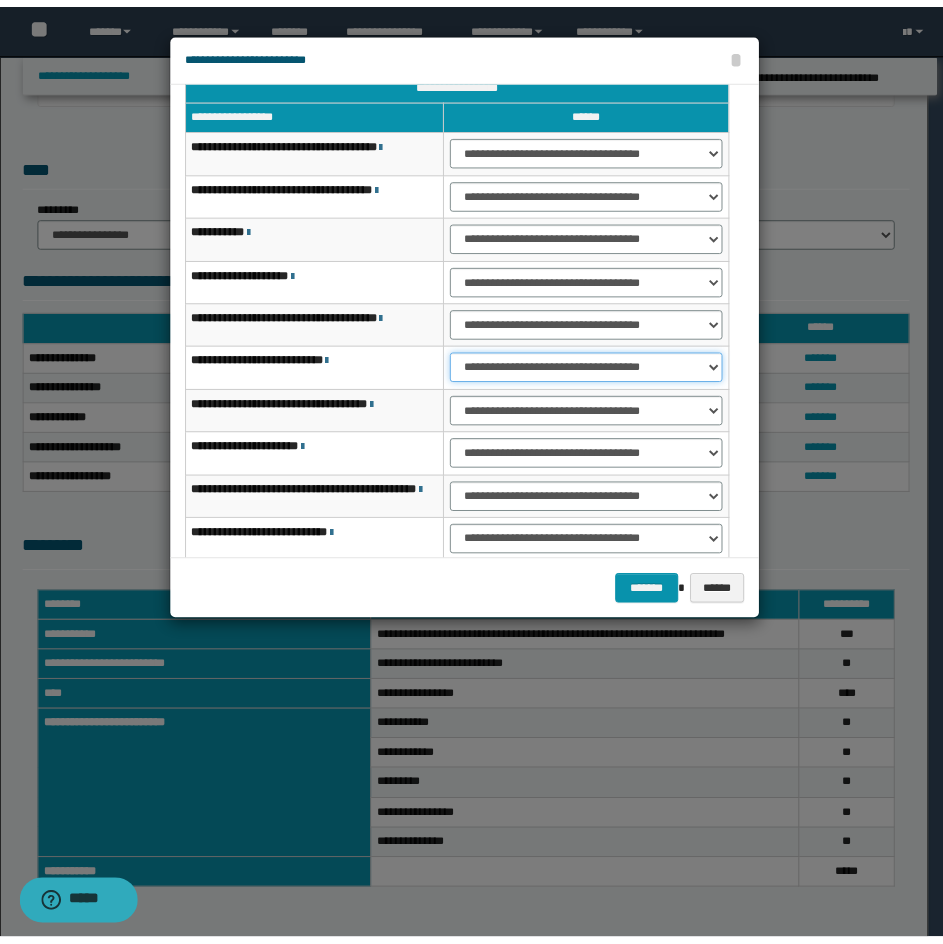 scroll, scrollTop: 127, scrollLeft: 0, axis: vertical 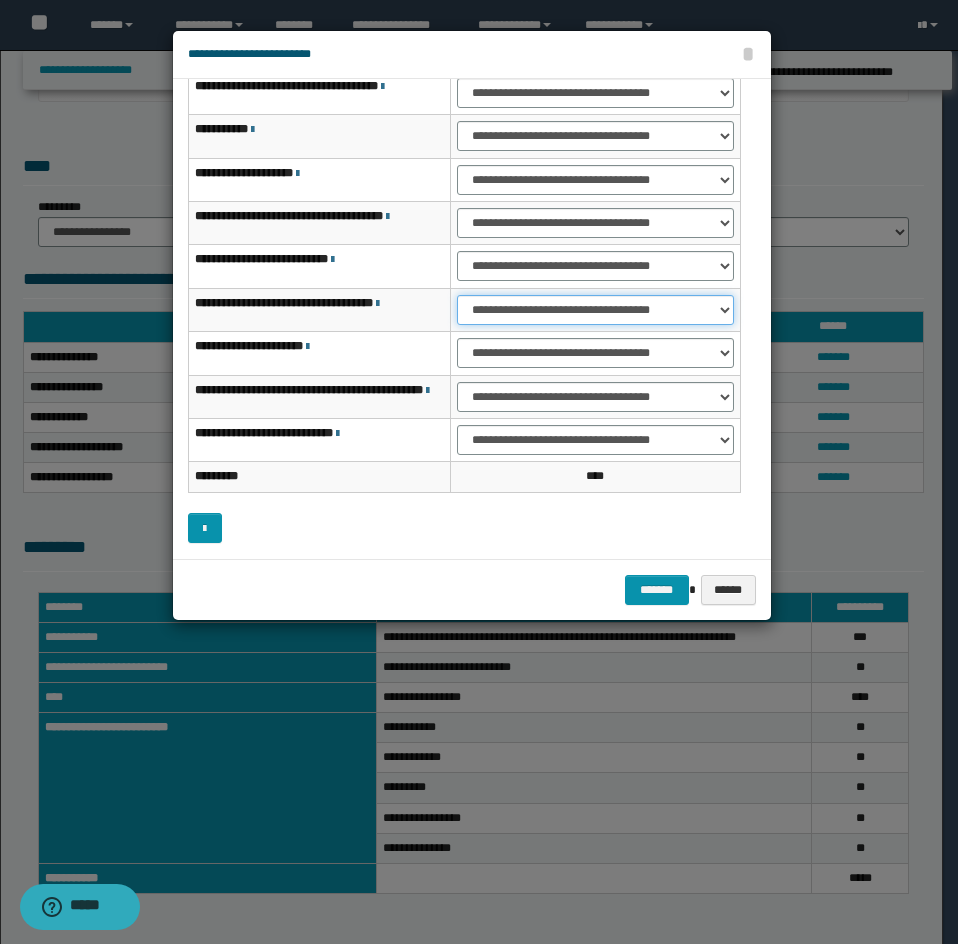 click on "**********" at bounding box center [595, 310] 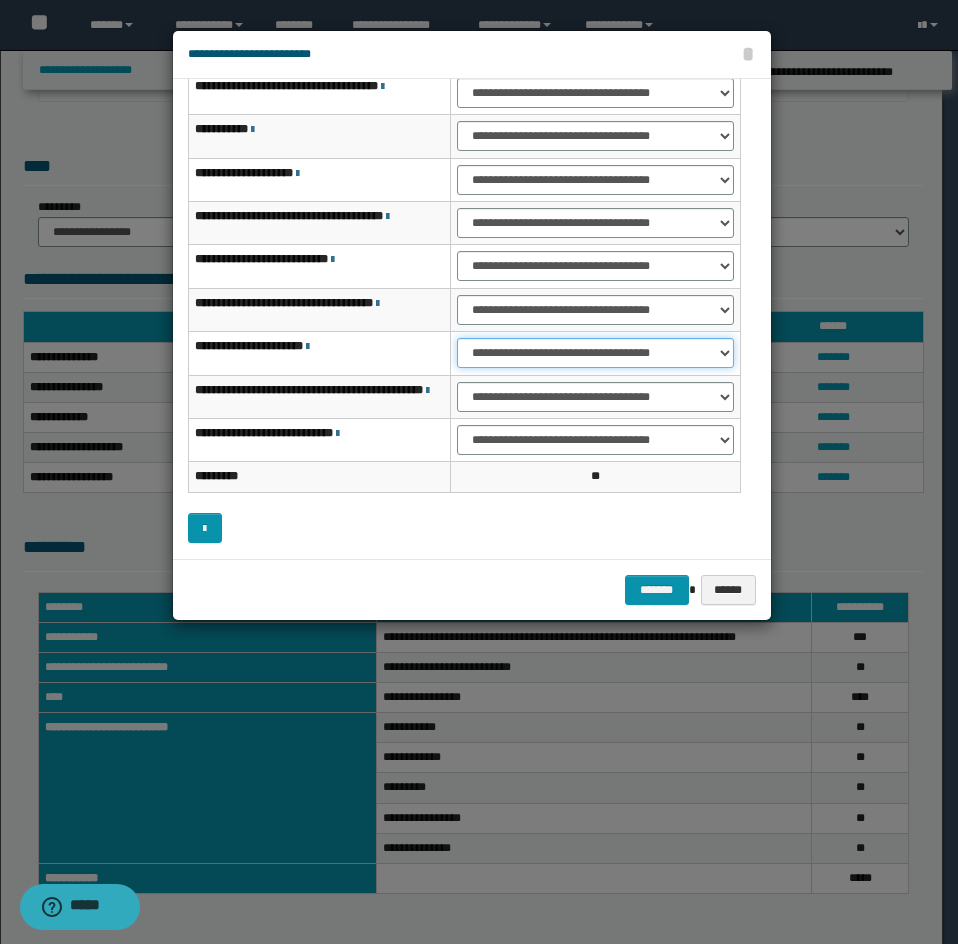 drag, startPoint x: 475, startPoint y: 345, endPoint x: 484, endPoint y: 363, distance: 20.12461 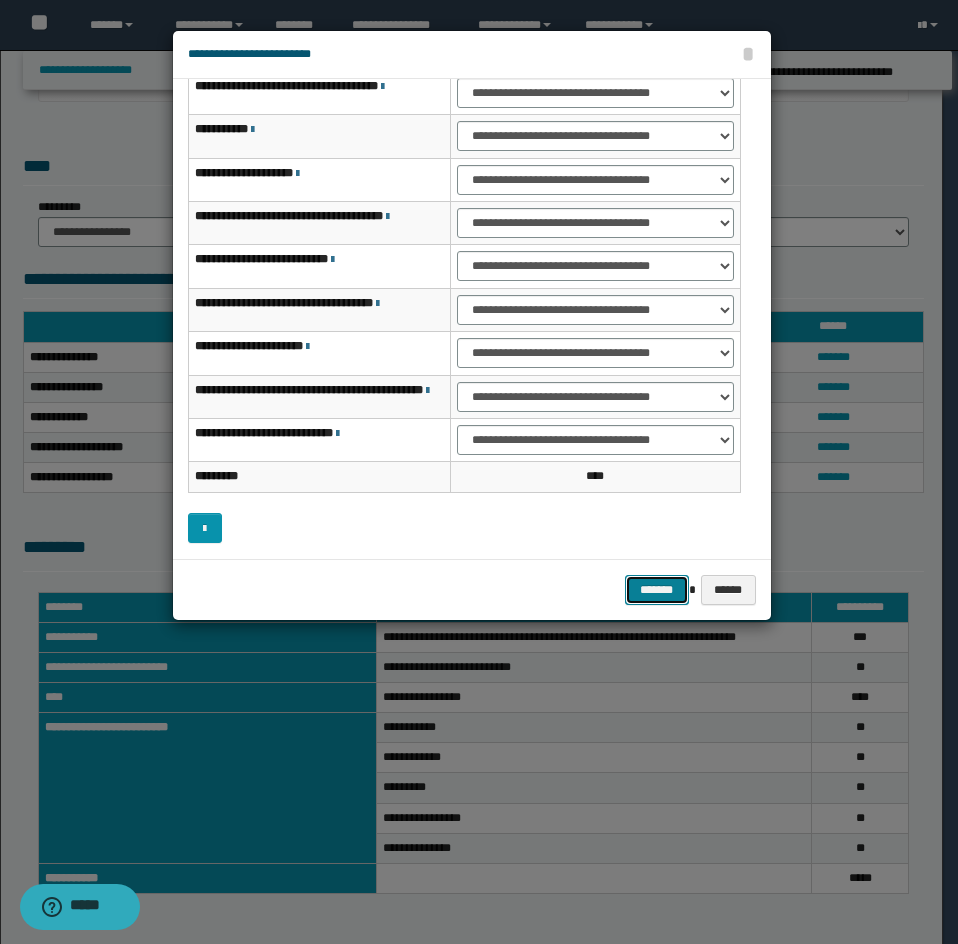 click on "*******" at bounding box center [657, 590] 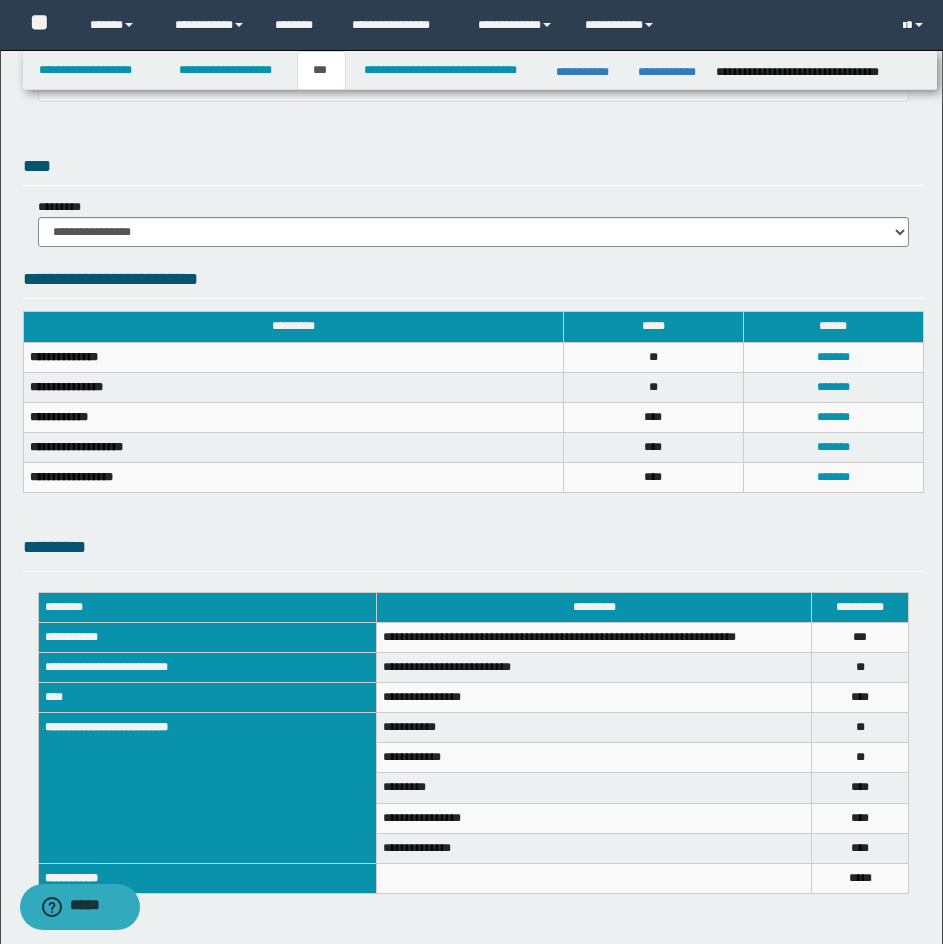 scroll, scrollTop: 679, scrollLeft: 0, axis: vertical 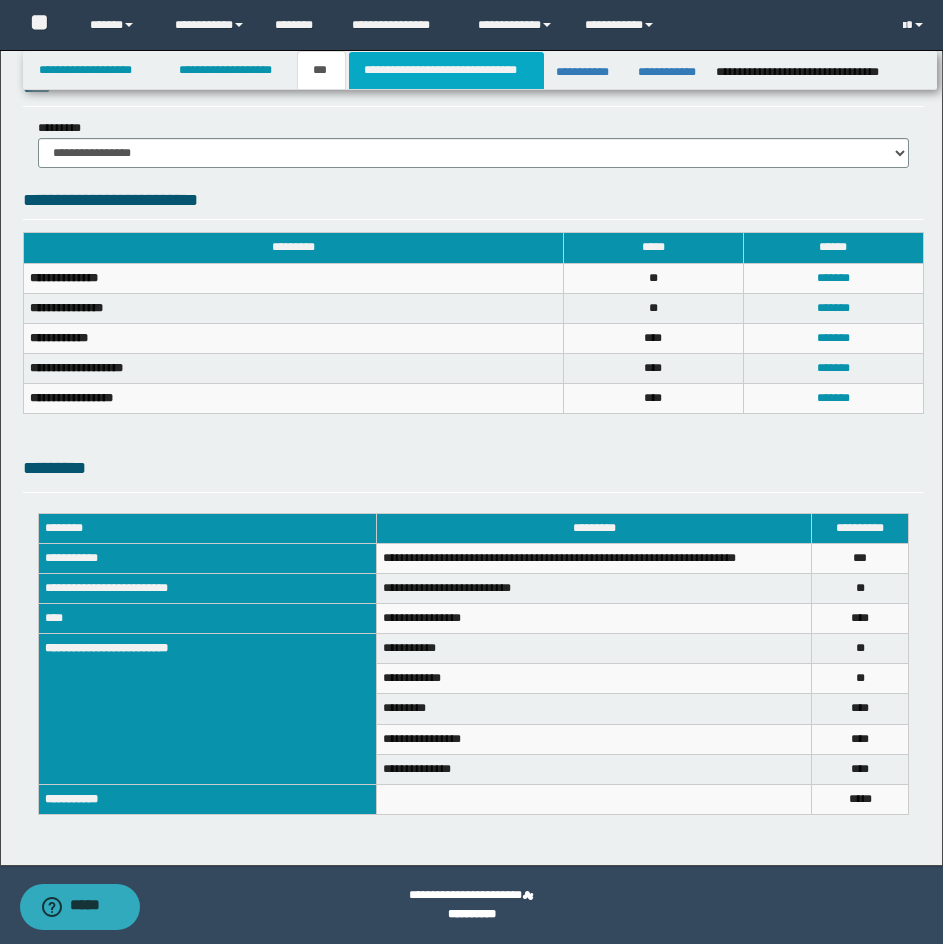 click on "**********" at bounding box center (446, 70) 